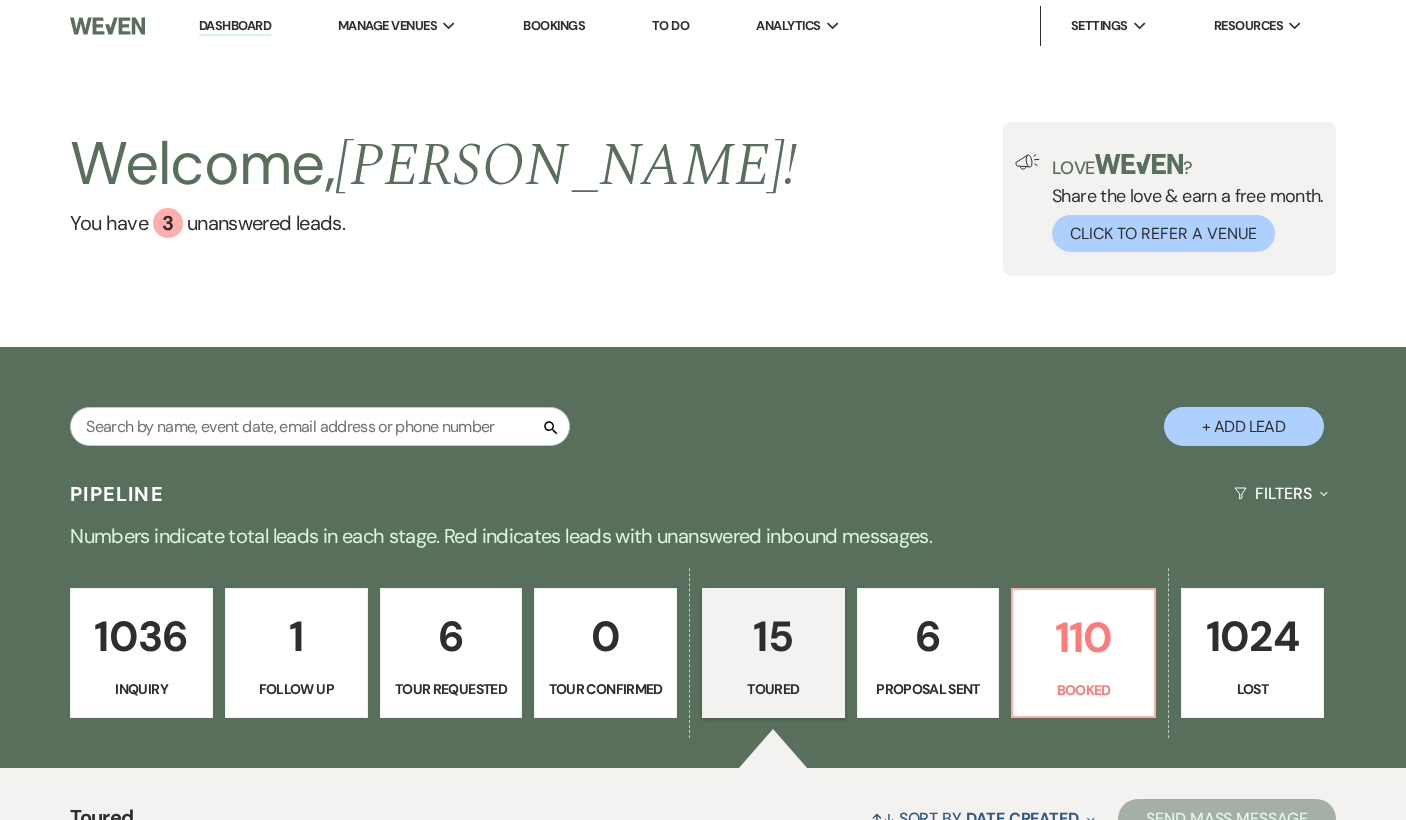 select on "5" 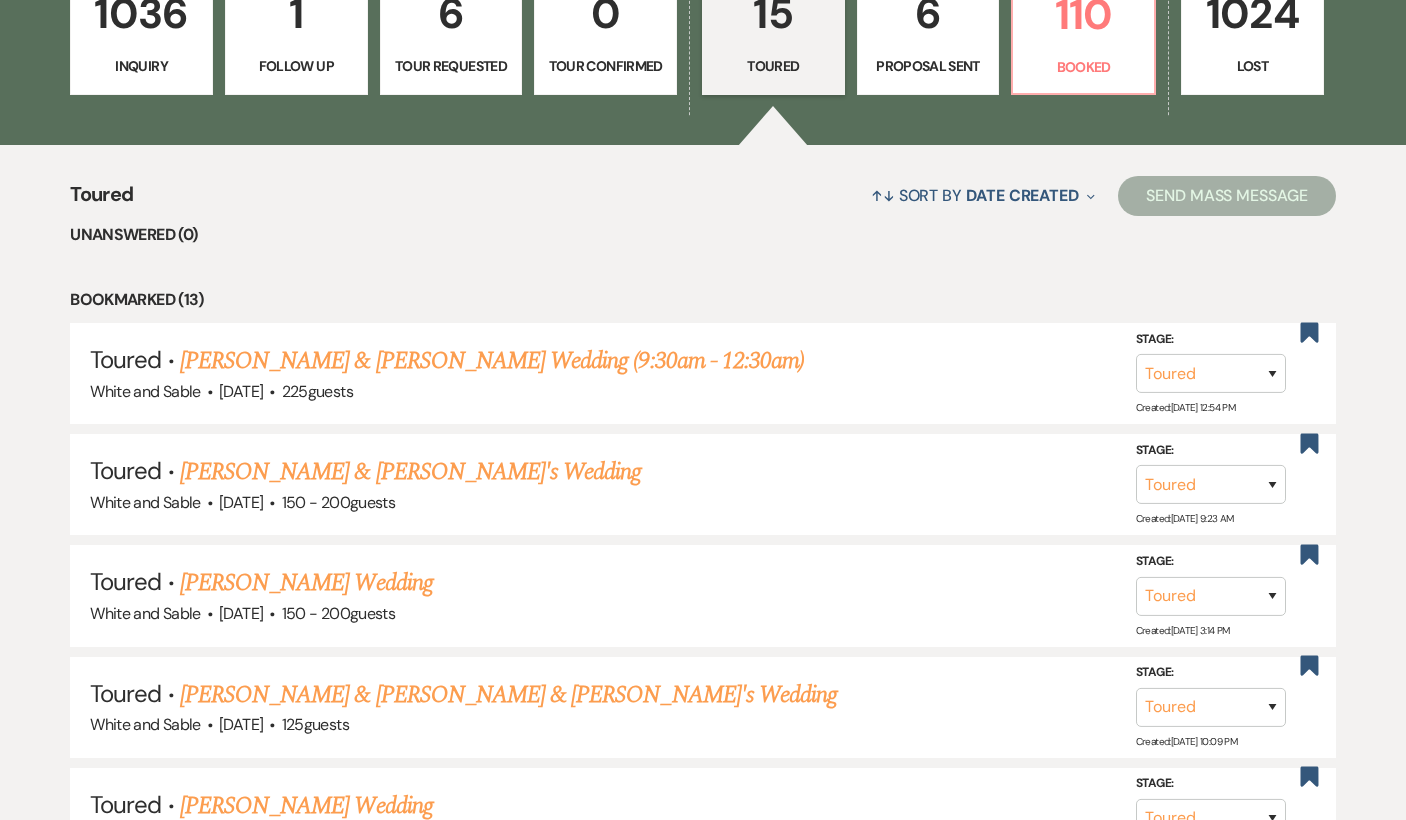 scroll, scrollTop: 0, scrollLeft: 0, axis: both 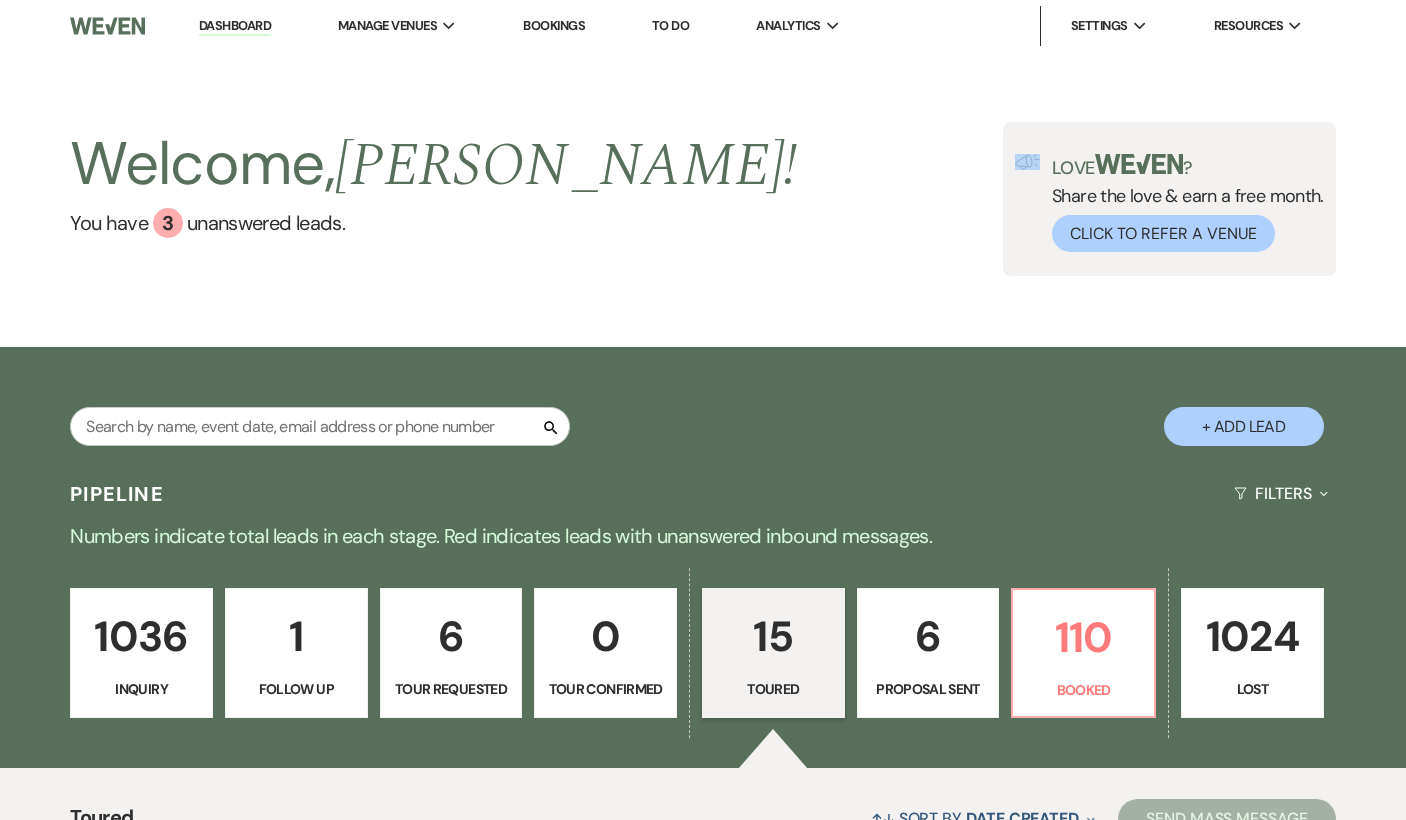 click on "Inquiry" at bounding box center (141, 689) 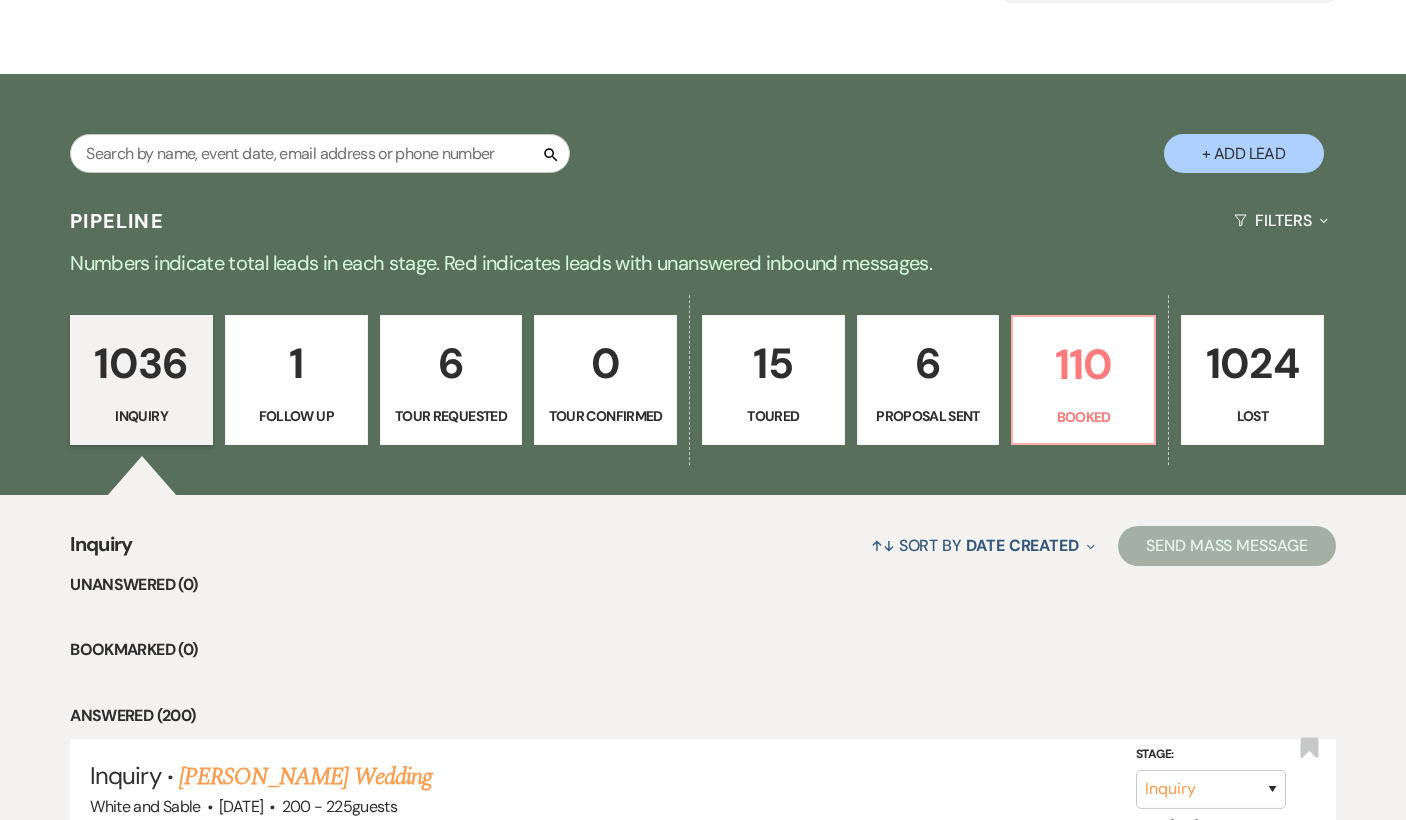 scroll, scrollTop: 268, scrollLeft: 0, axis: vertical 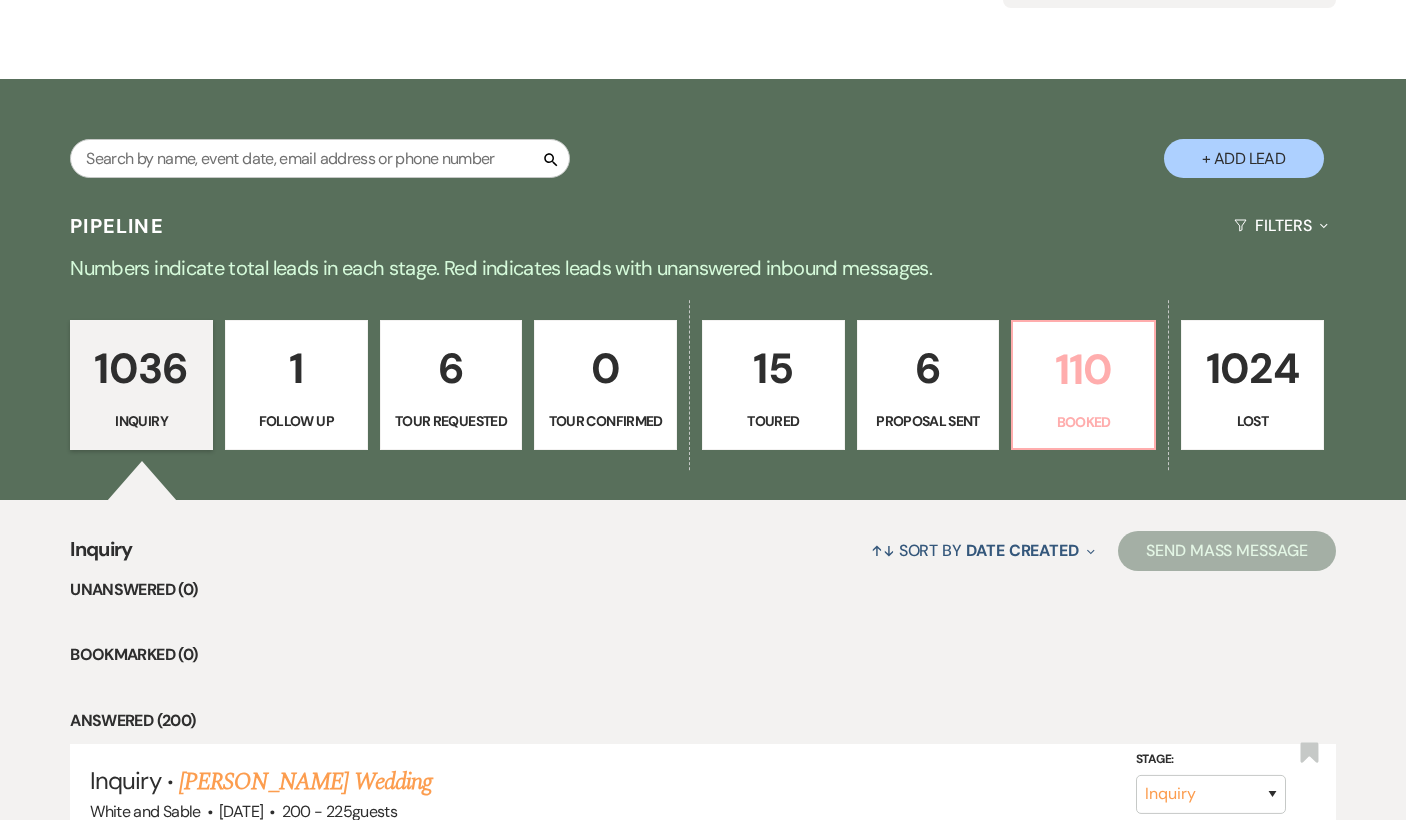 click on "110" at bounding box center [1083, 369] 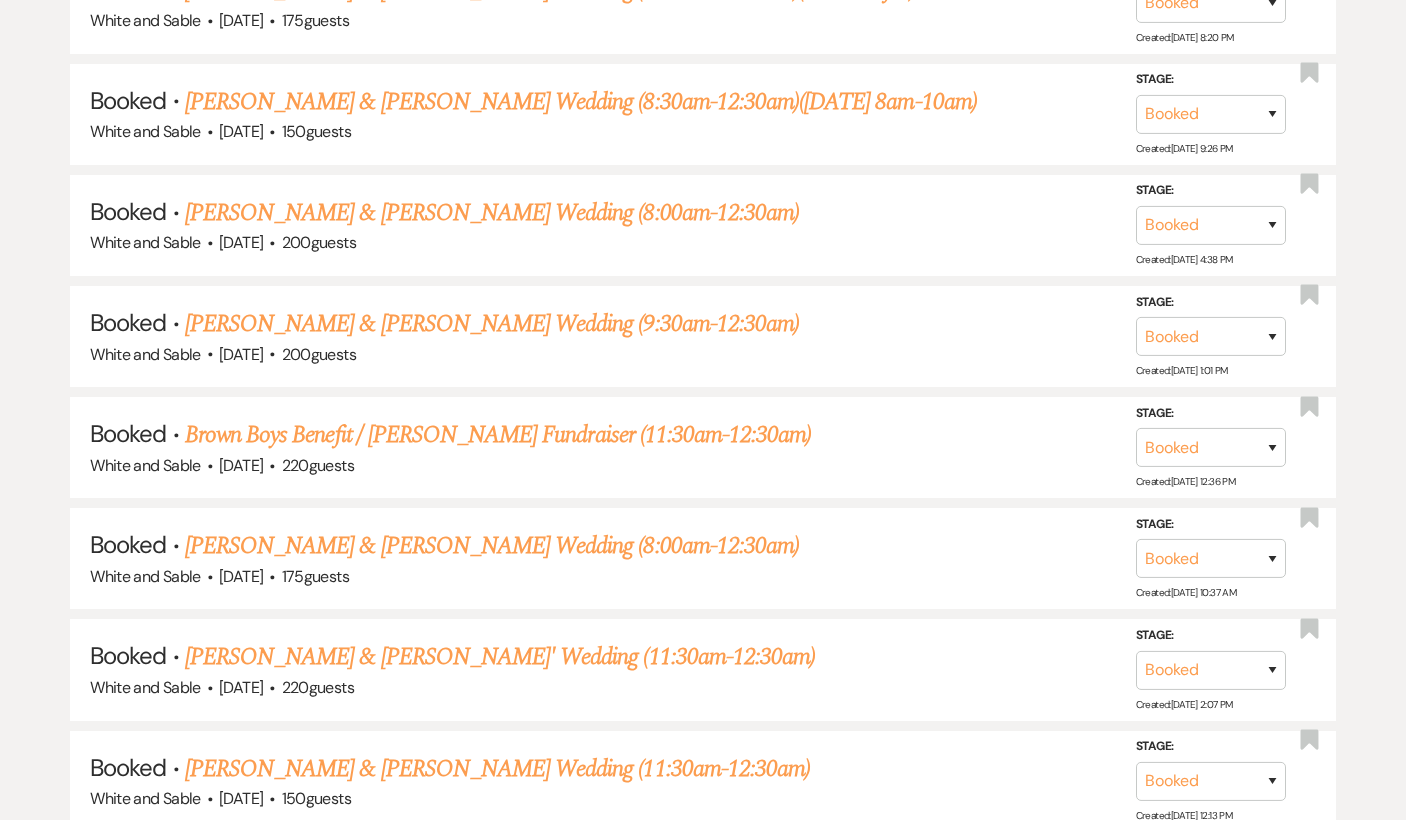 scroll, scrollTop: 5063, scrollLeft: 0, axis: vertical 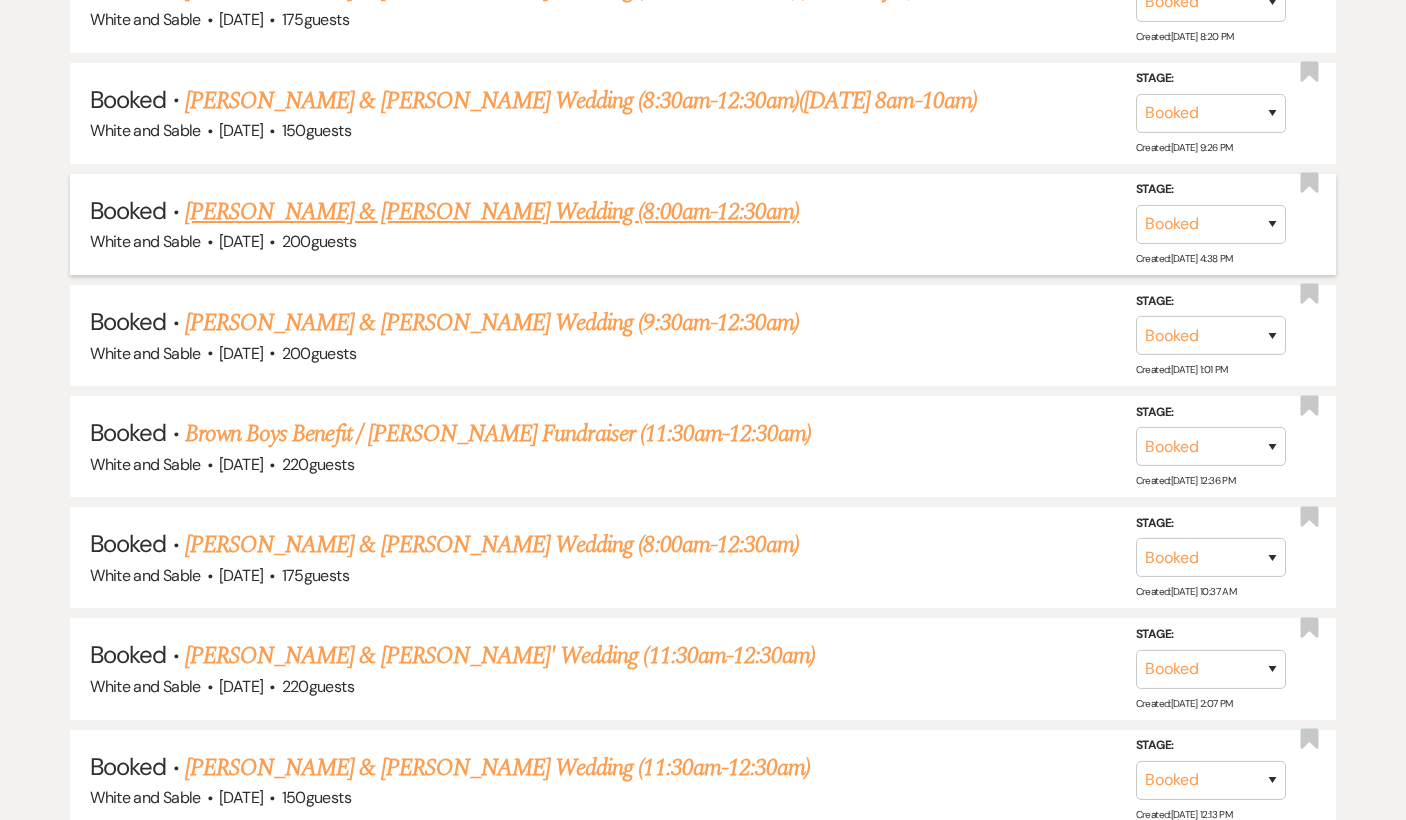 click on "[PERSON_NAME] & [PERSON_NAME] Wedding (8:00am-12:30am)" at bounding box center (492, 212) 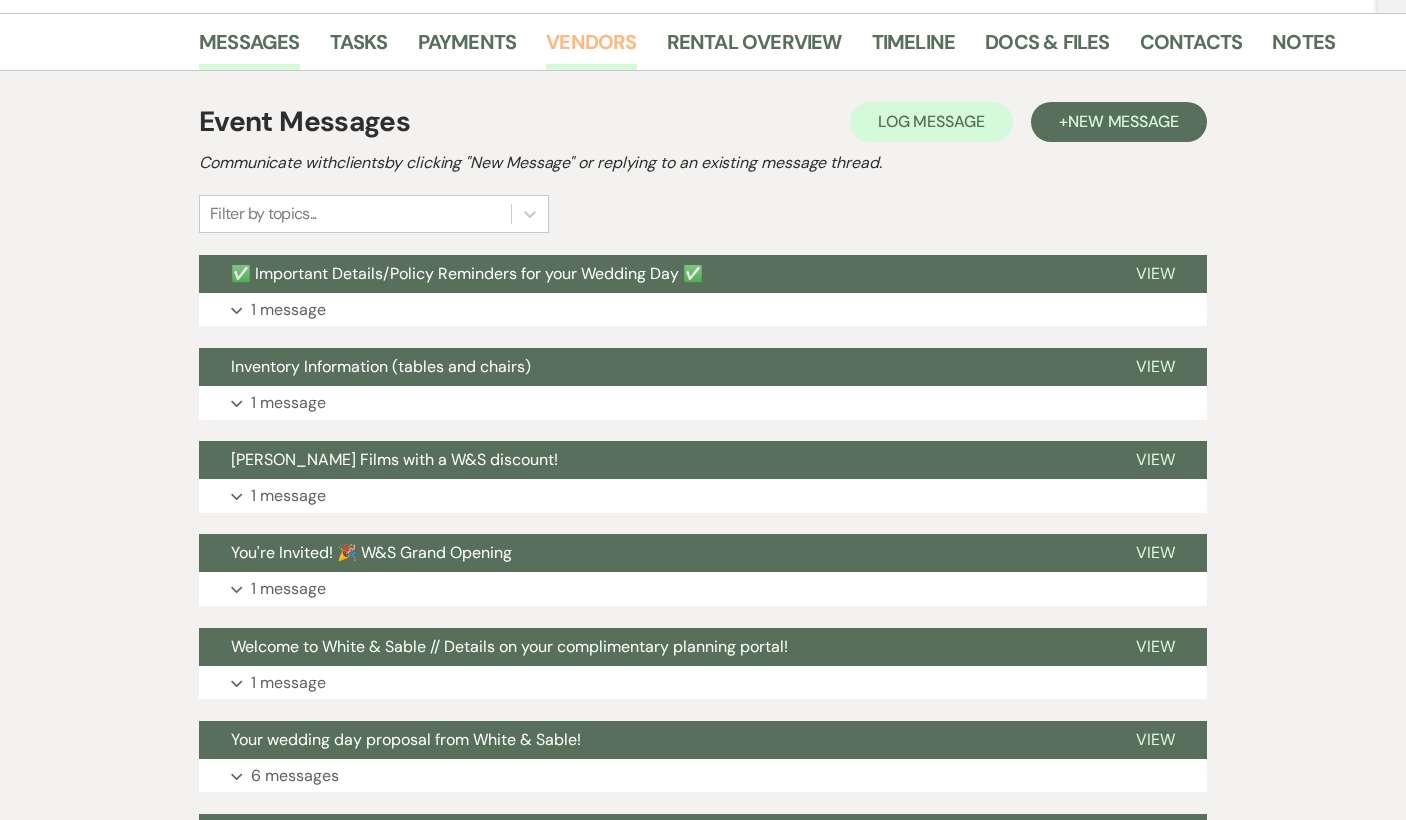 scroll, scrollTop: 365, scrollLeft: 0, axis: vertical 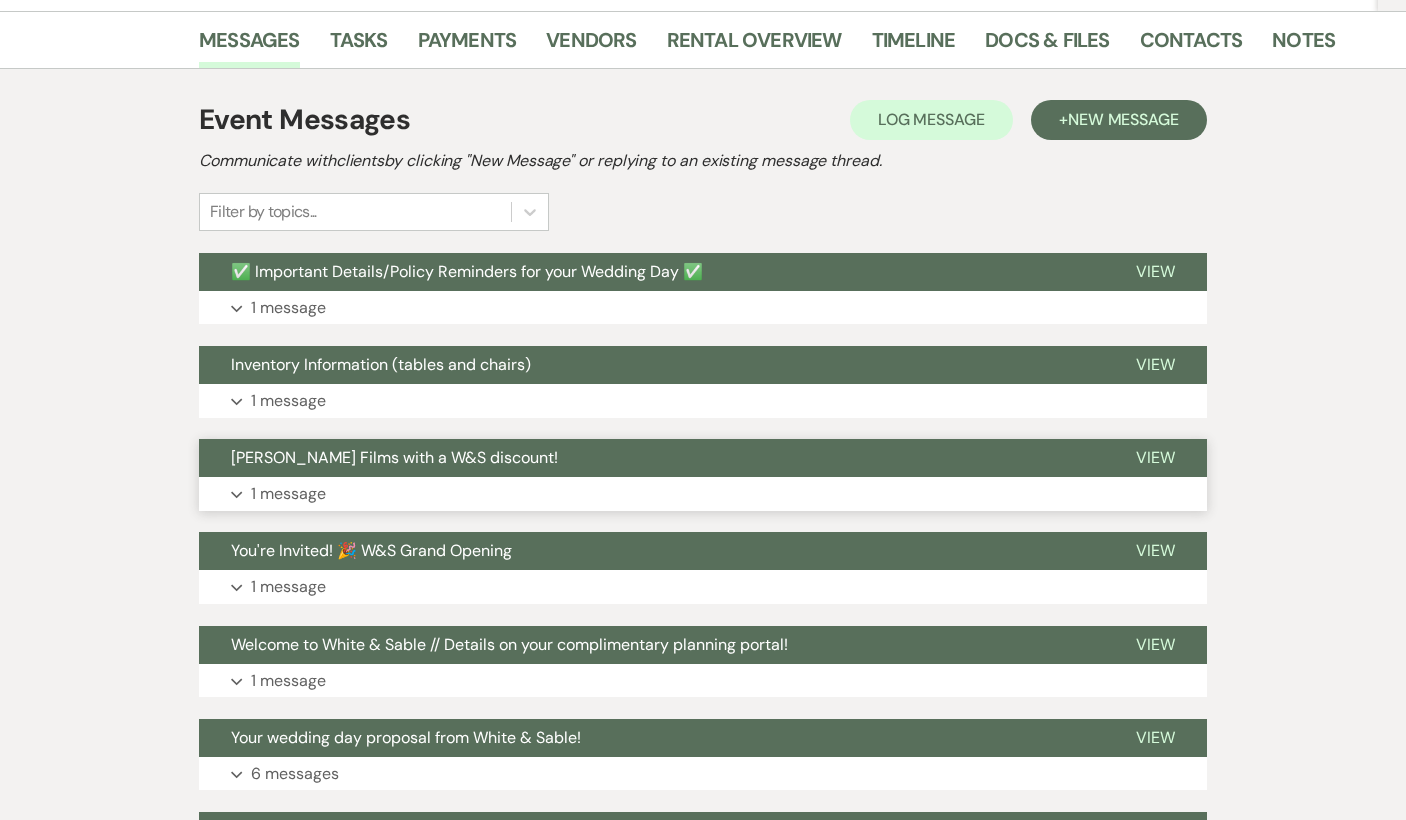 click on "[PERSON_NAME] Films with a W&S discount!" at bounding box center (651, 458) 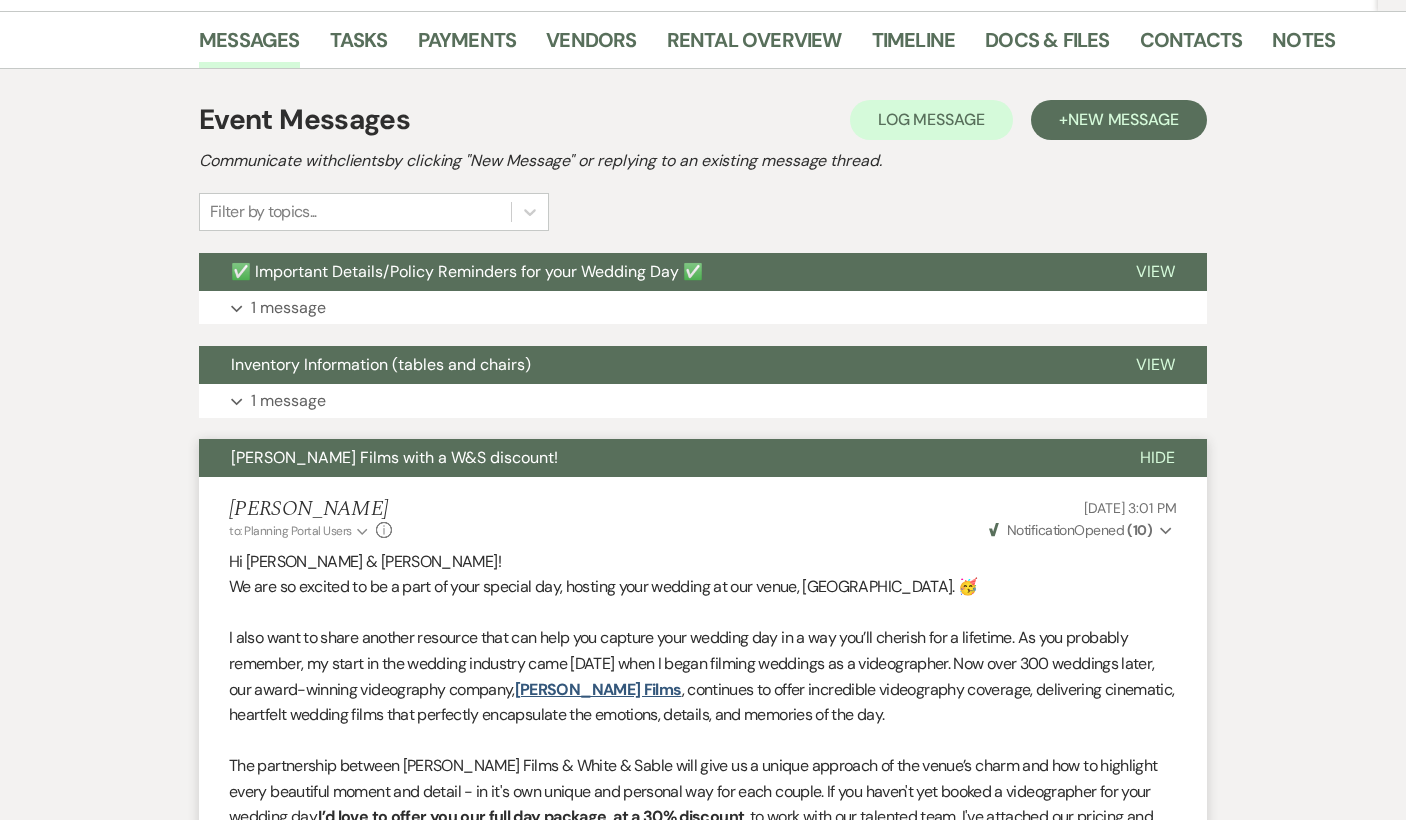 click on "[PERSON_NAME] Films with a W&S discount!" at bounding box center [653, 458] 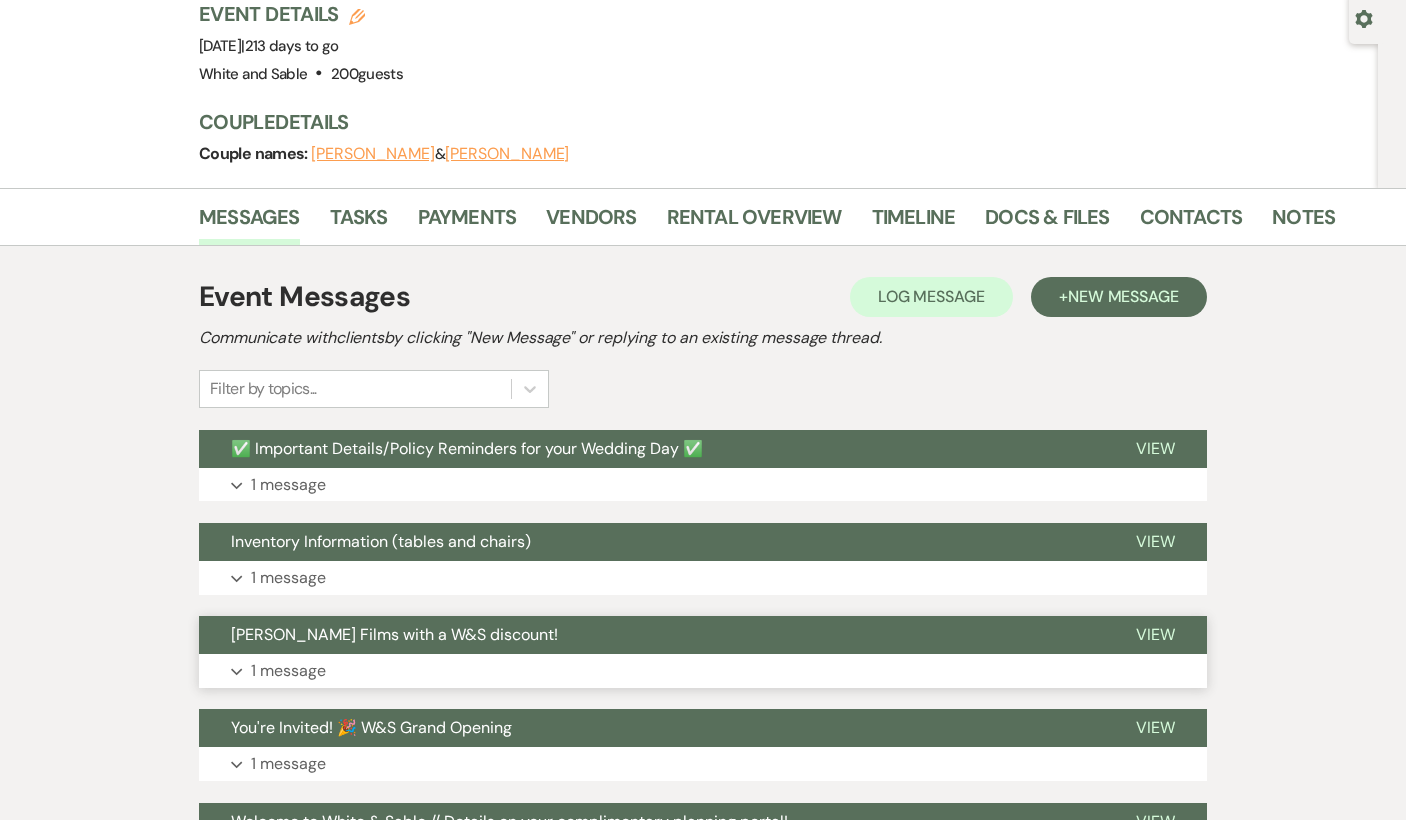 scroll, scrollTop: 174, scrollLeft: 0, axis: vertical 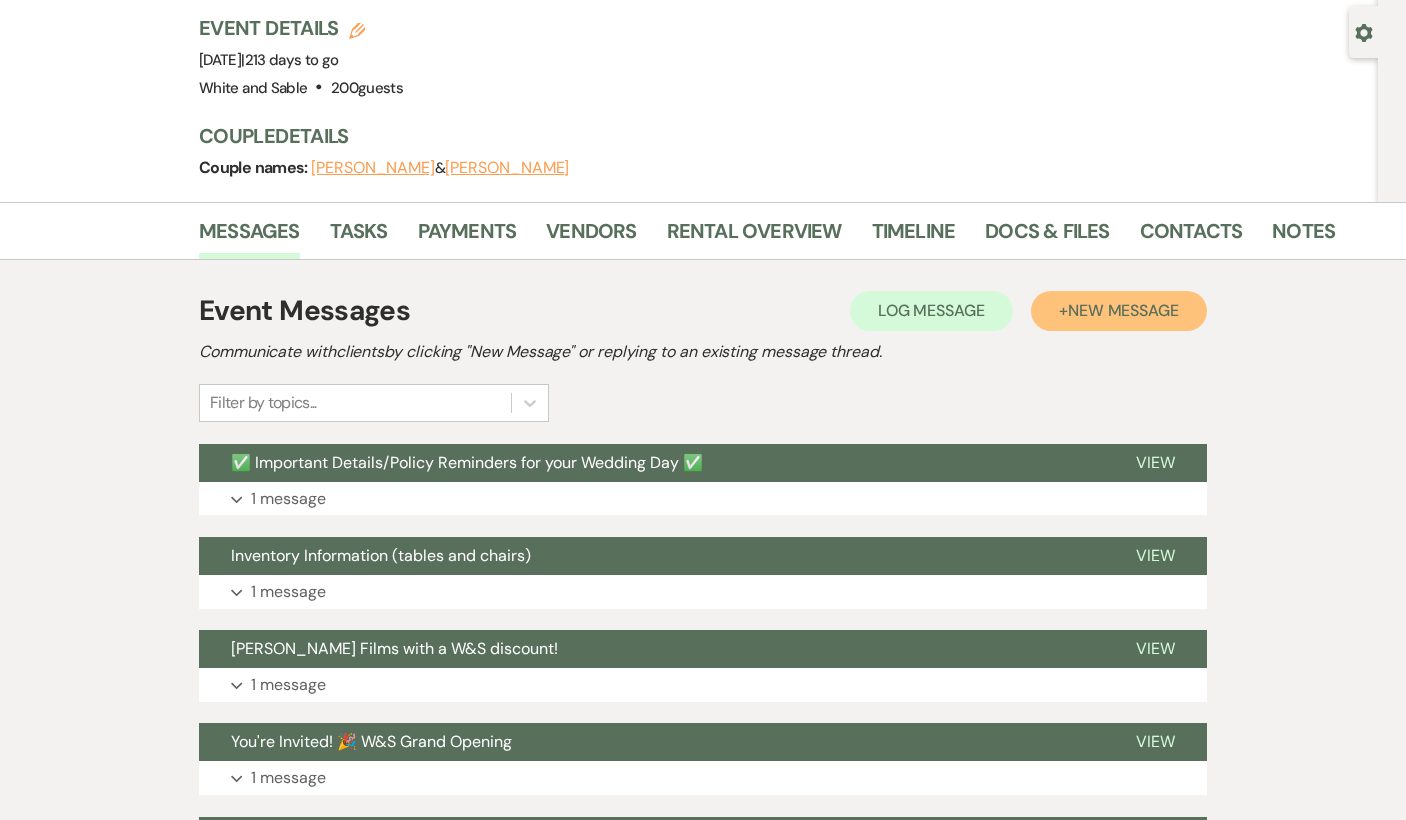 click on "+  New Message" at bounding box center (1119, 311) 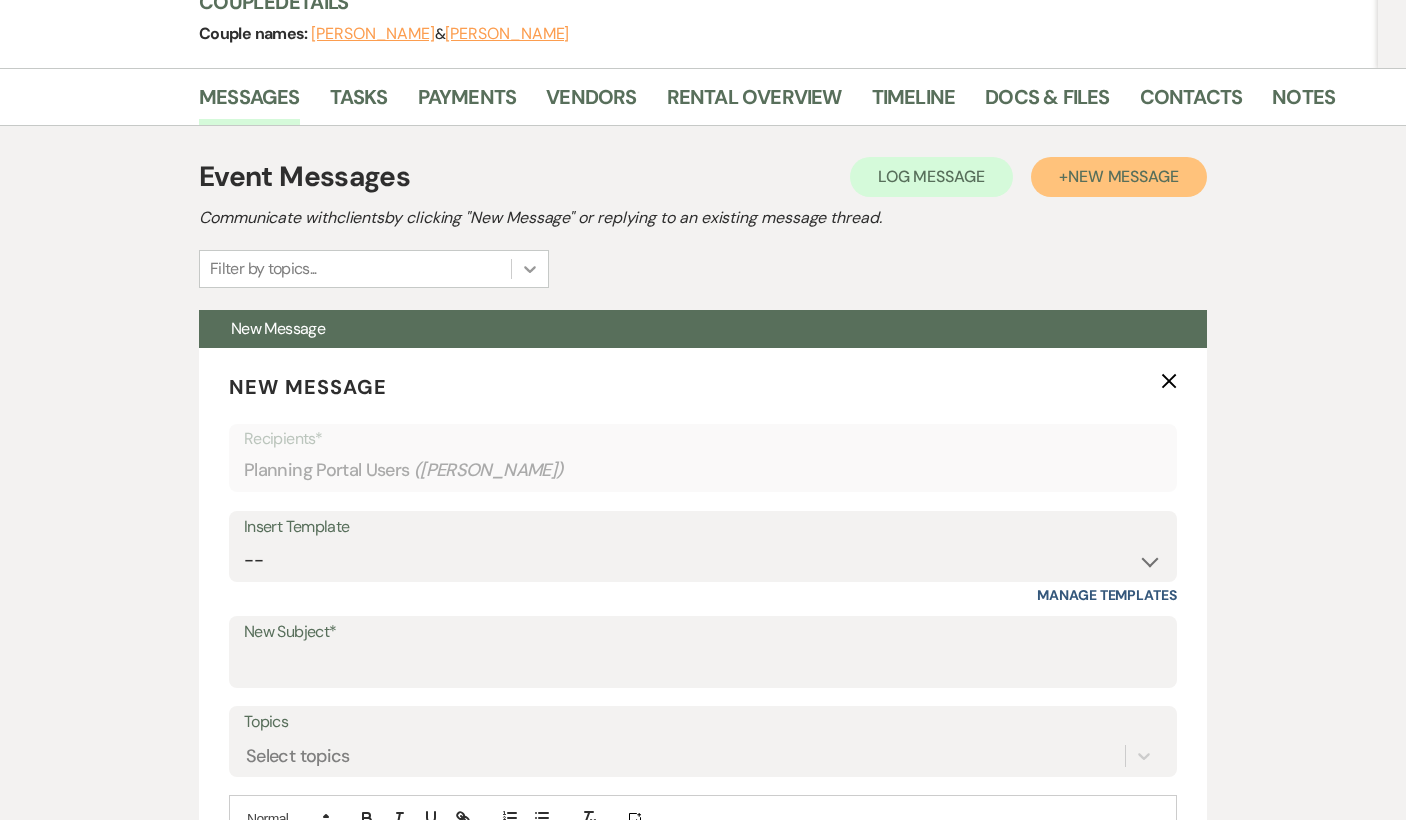 scroll, scrollTop: 416, scrollLeft: 0, axis: vertical 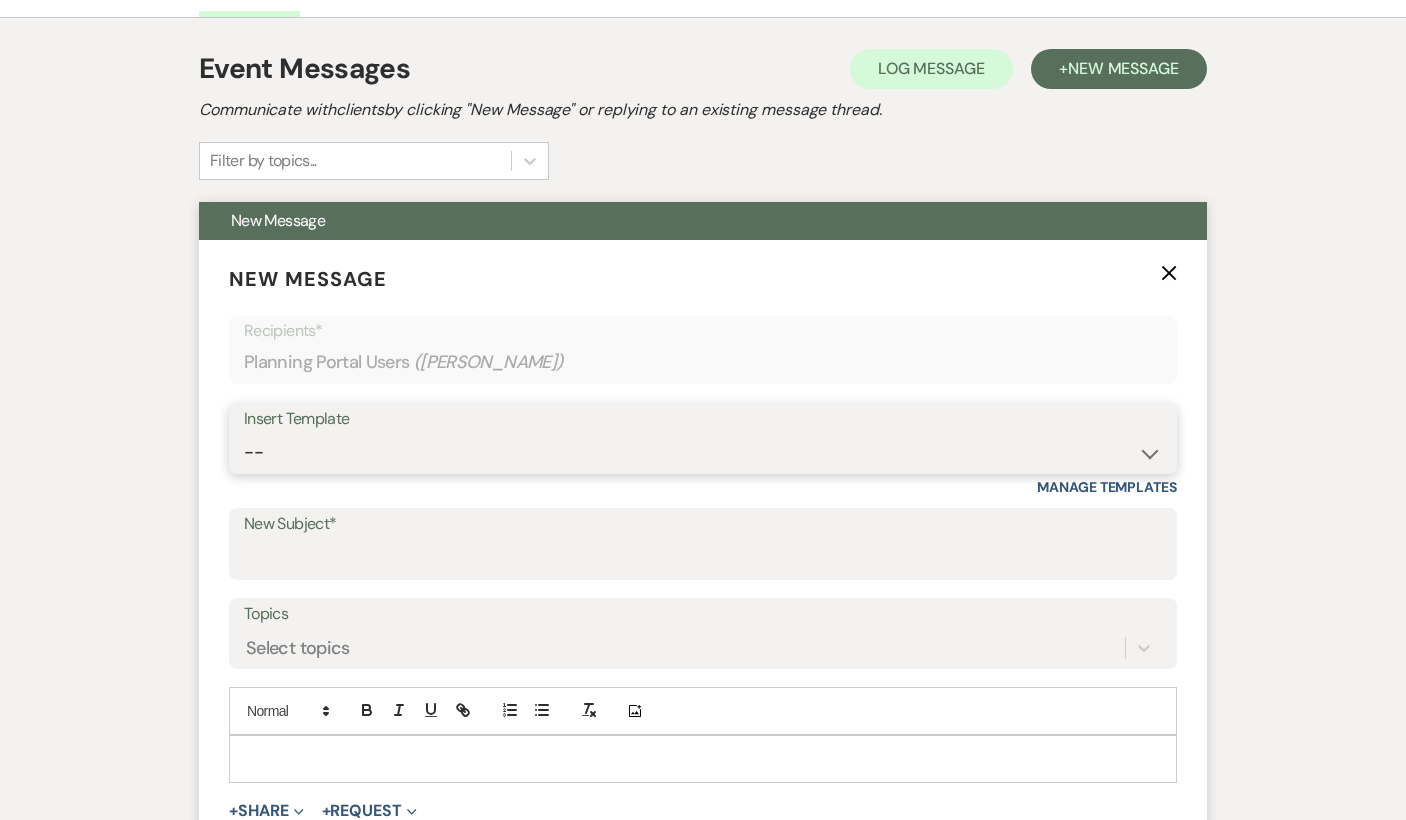 click on "-- Inquiry Response (Venue Guide) Schedule - Venue Tour Appt Confirmation Schedule - Venue Tour Appt Reminder Tour - Reschedule Tour - Follow-Up (Venue Guide) Proposal - Wedding Wedding Onboarding - Welcome Guide and Weven Planning Portal Introduction Inquiry Follow-Up: 5 Tips for Stress-Free Planning Inquiry - Available Dates Inquiry Follow-Up: Tour Invitation Inquiry Follow-Up: Unique Features Inquiry Follow-Up: Planning at W&S Insurance Exception Response [DATE] Weddings [DATE] Weddings Baseball Poop or get off toliet (Venue Guide) Concession Speech Onboarding - Welcome Magazine and Weven Planning Portal Introduction (NON-Wedding Events) Day-of Coordinators Schedule - Venue IN-PERSON Tour Appt Confirmation Outside Food Info [PERSON_NAME] Films [DATE] Weddings Hire a Host / Host a Toast Follow-follow up Recommended Vendors Weekend Tours Catering Guidelines & Vendor COI Requirements Inventory List to Booked Couples Cancellation Form [PERSON_NAME] Template Client Communication (parents requesting calls) - NEED TO EDIT" at bounding box center (703, 452) 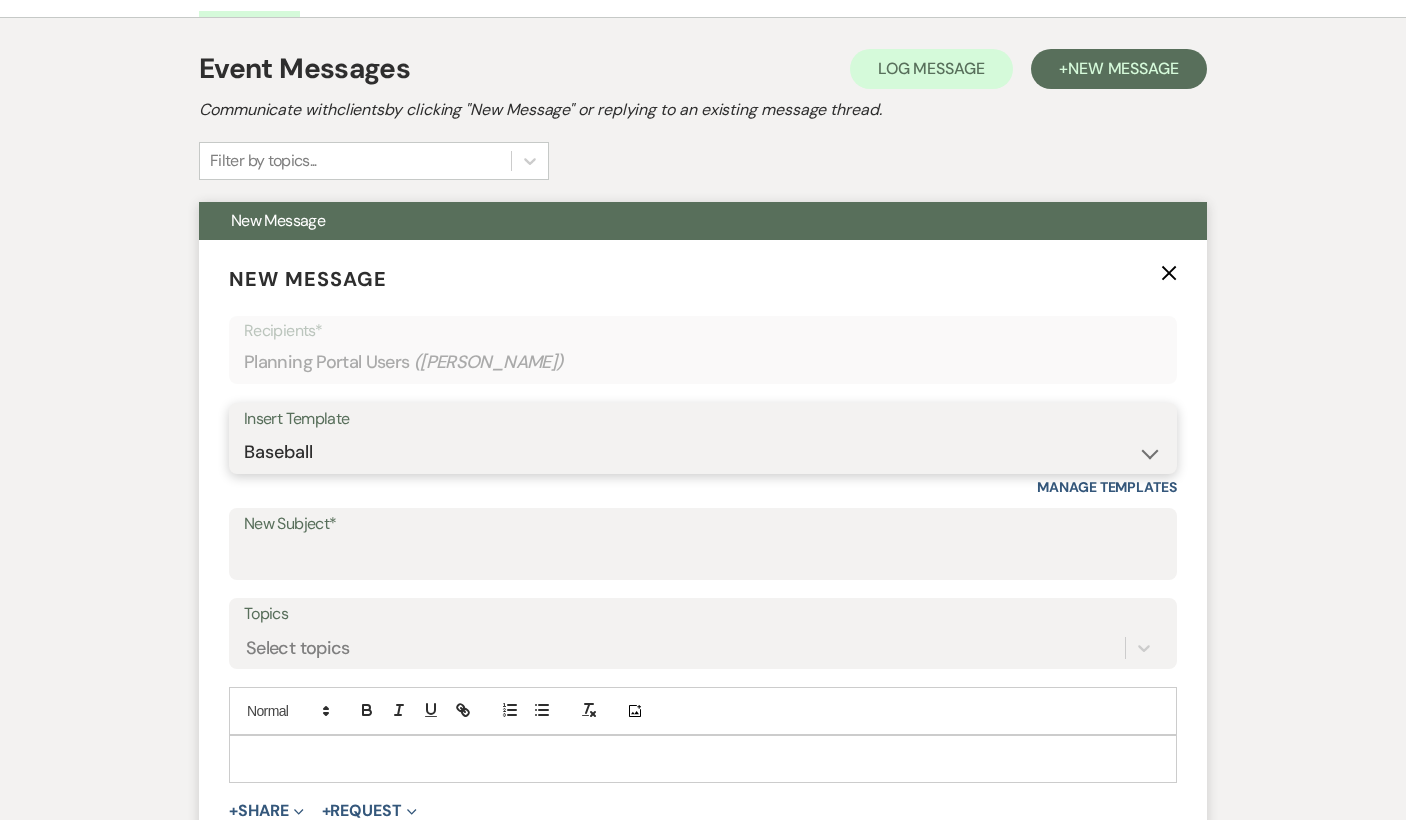 type on "A Night Out on W&S!" 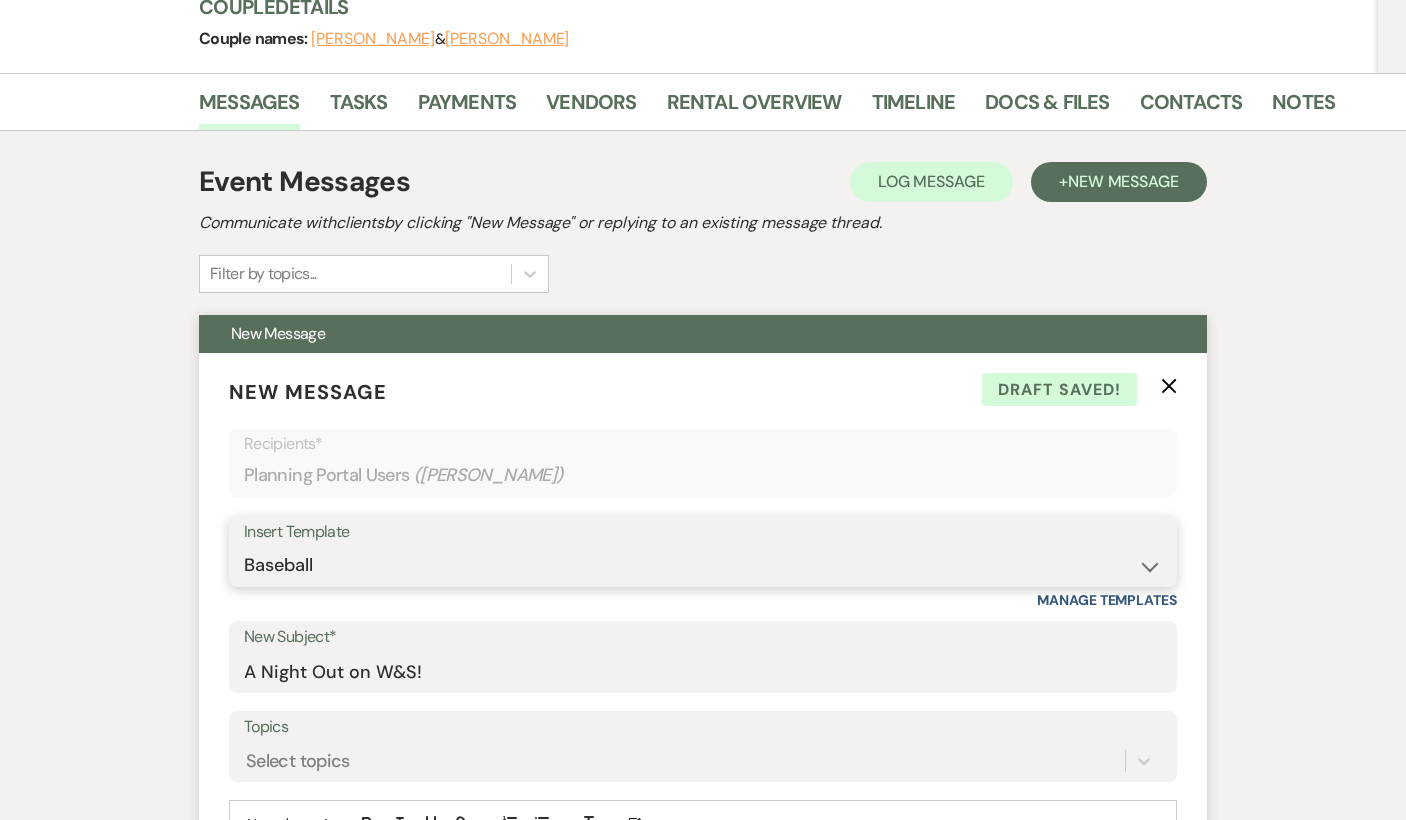 scroll, scrollTop: 0, scrollLeft: 0, axis: both 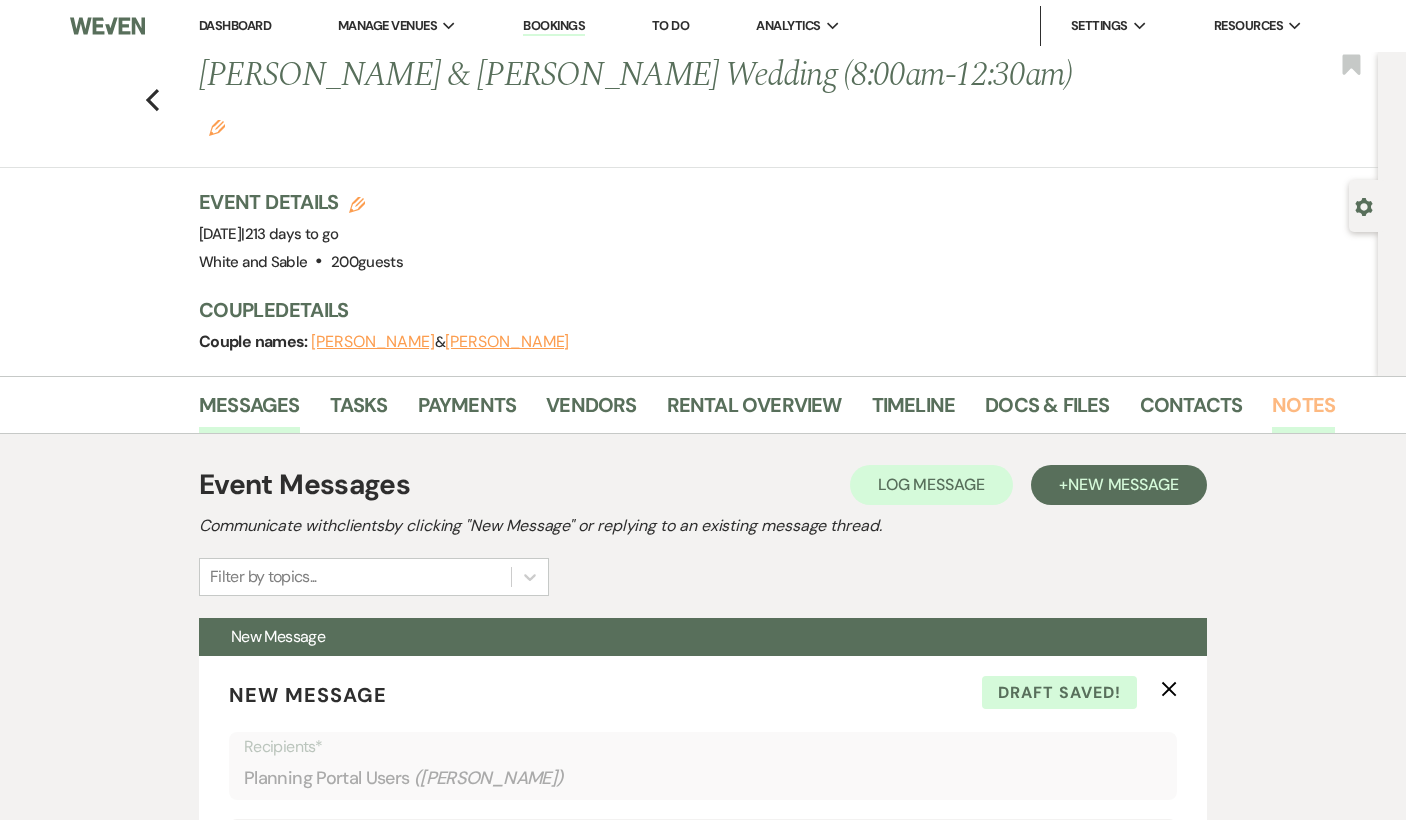 click on "Notes" at bounding box center (1303, 411) 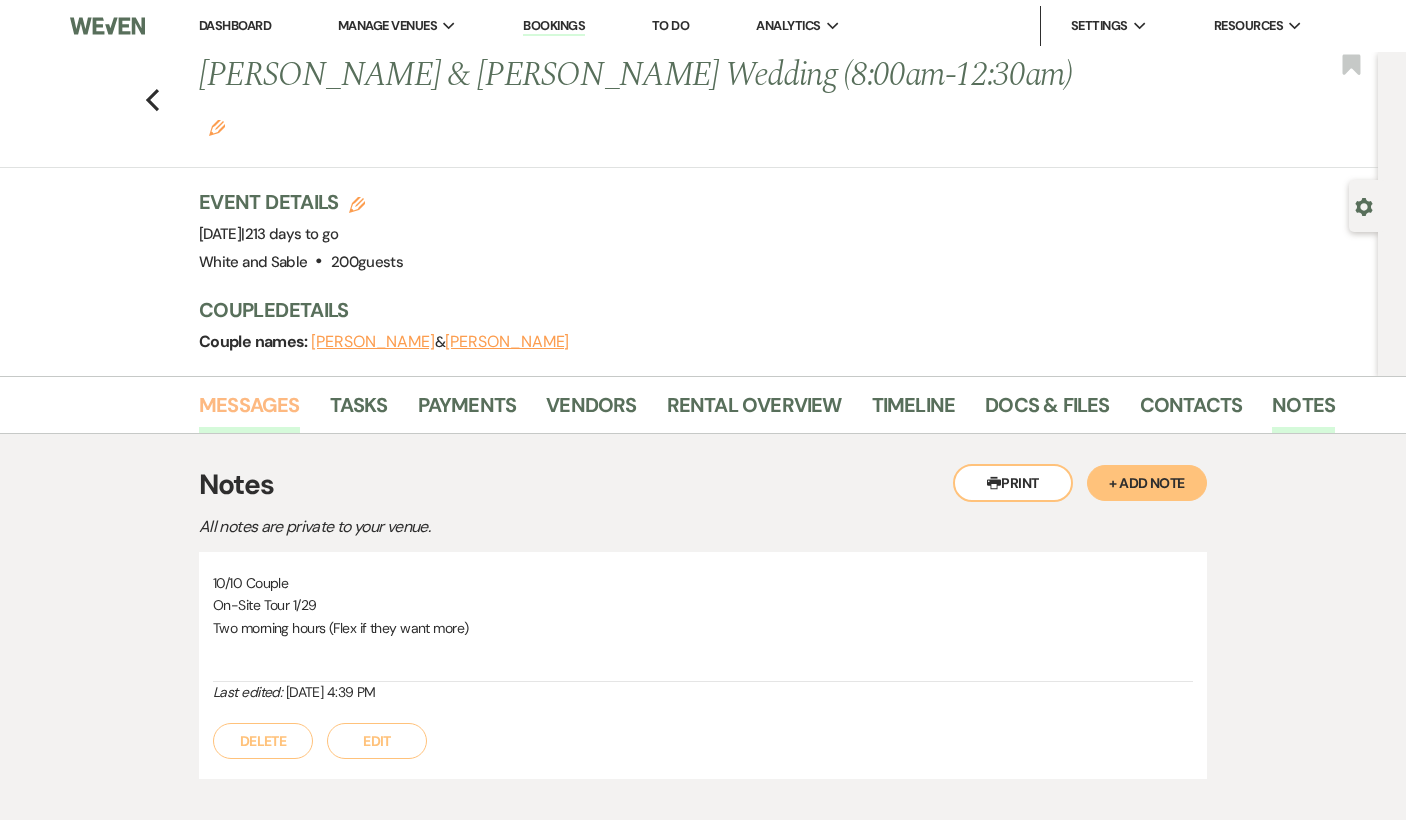 click on "Messages" at bounding box center [249, 411] 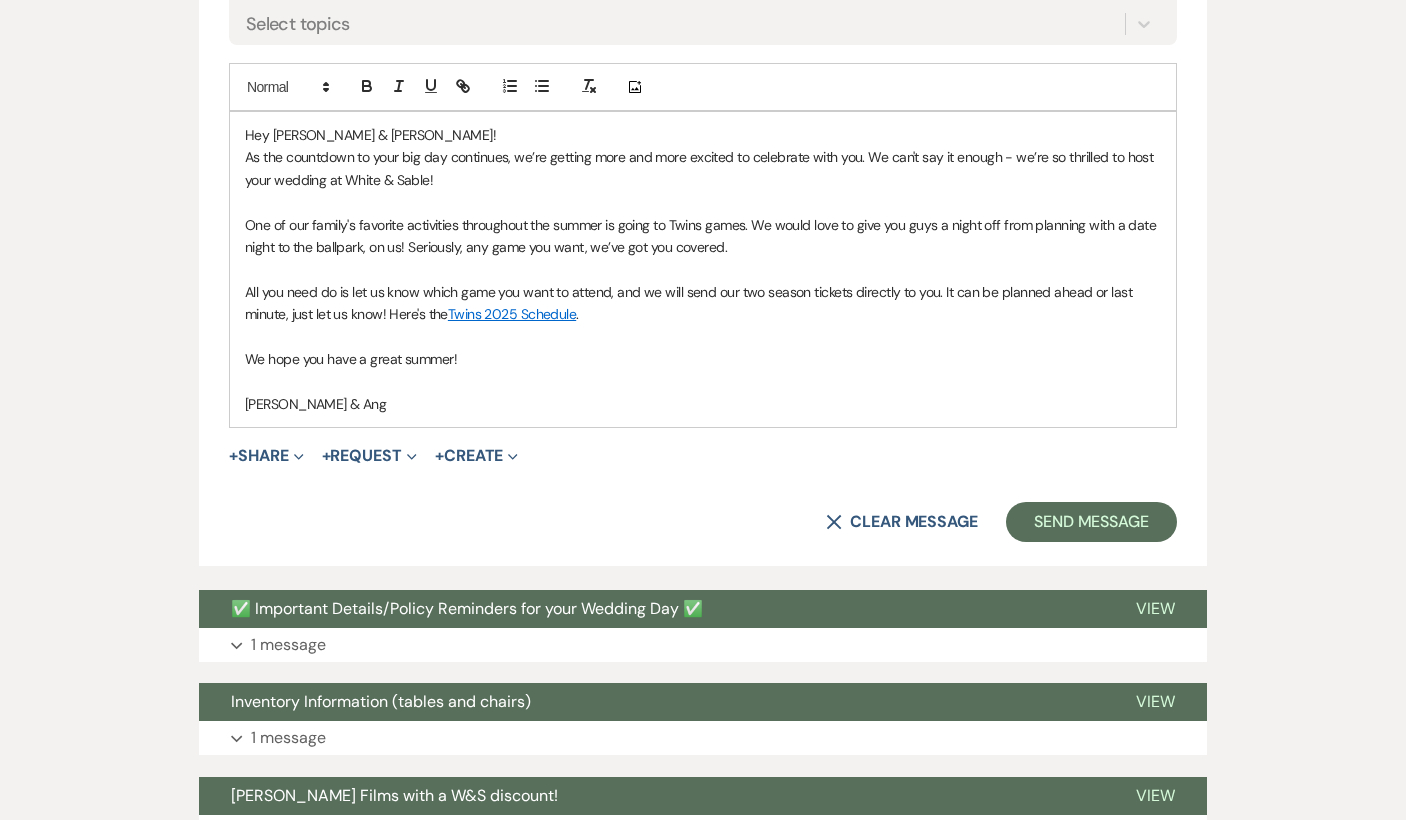 scroll, scrollTop: 1042, scrollLeft: 0, axis: vertical 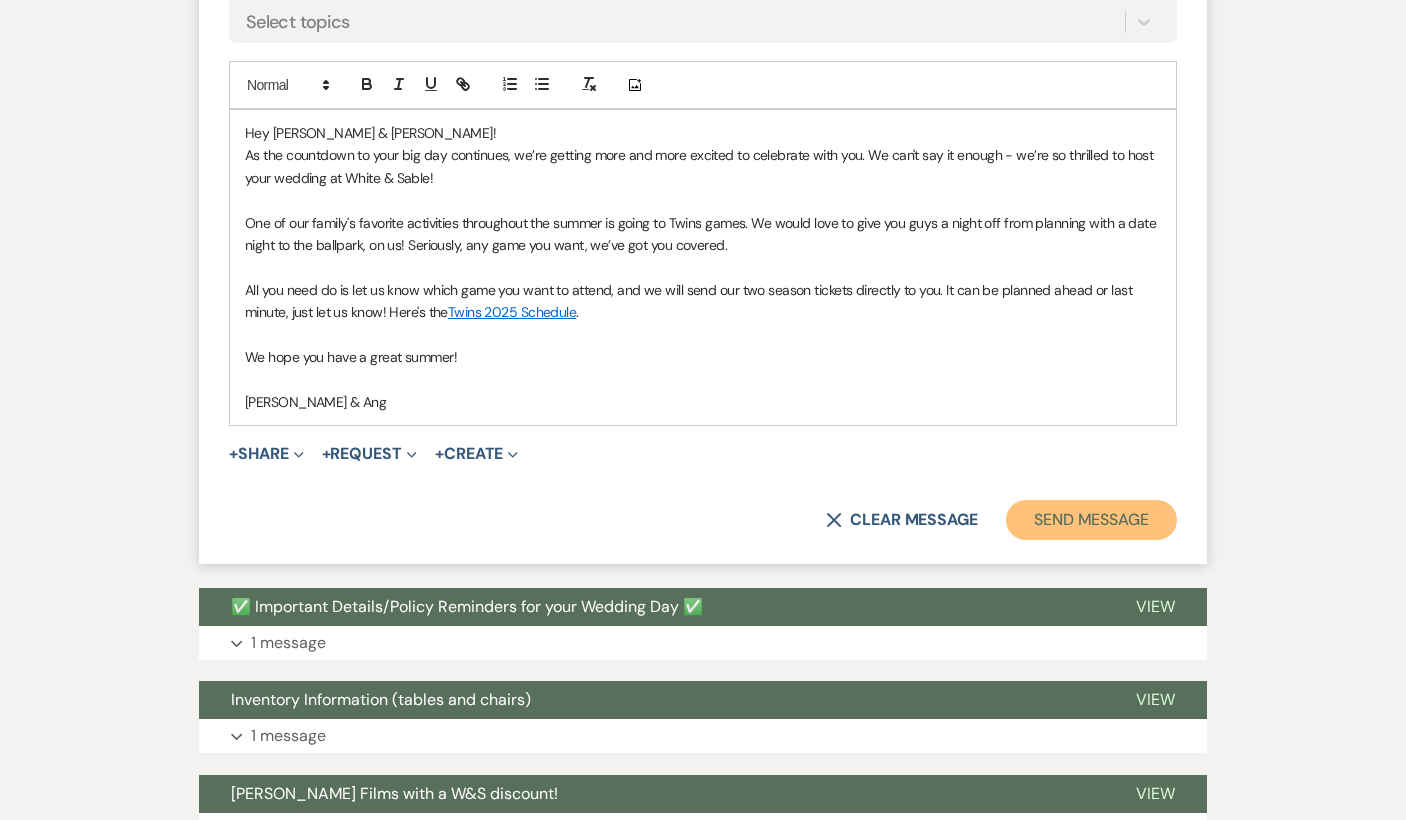 click on "Send Message" at bounding box center [1091, 520] 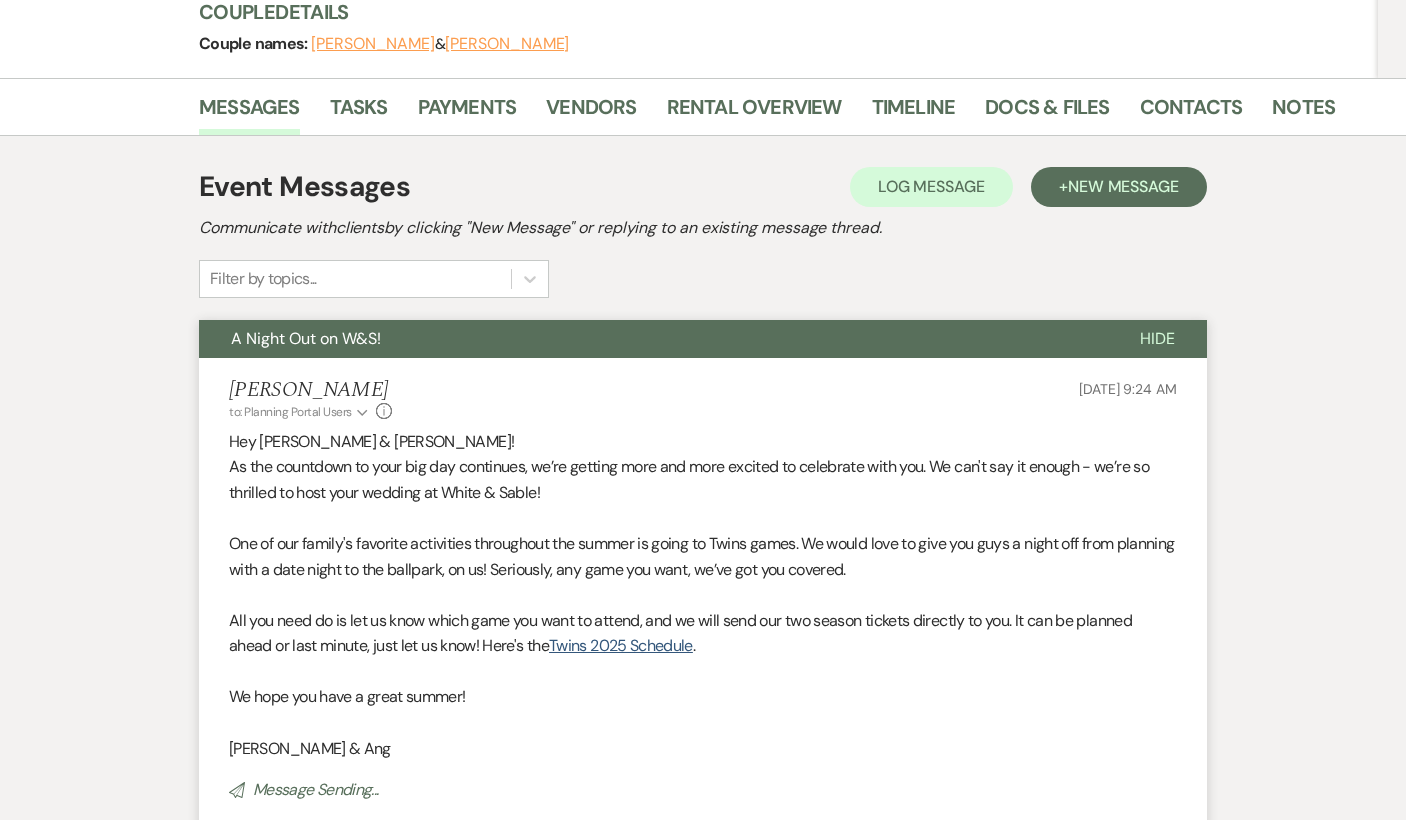 scroll, scrollTop: 0, scrollLeft: 0, axis: both 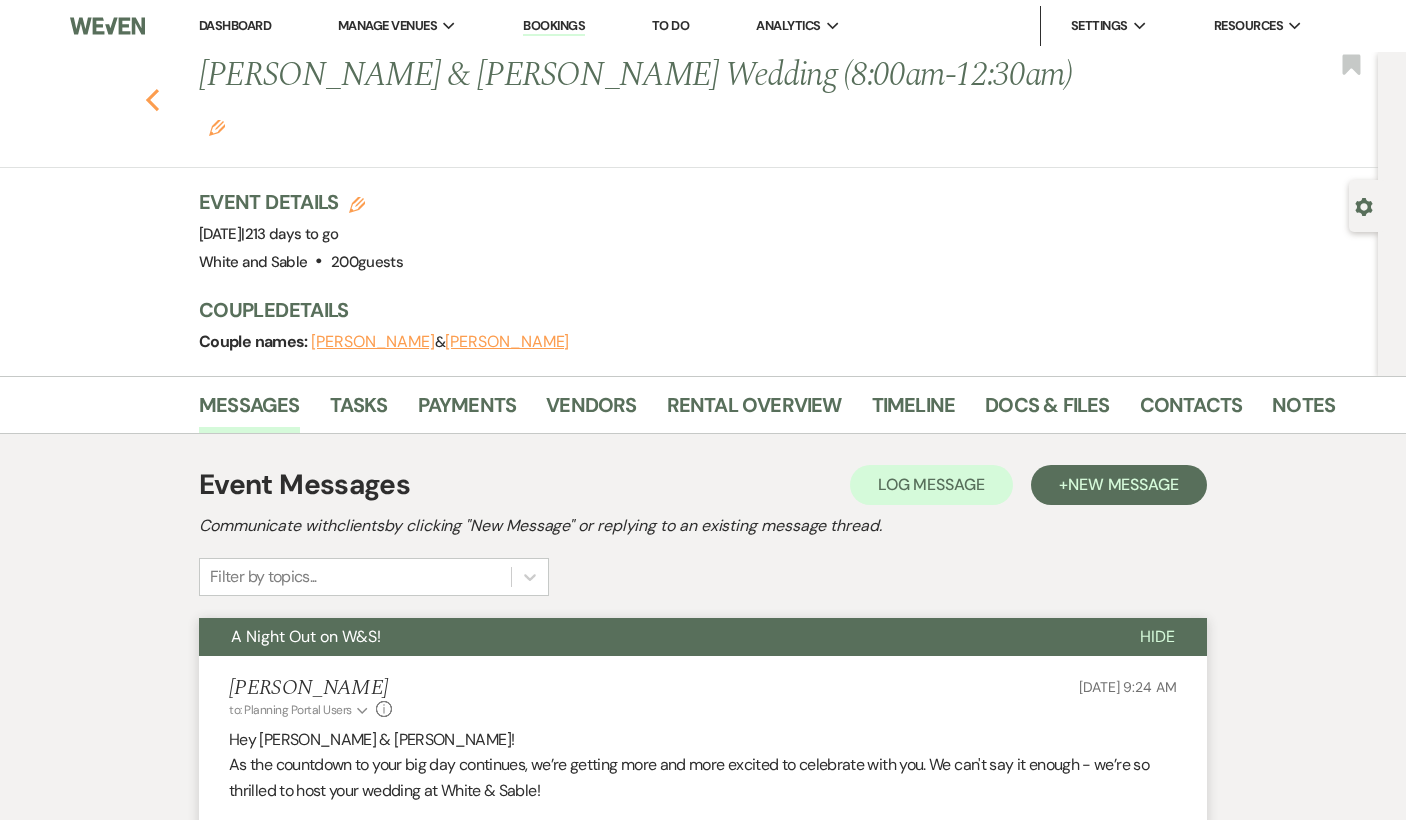 click 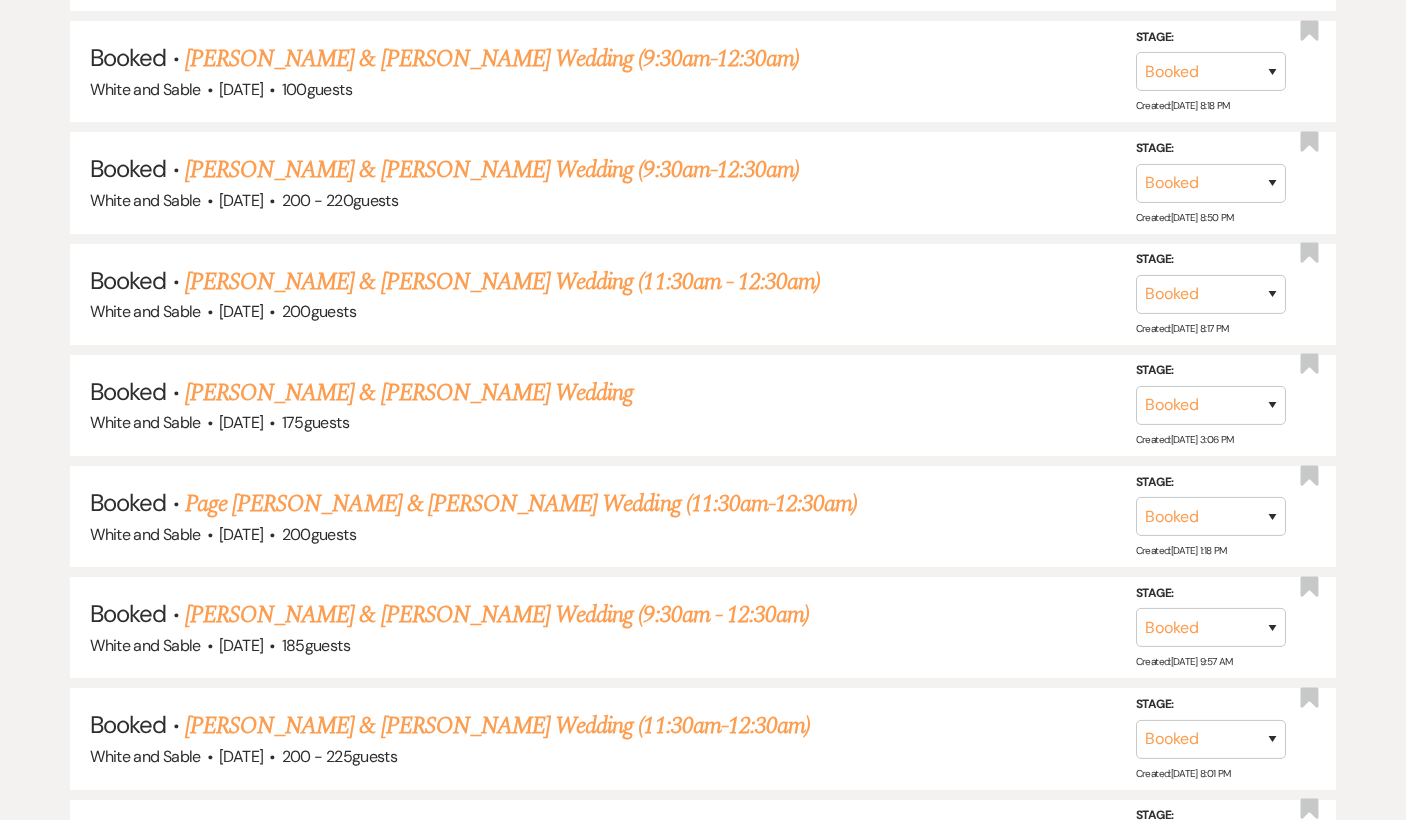 scroll, scrollTop: 6106, scrollLeft: 0, axis: vertical 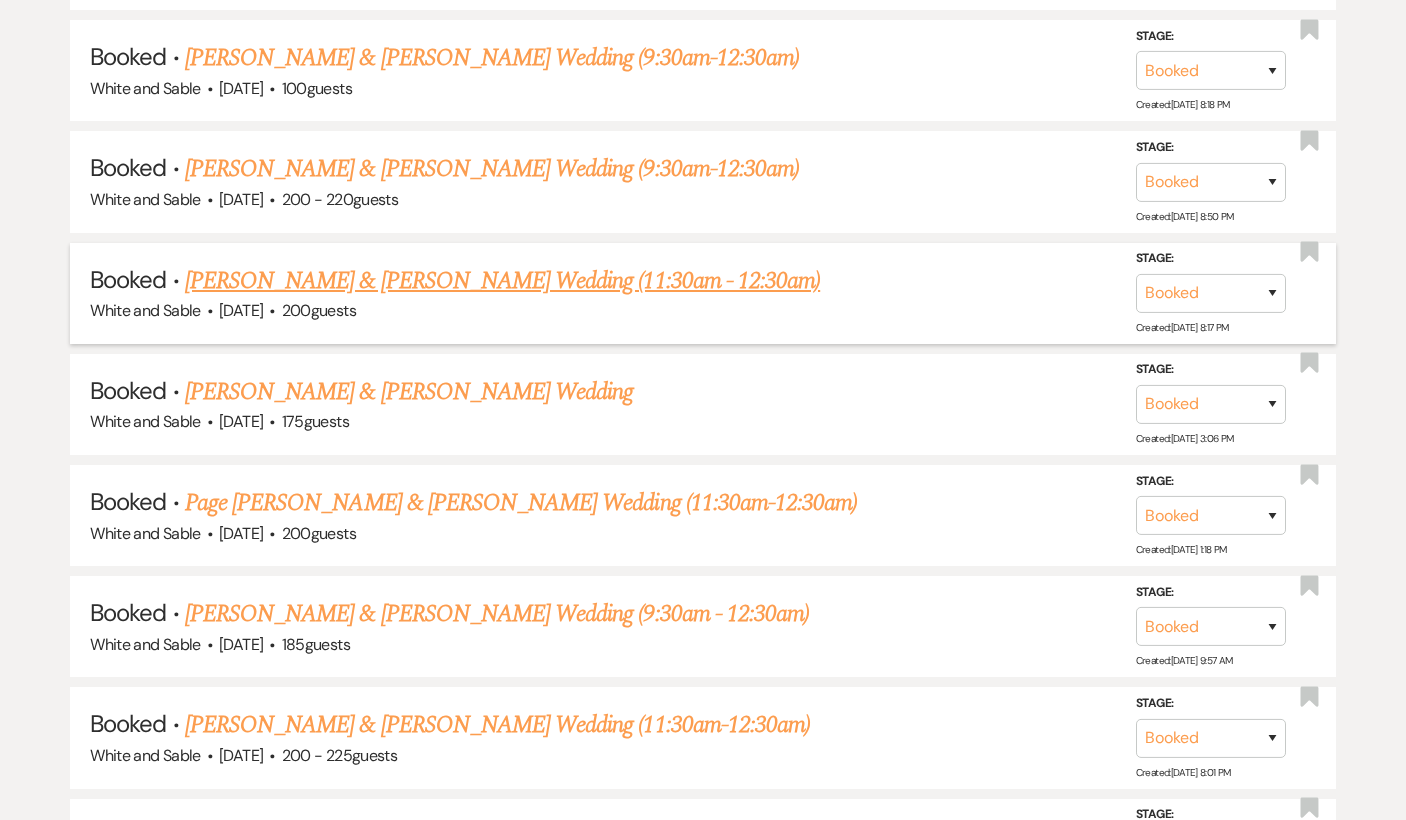 click on "[PERSON_NAME] & [PERSON_NAME] Wedding (11:30am - 12:30am)" at bounding box center (502, 281) 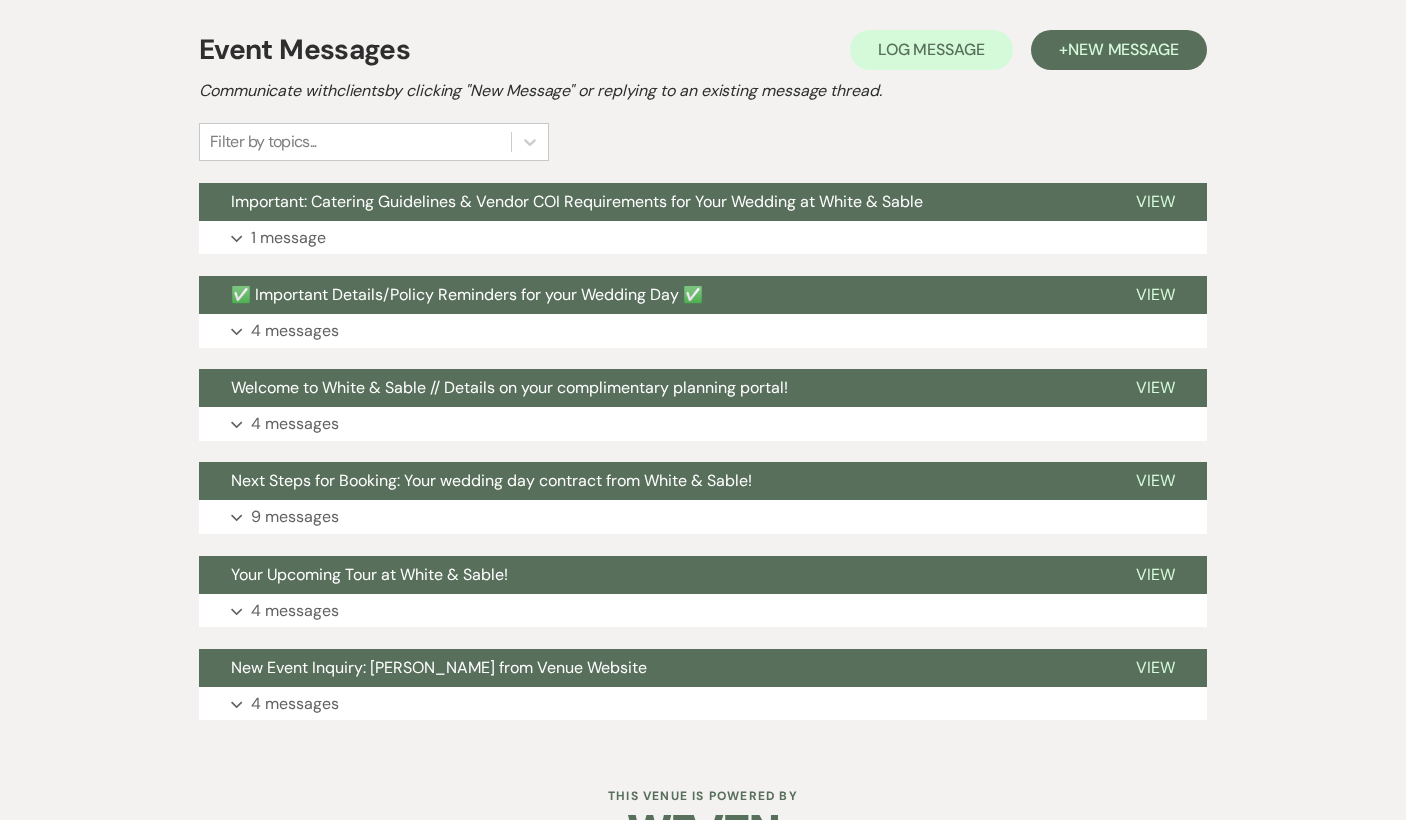 scroll, scrollTop: 446, scrollLeft: 0, axis: vertical 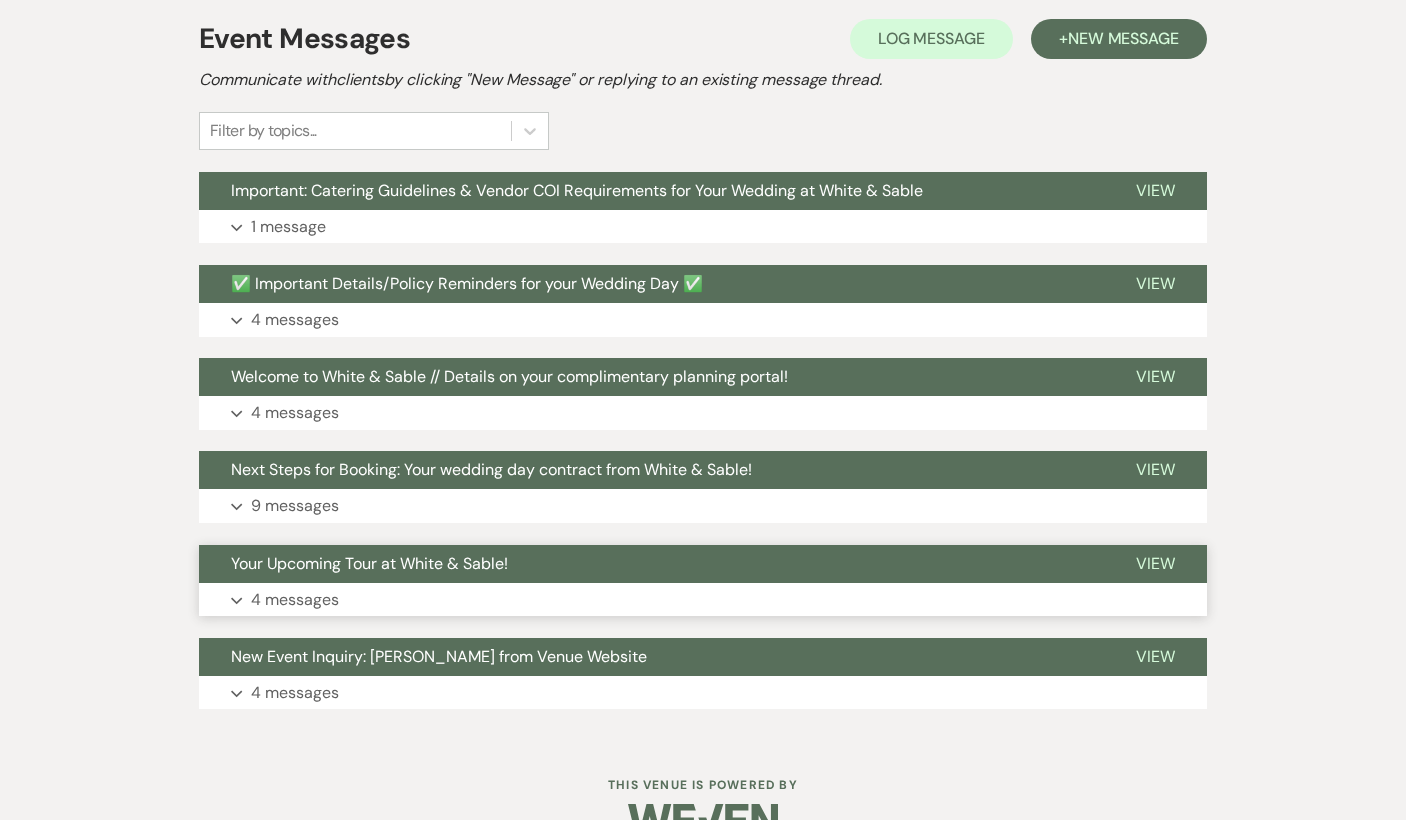 click on "Your Upcoming Tour at White & Sable!" at bounding box center [651, 564] 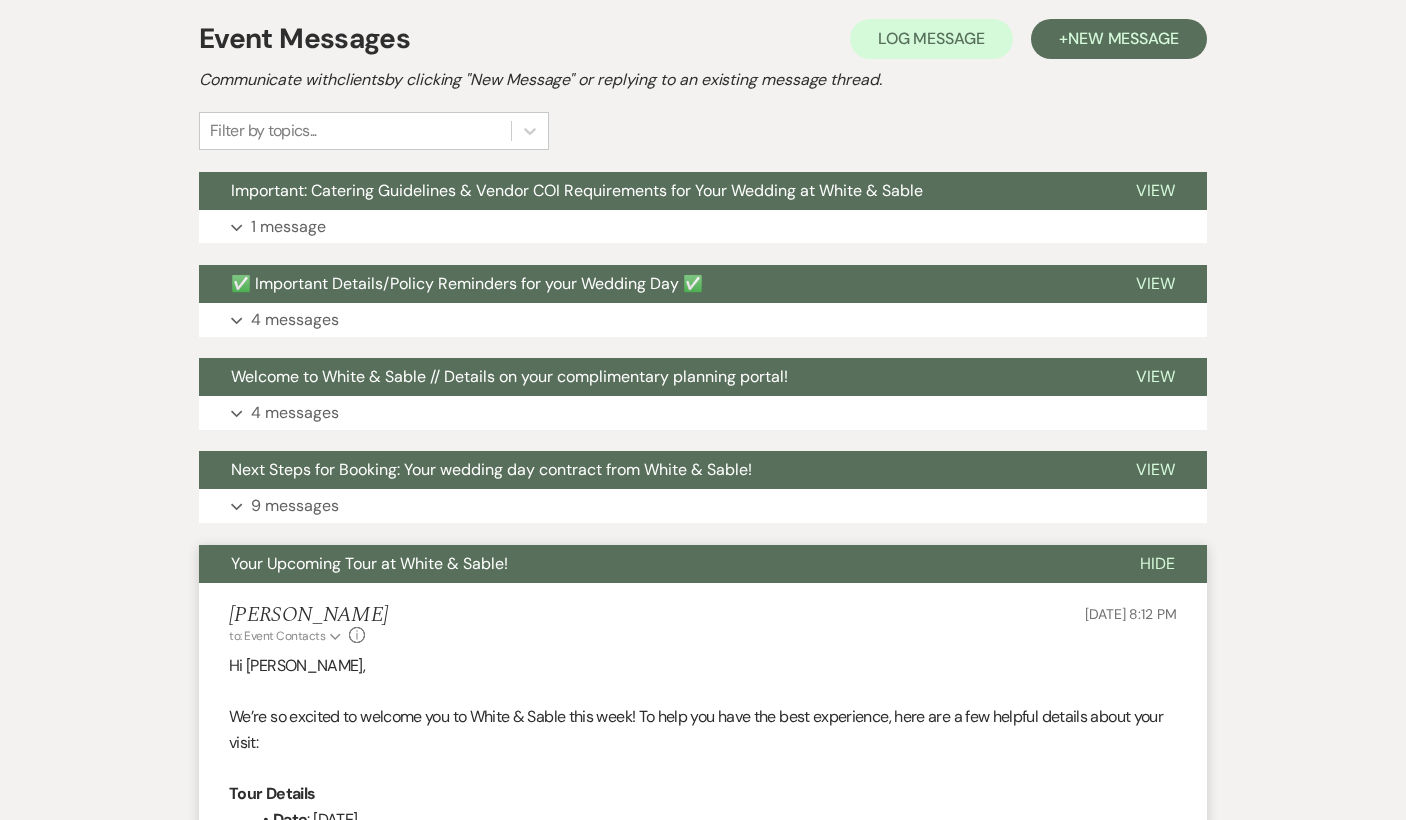click on "Your Upcoming Tour at White & Sable!" at bounding box center [653, 564] 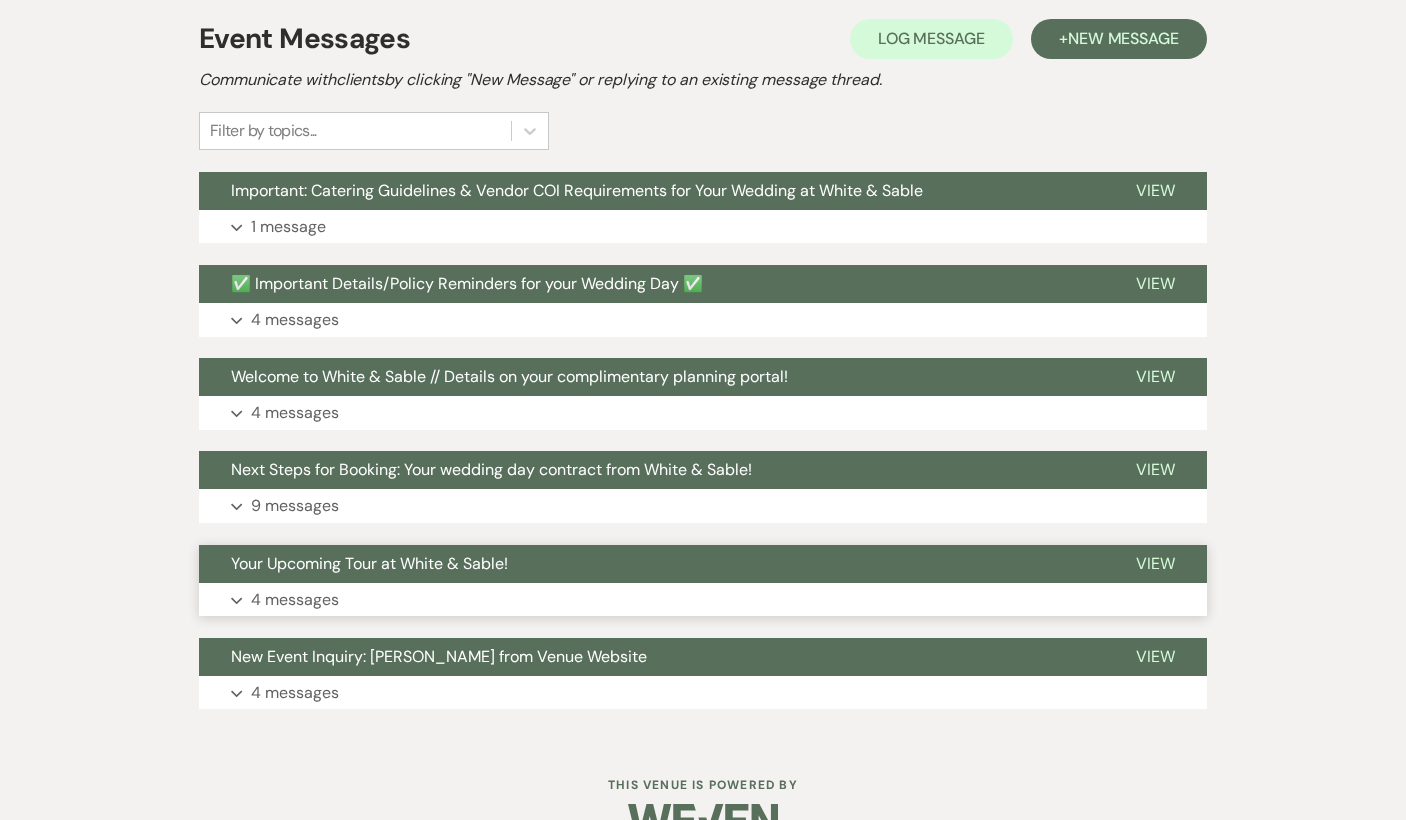 scroll, scrollTop: 0, scrollLeft: 0, axis: both 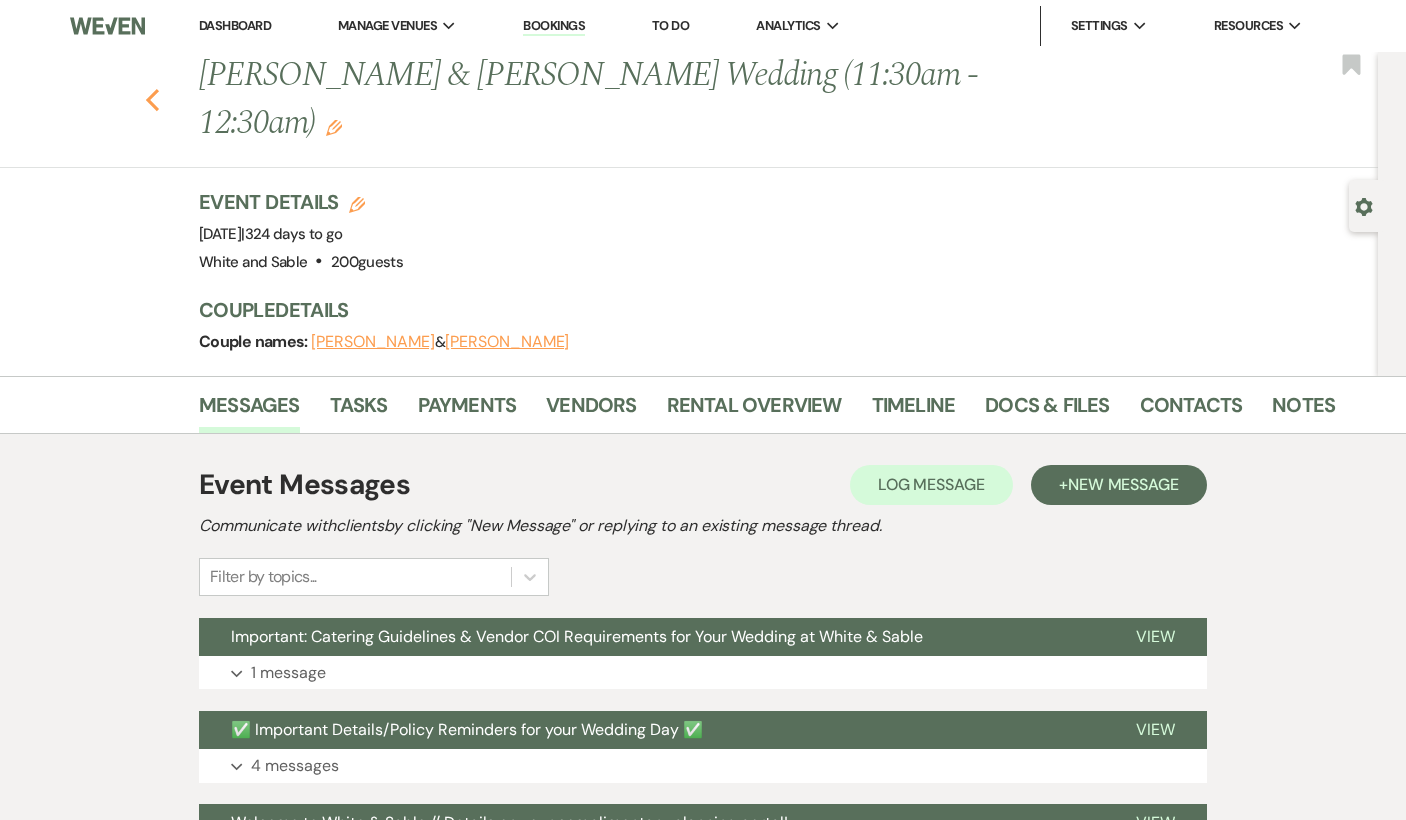 click on "Previous" 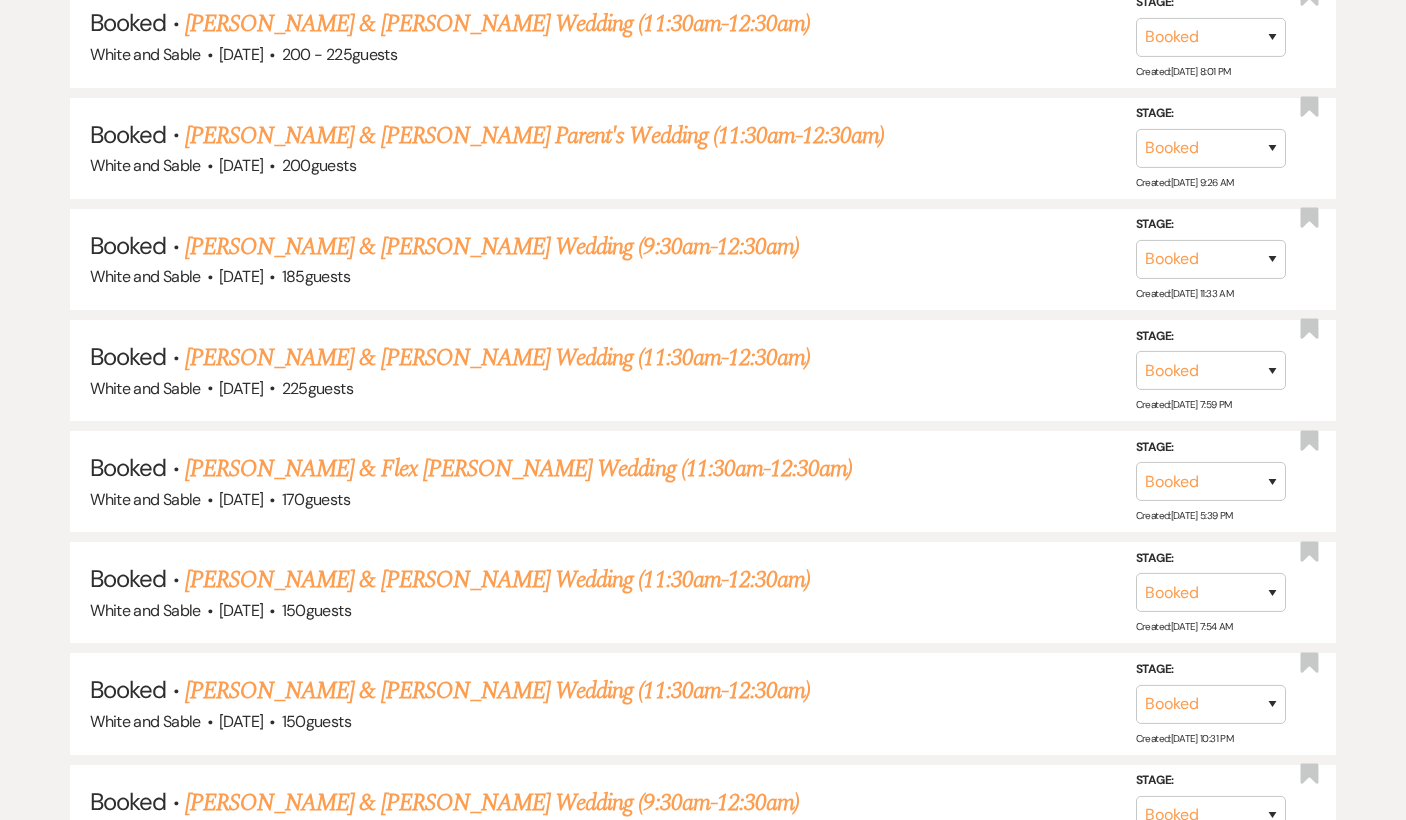 scroll, scrollTop: 6808, scrollLeft: 0, axis: vertical 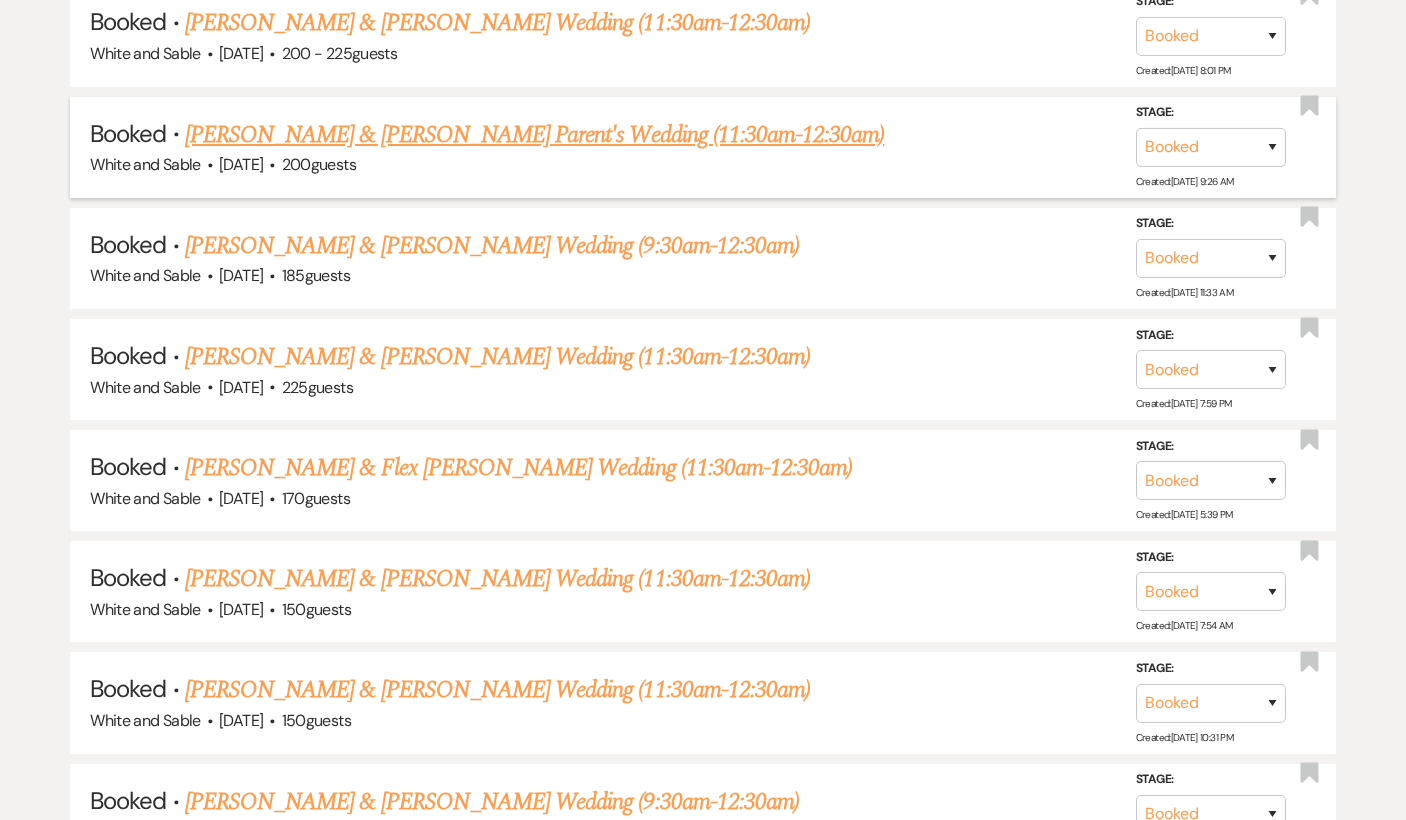 click on "[PERSON_NAME] & [PERSON_NAME] Parent's Wedding (11:30am-12:30am)" at bounding box center [535, 135] 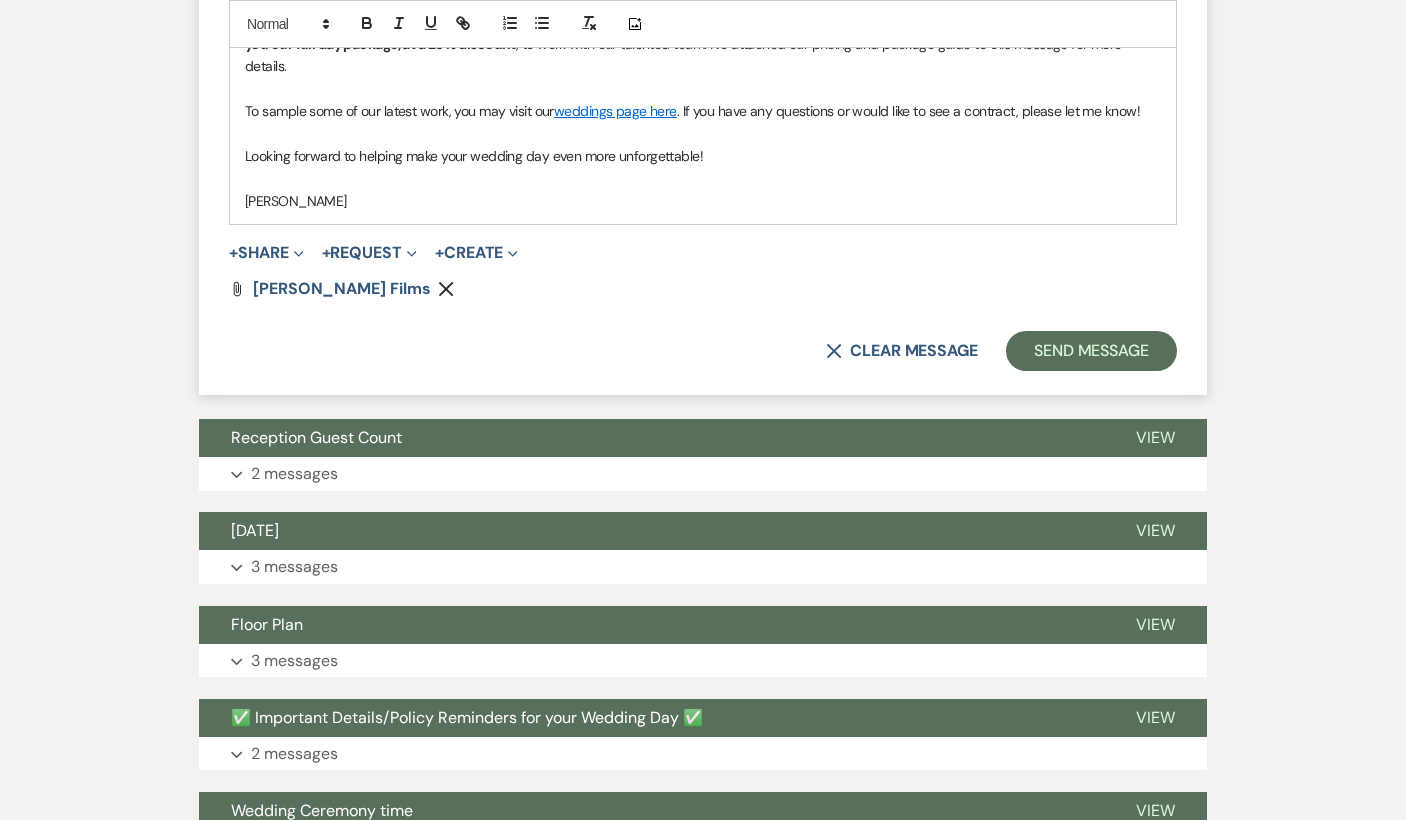 scroll, scrollTop: 1386, scrollLeft: 0, axis: vertical 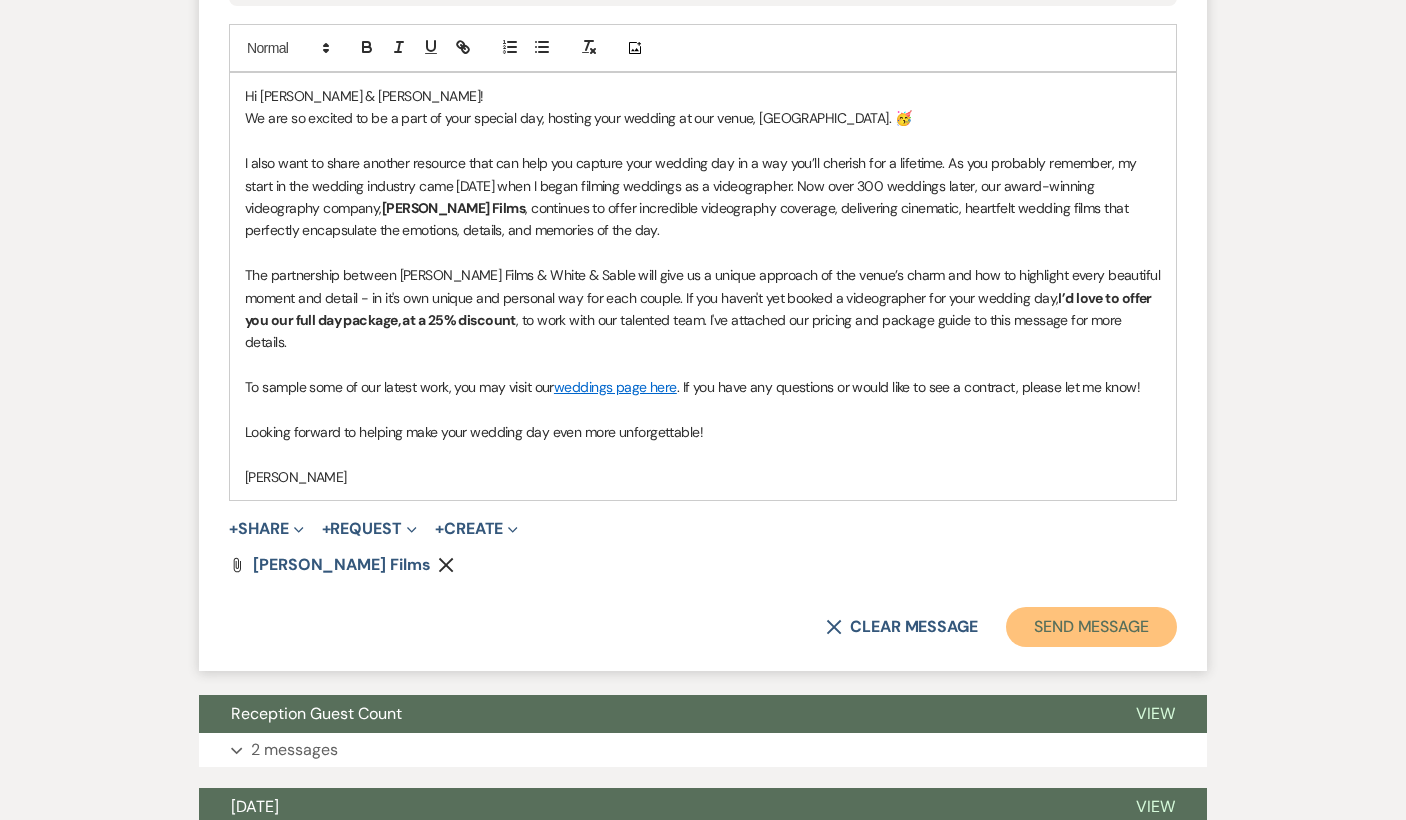 click on "Send Message" at bounding box center (1091, 627) 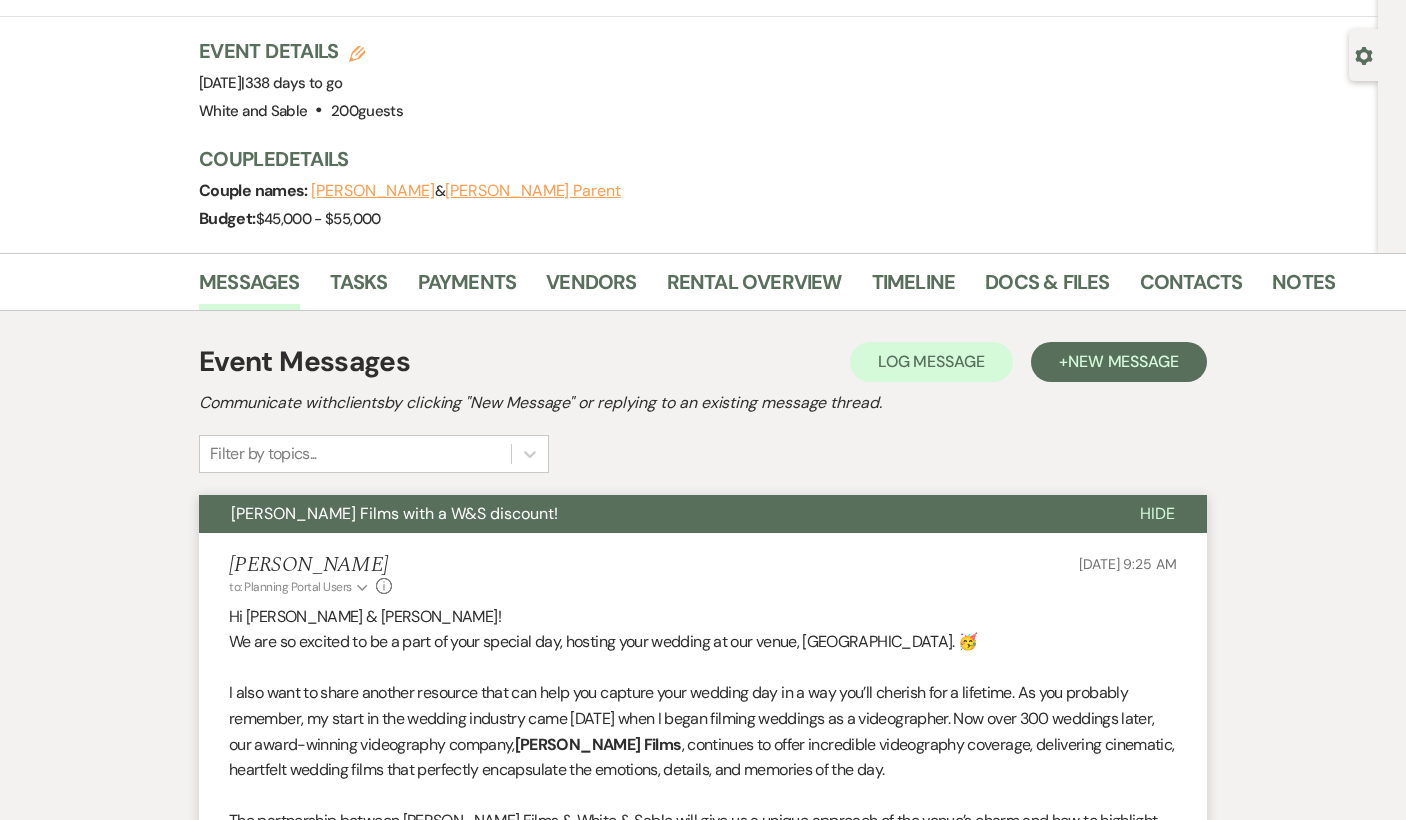 scroll, scrollTop: 0, scrollLeft: 0, axis: both 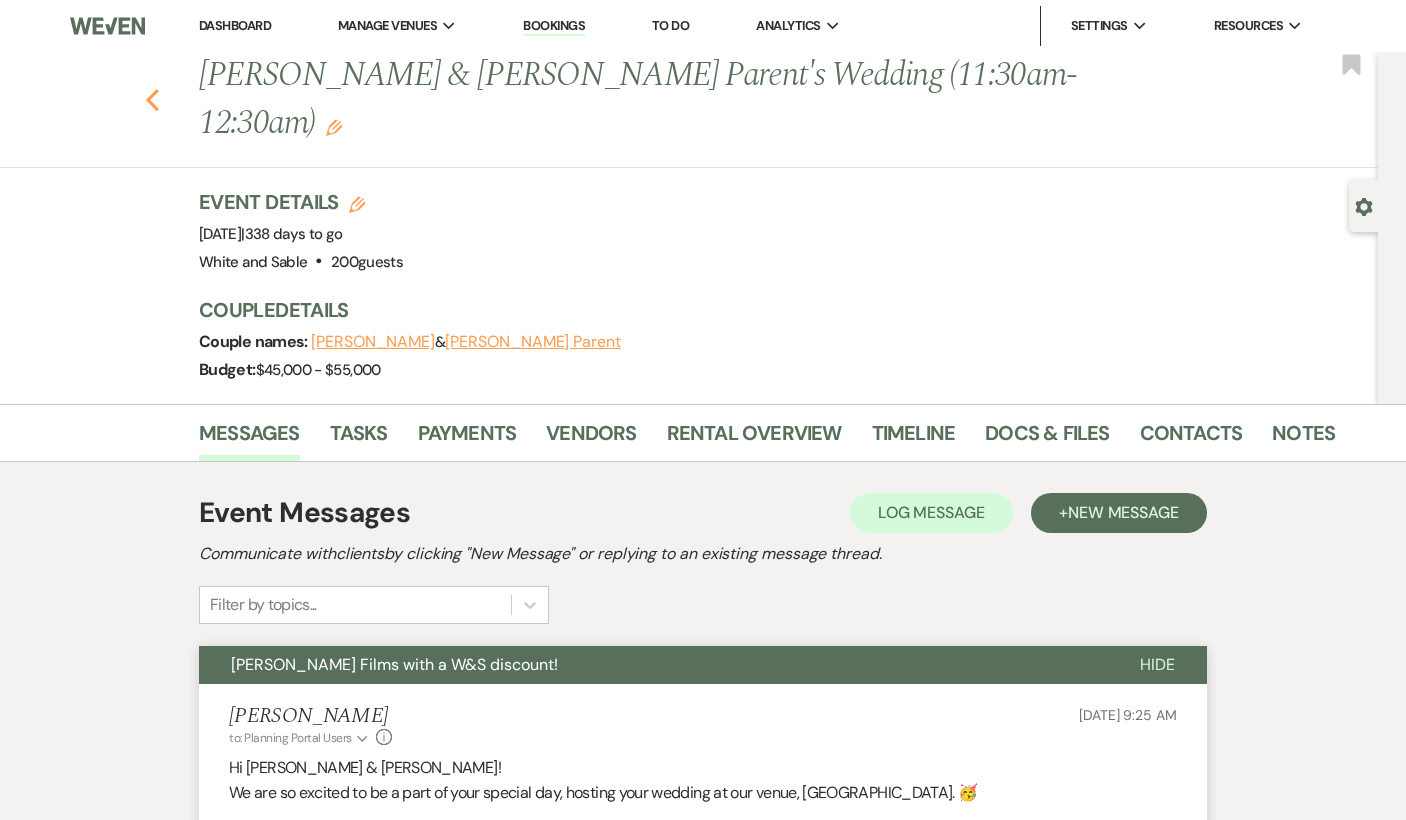 click on "Previous" 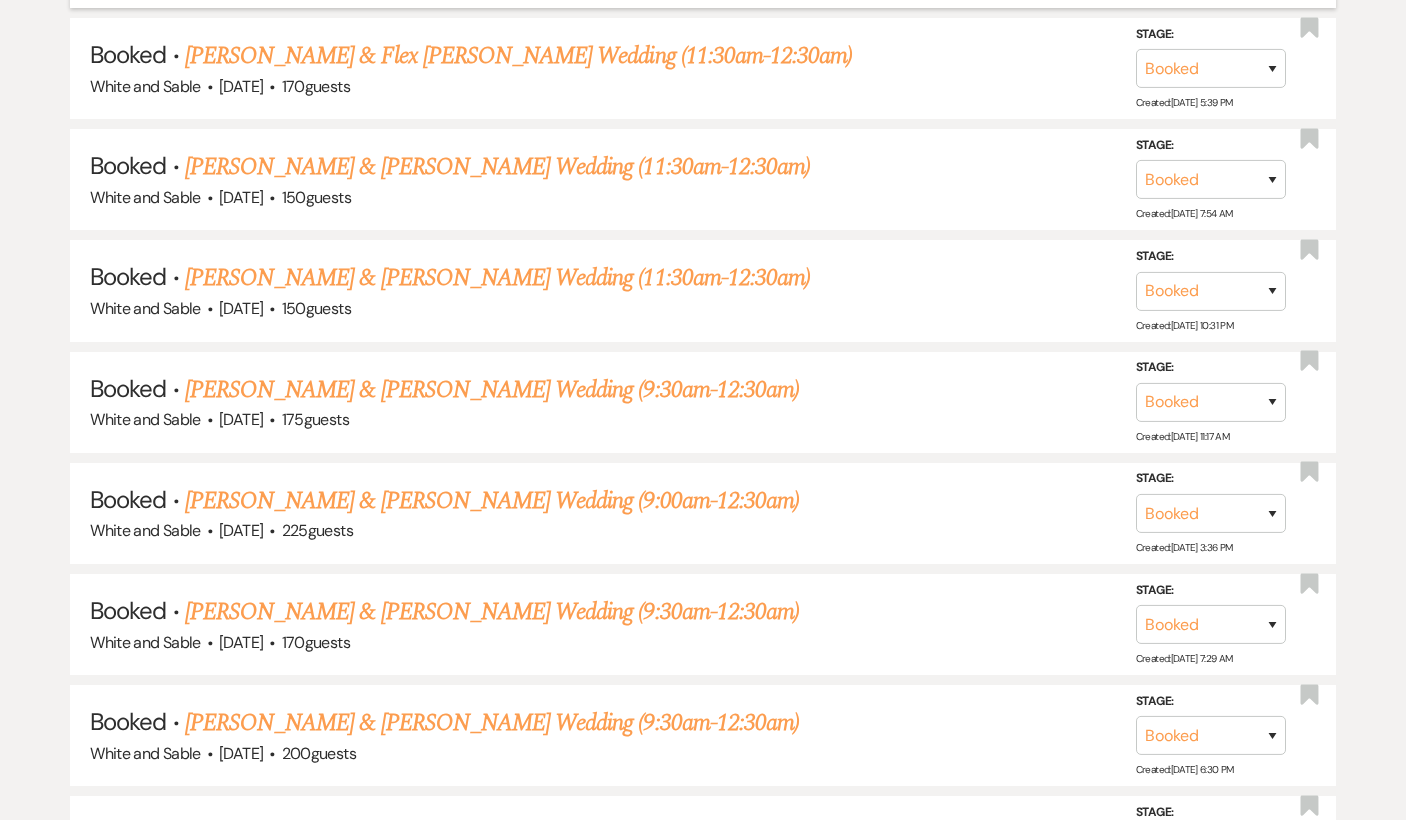 scroll, scrollTop: 7222, scrollLeft: 0, axis: vertical 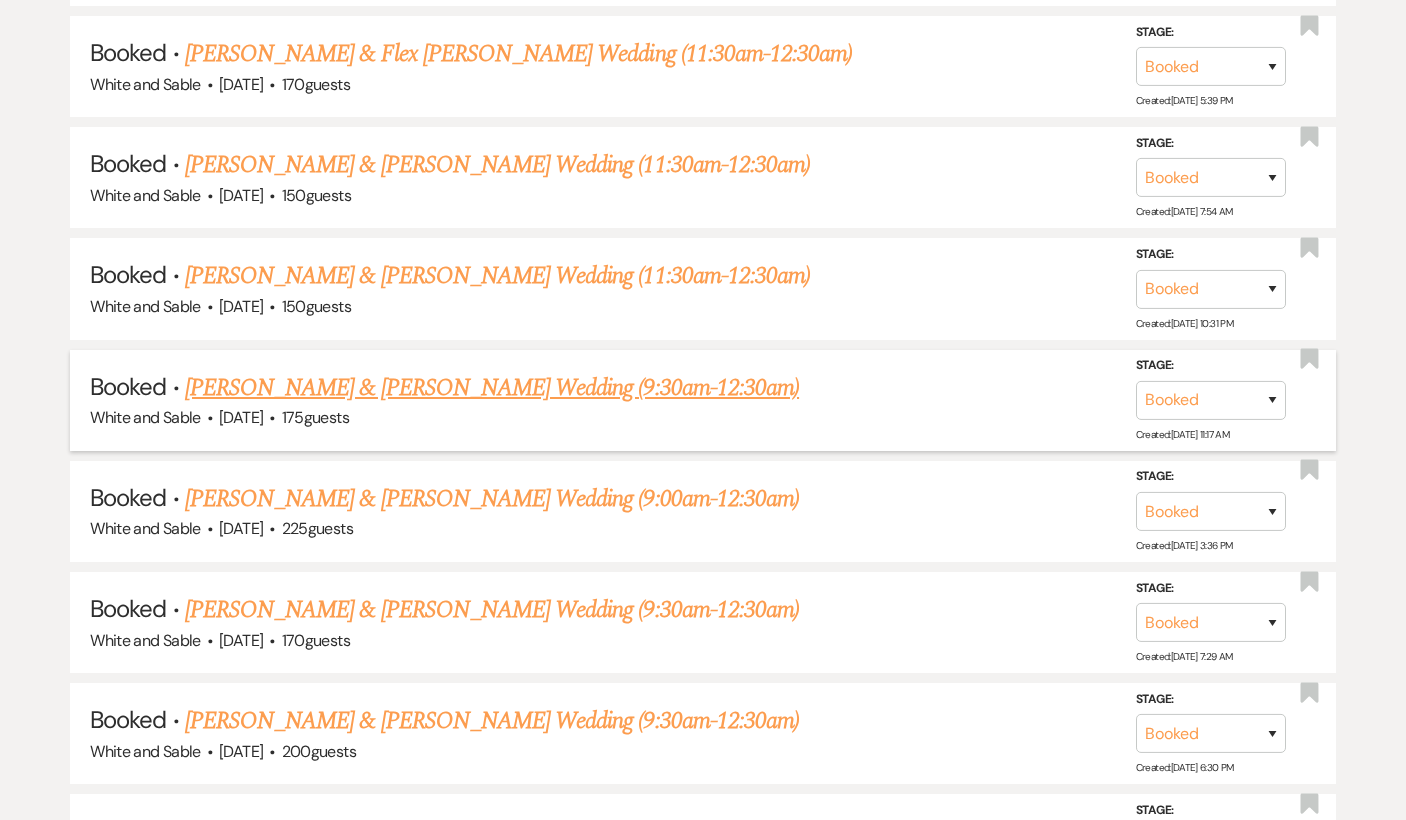 click on "[PERSON_NAME] & [PERSON_NAME] Wedding (9:30am-12:30am)" at bounding box center [492, 388] 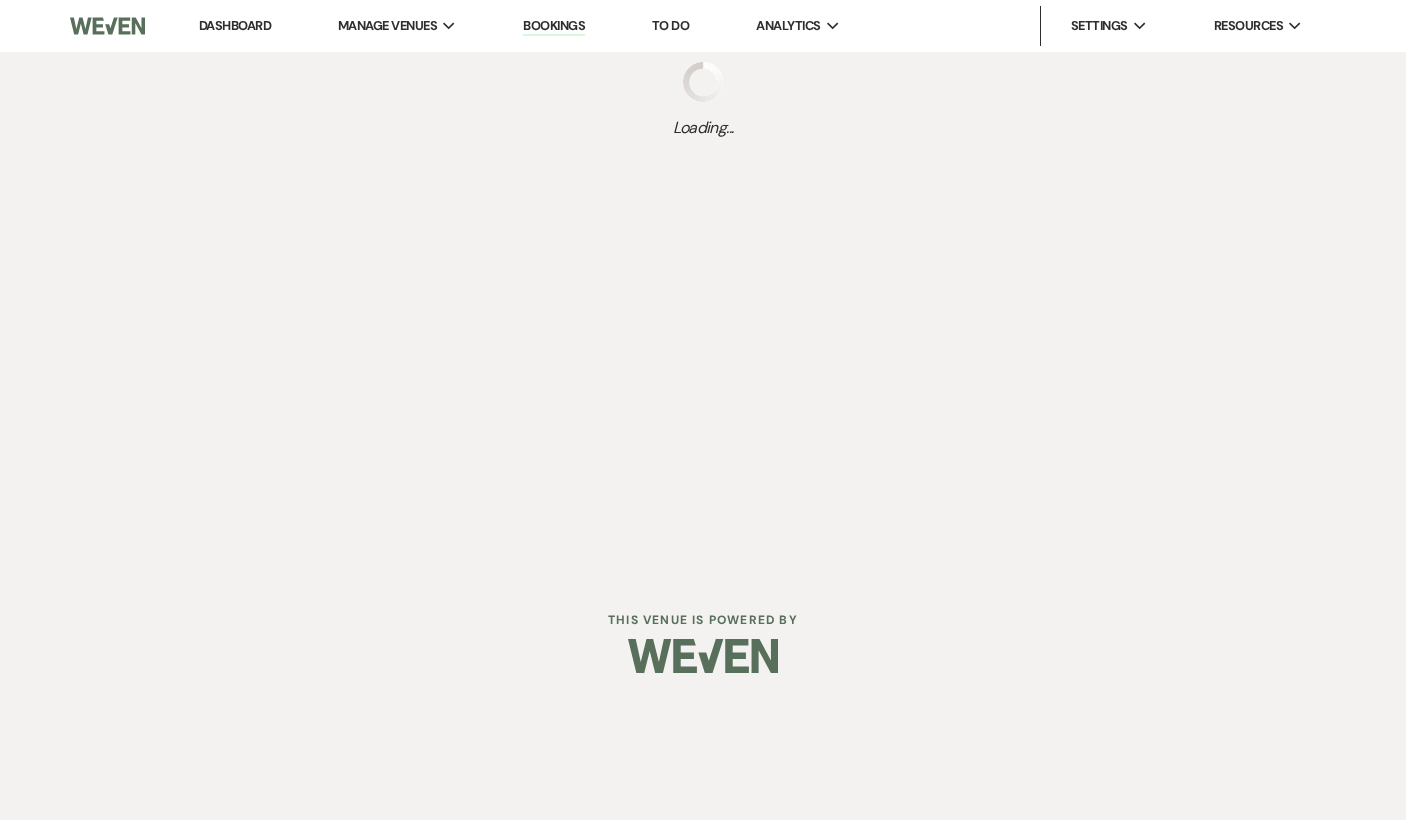 scroll, scrollTop: 0, scrollLeft: 0, axis: both 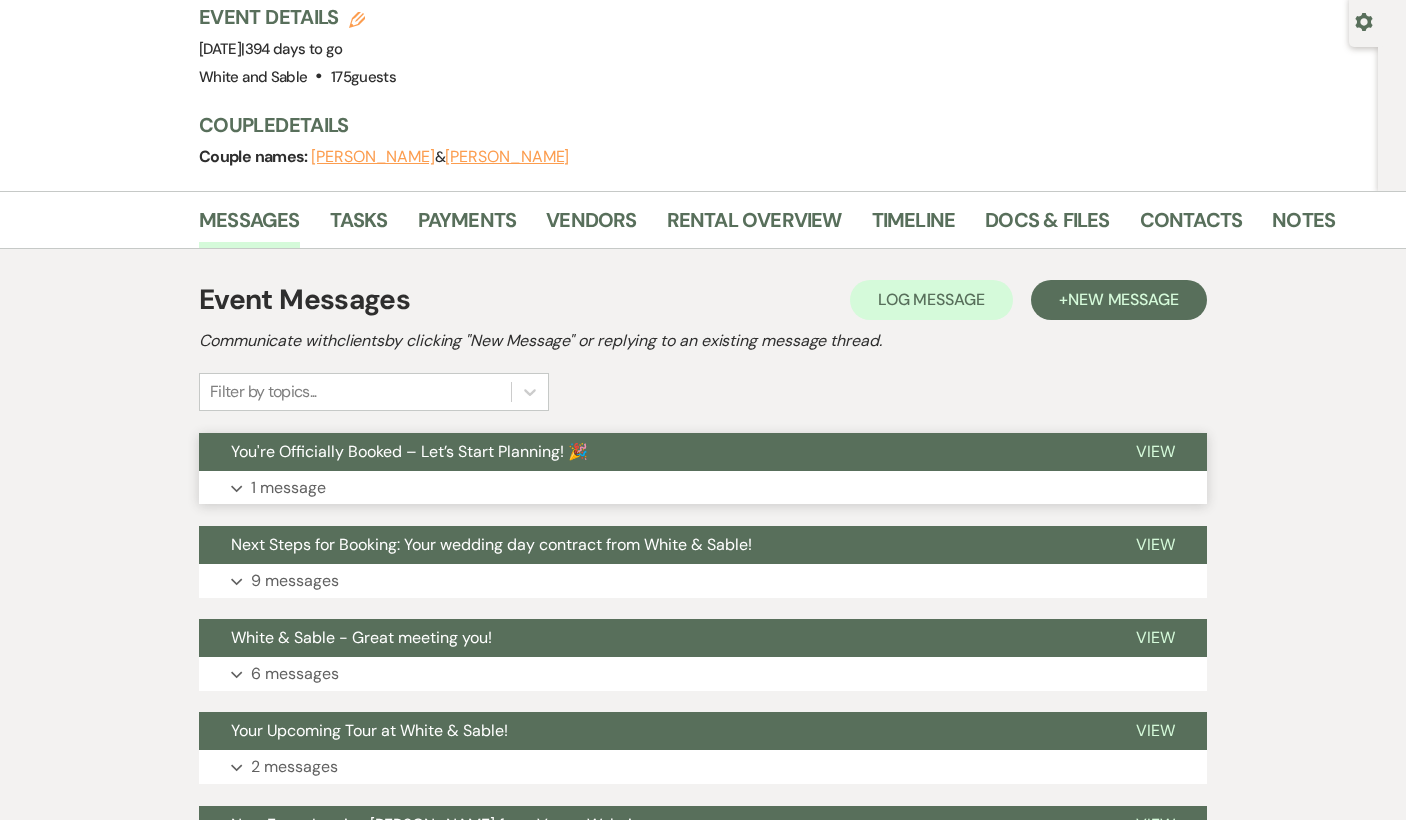 click on "You're Officially Booked – Let’s Start Planning! 🎉" at bounding box center [409, 451] 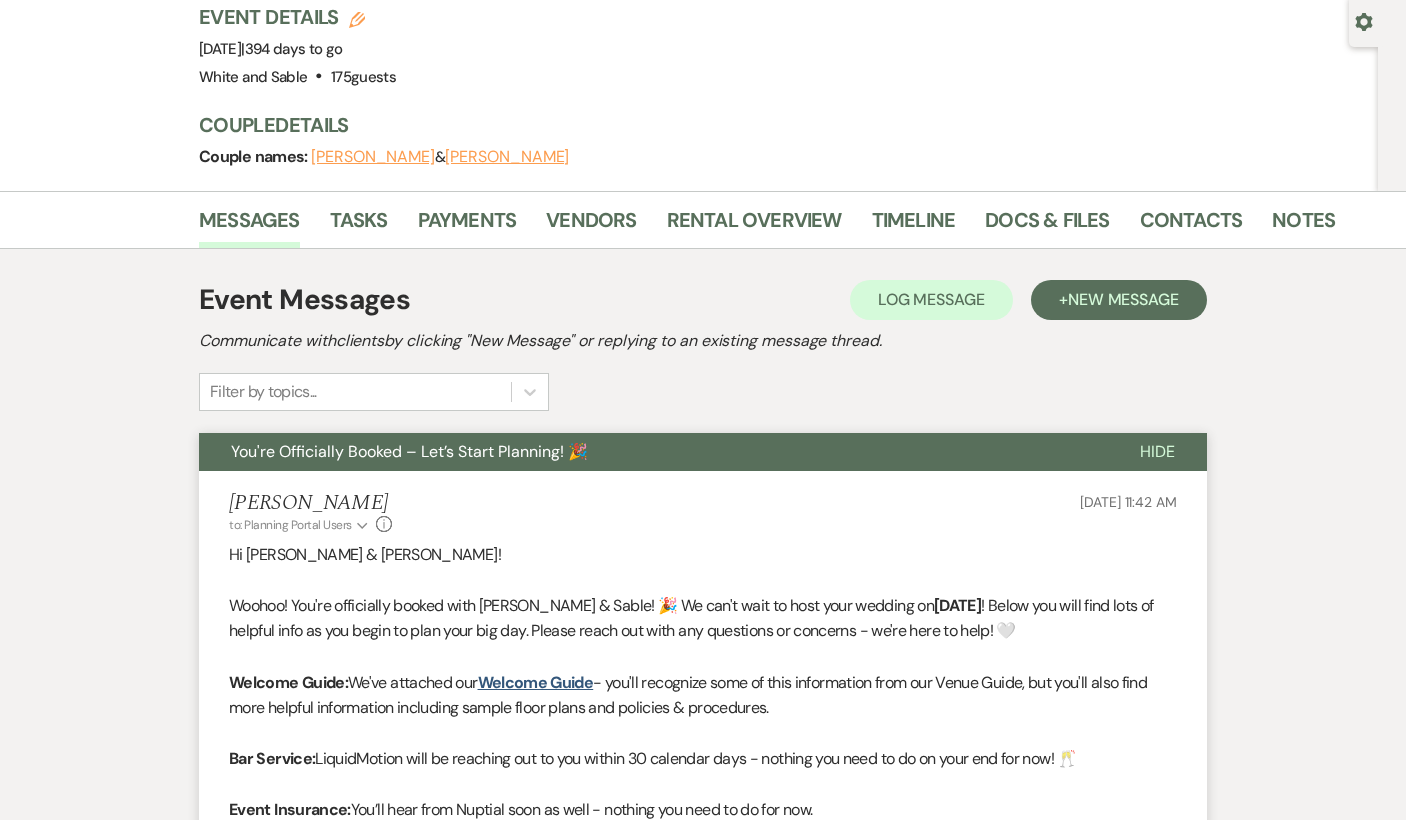 click on "You're Officially Booked – Let’s Start Planning! 🎉" at bounding box center [409, 451] 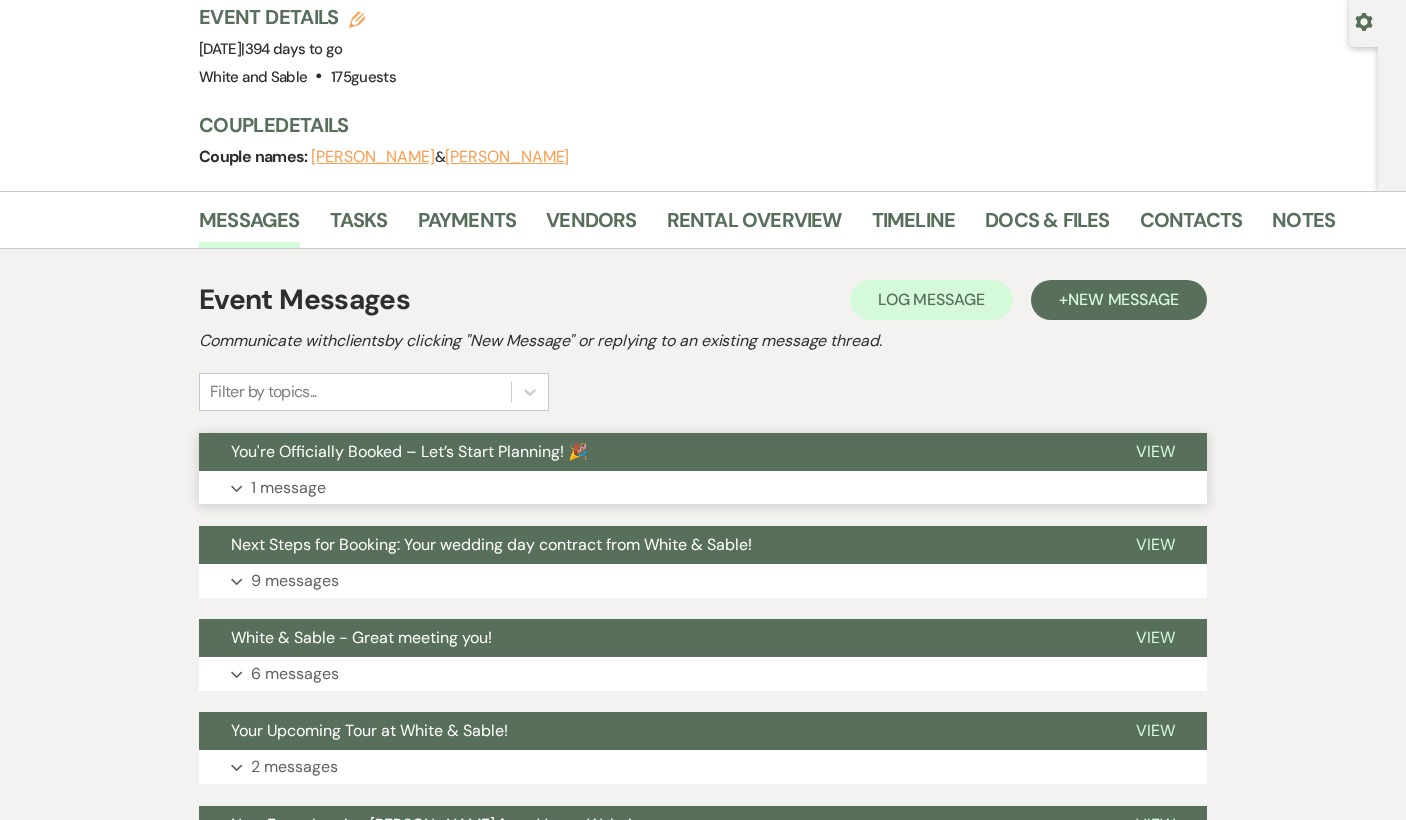 scroll, scrollTop: 0, scrollLeft: 0, axis: both 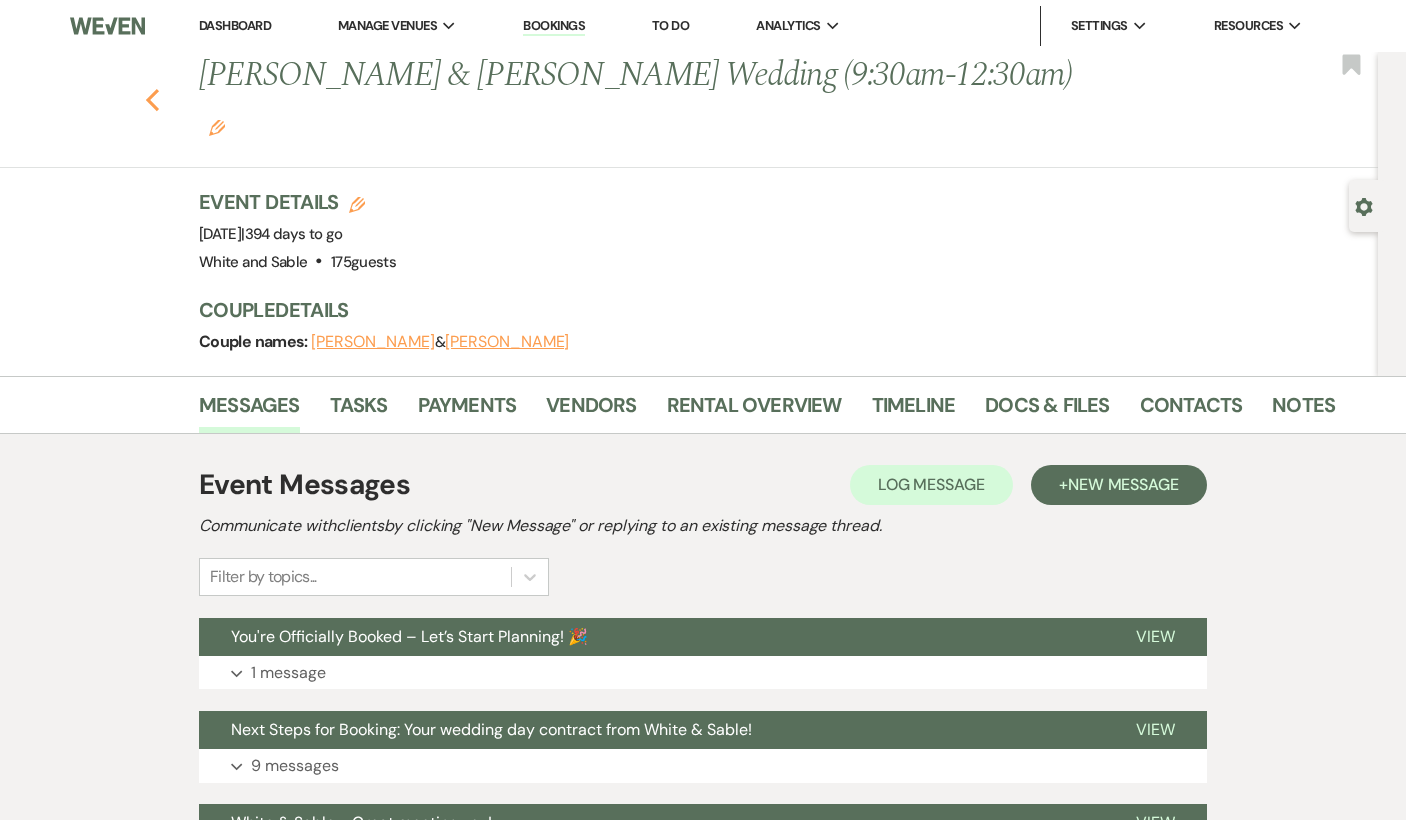 click on "Previous" 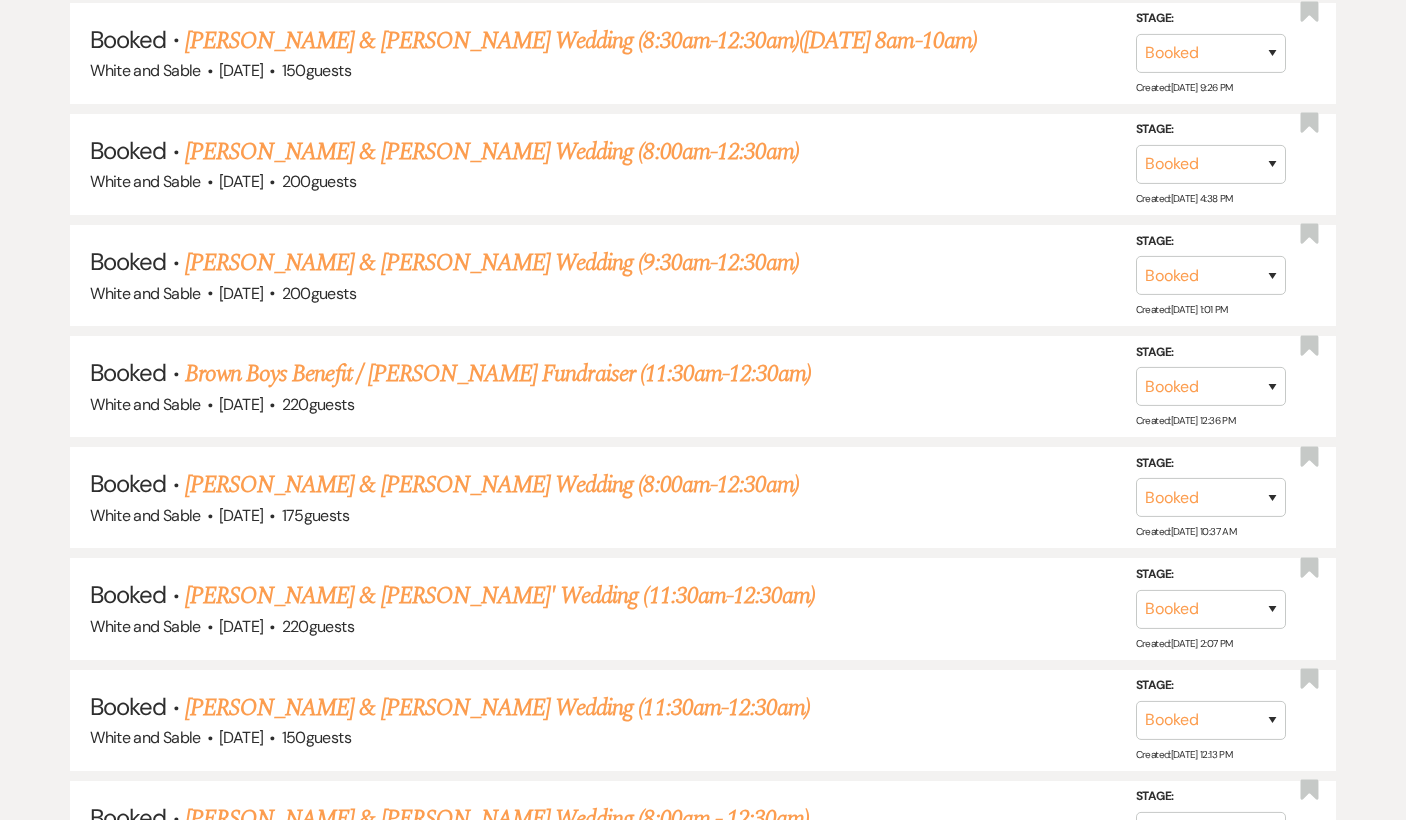 scroll, scrollTop: 5124, scrollLeft: 0, axis: vertical 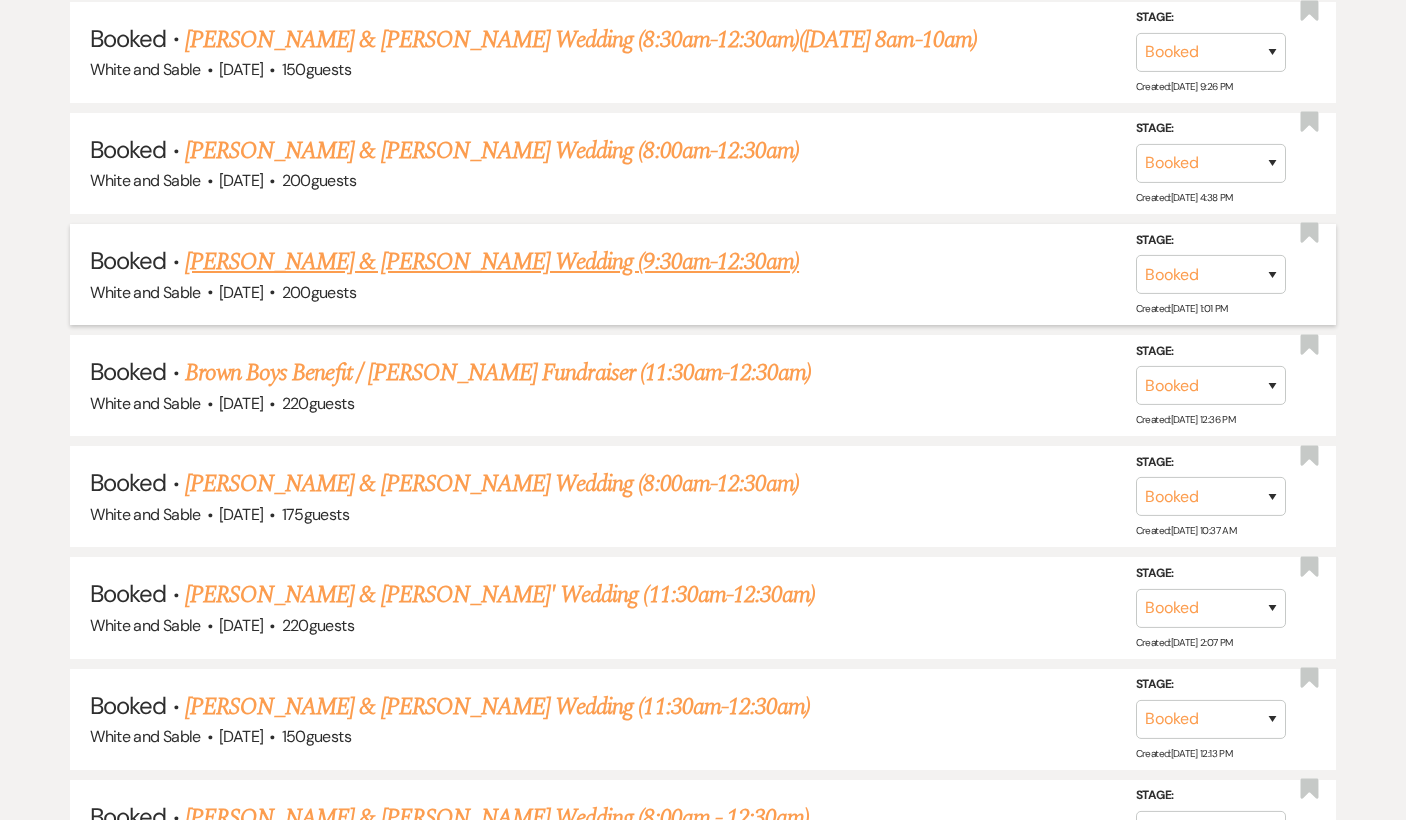 click on "[PERSON_NAME] & [PERSON_NAME] Wedding (9:30am-12:30am)" at bounding box center [492, 262] 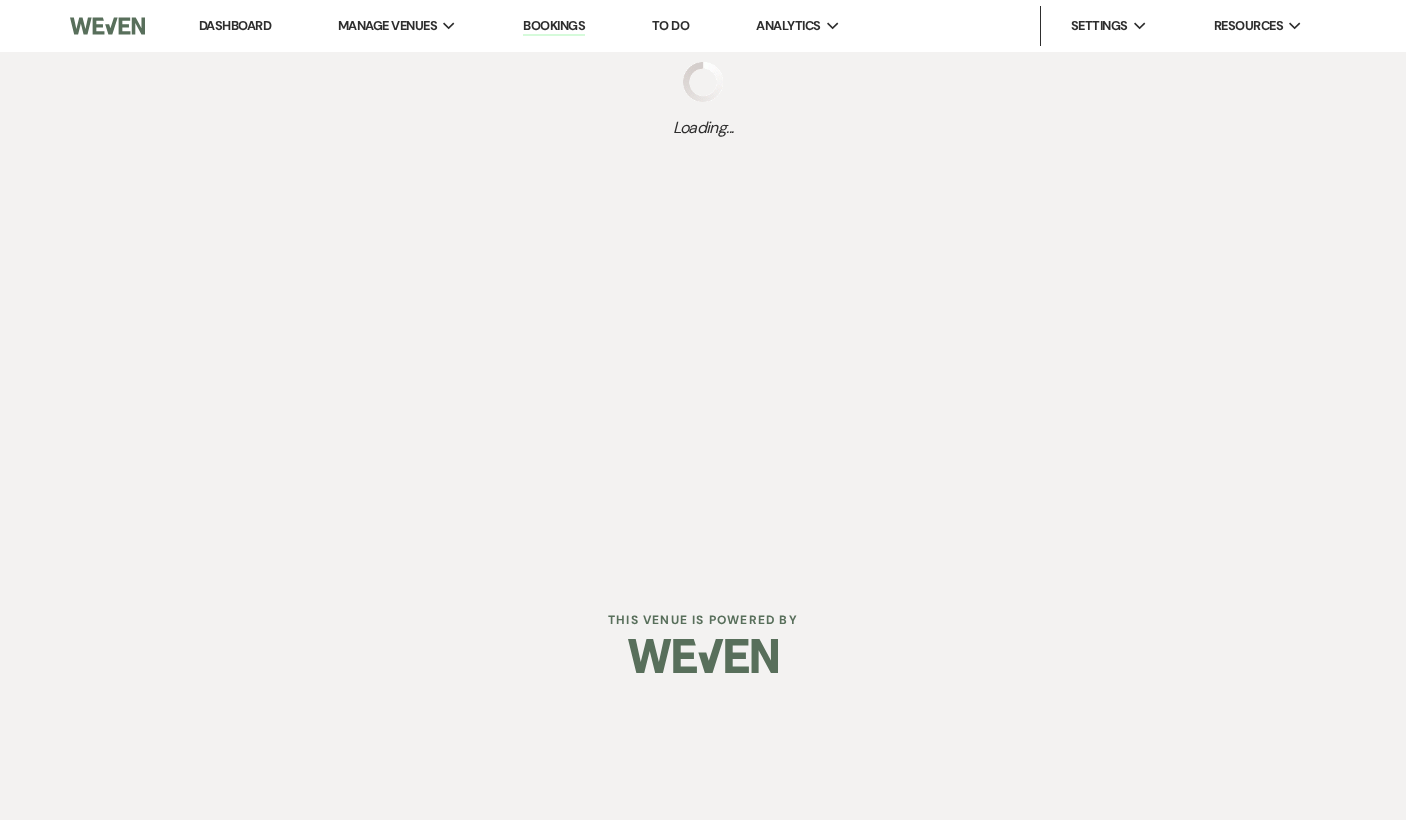 scroll, scrollTop: 0, scrollLeft: 0, axis: both 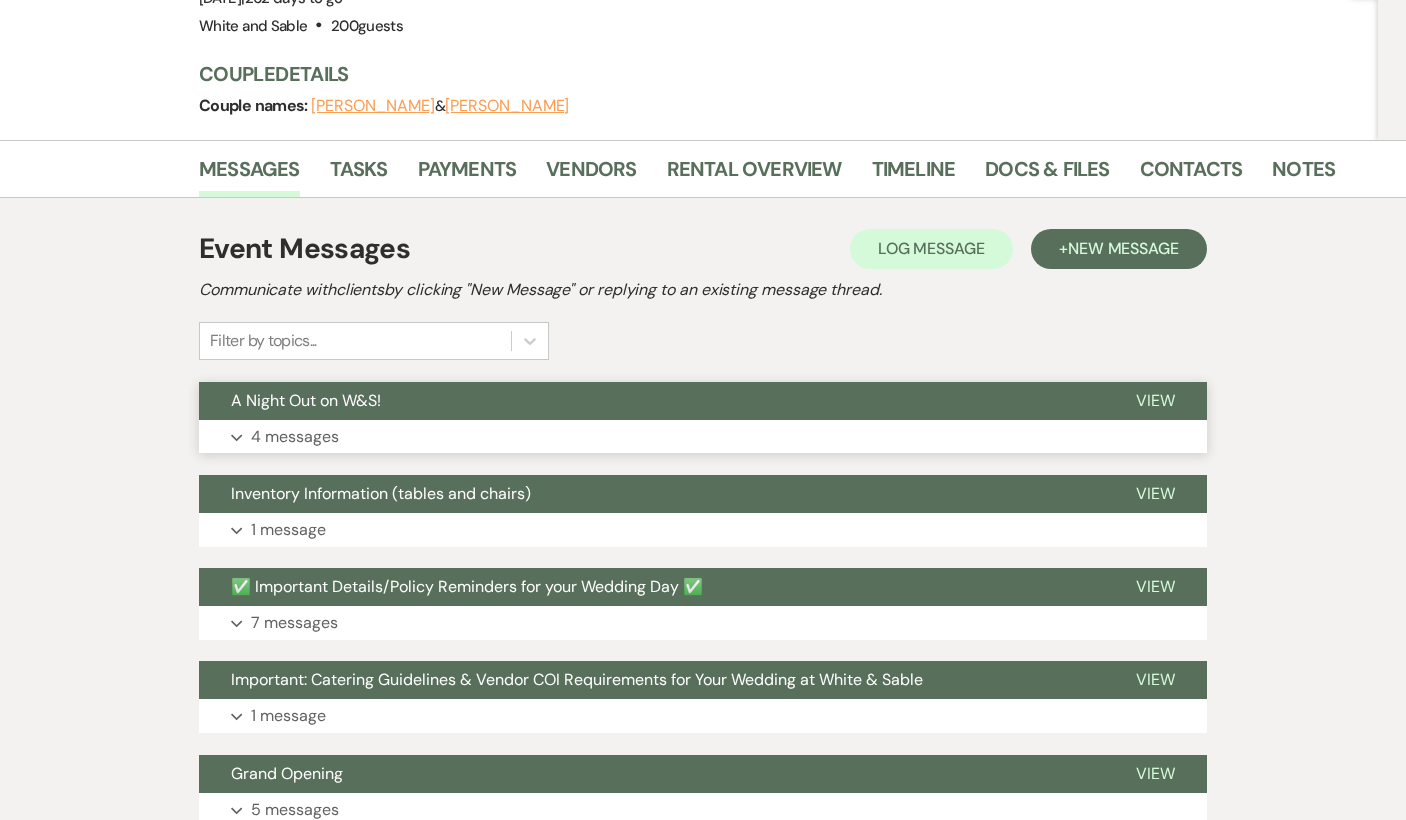 click on "A Night Out on W&S!" at bounding box center (651, 401) 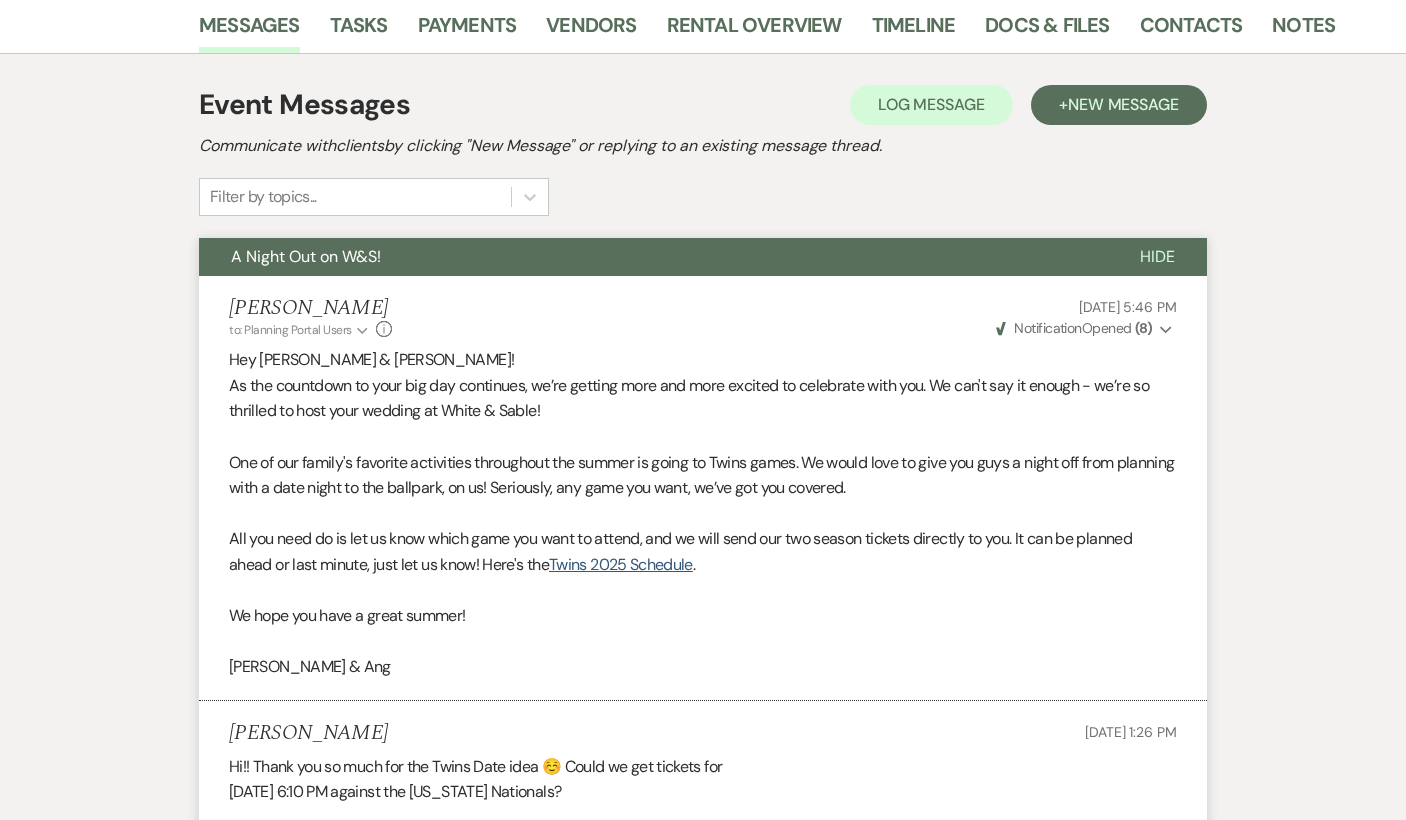 scroll, scrollTop: 0, scrollLeft: 0, axis: both 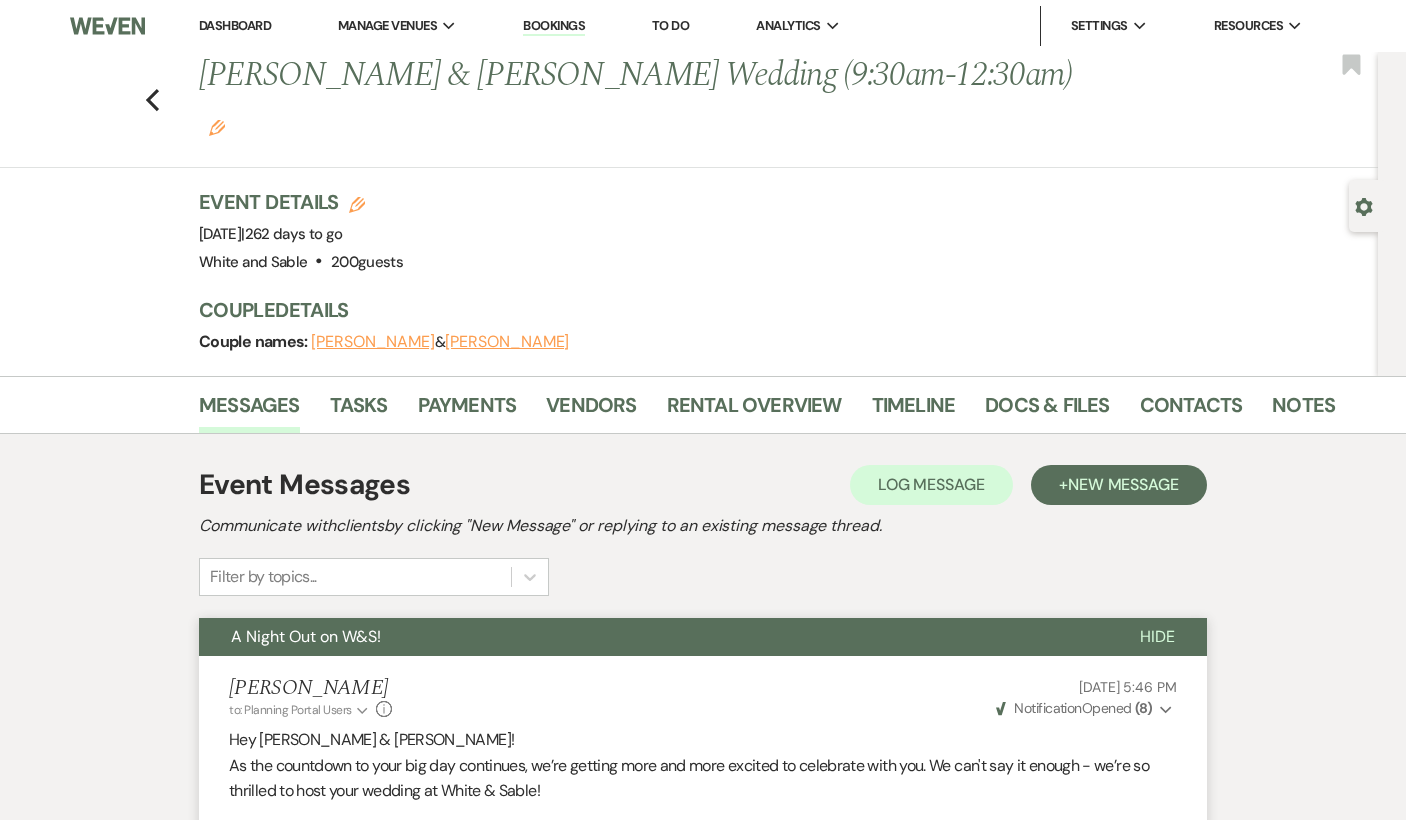 click on "A Night Out on W&S!" at bounding box center [653, 637] 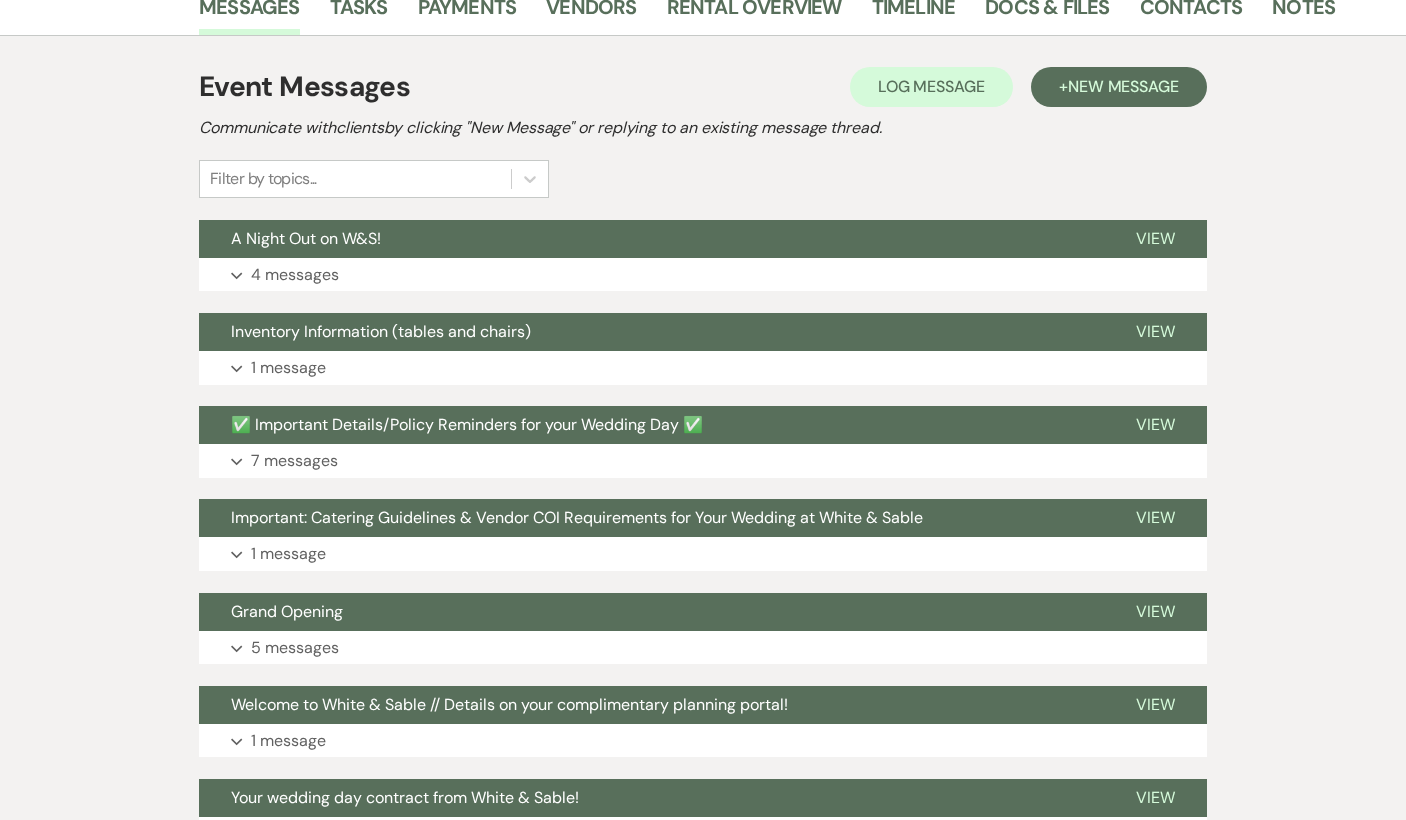 scroll, scrollTop: 0, scrollLeft: 0, axis: both 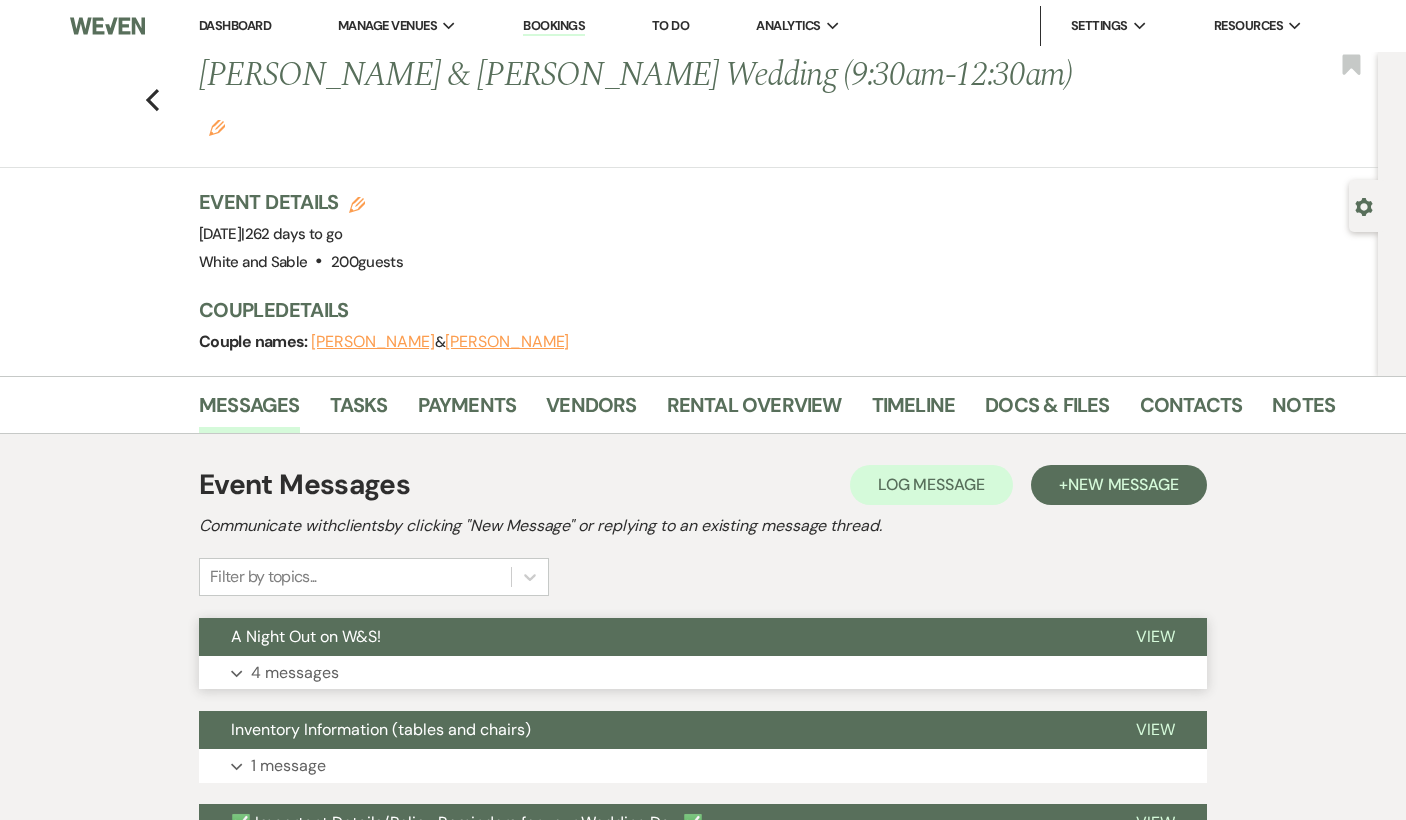 click on "A Night Out on W&S!" at bounding box center [306, 636] 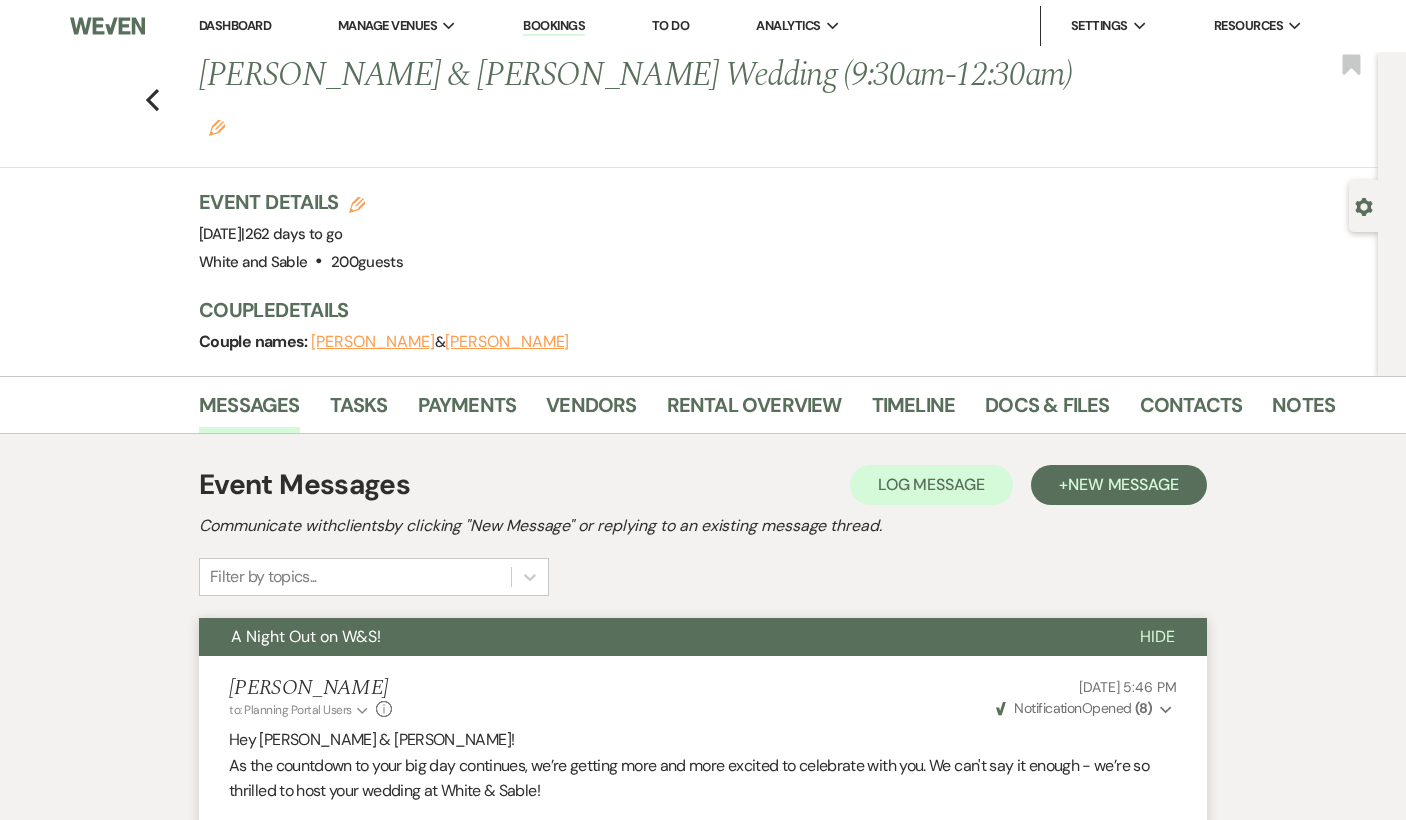 click on "A Night Out on W&S!" at bounding box center (306, 636) 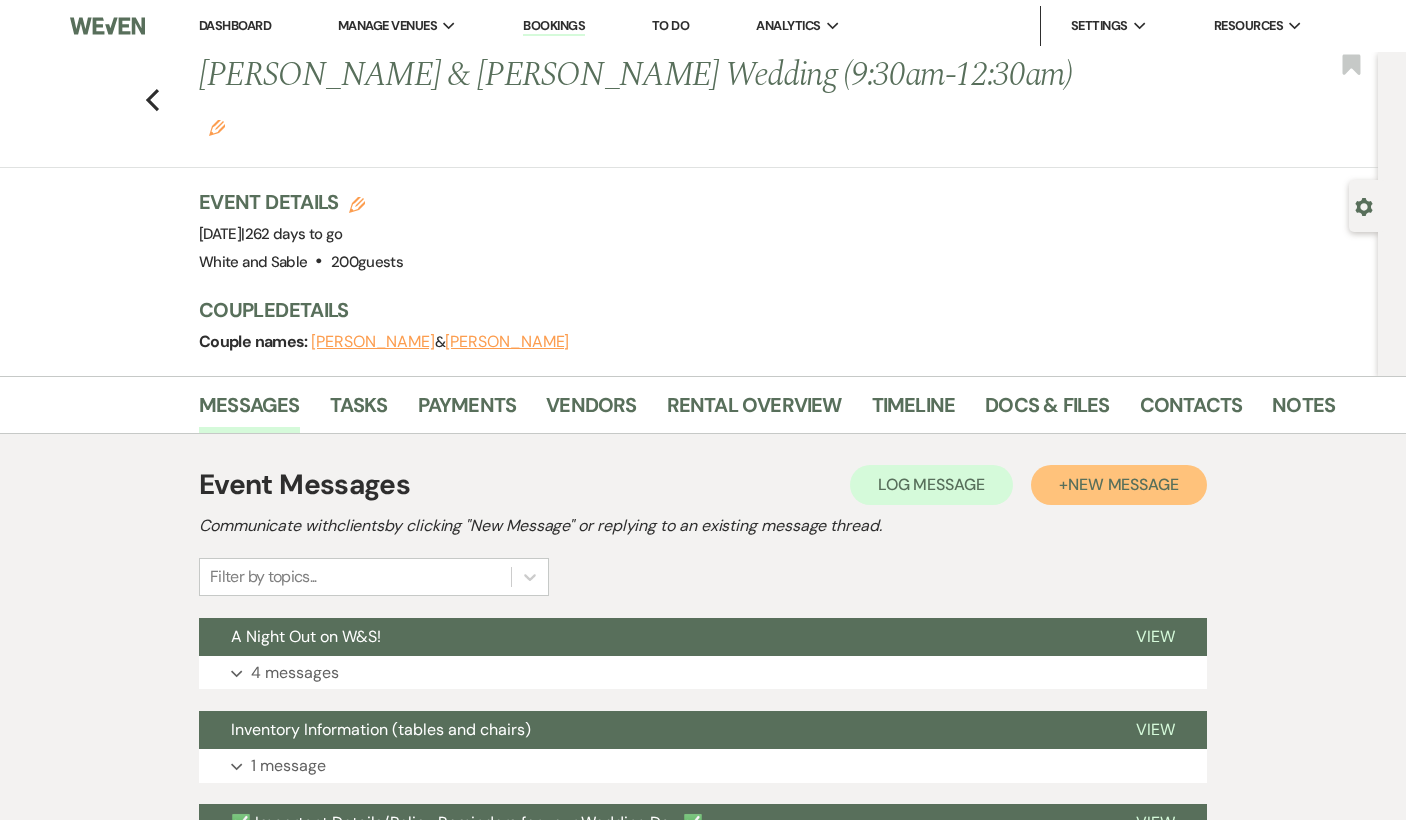 click on "New Message" at bounding box center (1123, 484) 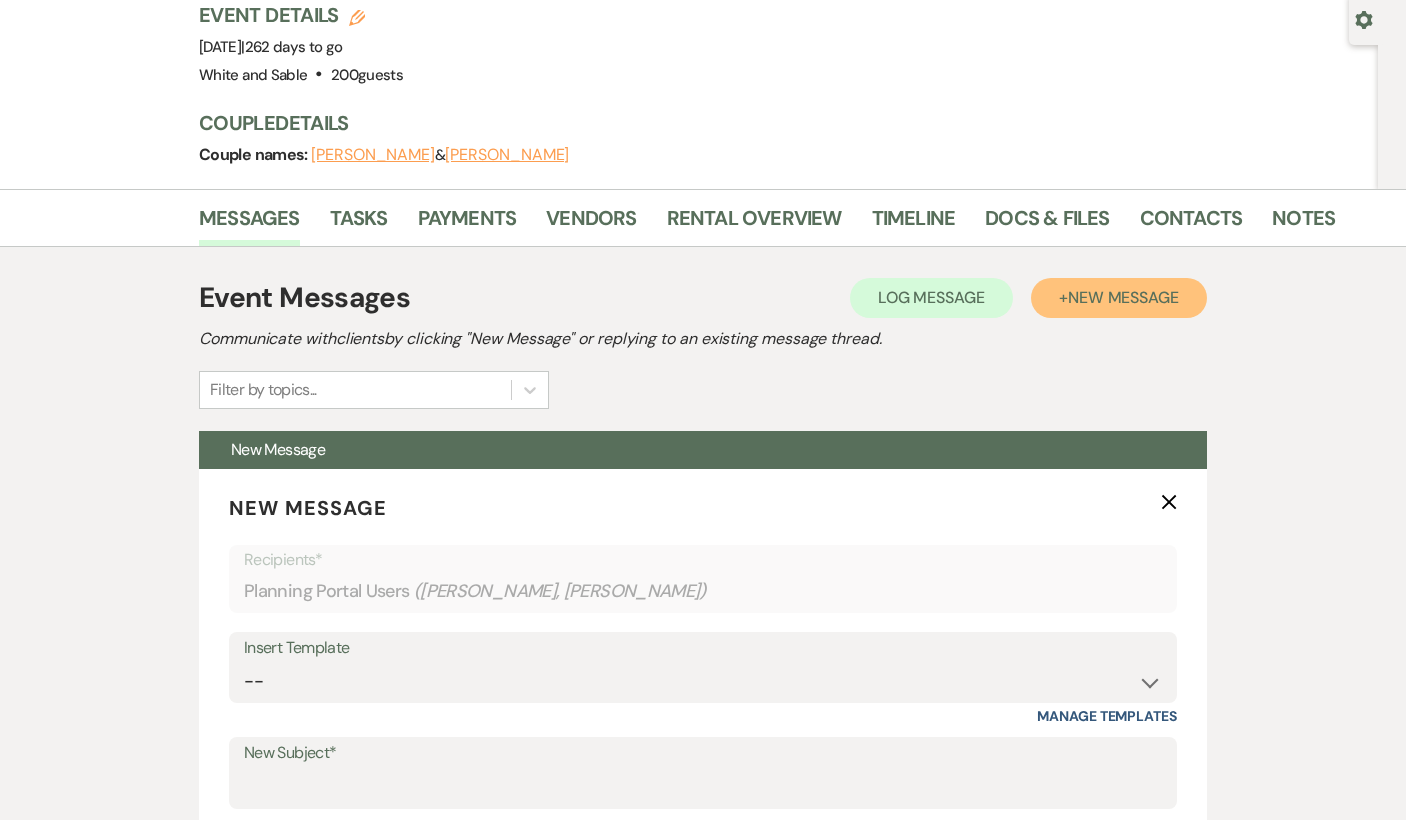 scroll, scrollTop: 240, scrollLeft: 0, axis: vertical 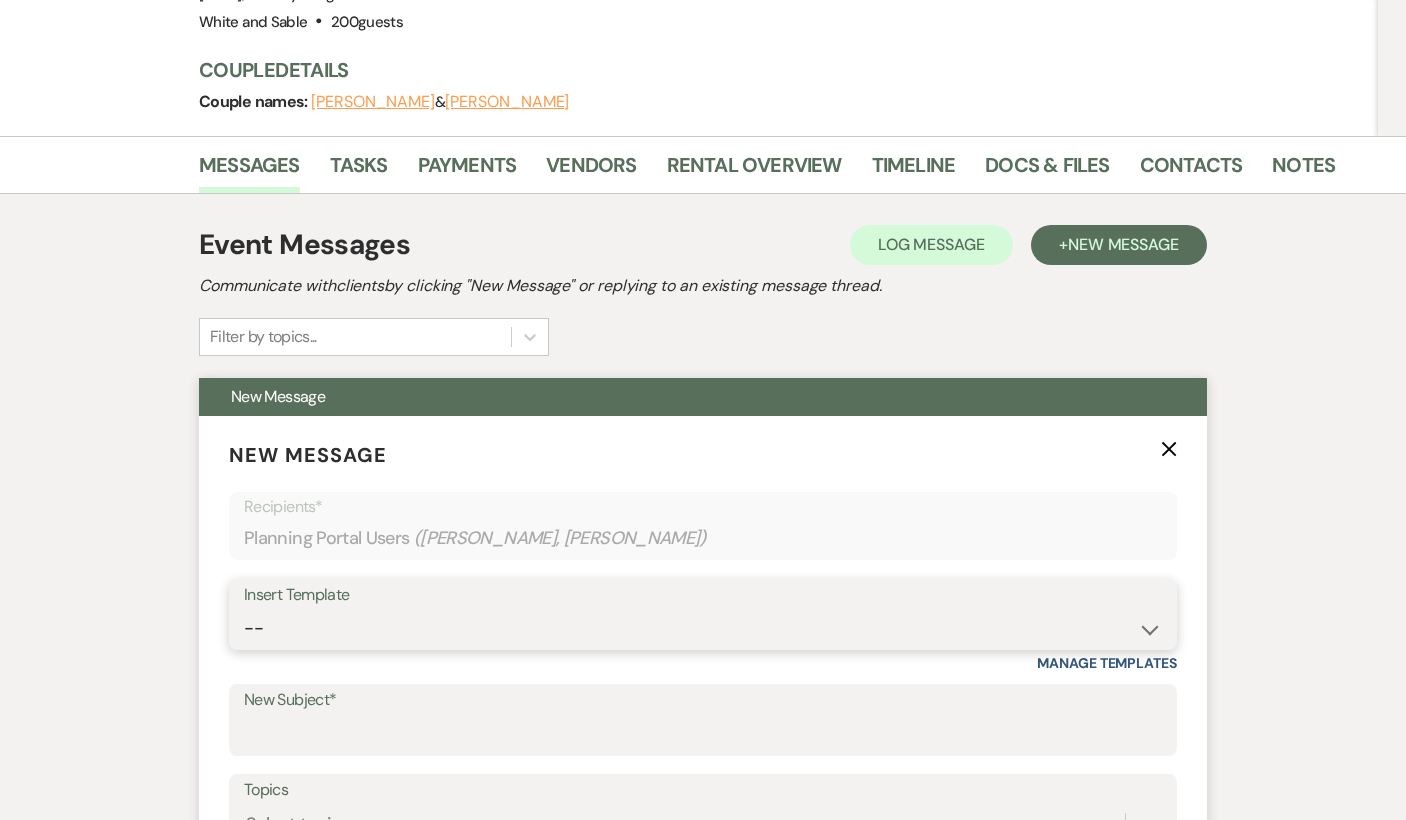click on "-- Inquiry Response (Venue Guide) Schedule - Venue Tour Appt Confirmation Schedule - Venue Tour Appt Reminder Tour - Reschedule Tour - Follow-Up (Venue Guide) Proposal - Wedding Wedding Onboarding - Welcome Guide and Weven Planning Portal Introduction Inquiry Follow-Up: 5 Tips for Stress-Free Planning Inquiry - Available Dates Inquiry Follow-Up: Tour Invitation Inquiry Follow-Up: Unique Features Inquiry Follow-Up: Planning at W&S Insurance Exception Response [DATE] Weddings [DATE] Weddings Baseball Poop or get off toliet (Venue Guide) Concession Speech Onboarding - Welcome Magazine and Weven Planning Portal Introduction (NON-Wedding Events) Day-of Coordinators Schedule - Venue IN-PERSON Tour Appt Confirmation Outside Food Info [PERSON_NAME] Films [DATE] Weddings Hire a Host / Host a Toast Follow-follow up Recommended Vendors Weekend Tours Catering Guidelines & Vendor COI Requirements Inventory List to Booked Couples Cancellation Form [PERSON_NAME] Template Client Communication (parents requesting calls) - NEED TO EDIT" at bounding box center (703, 628) 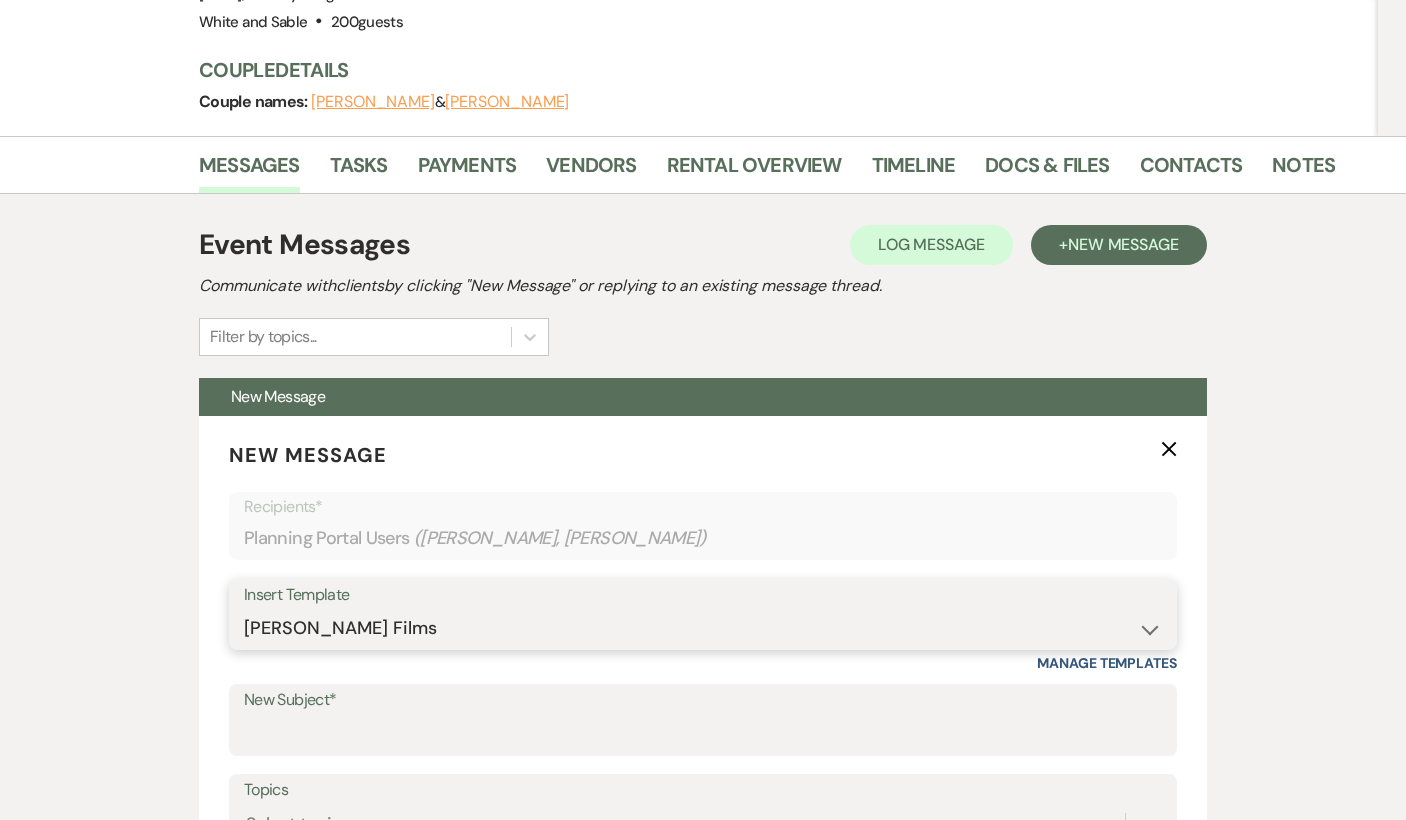 scroll, scrollTop: 332, scrollLeft: 0, axis: vertical 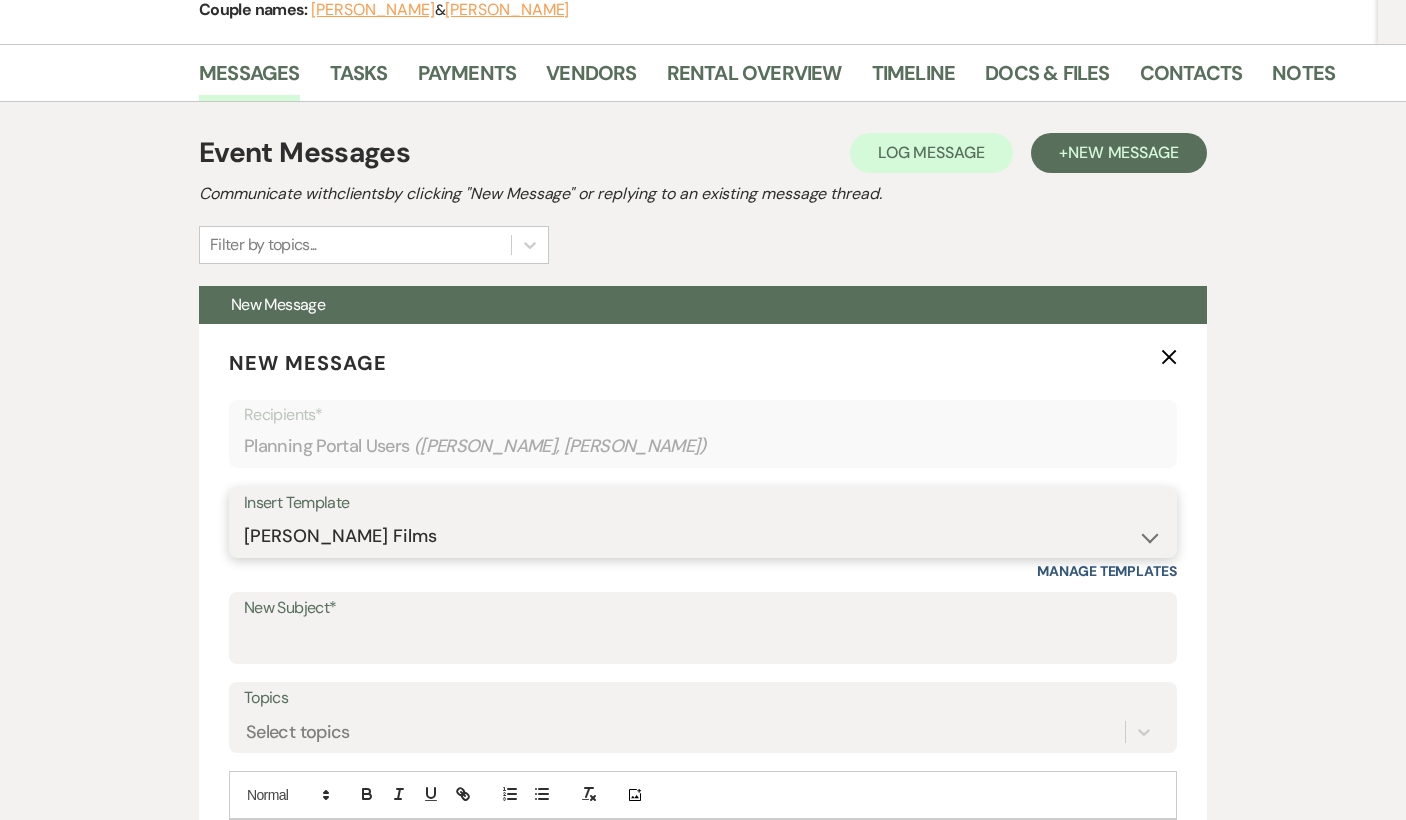 type on "[PERSON_NAME] Films with a W&S discount!" 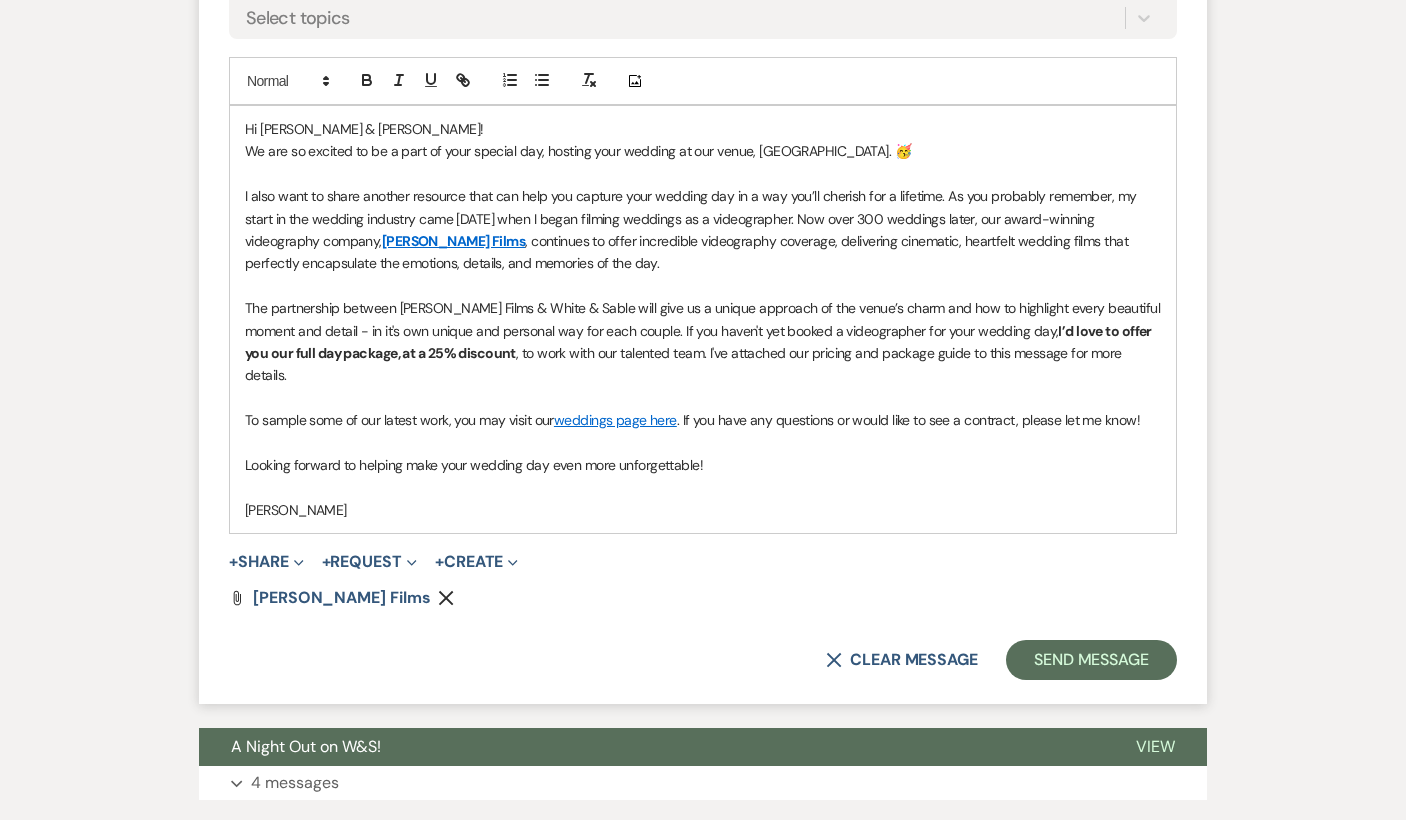 scroll, scrollTop: 1084, scrollLeft: 0, axis: vertical 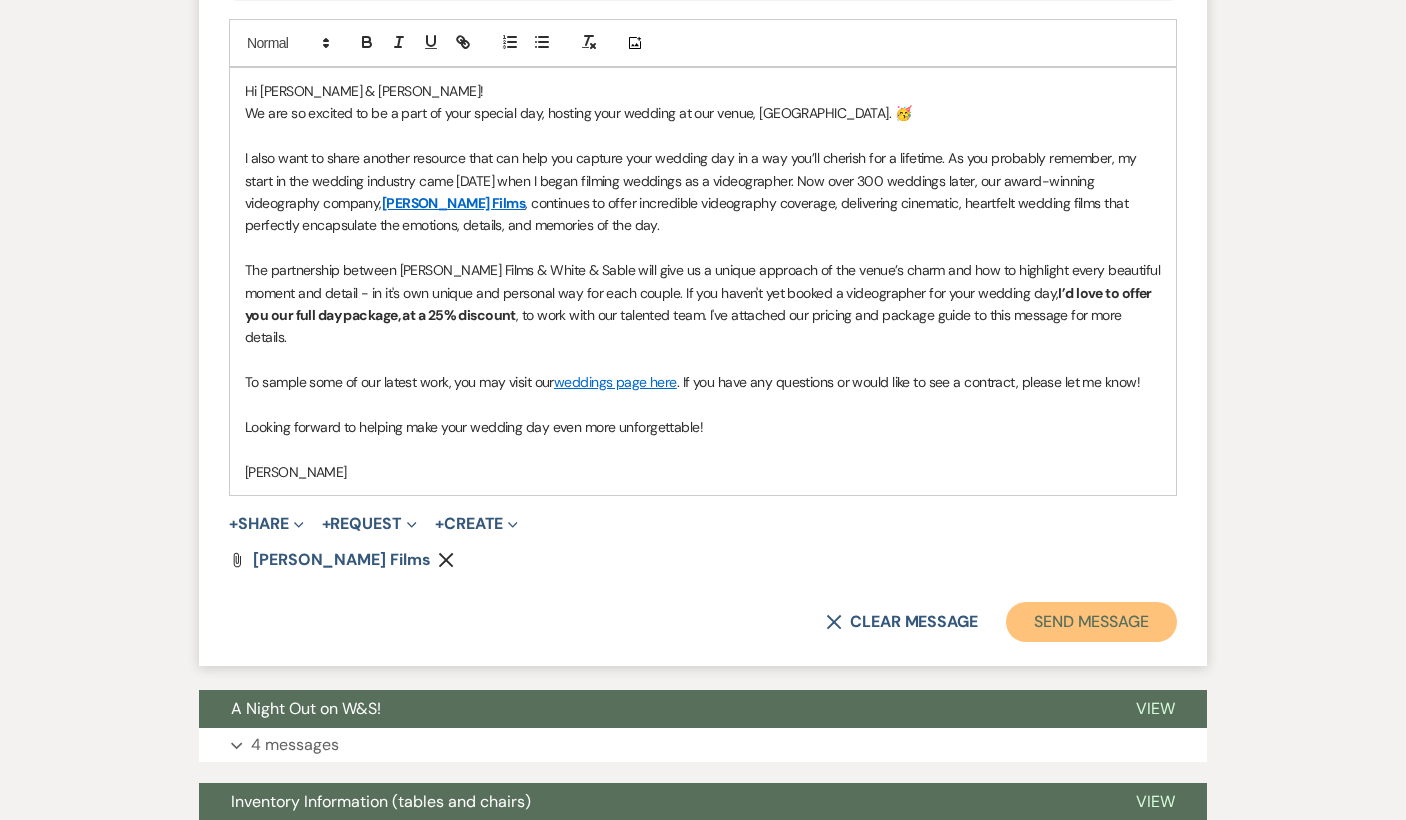 click on "Send Message" at bounding box center (1091, 622) 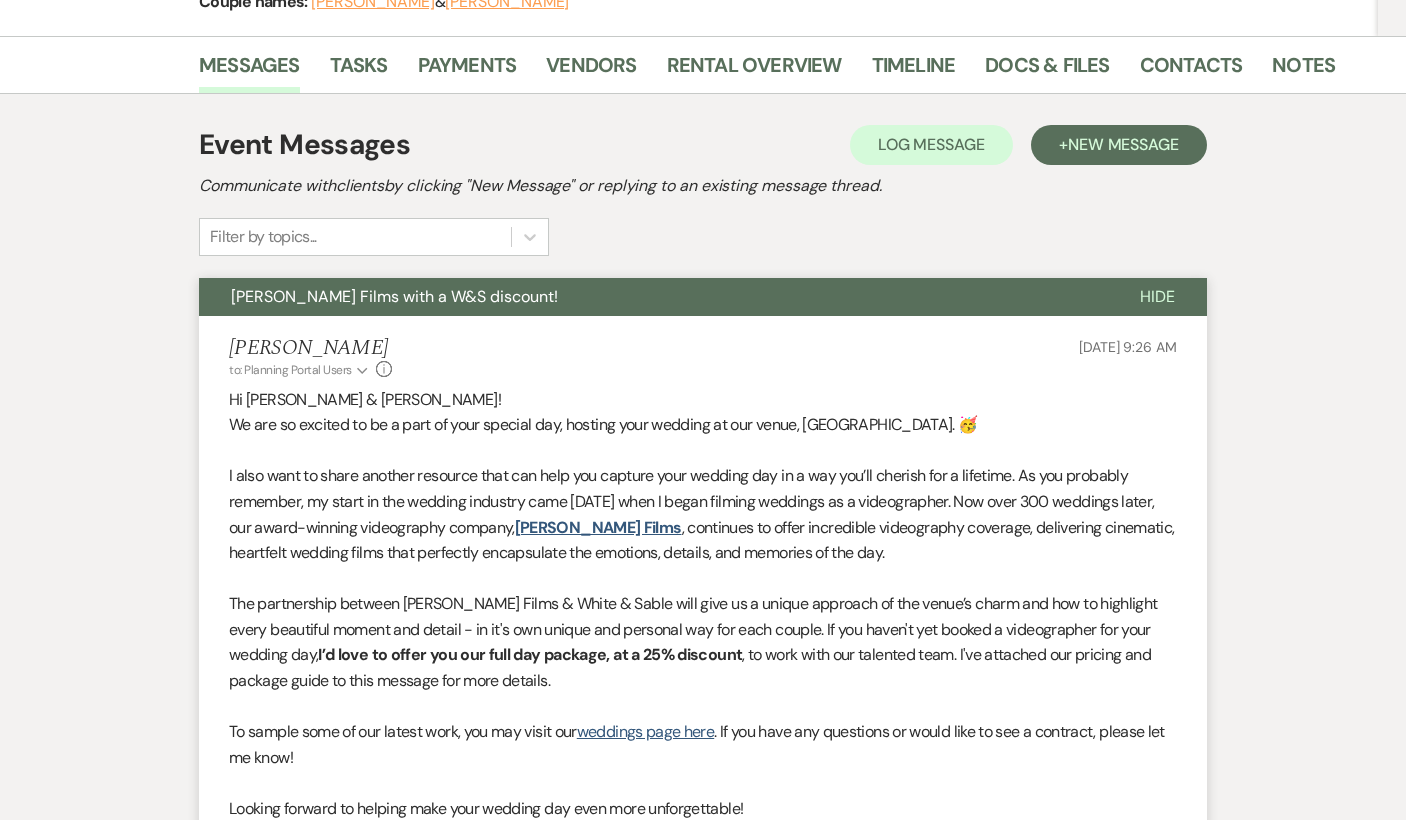 scroll, scrollTop: 0, scrollLeft: 0, axis: both 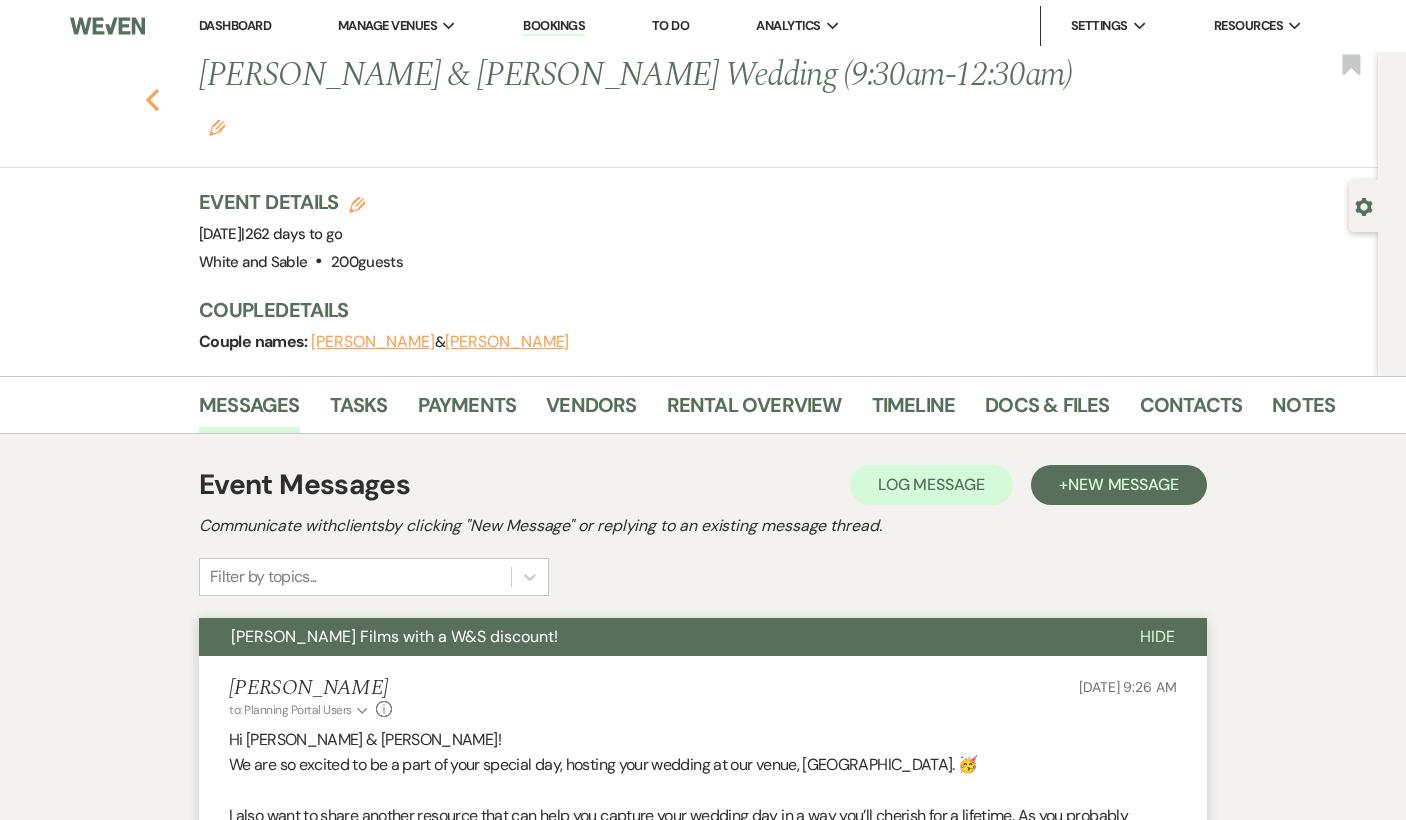 click on "Previous" 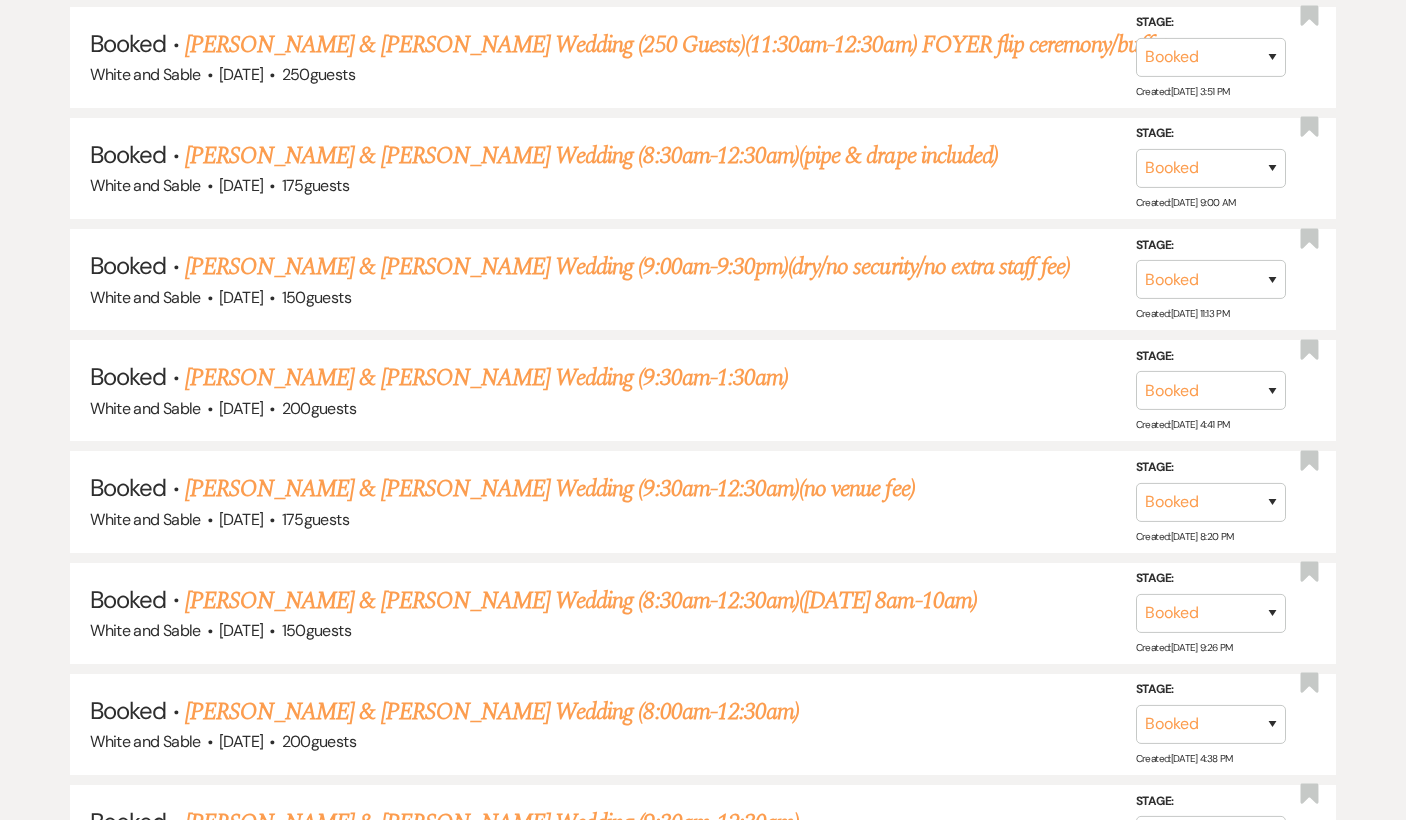 scroll, scrollTop: 4566, scrollLeft: 0, axis: vertical 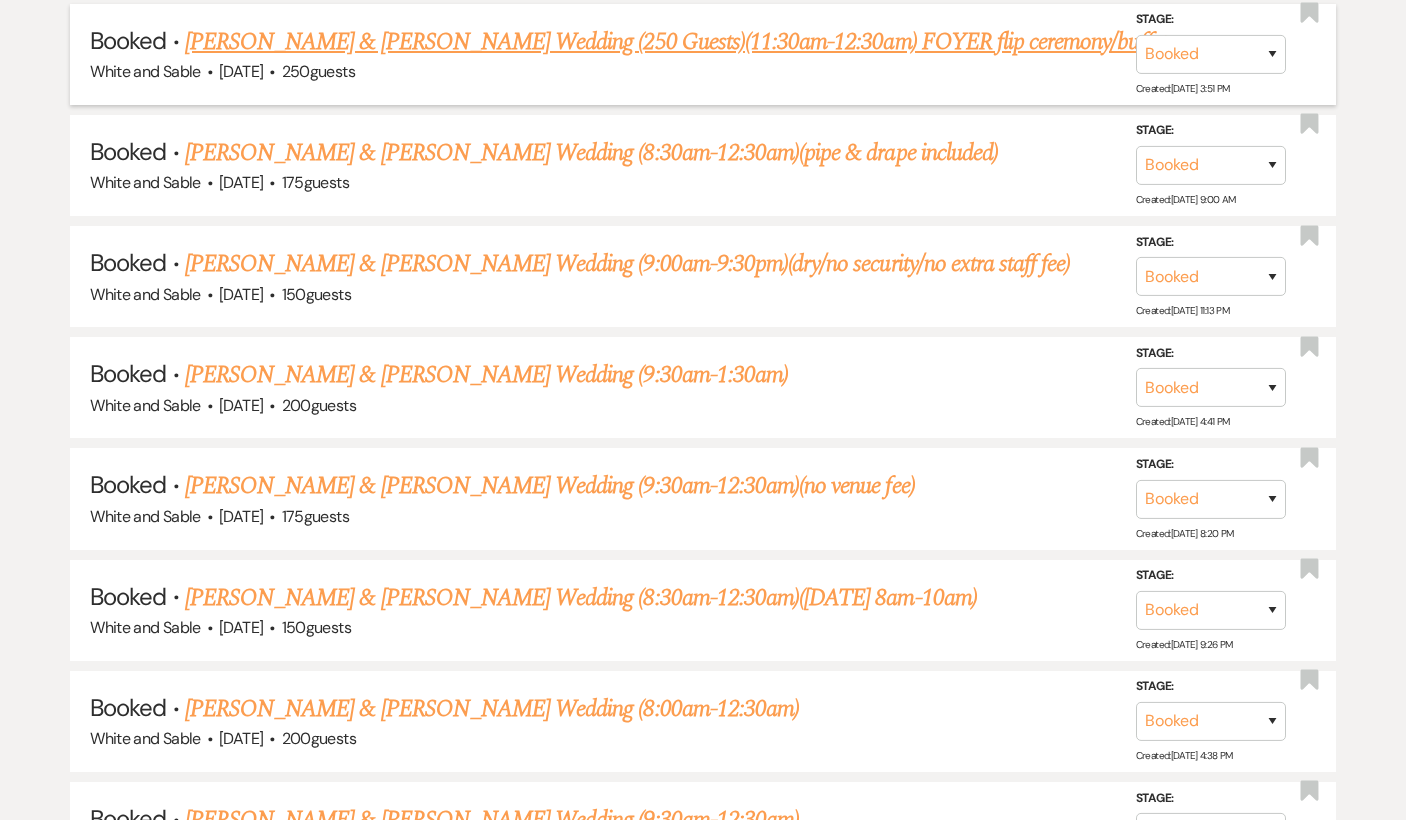 click on "[PERSON_NAME] & [PERSON_NAME] Wedding (250 Guests)(11:30am-12:30am) FOYER flip ceremony/buffet" at bounding box center [676, 42] 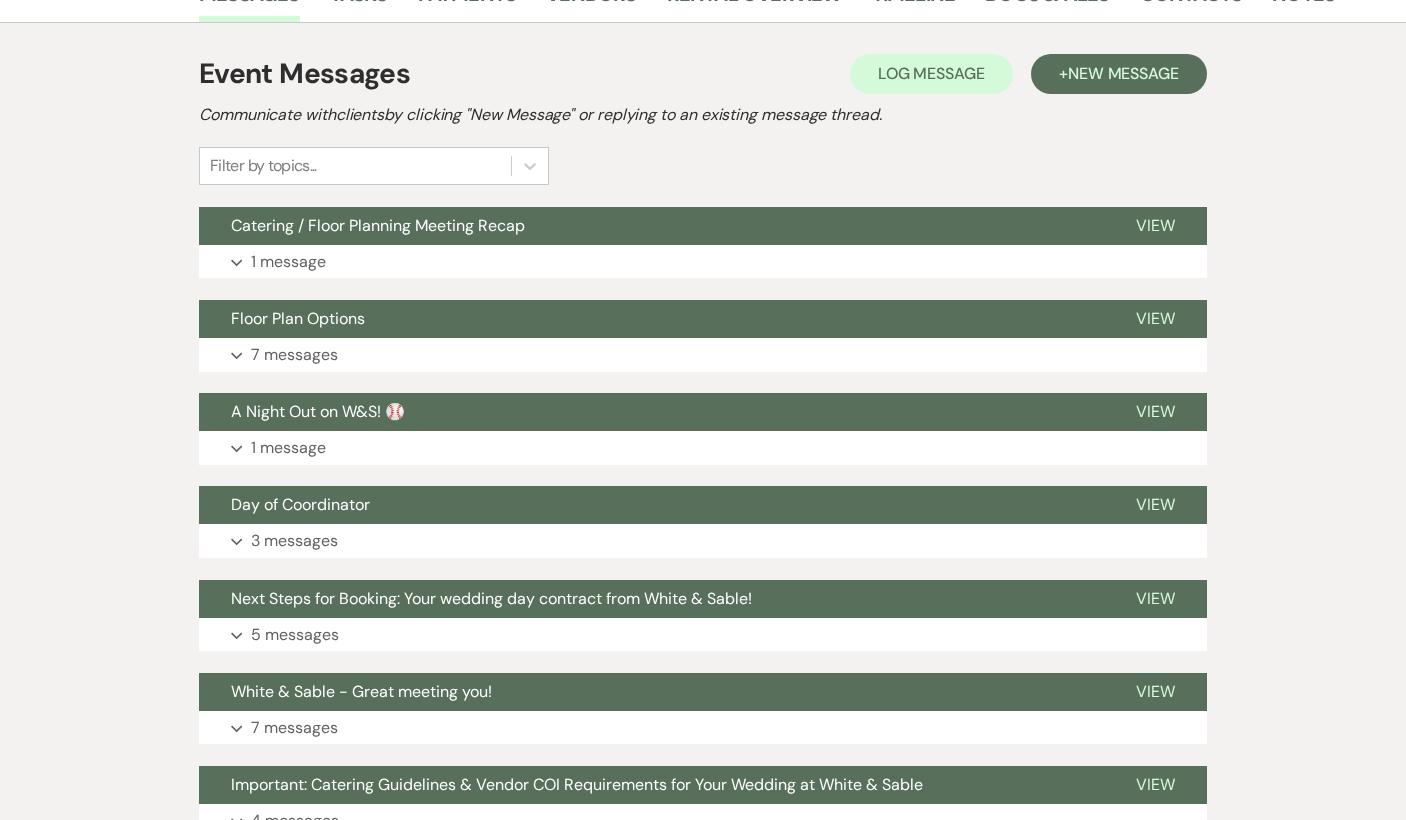 scroll, scrollTop: 444, scrollLeft: 0, axis: vertical 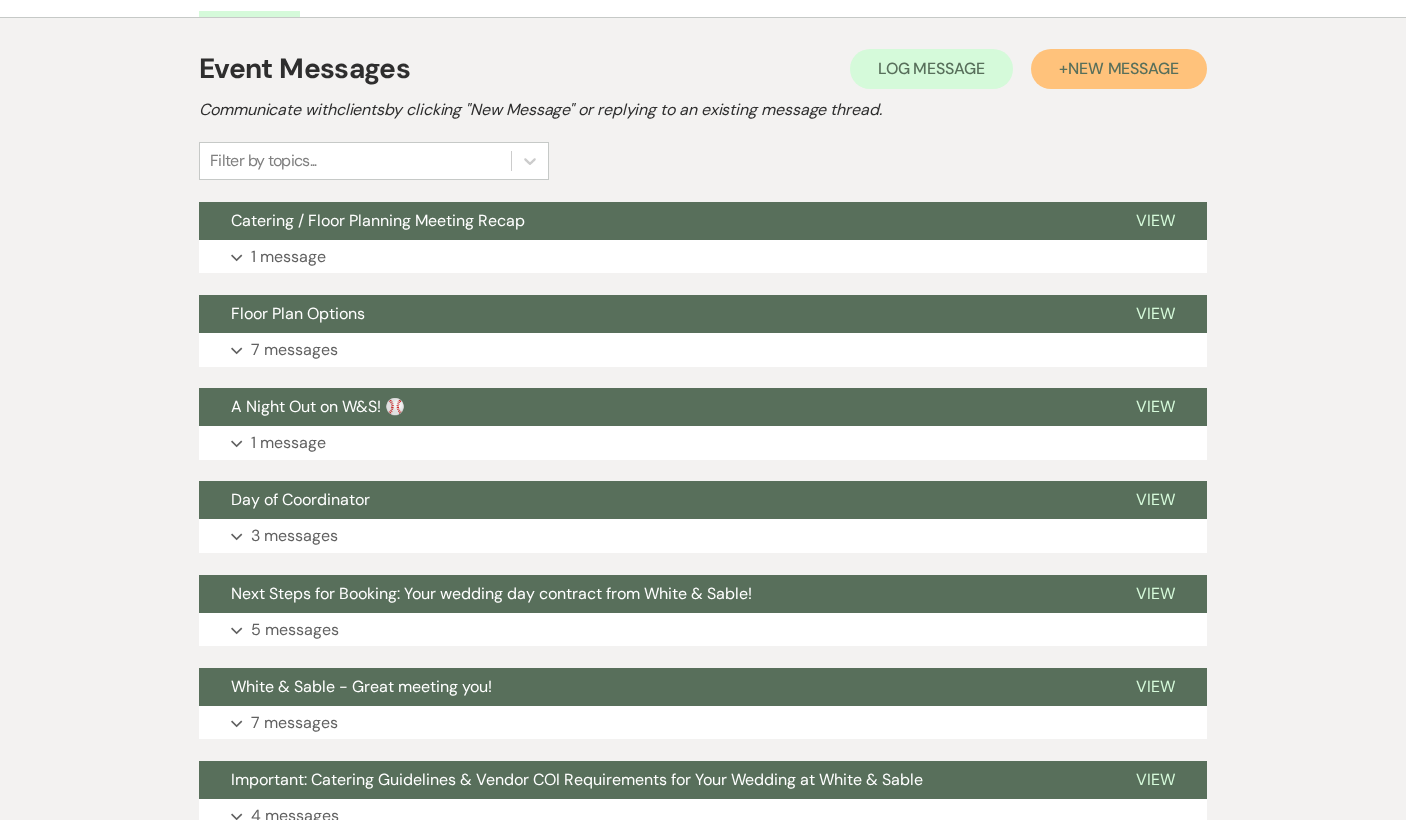 click on "New Message" at bounding box center (1123, 68) 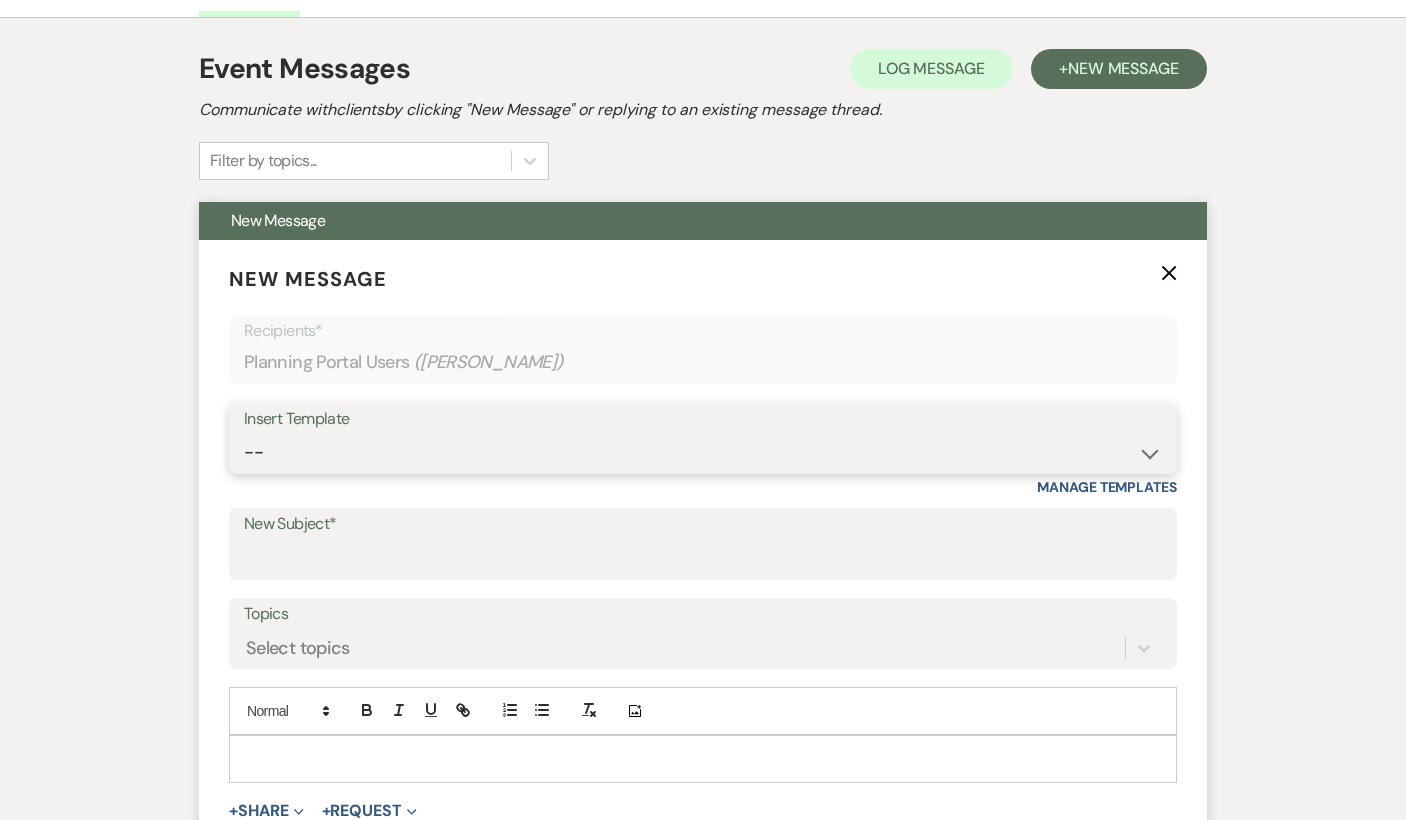 click on "-- Inquiry Response (Venue Guide) Schedule - Venue Tour Appt Confirmation Schedule - Venue Tour Appt Reminder Tour - Reschedule Tour - Follow-Up (Venue Guide) Proposal - Wedding Wedding Onboarding - Welcome Guide and Weven Planning Portal Introduction Inquiry Follow-Up: 5 Tips for Stress-Free Planning Inquiry - Available Dates Inquiry Follow-Up: Tour Invitation Inquiry Follow-Up: Unique Features Inquiry Follow-Up: Planning at W&S Insurance Exception Response [DATE] Weddings [DATE] Weddings Baseball Poop or get off toliet (Venue Guide) Concession Speech Onboarding - Welcome Magazine and Weven Planning Portal Introduction (NON-Wedding Events) Day-of Coordinators Schedule - Venue IN-PERSON Tour Appt Confirmation Outside Food Info [PERSON_NAME] Films [DATE] Weddings Hire a Host / Host a Toast Follow-follow up Recommended Vendors Weekend Tours Catering Guidelines & Vendor COI Requirements Inventory List to Booked Couples Cancellation Form [PERSON_NAME] Template Client Communication (parents requesting calls) - NEED TO EDIT" at bounding box center [703, 452] 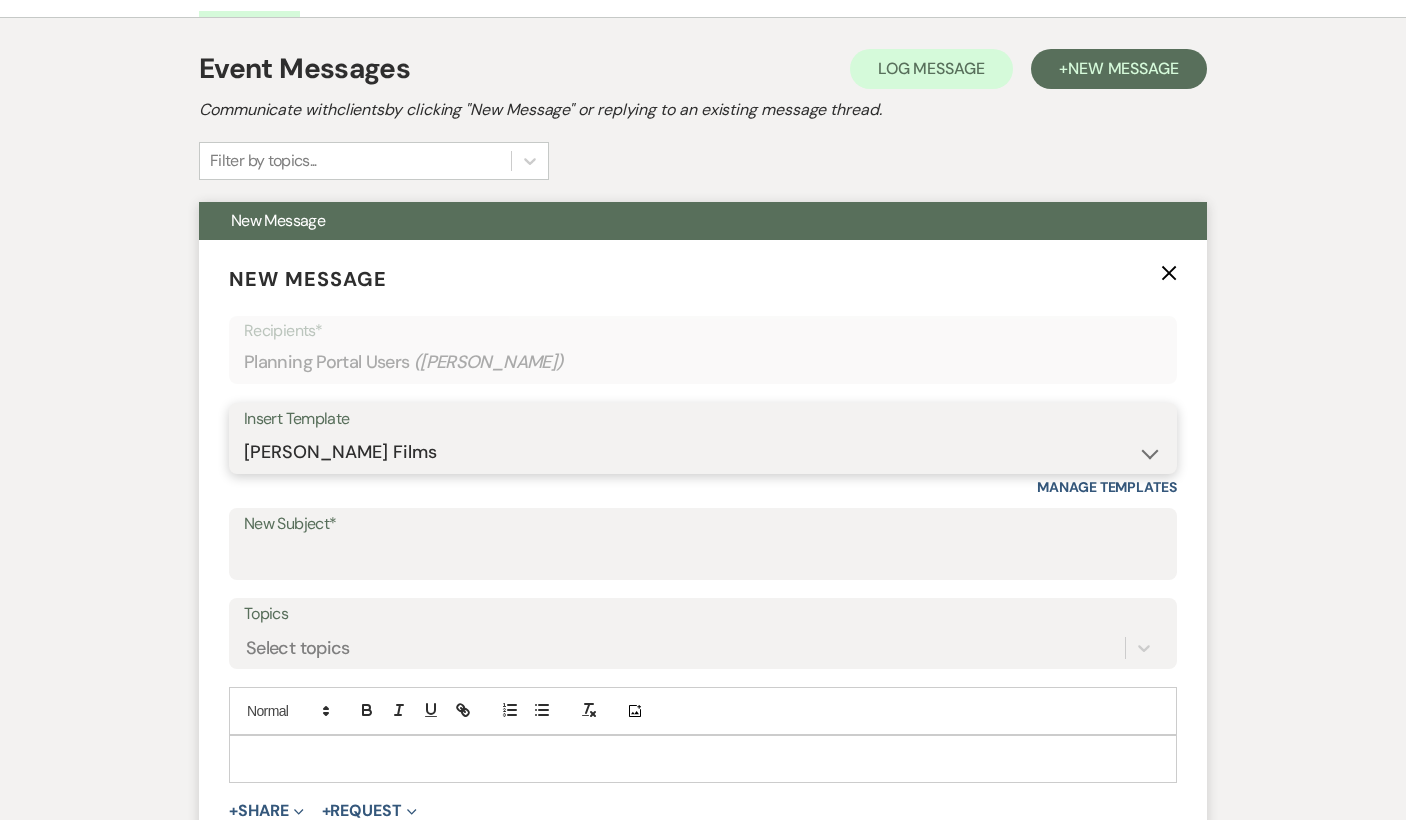 type on "[PERSON_NAME] Films with a W&S discount!" 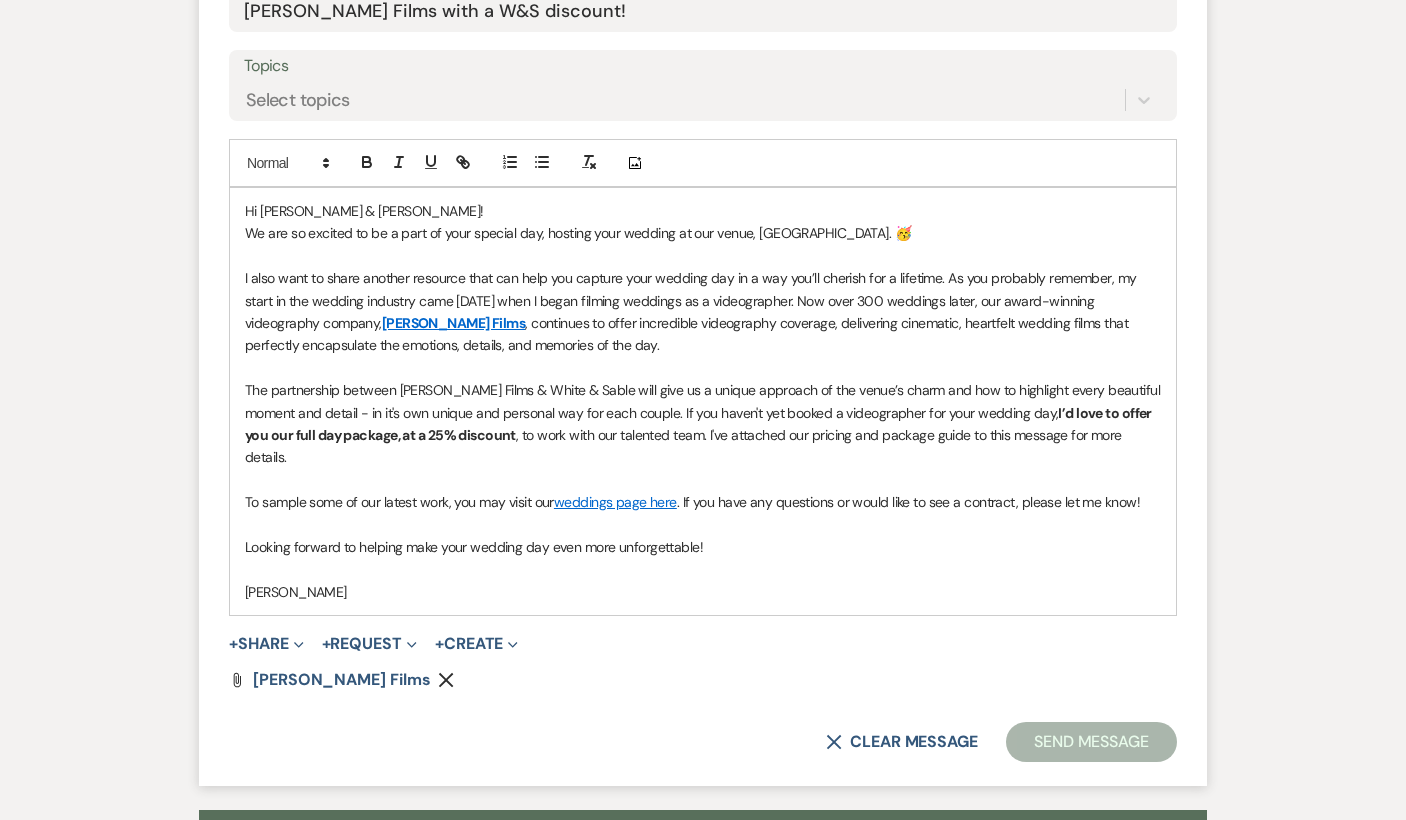scroll, scrollTop: 1012, scrollLeft: 0, axis: vertical 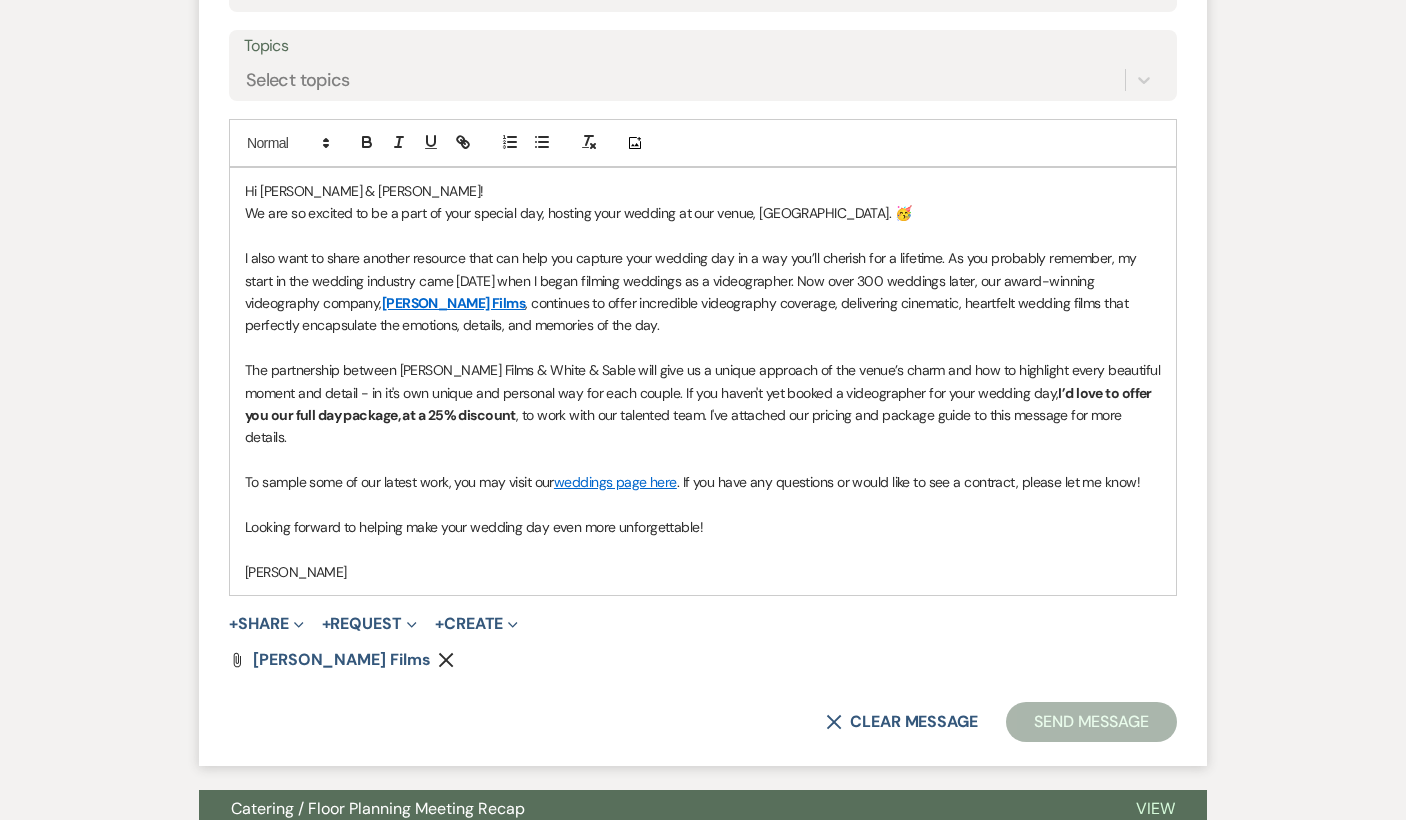 click on "I’d love to offer you our full day package, at a 25% discount" at bounding box center [699, 404] 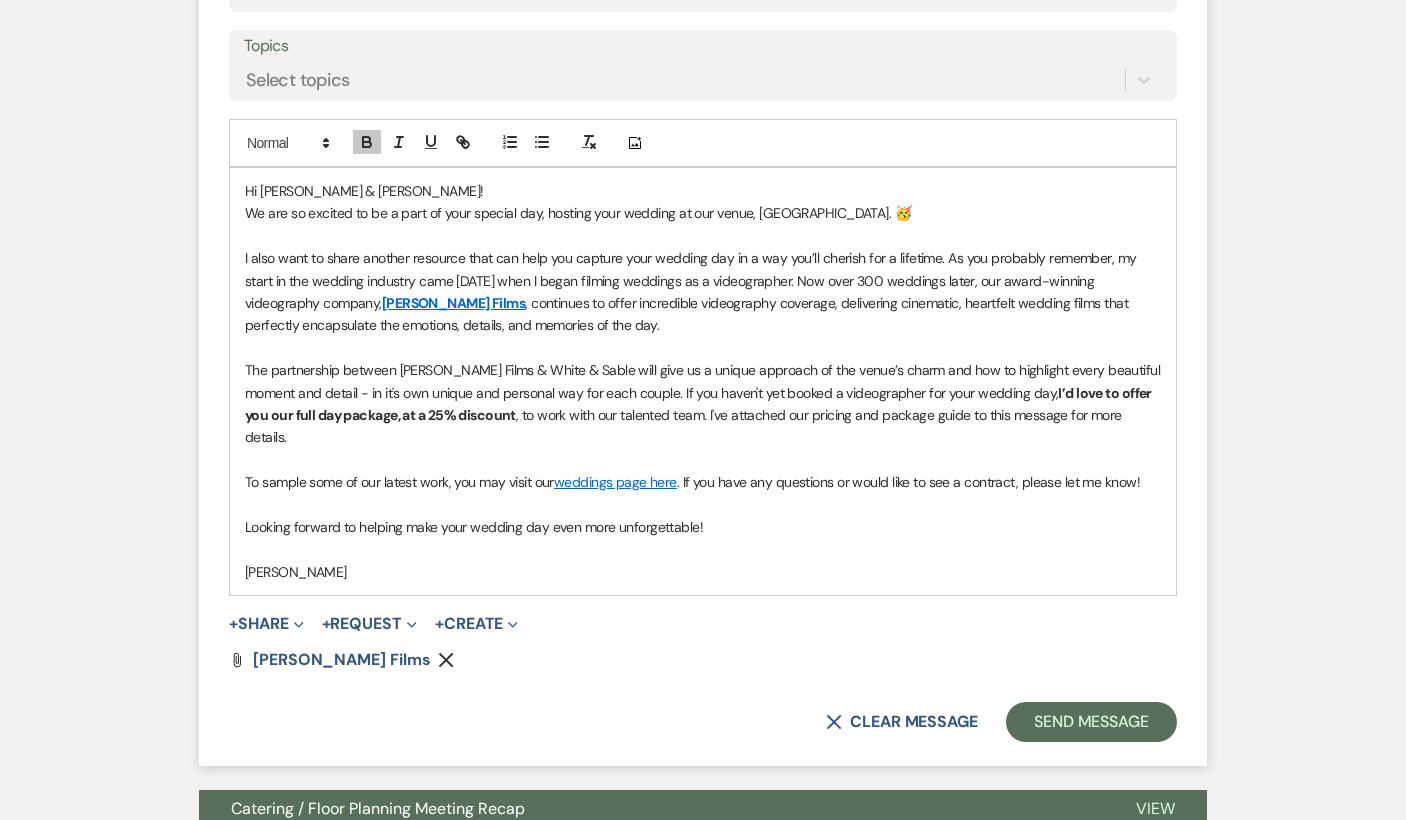 click on "I’d love to offer you our full day package, at a 25% discount" at bounding box center [699, 404] 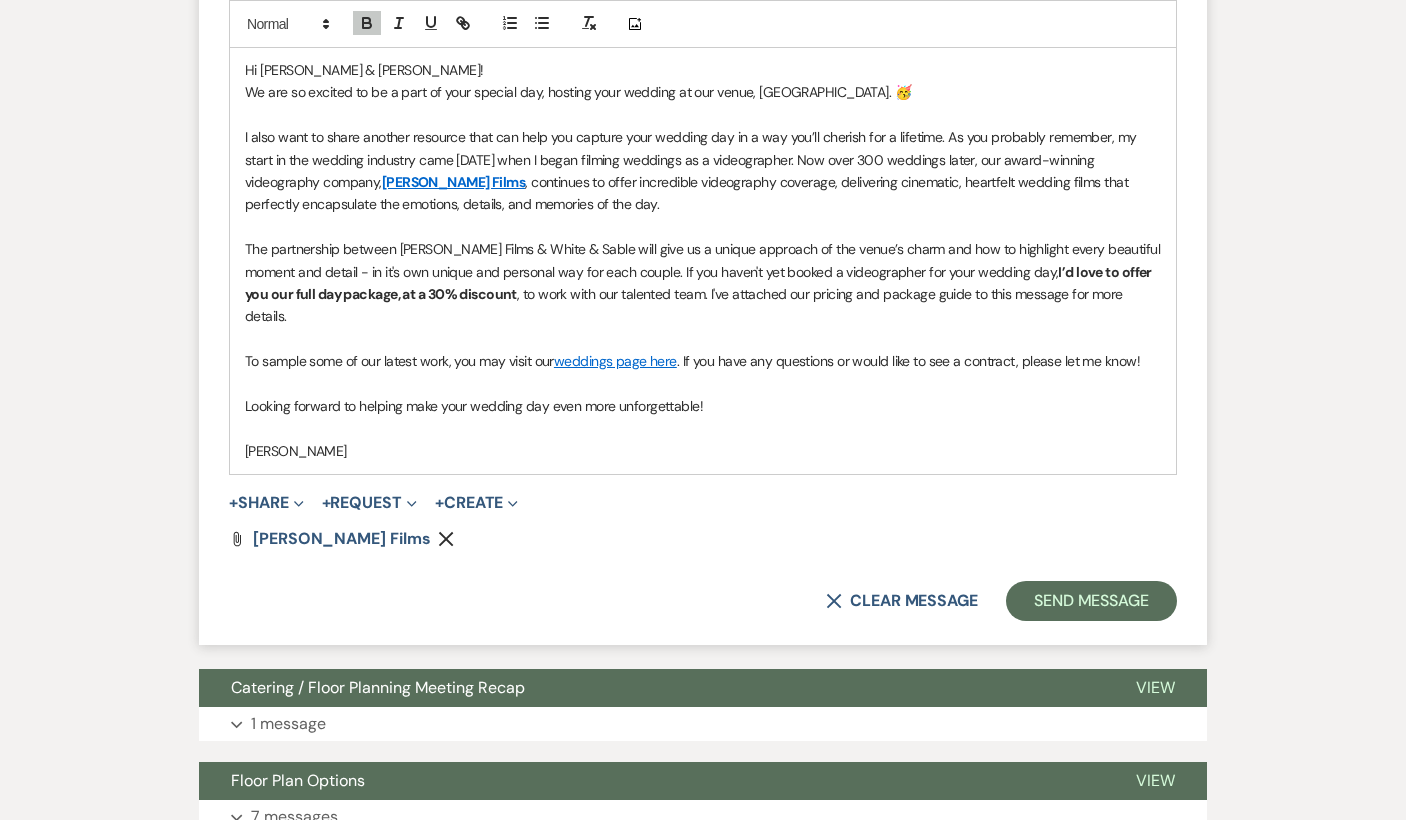 scroll, scrollTop: 1155, scrollLeft: 0, axis: vertical 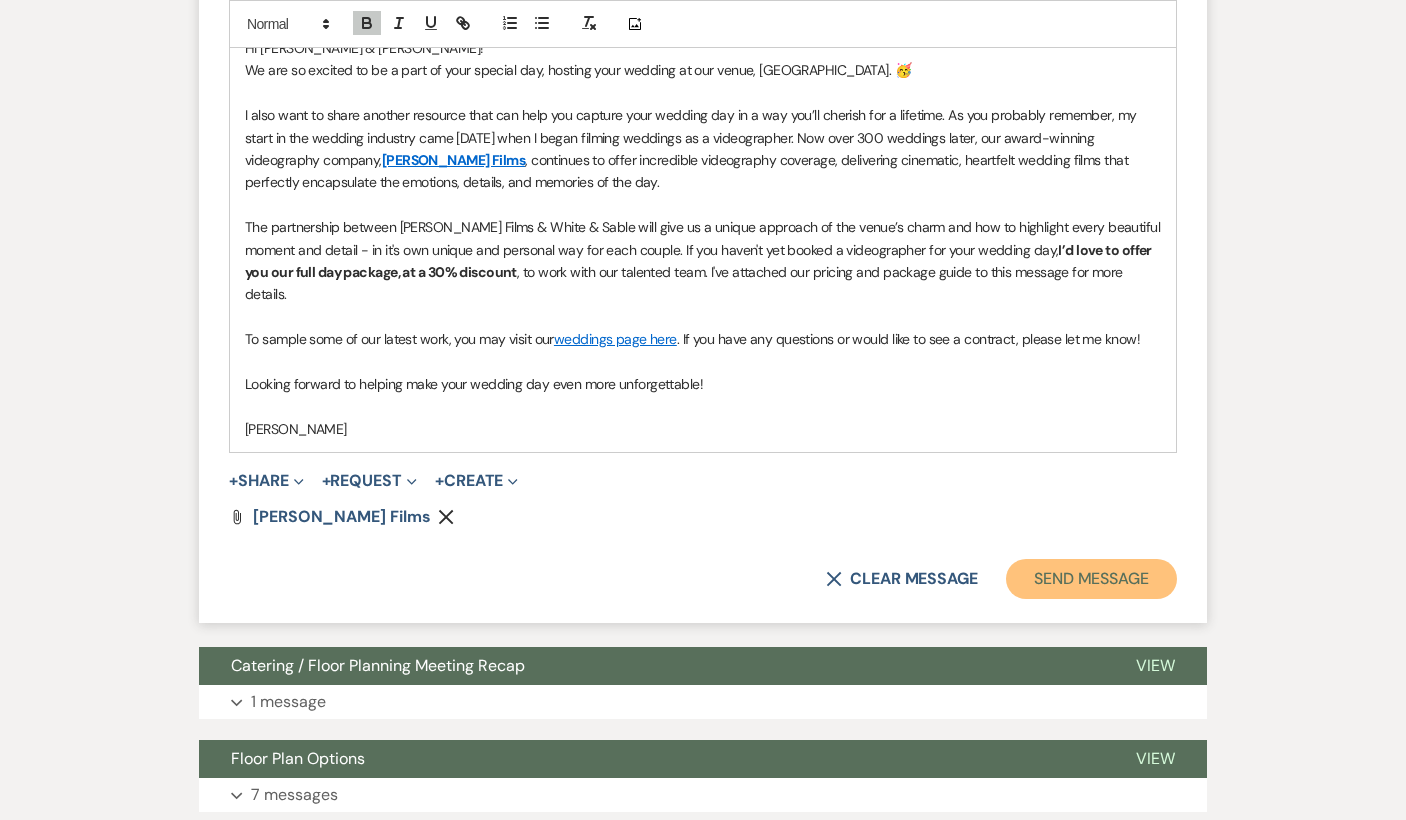 click on "Send Message" at bounding box center [1091, 579] 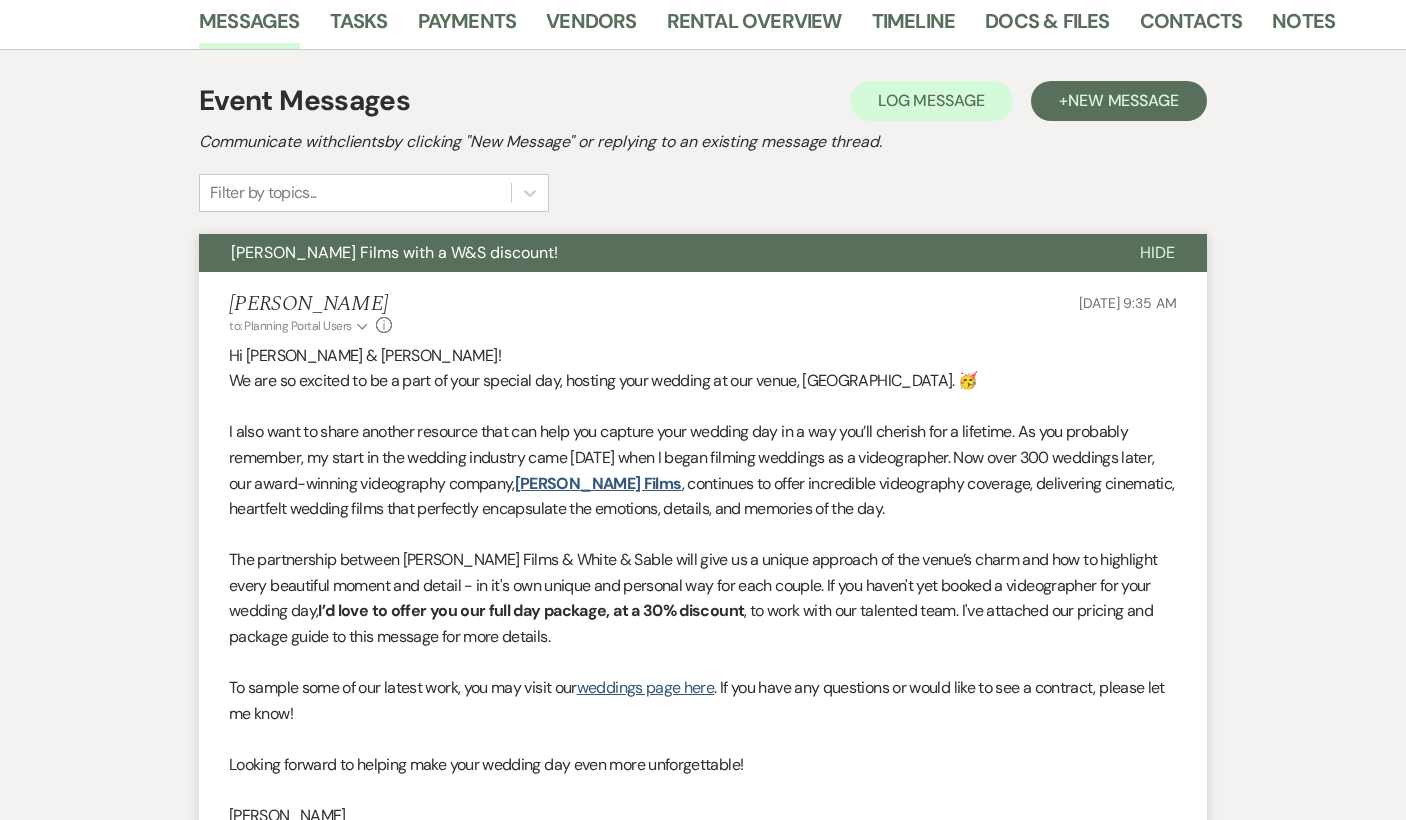 scroll, scrollTop: 0, scrollLeft: 0, axis: both 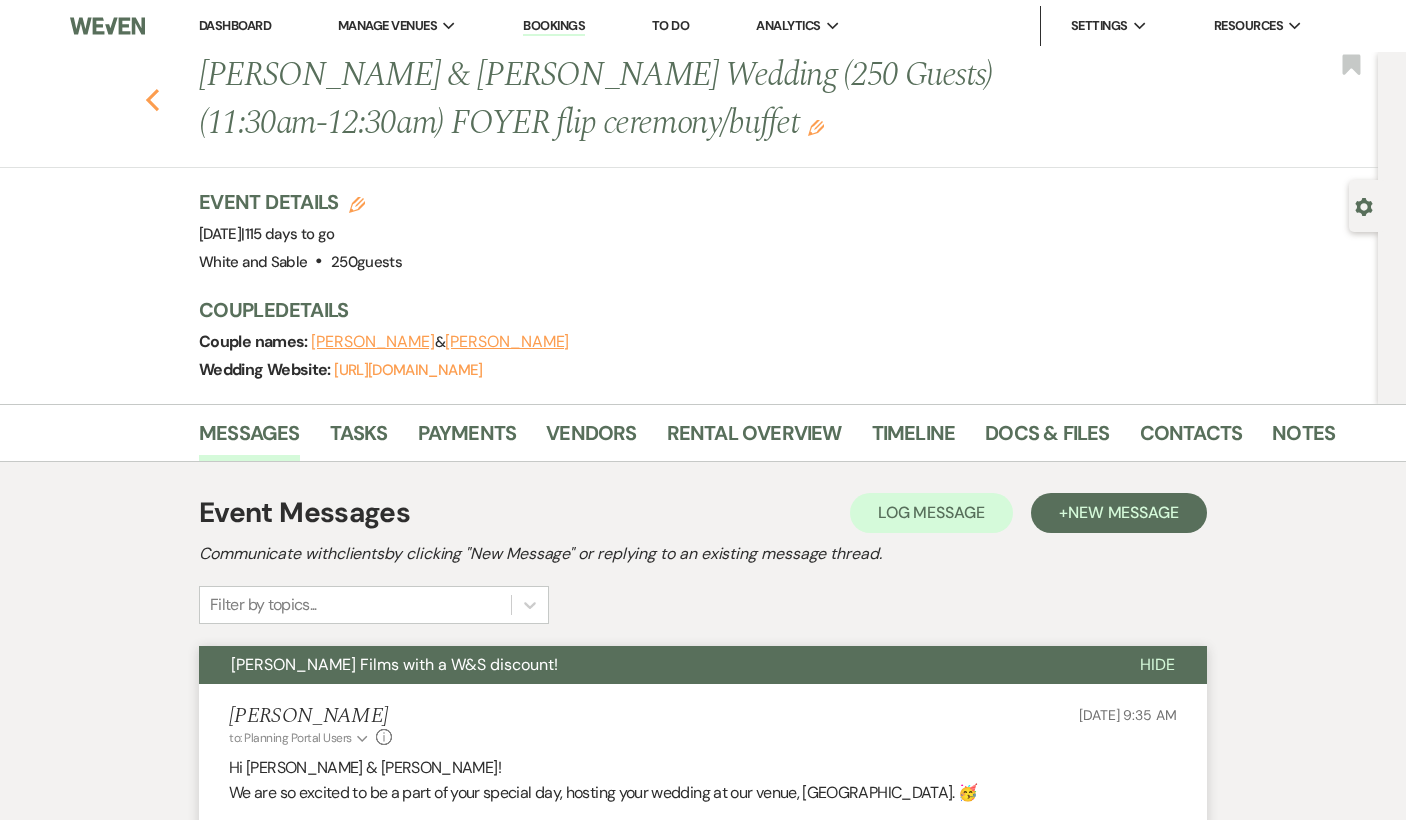 click 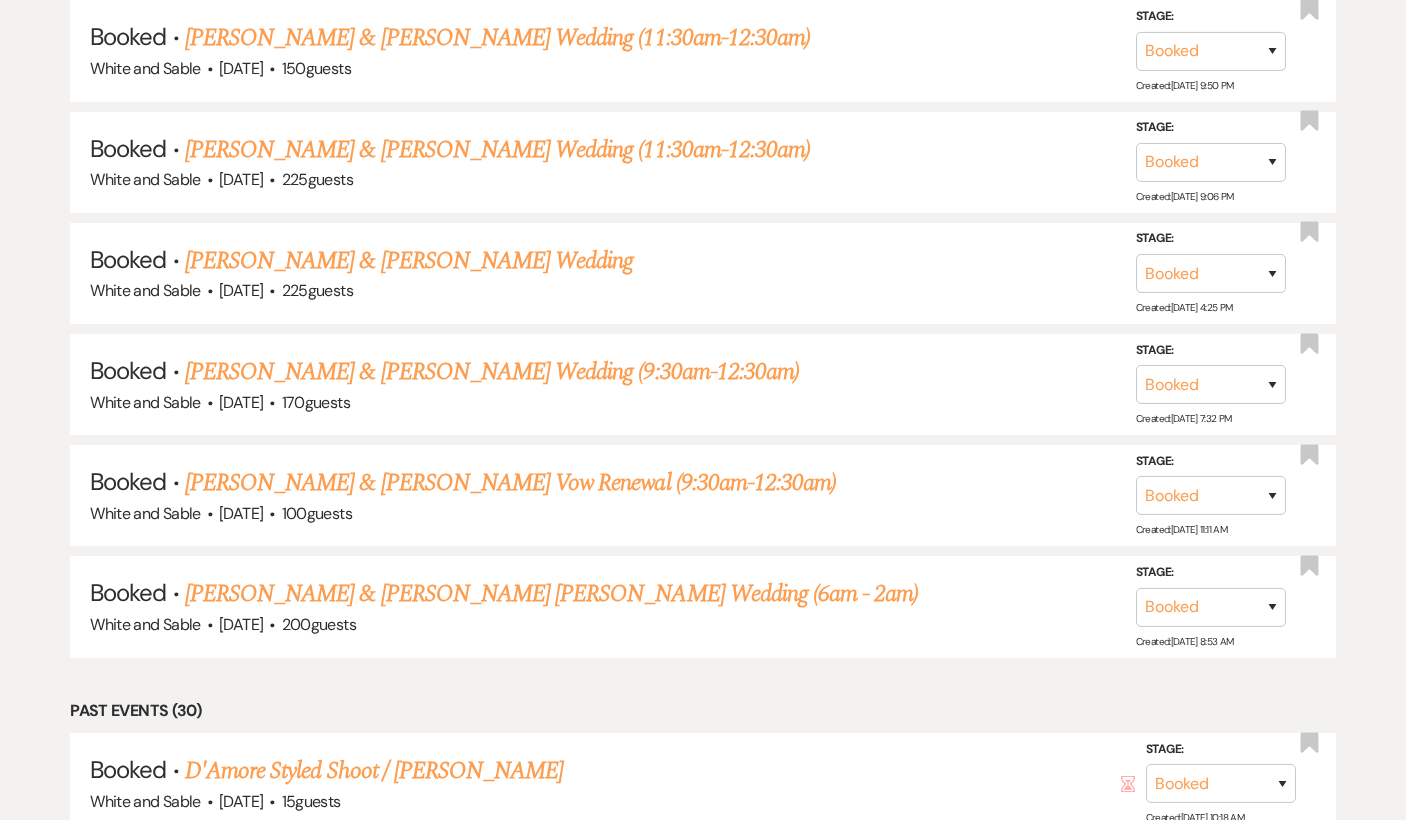 scroll, scrollTop: 9188, scrollLeft: 0, axis: vertical 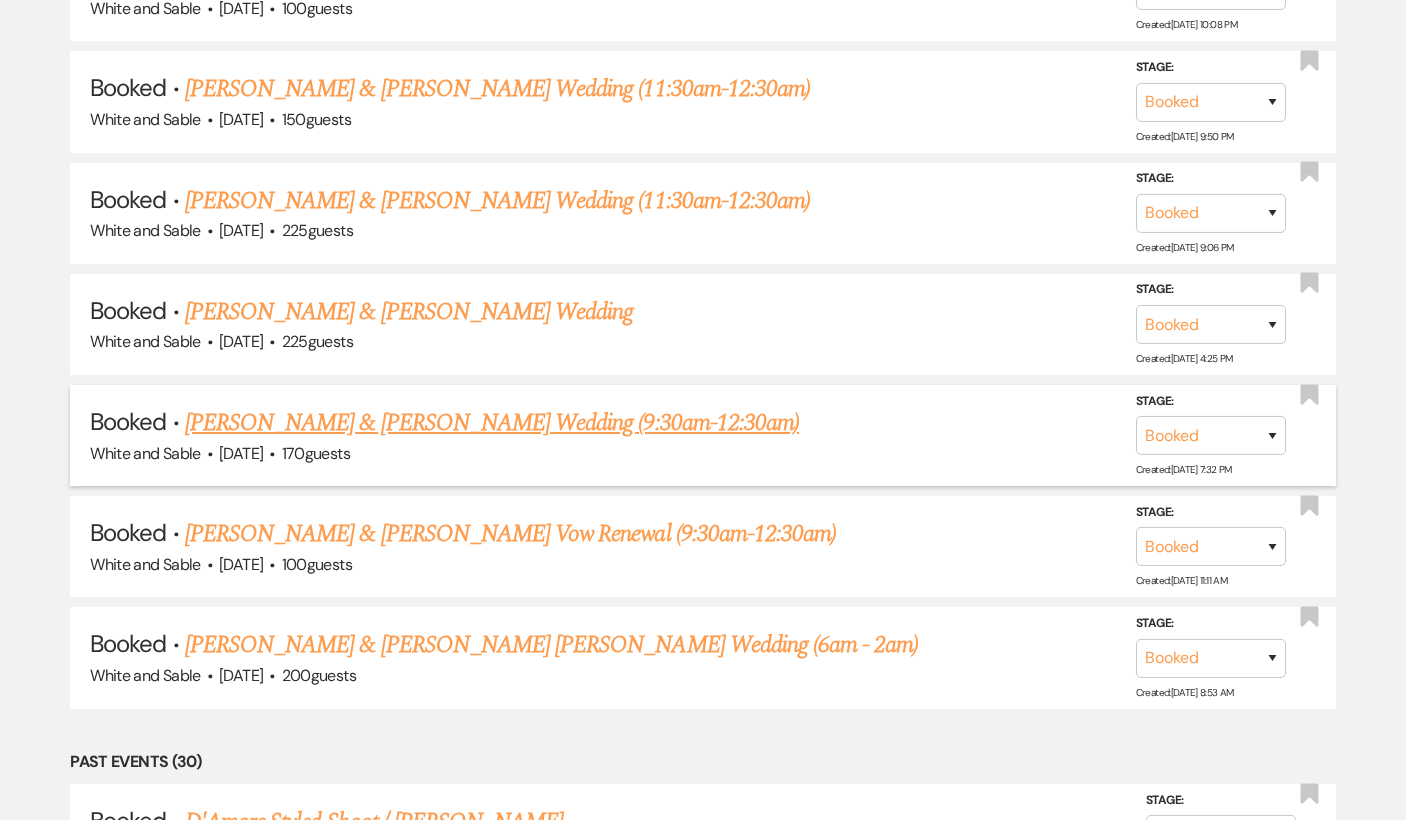 click on "[PERSON_NAME] & [PERSON_NAME] Wedding (9:30am-12:30am)" at bounding box center [492, 423] 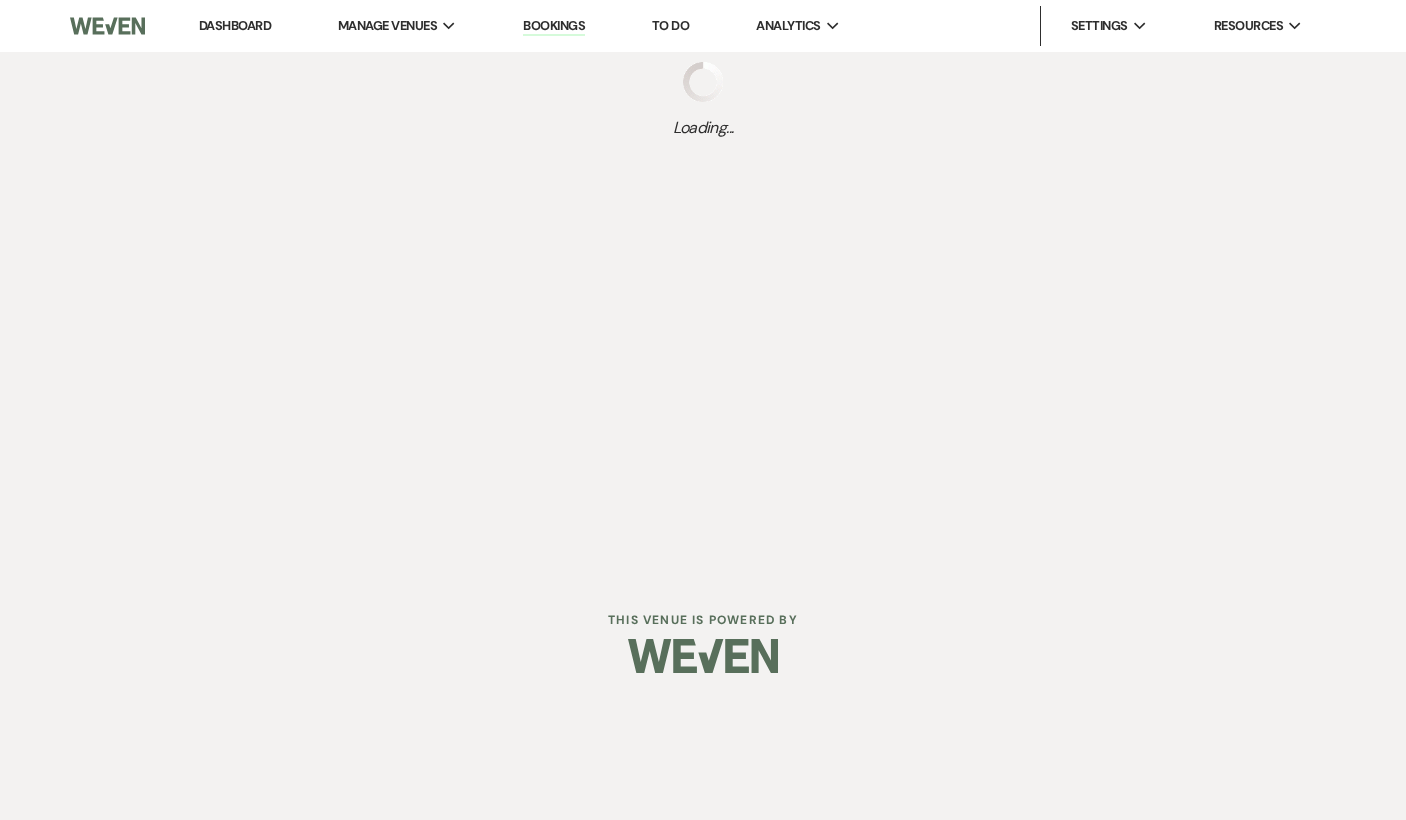scroll, scrollTop: 0, scrollLeft: 0, axis: both 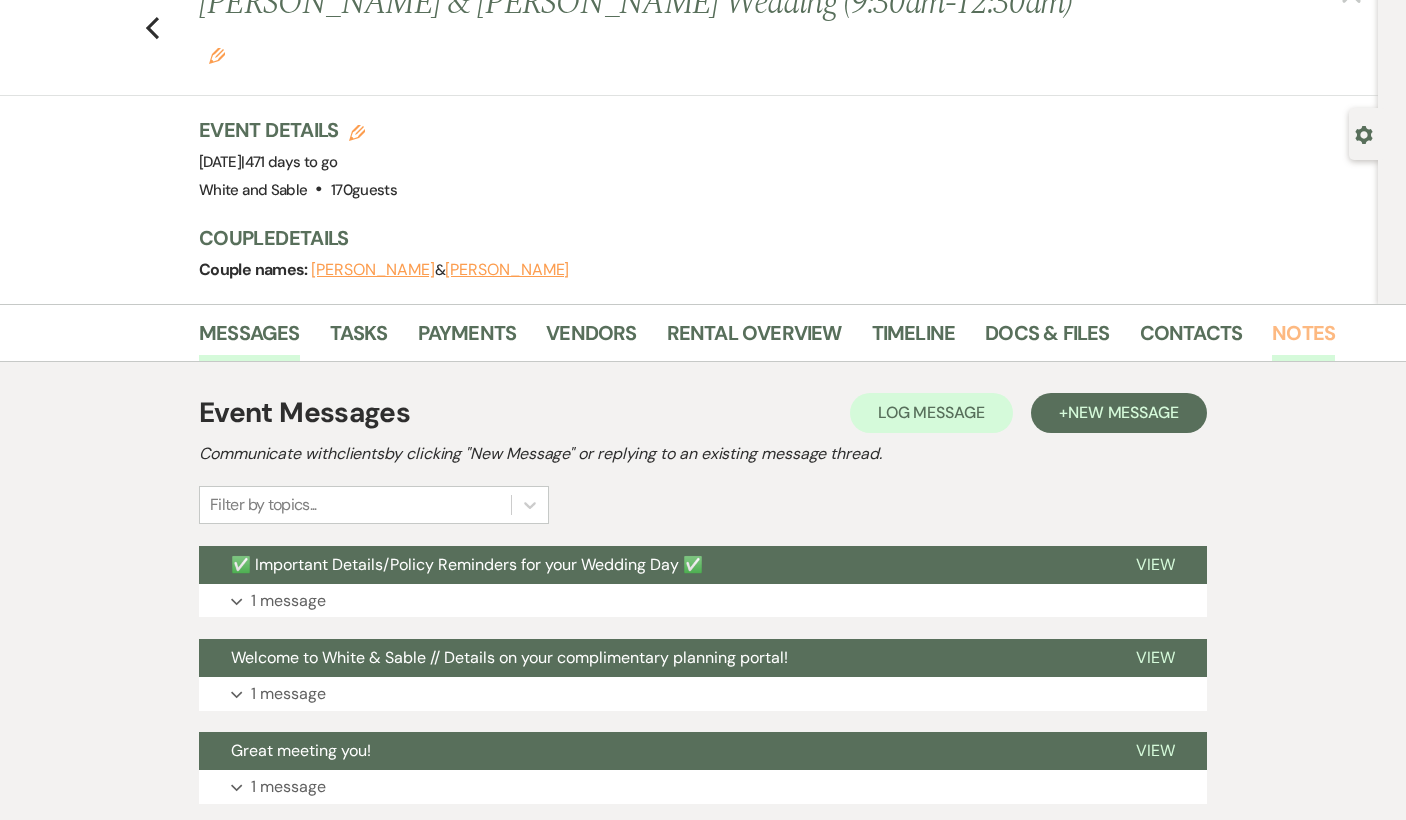 click on "Notes" at bounding box center (1303, 339) 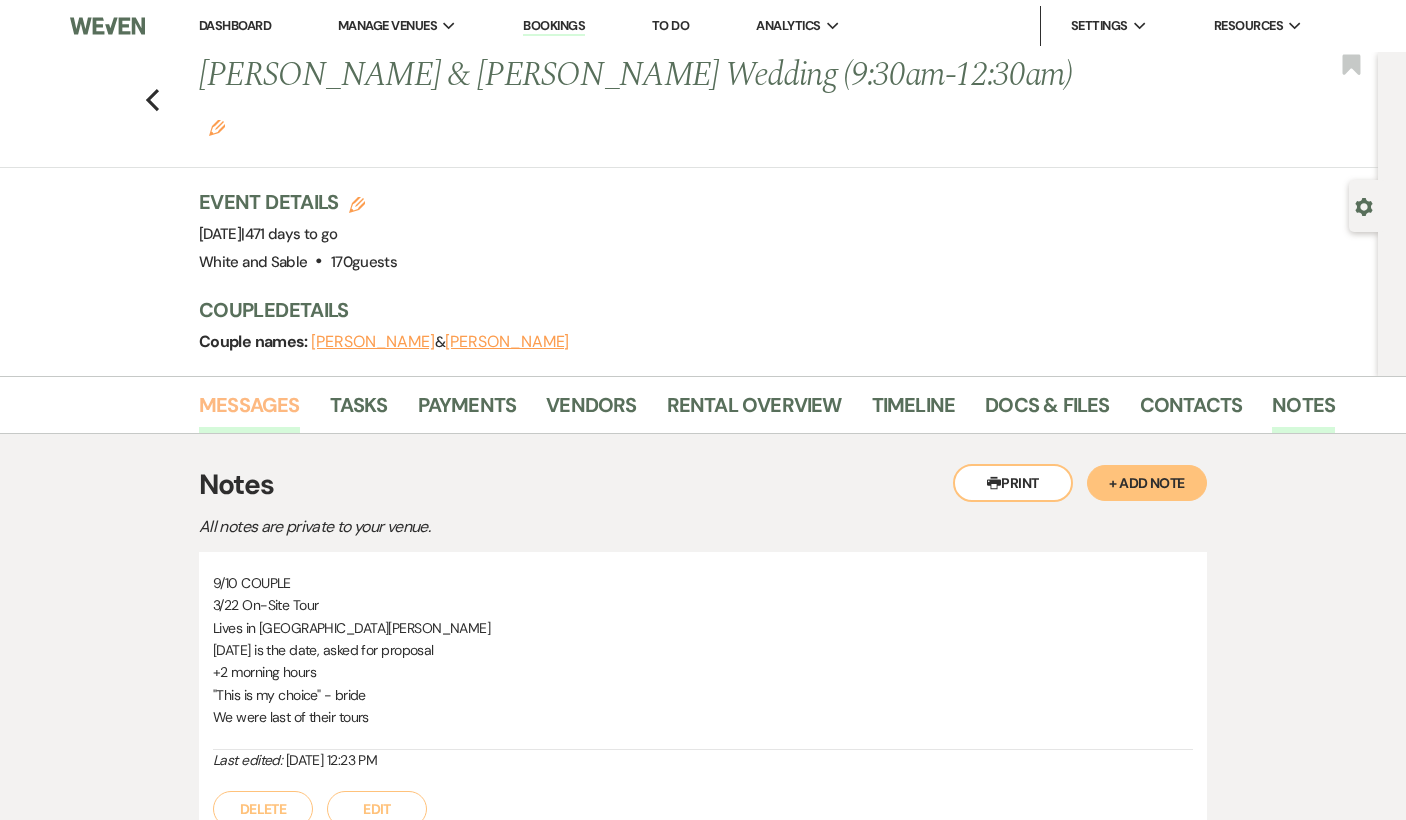 click on "Messages" at bounding box center (249, 411) 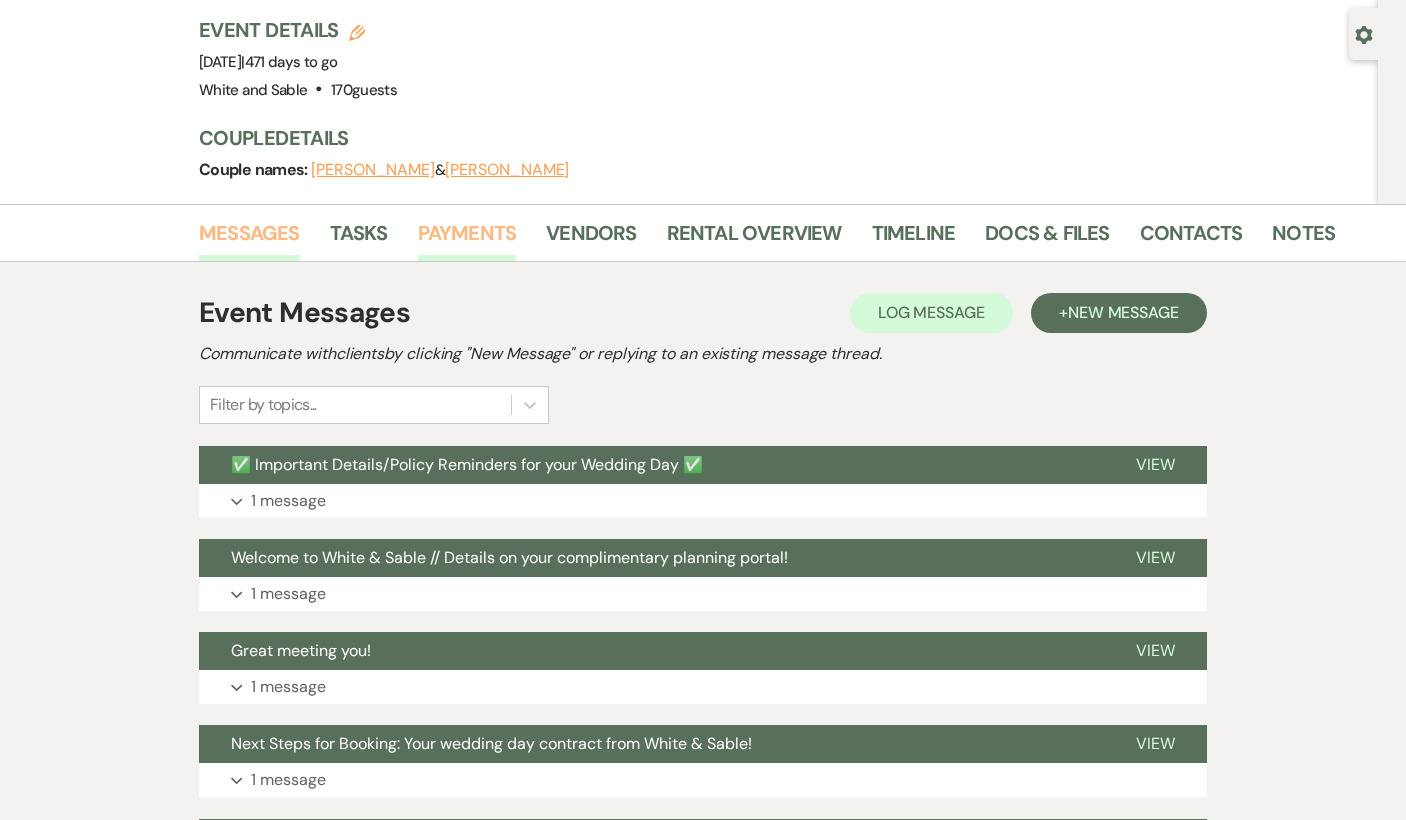 scroll, scrollTop: 174, scrollLeft: 0, axis: vertical 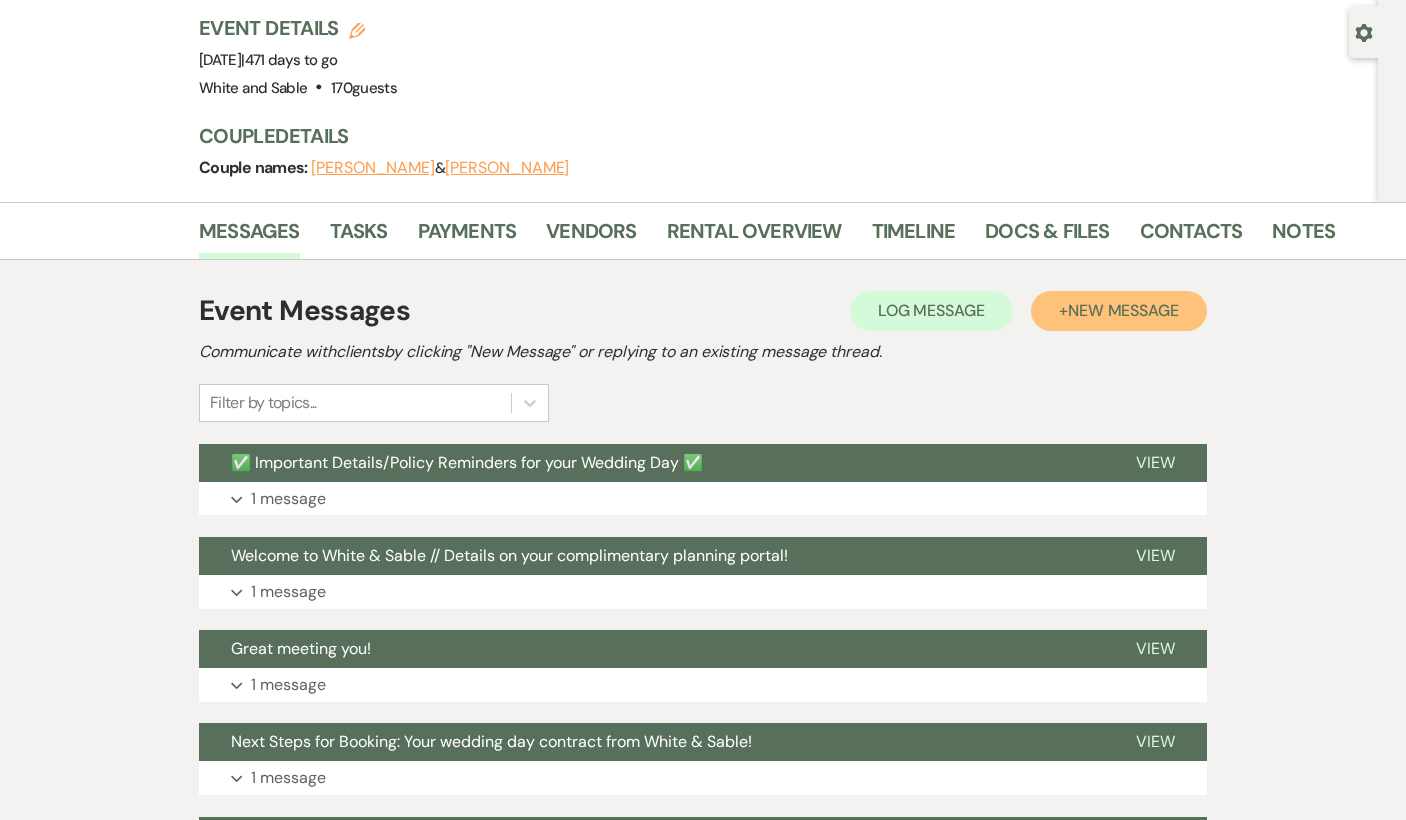 click on "New Message" at bounding box center [1123, 310] 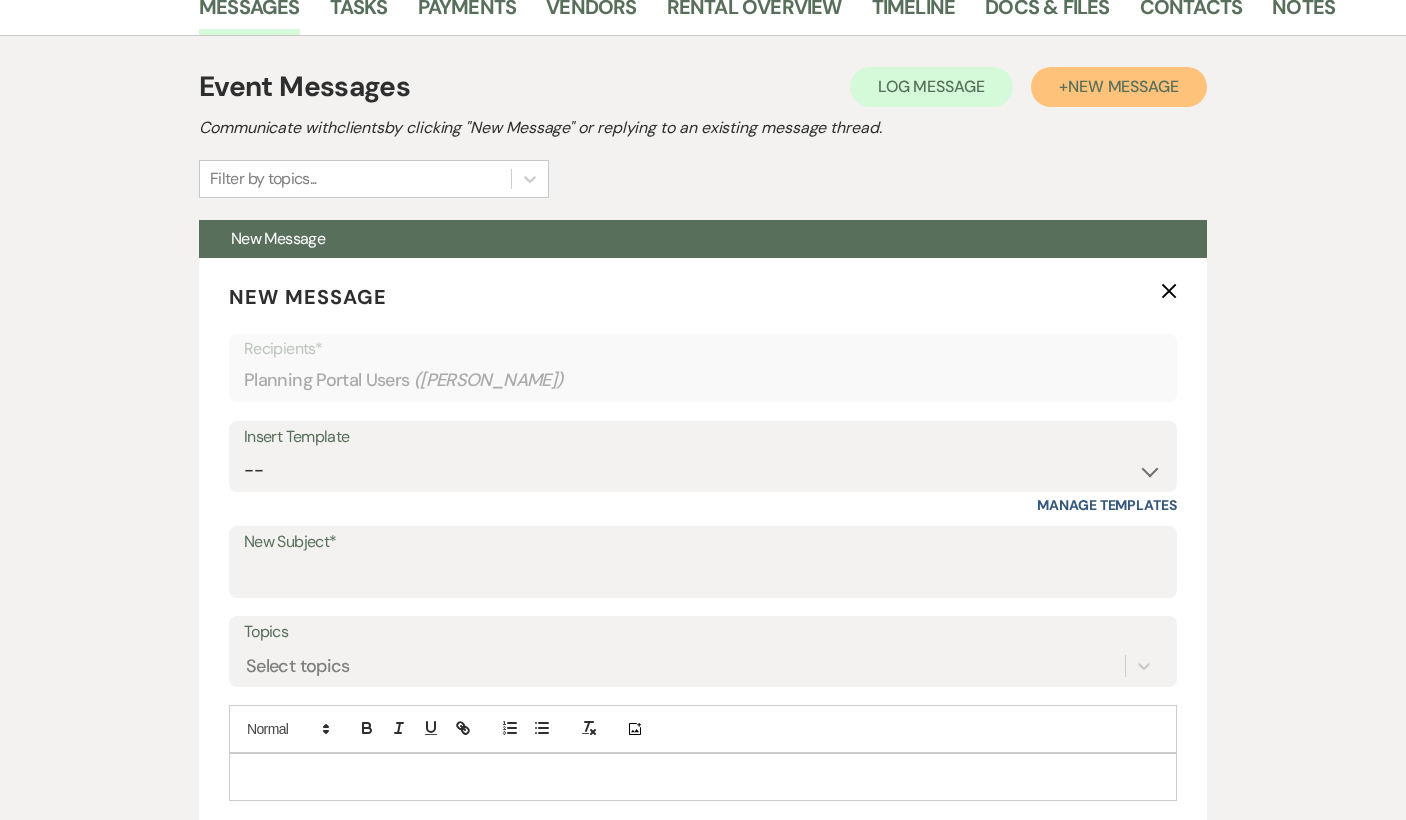 scroll, scrollTop: 422, scrollLeft: 0, axis: vertical 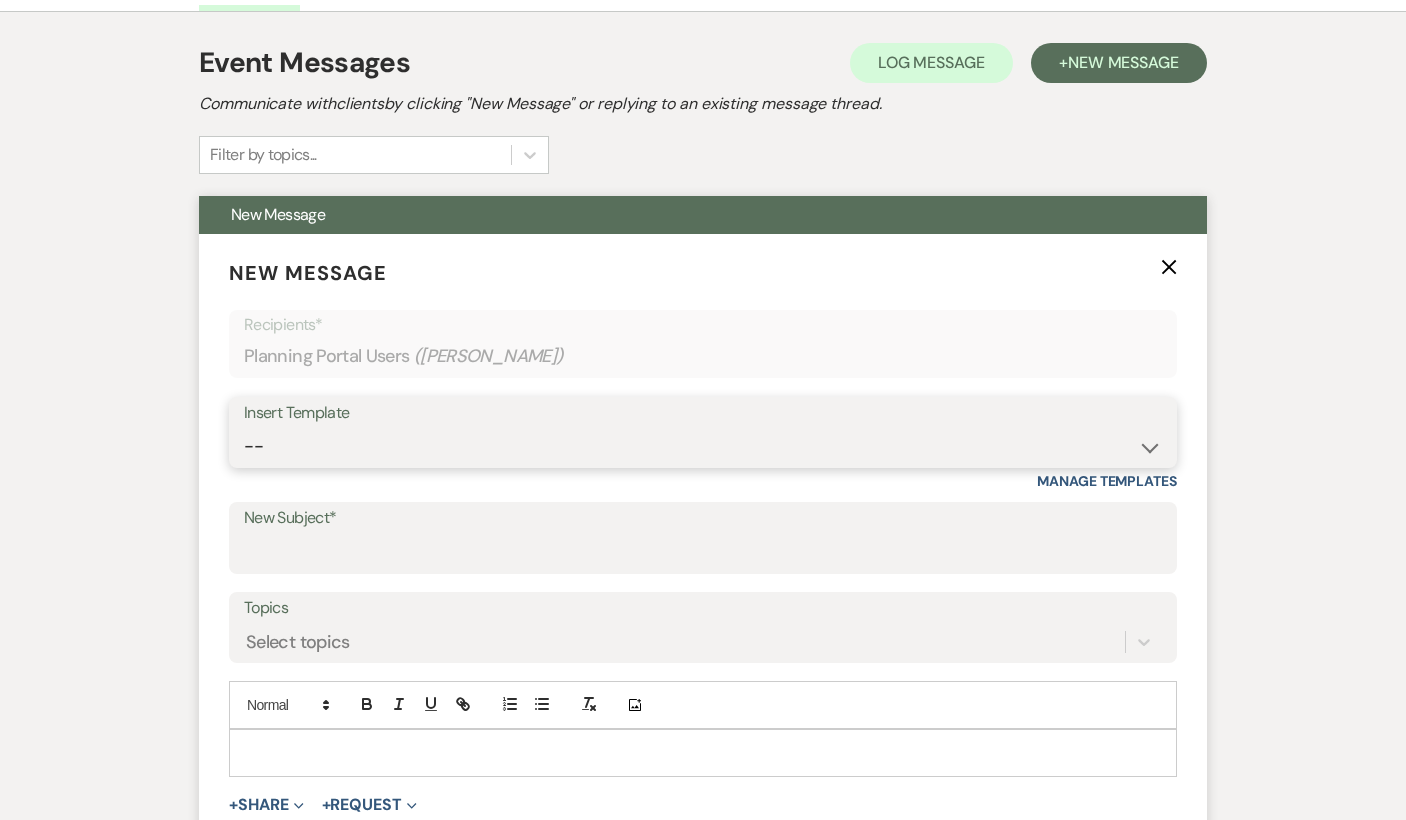 click on "-- Inquiry Response (Venue Guide) Schedule - Venue Tour Appt Confirmation Schedule - Venue Tour Appt Reminder Tour - Reschedule Tour - Follow-Up (Venue Guide) Proposal - Wedding Wedding Onboarding - Welcome Guide and Weven Planning Portal Introduction Inquiry Follow-Up: 5 Tips for Stress-Free Planning Inquiry - Available Dates Inquiry Follow-Up: Tour Invitation Inquiry Follow-Up: Unique Features Inquiry Follow-Up: Planning at W&S Insurance Exception Response [DATE] Weddings [DATE] Weddings Baseball Poop or get off toliet (Venue Guide) Concession Speech Onboarding - Welcome Magazine and Weven Planning Portal Introduction (NON-Wedding Events) Day-of Coordinators Schedule - Venue IN-PERSON Tour Appt Confirmation Outside Food Info [PERSON_NAME] Films [DATE] Weddings Hire a Host / Host a Toast Follow-follow up Recommended Vendors Weekend Tours Catering Guidelines & Vendor COI Requirements Inventory List to Booked Couples Cancellation Form [PERSON_NAME] Template Client Communication (parents requesting calls) - NEED TO EDIT" at bounding box center (703, 446) 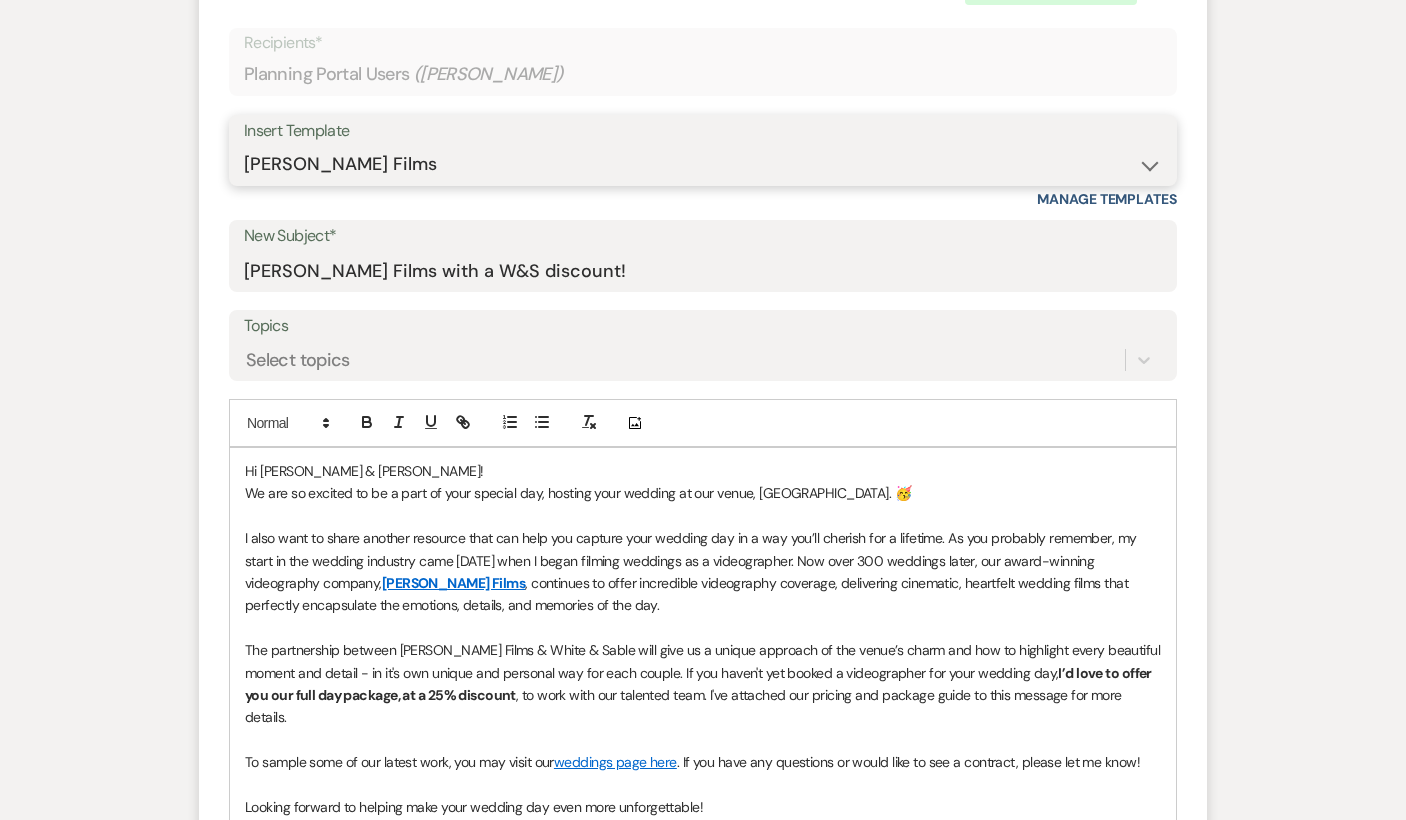 scroll, scrollTop: 678, scrollLeft: 0, axis: vertical 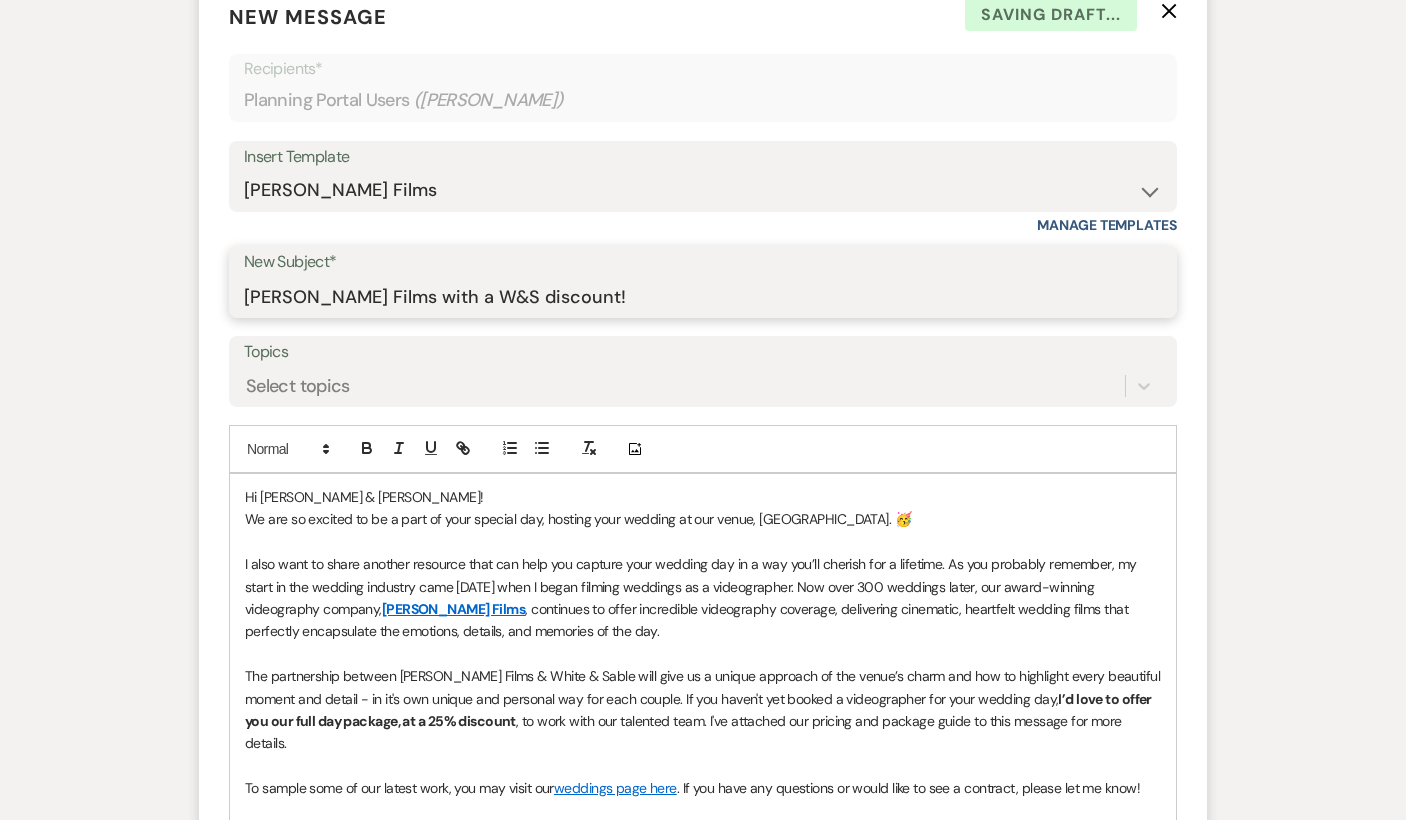 click on "[PERSON_NAME] Films with a W&S discount!" at bounding box center [703, 296] 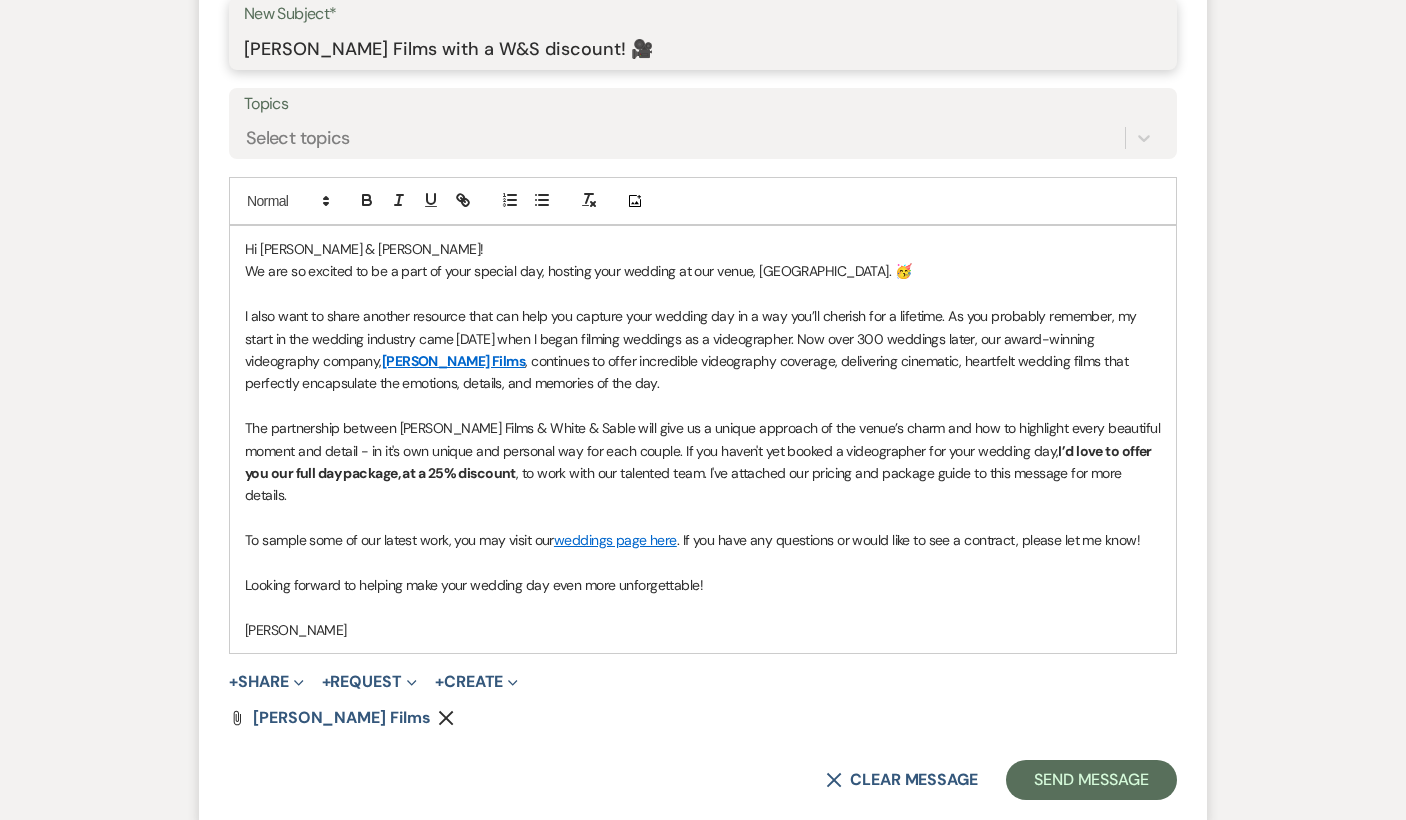 scroll, scrollTop: 932, scrollLeft: 0, axis: vertical 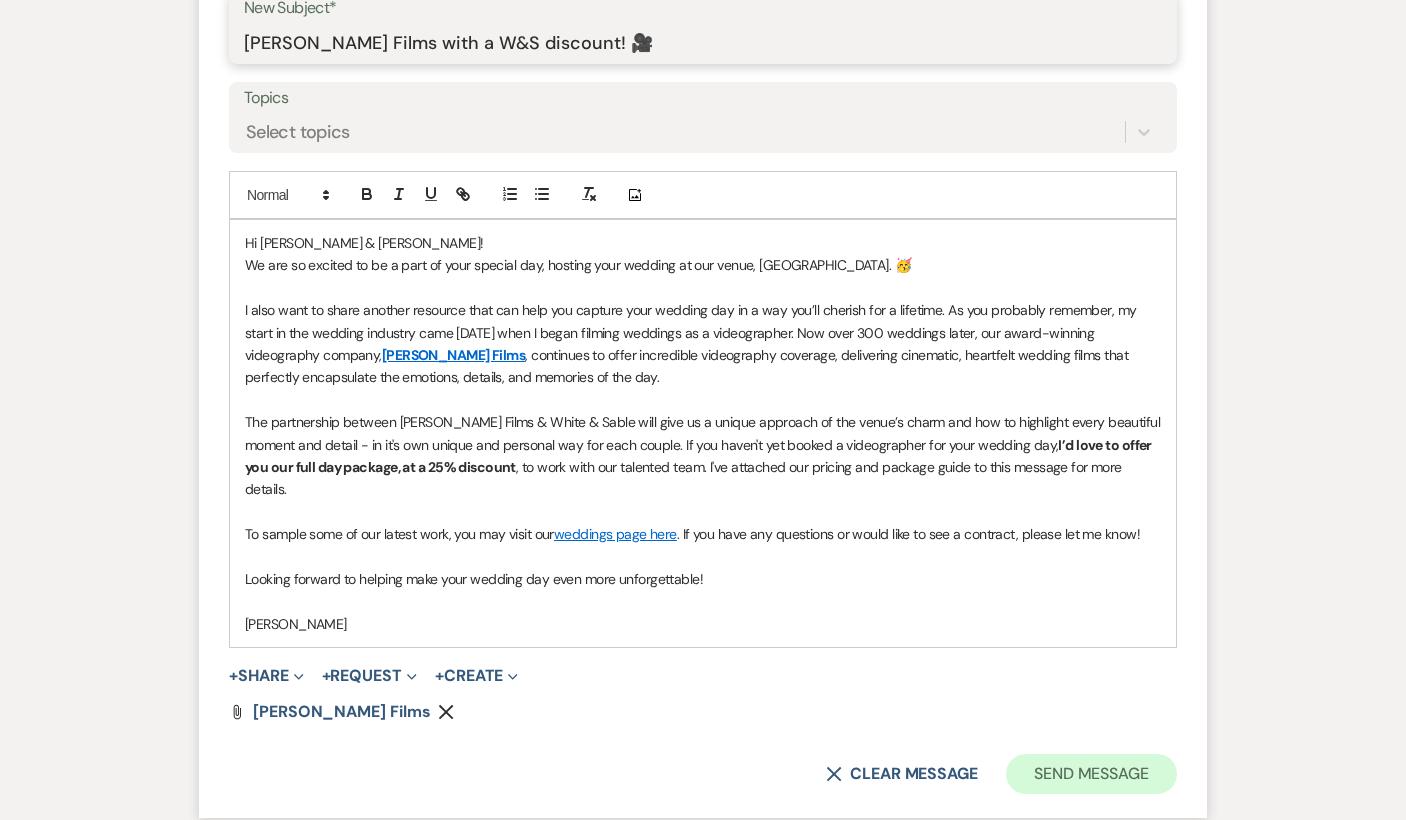 type on "[PERSON_NAME] Films with a W&S discount! 🎥" 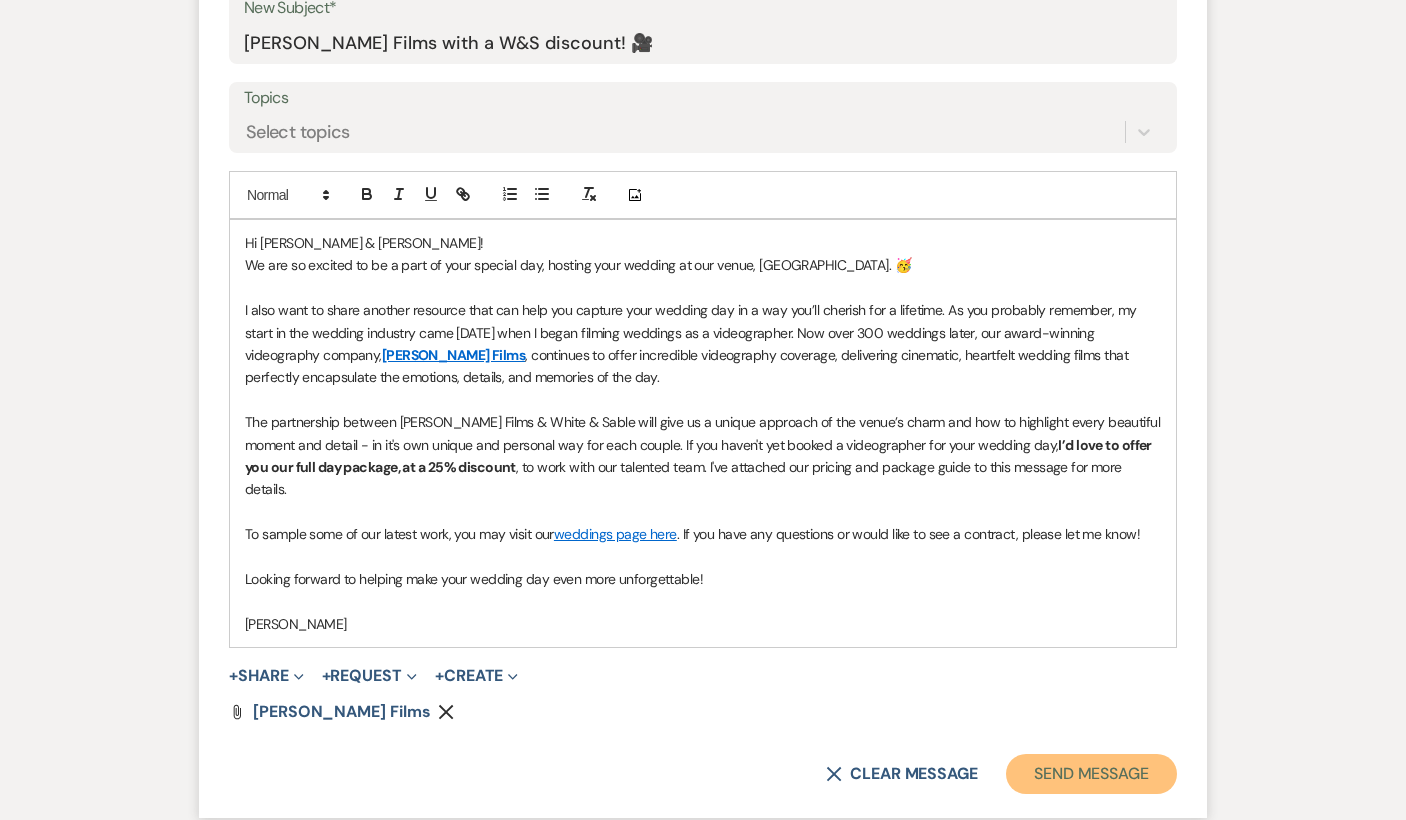 click on "Send Message" at bounding box center (1091, 774) 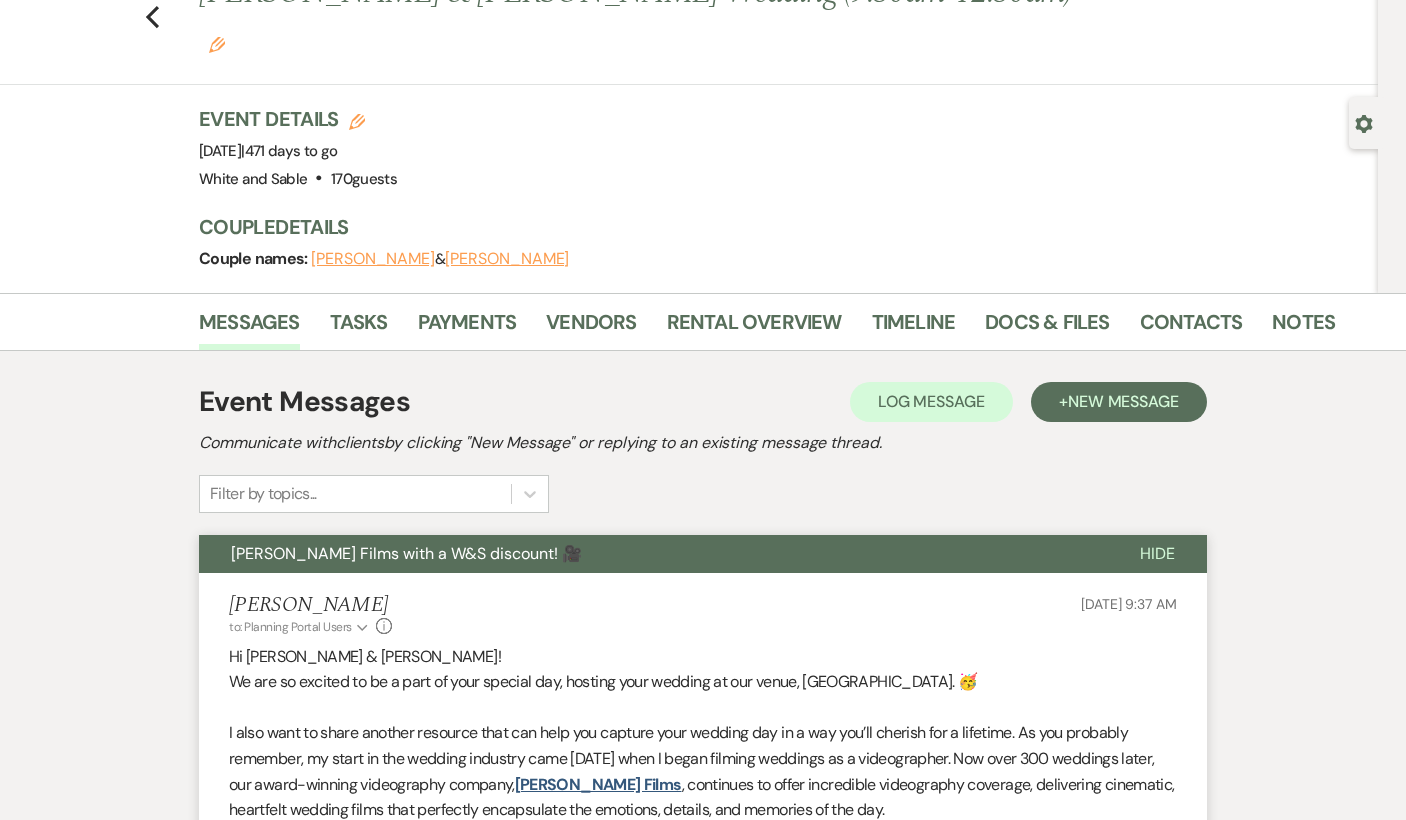 scroll, scrollTop: 0, scrollLeft: 0, axis: both 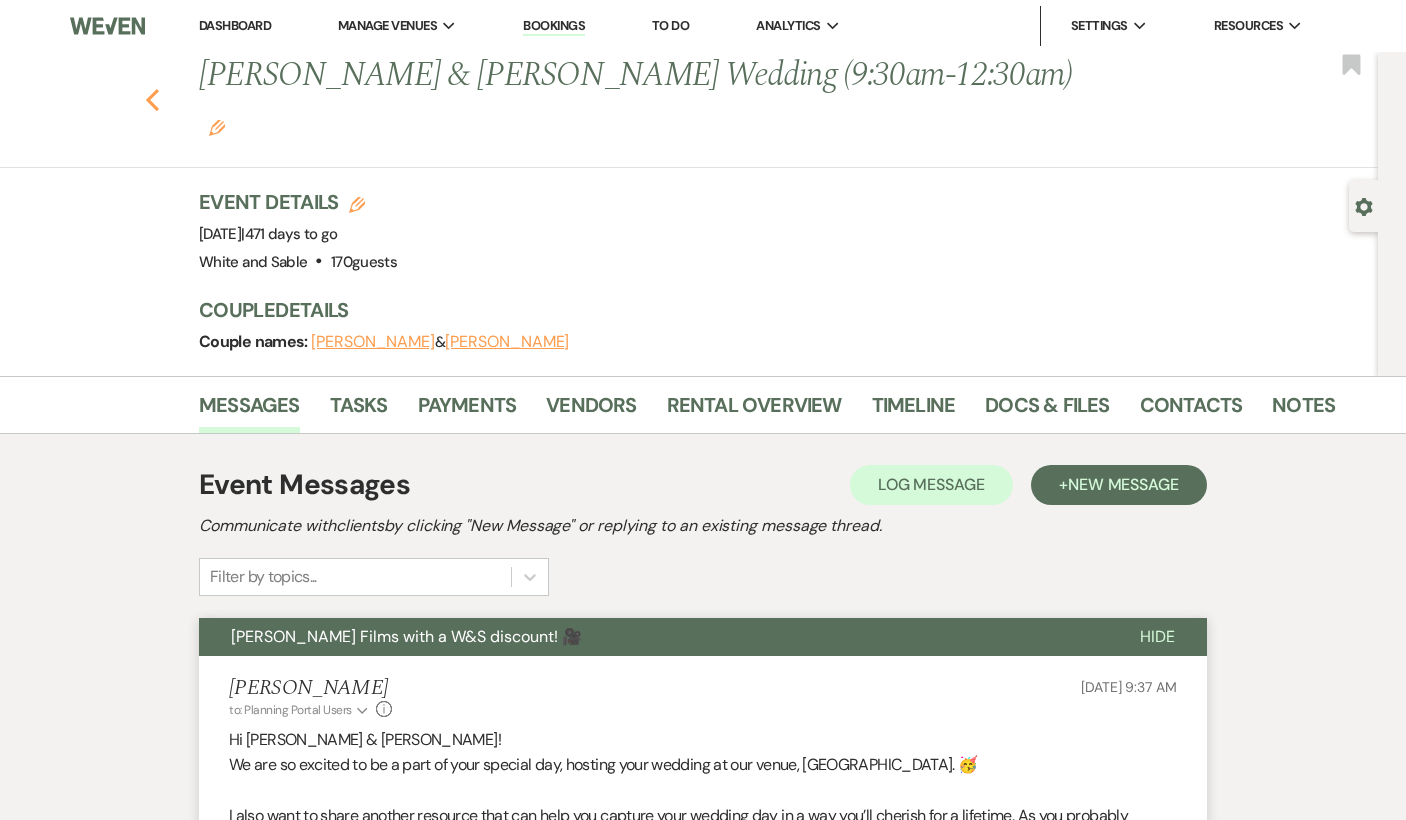 click on "Previous" 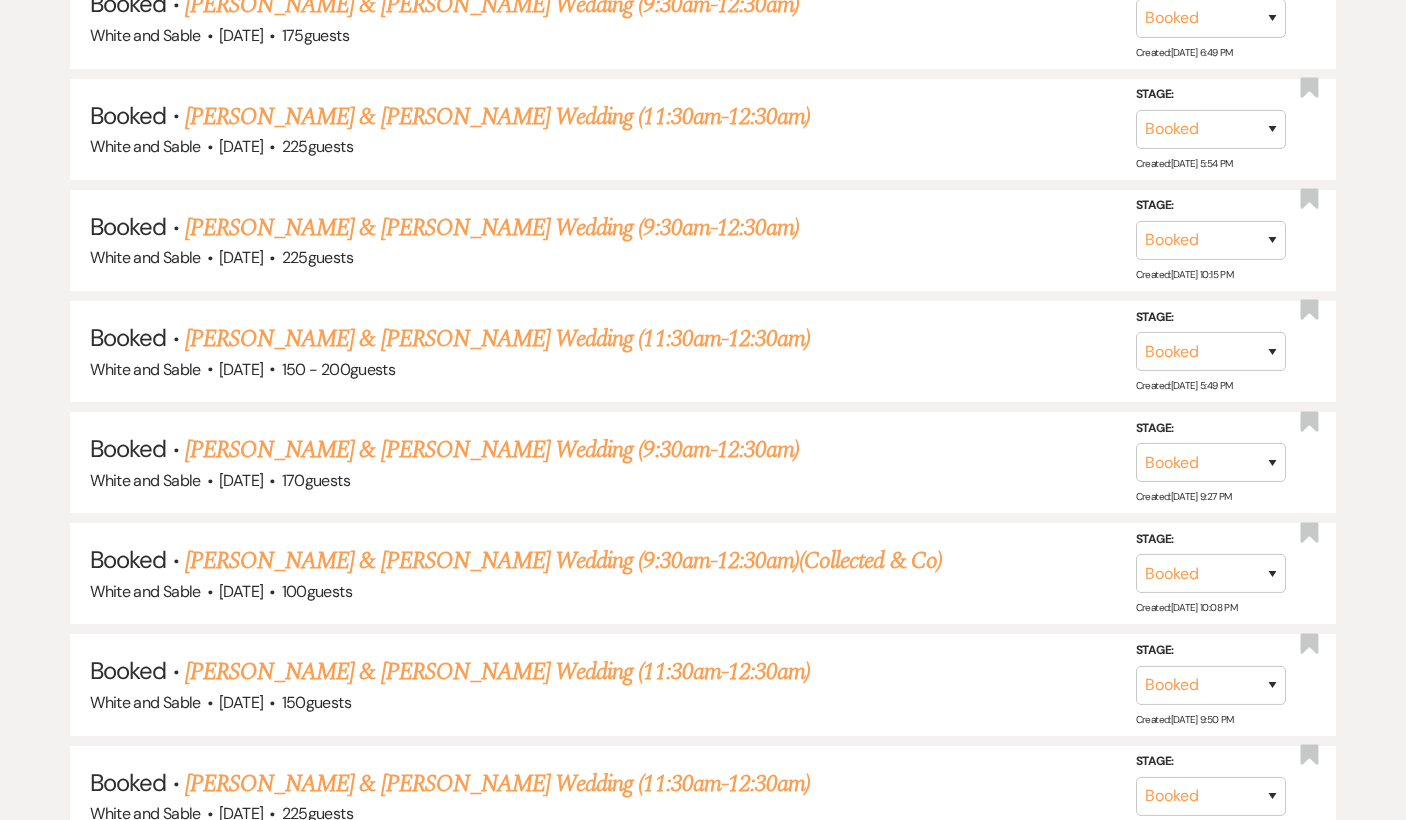 scroll, scrollTop: 8602, scrollLeft: 0, axis: vertical 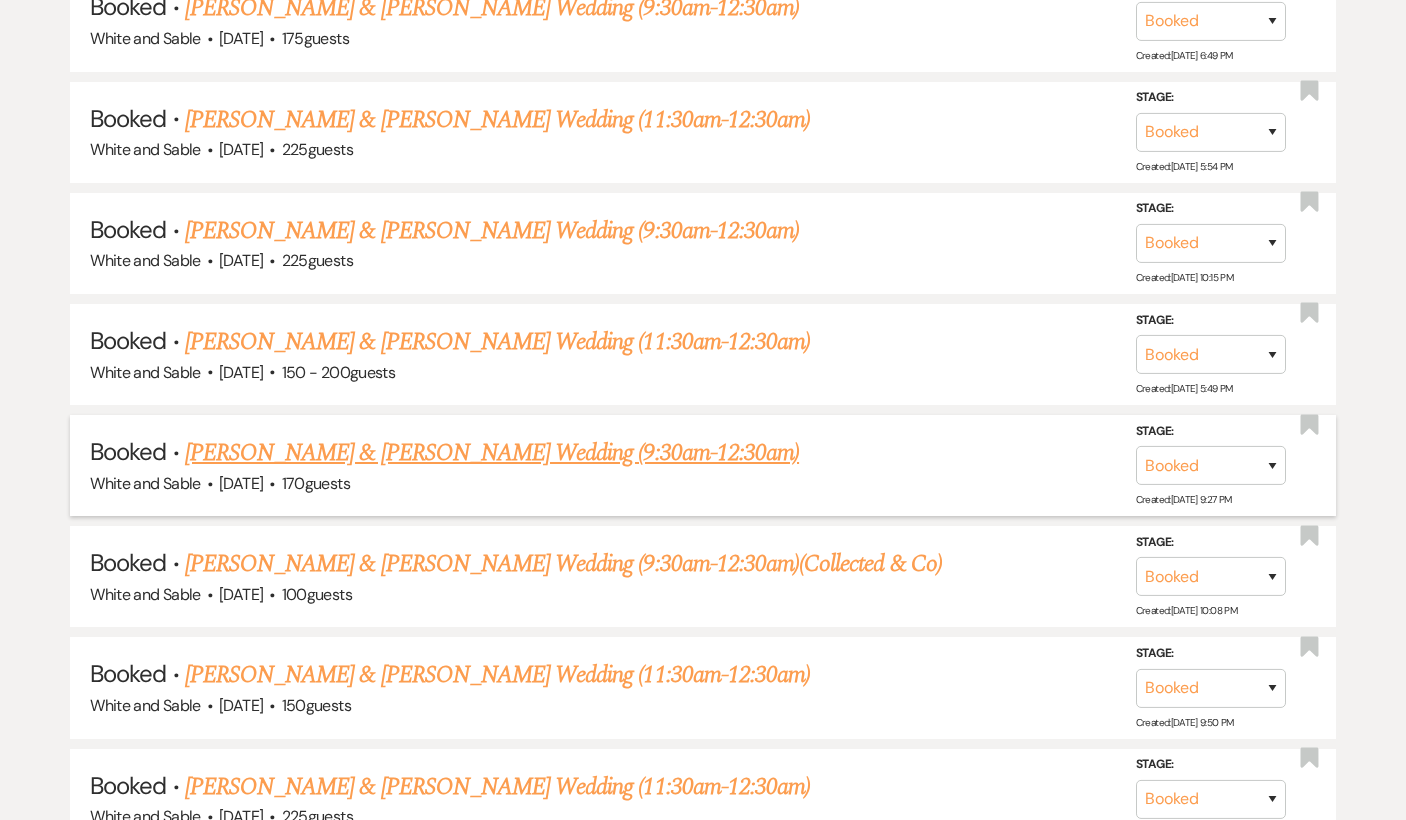 click on "[PERSON_NAME] & [PERSON_NAME] Wedding (9:30am-12:30am)" at bounding box center (492, 453) 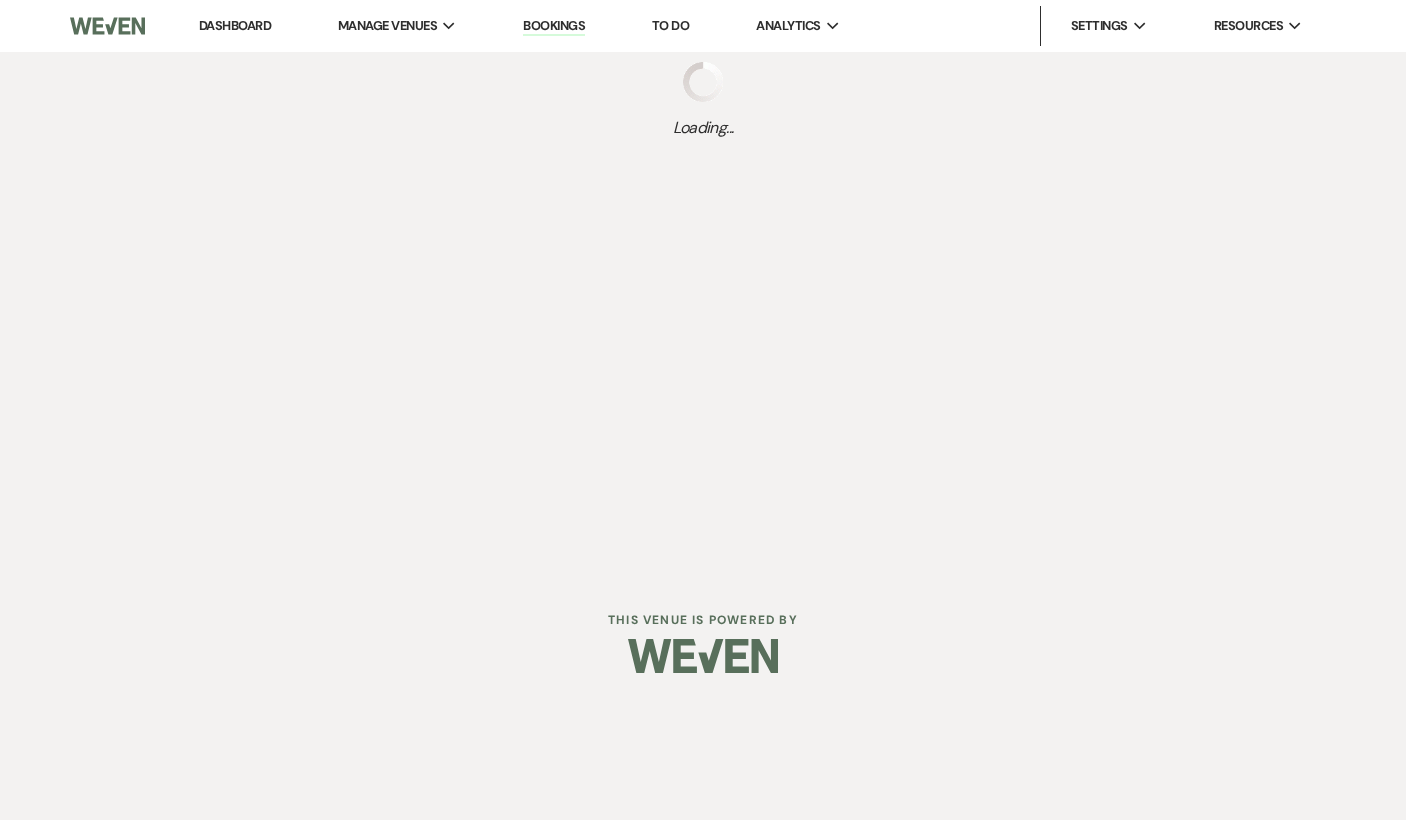 scroll, scrollTop: 0, scrollLeft: 0, axis: both 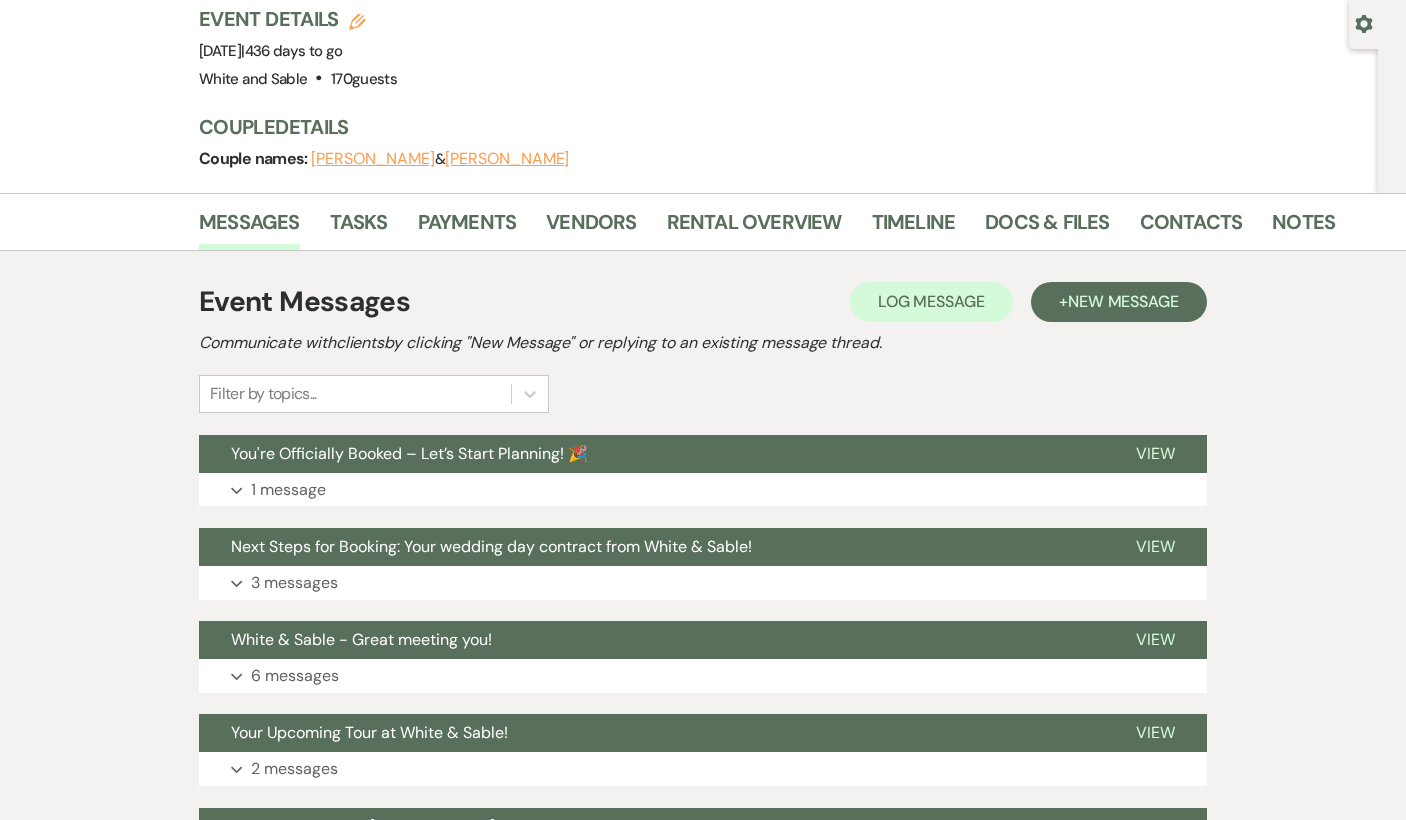 click on "You're Officially Booked – Let’s Start Planning! 🎉" at bounding box center (651, 454) 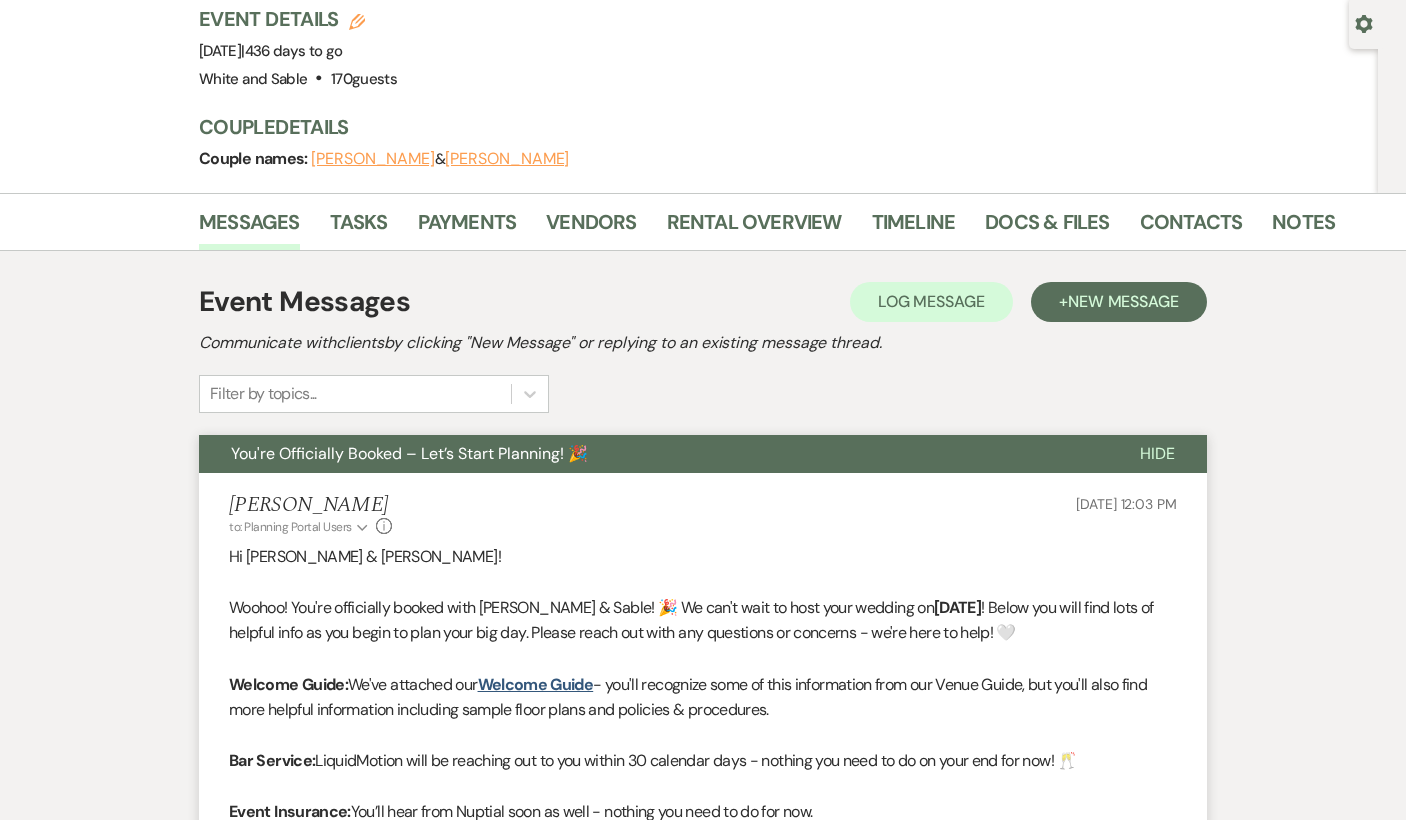 click on "You're Officially Booked – Let’s Start Planning! 🎉" at bounding box center [653, 454] 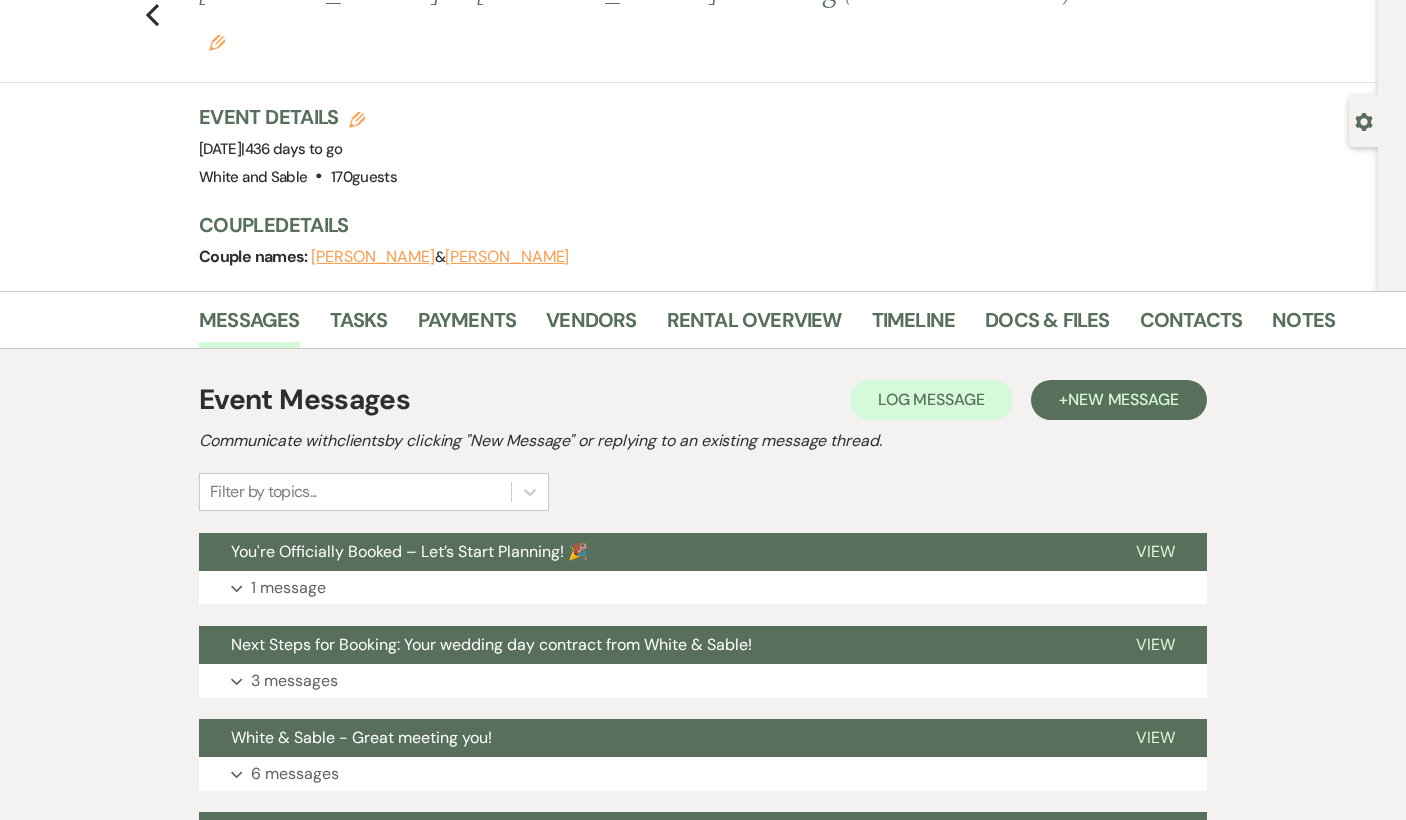 scroll, scrollTop: 0, scrollLeft: 0, axis: both 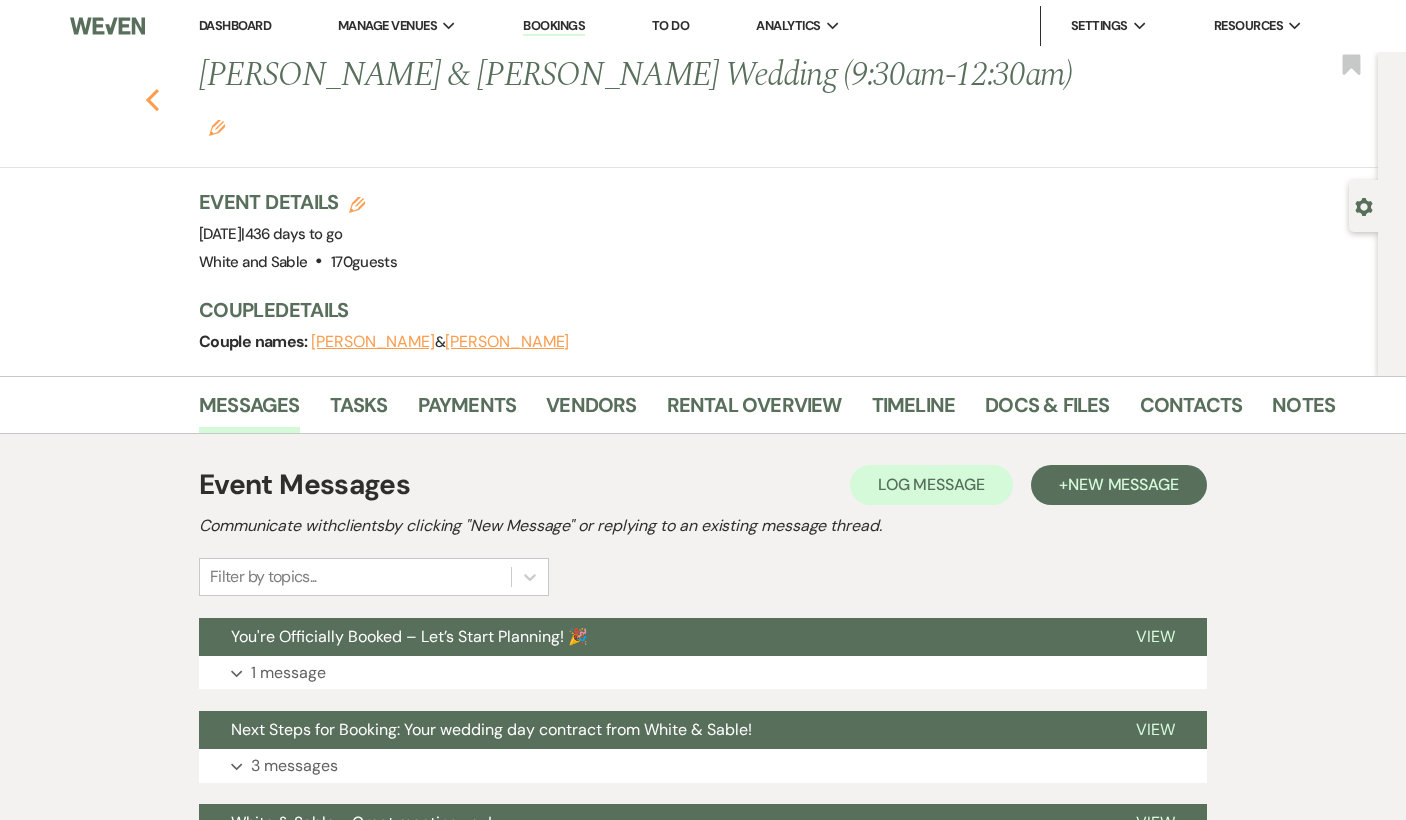 click 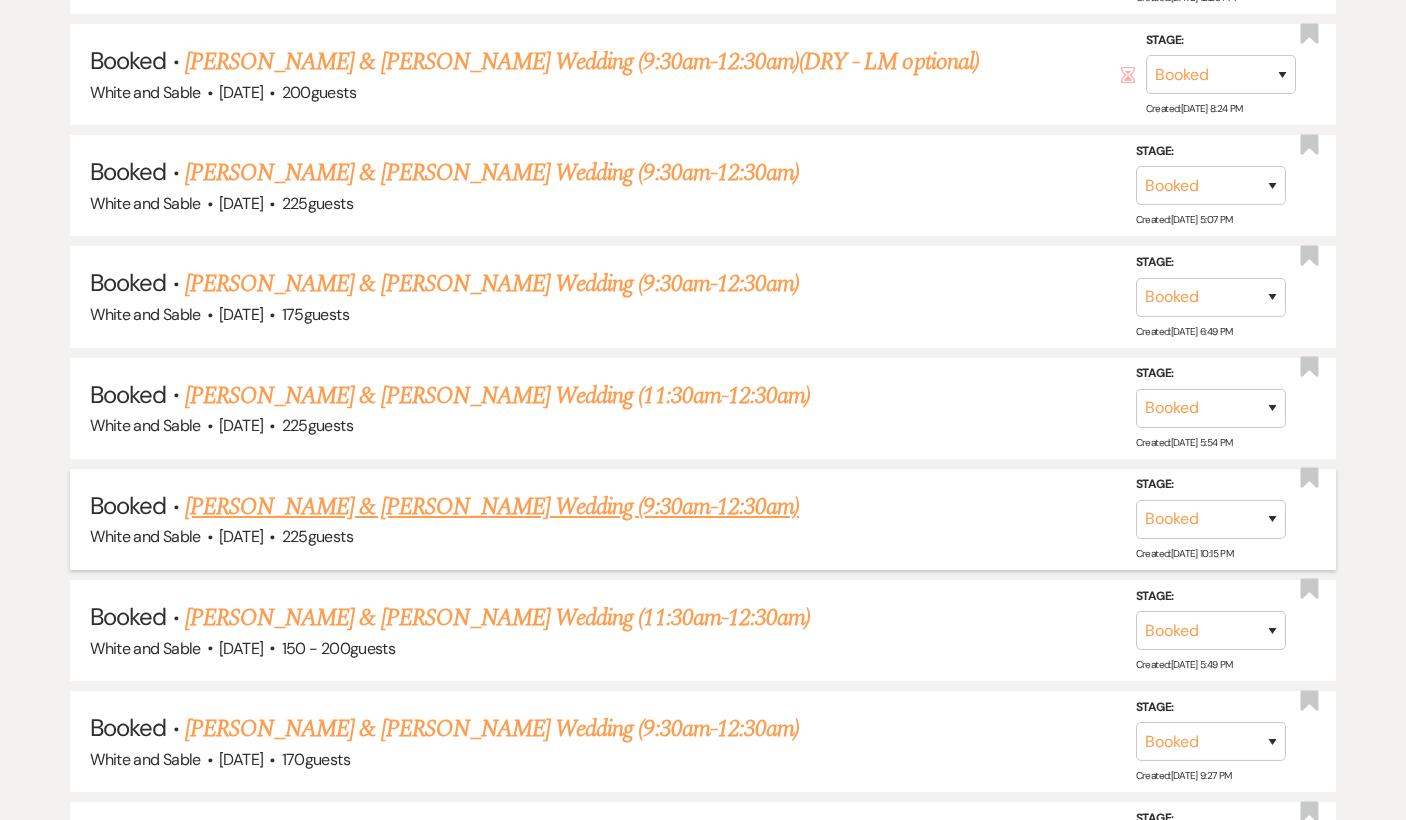 scroll, scrollTop: 8322, scrollLeft: 0, axis: vertical 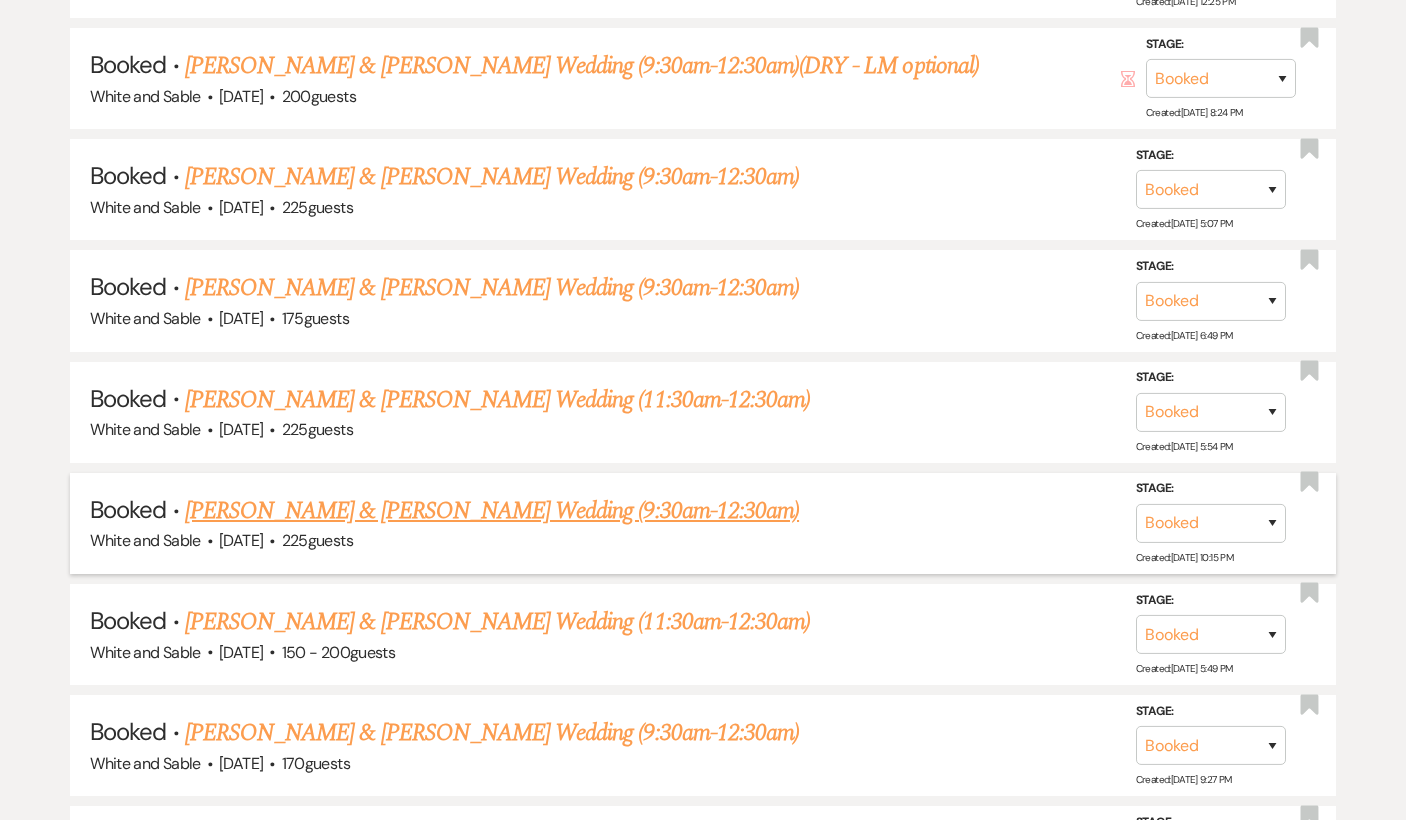 click on "[PERSON_NAME] & [PERSON_NAME] Wedding (9:30am-12:30am)" at bounding box center [492, 511] 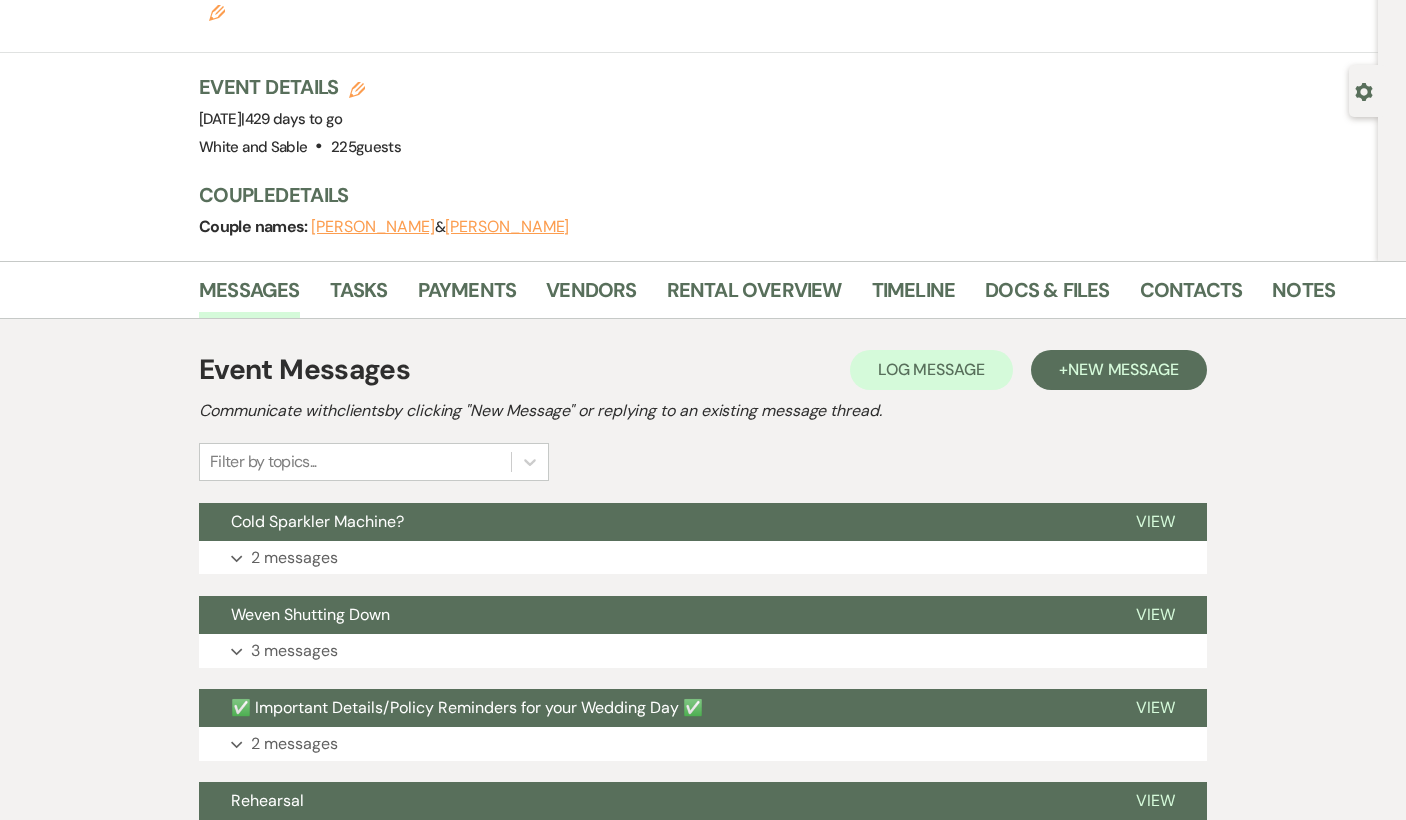 scroll, scrollTop: 149, scrollLeft: 0, axis: vertical 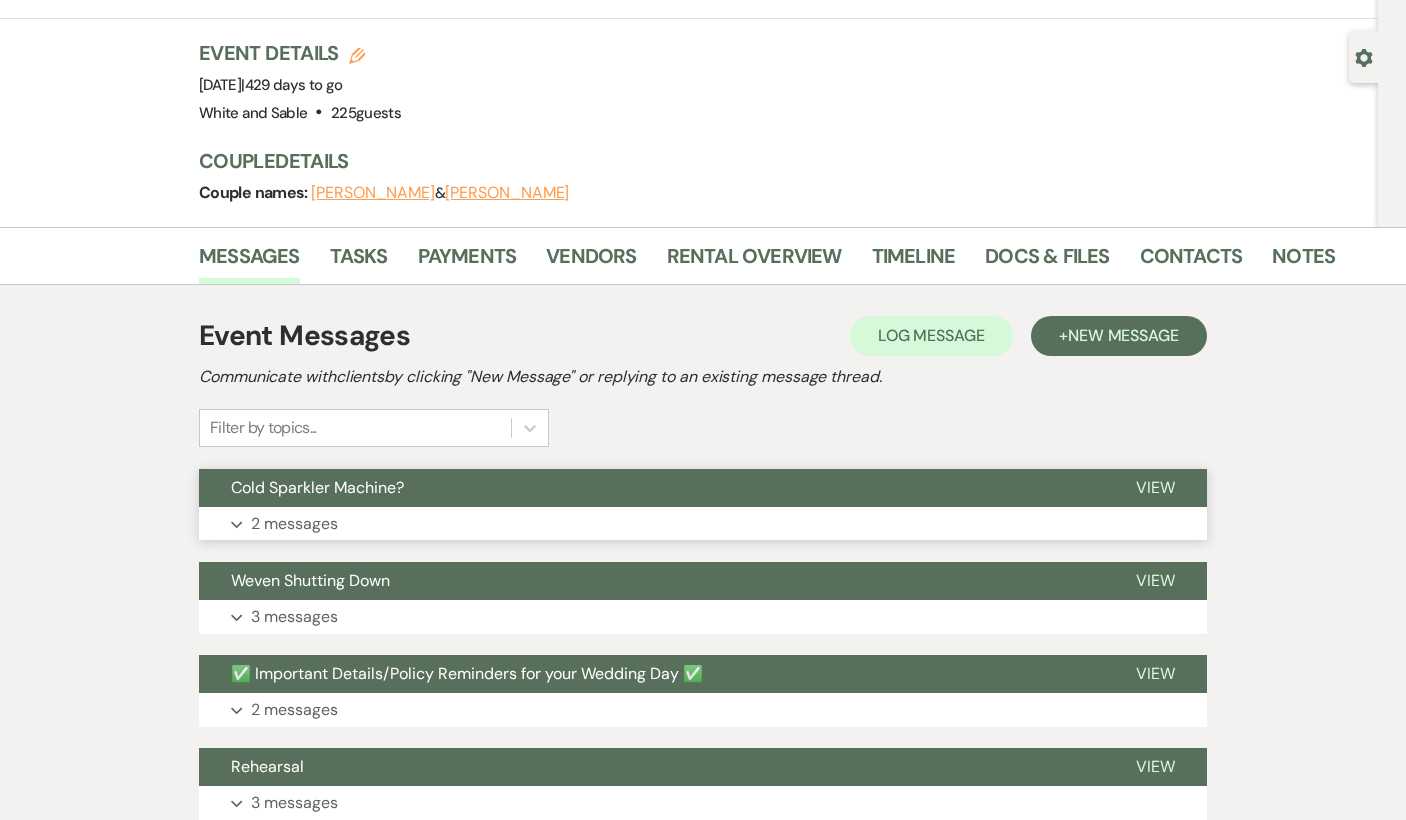 click on "Cold Sparkler Machine?" at bounding box center (651, 488) 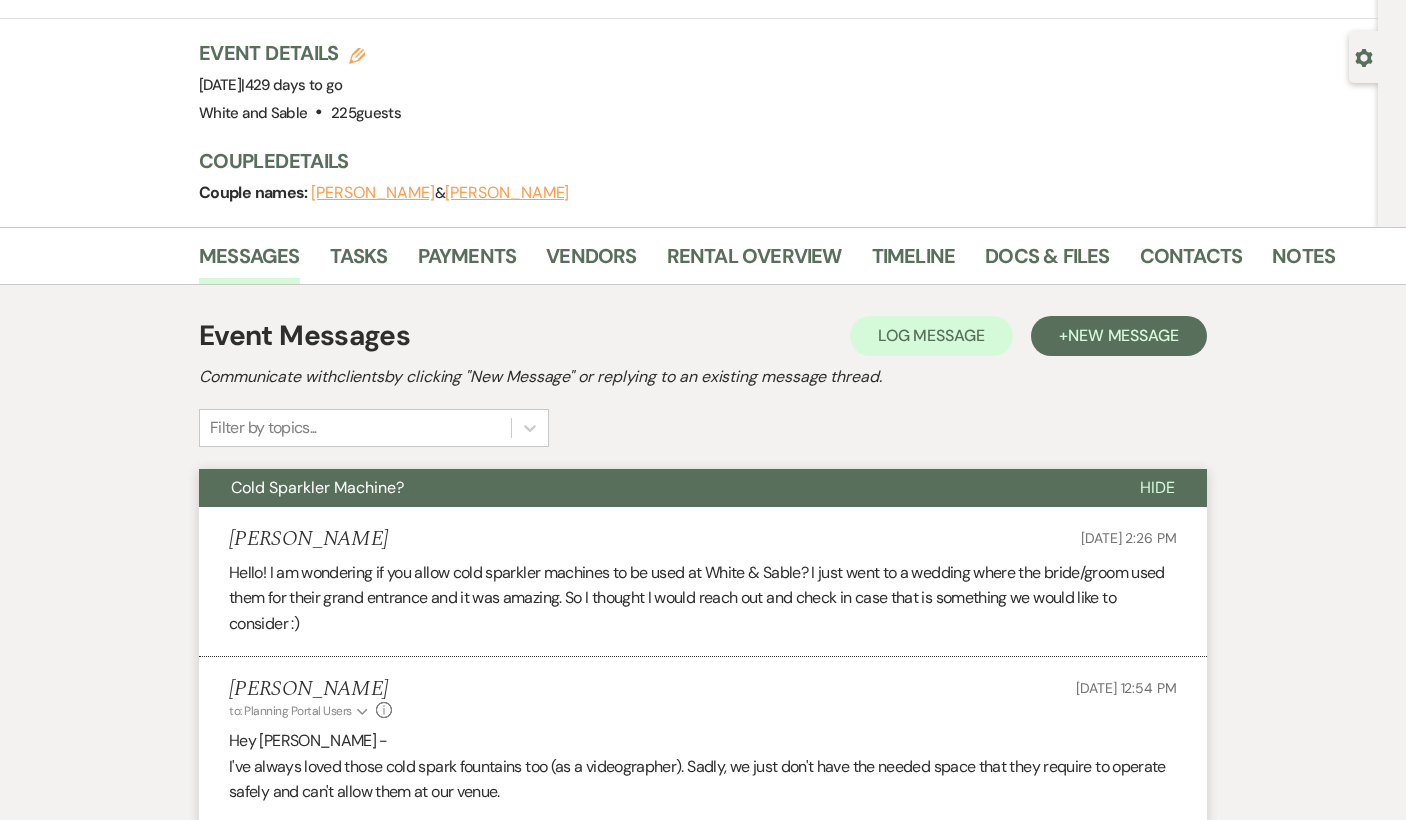 click on "Cold Sparkler Machine?" at bounding box center [653, 488] 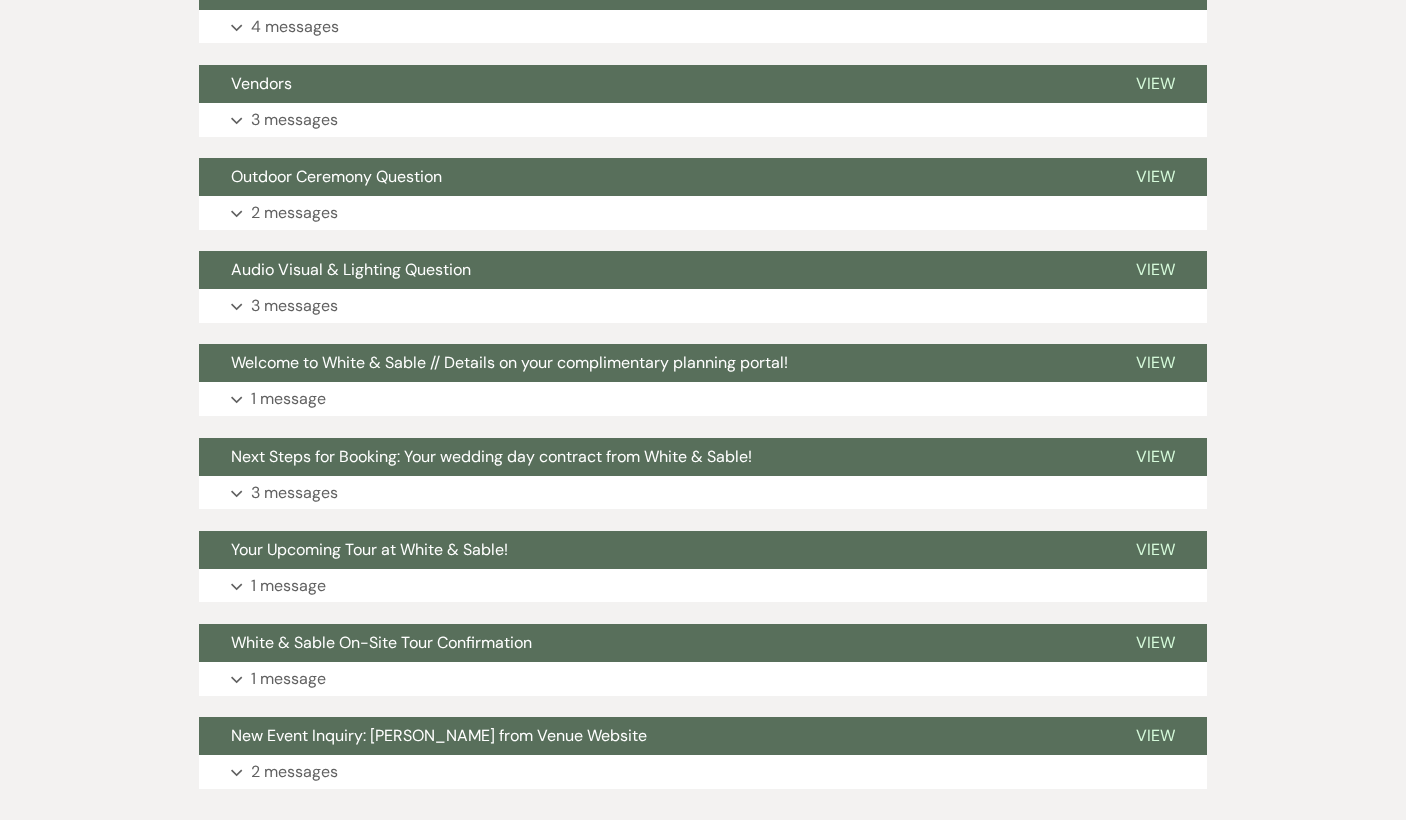 scroll, scrollTop: 1121, scrollLeft: 0, axis: vertical 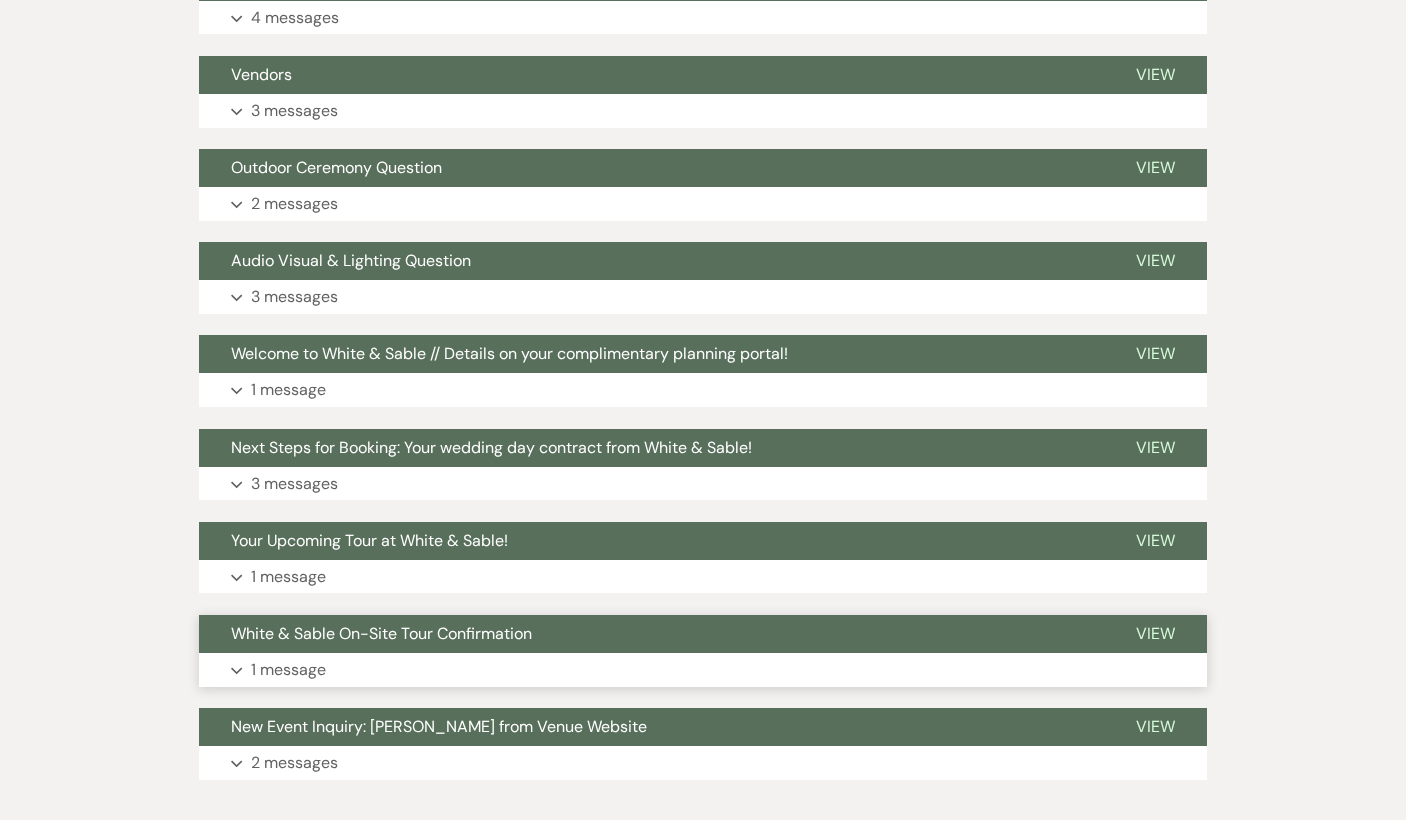 click on "White & Sable On-Site Tour Confirmation" at bounding box center [381, 633] 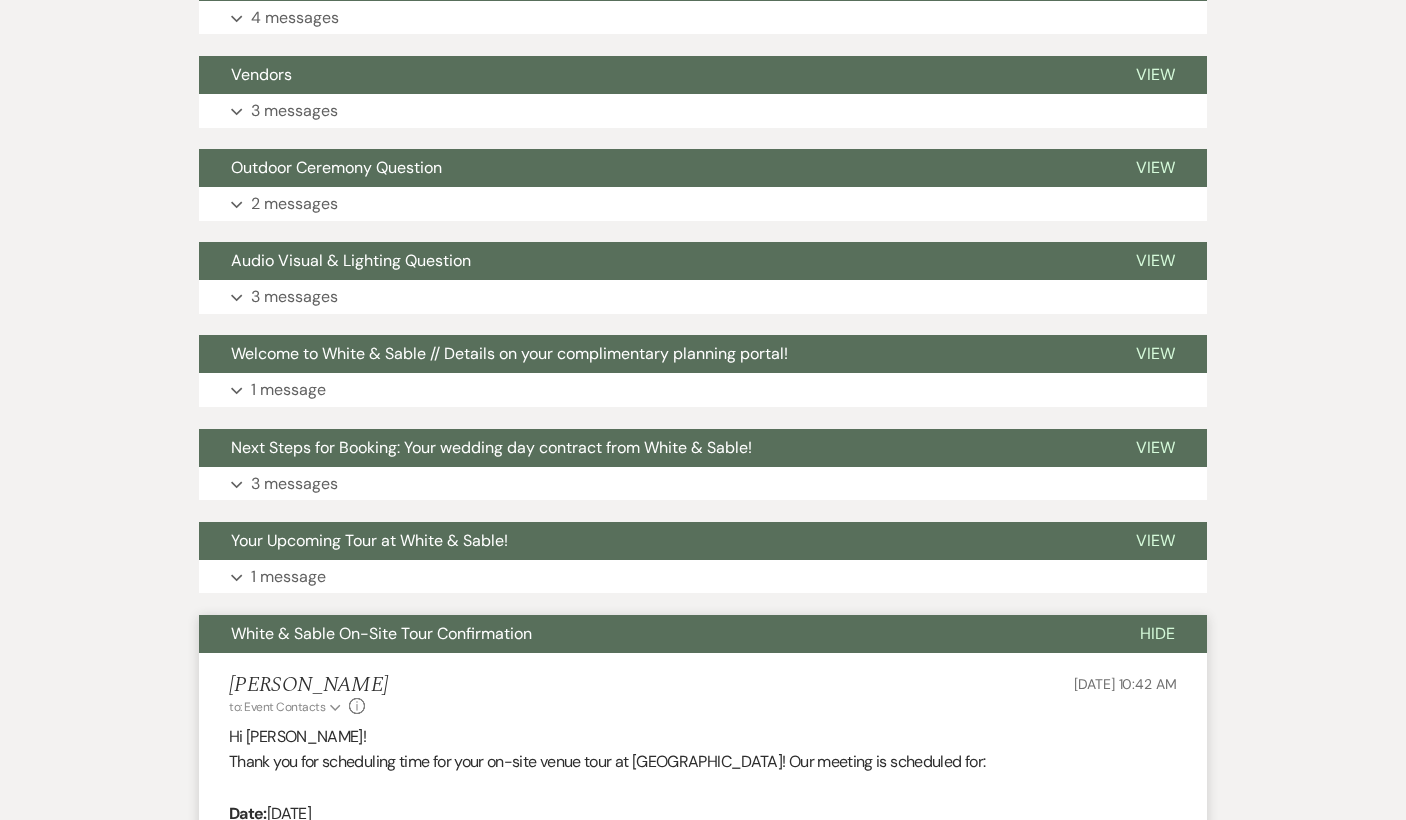click on "White & Sable On-Site Tour Confirmation" at bounding box center [381, 633] 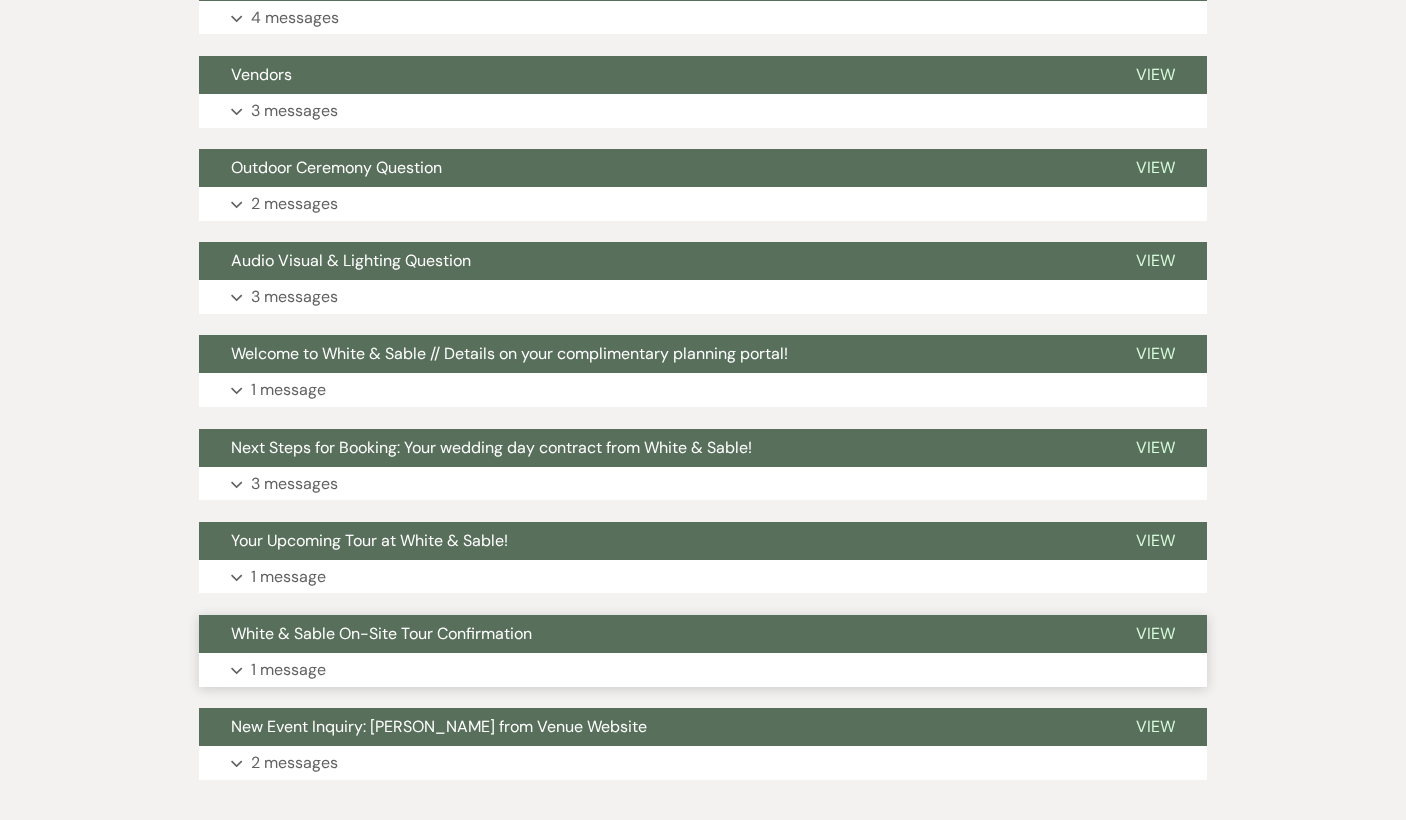 click on "White & Sable On-Site Tour Confirmation" at bounding box center (381, 633) 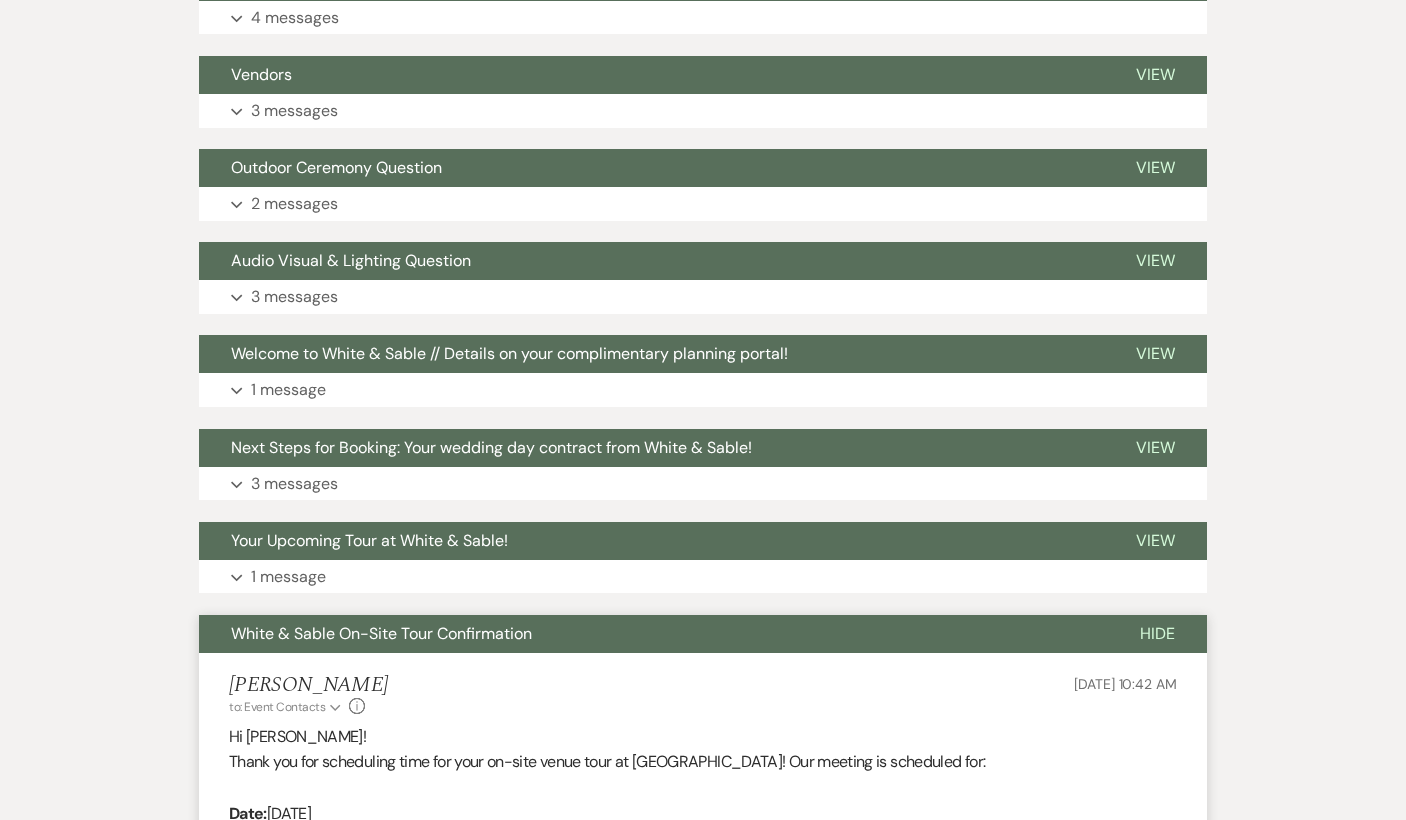 click on "White & Sable On-Site Tour Confirmation" at bounding box center (381, 633) 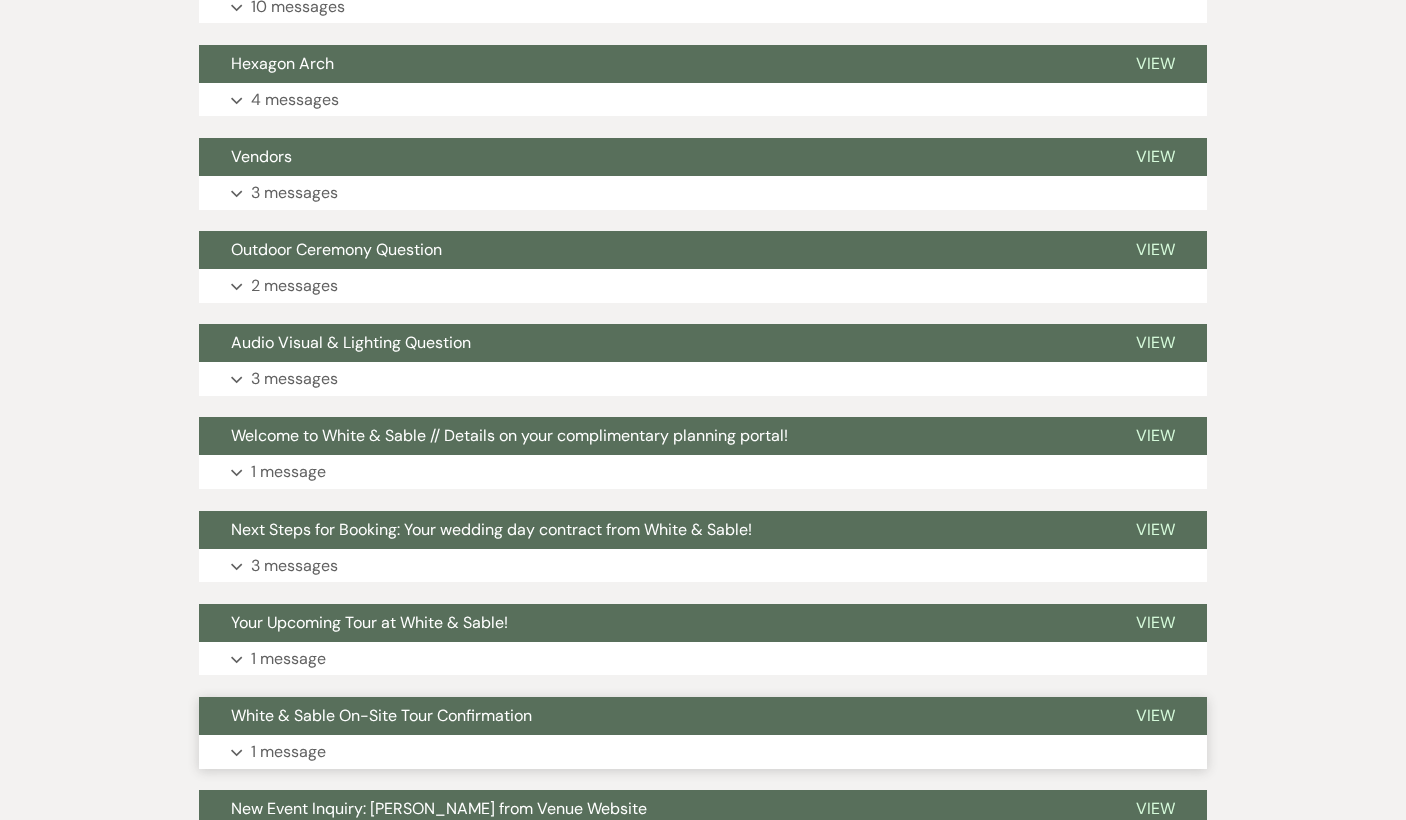 scroll, scrollTop: 990, scrollLeft: 0, axis: vertical 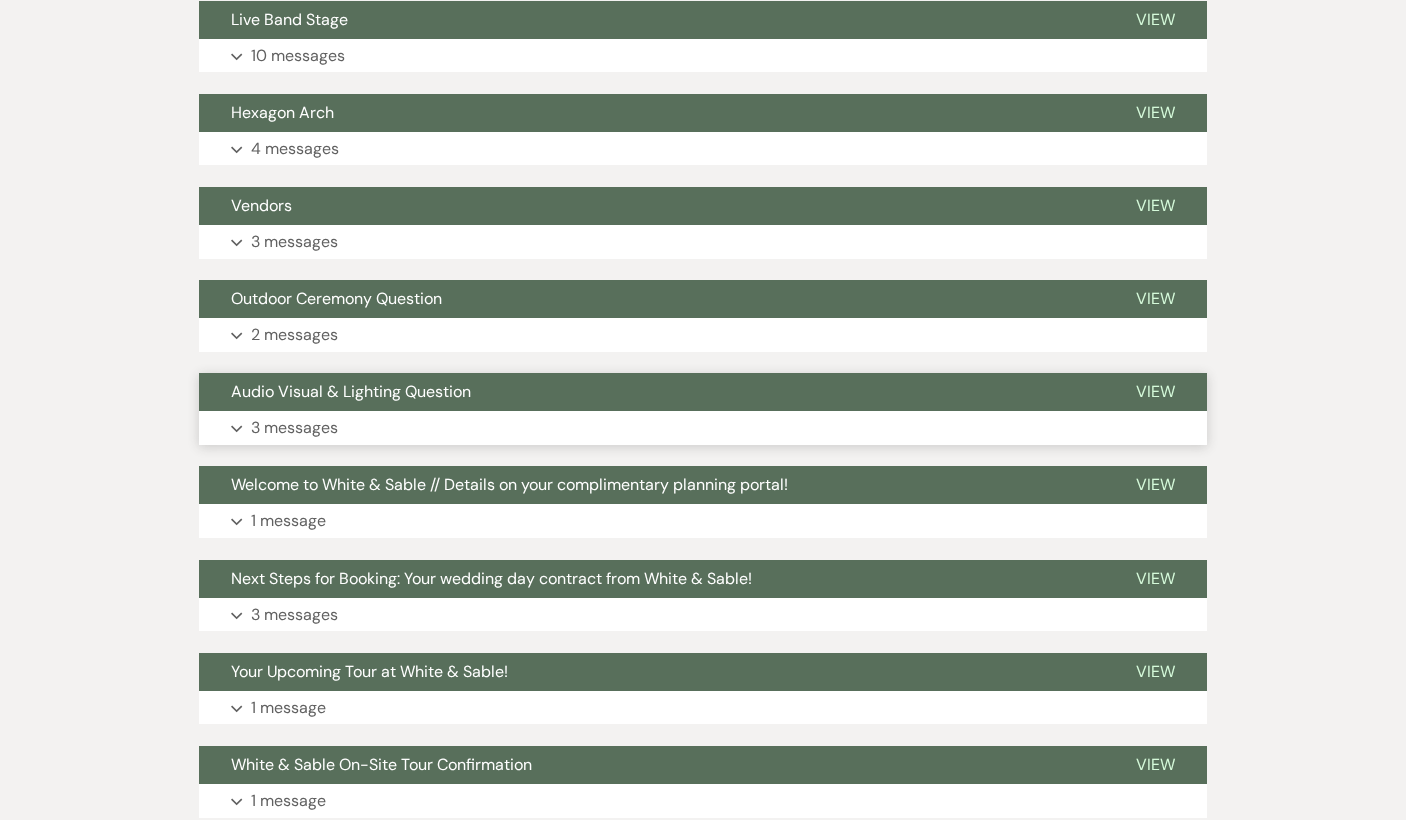 click on "Audio Visual & Lighting Question" at bounding box center (351, 391) 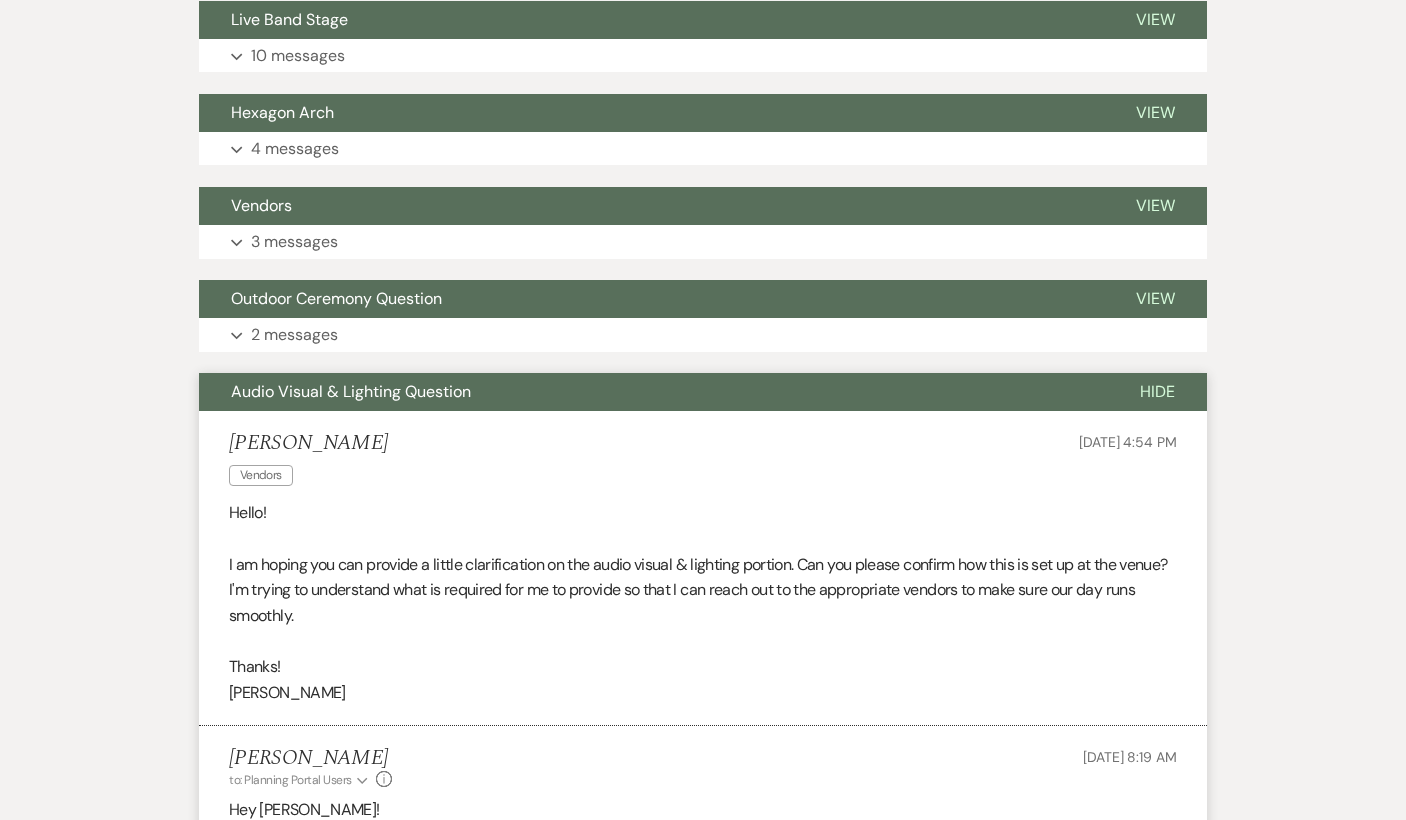 click on "Audio Visual & Lighting Question" at bounding box center [351, 391] 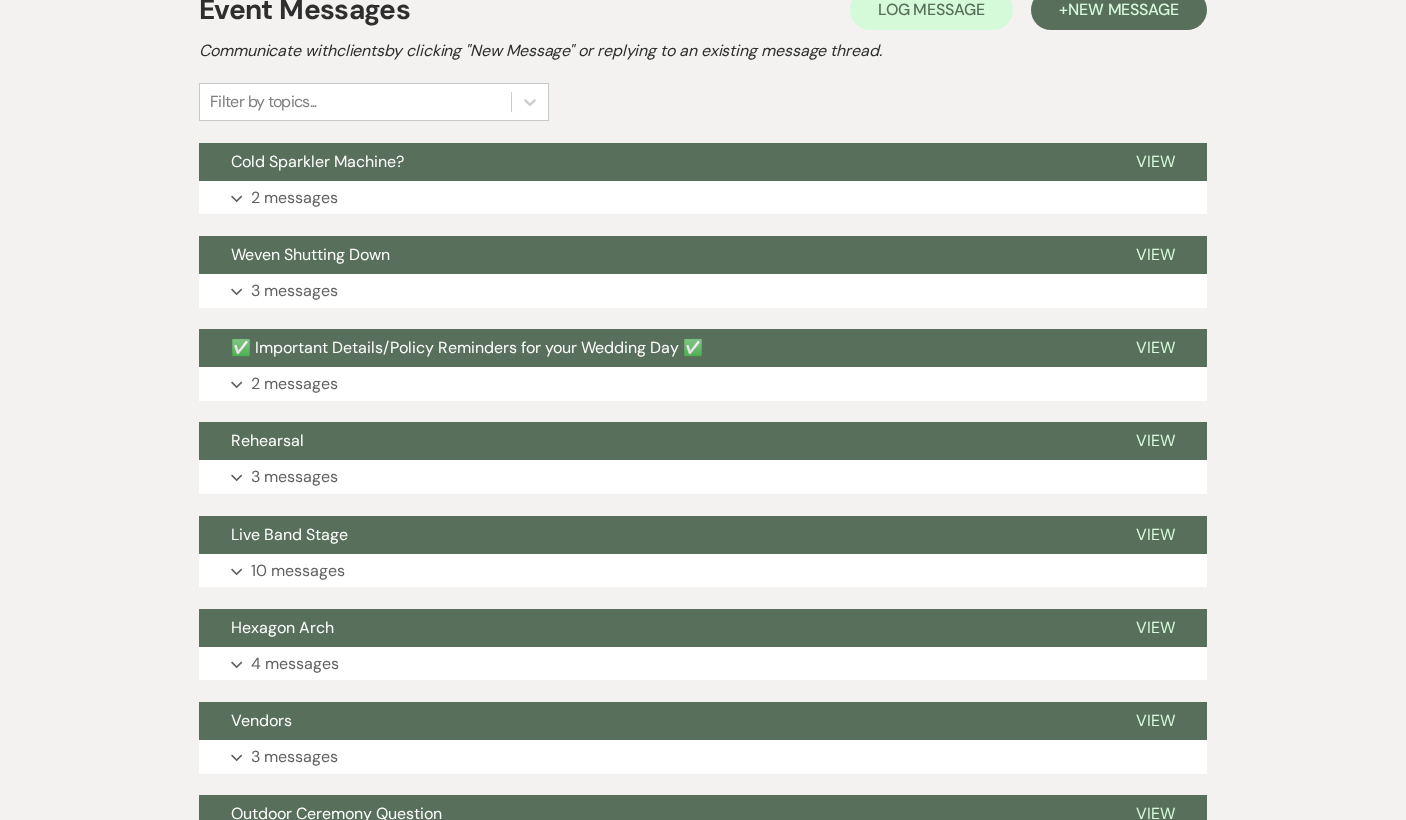 scroll, scrollTop: 261, scrollLeft: 0, axis: vertical 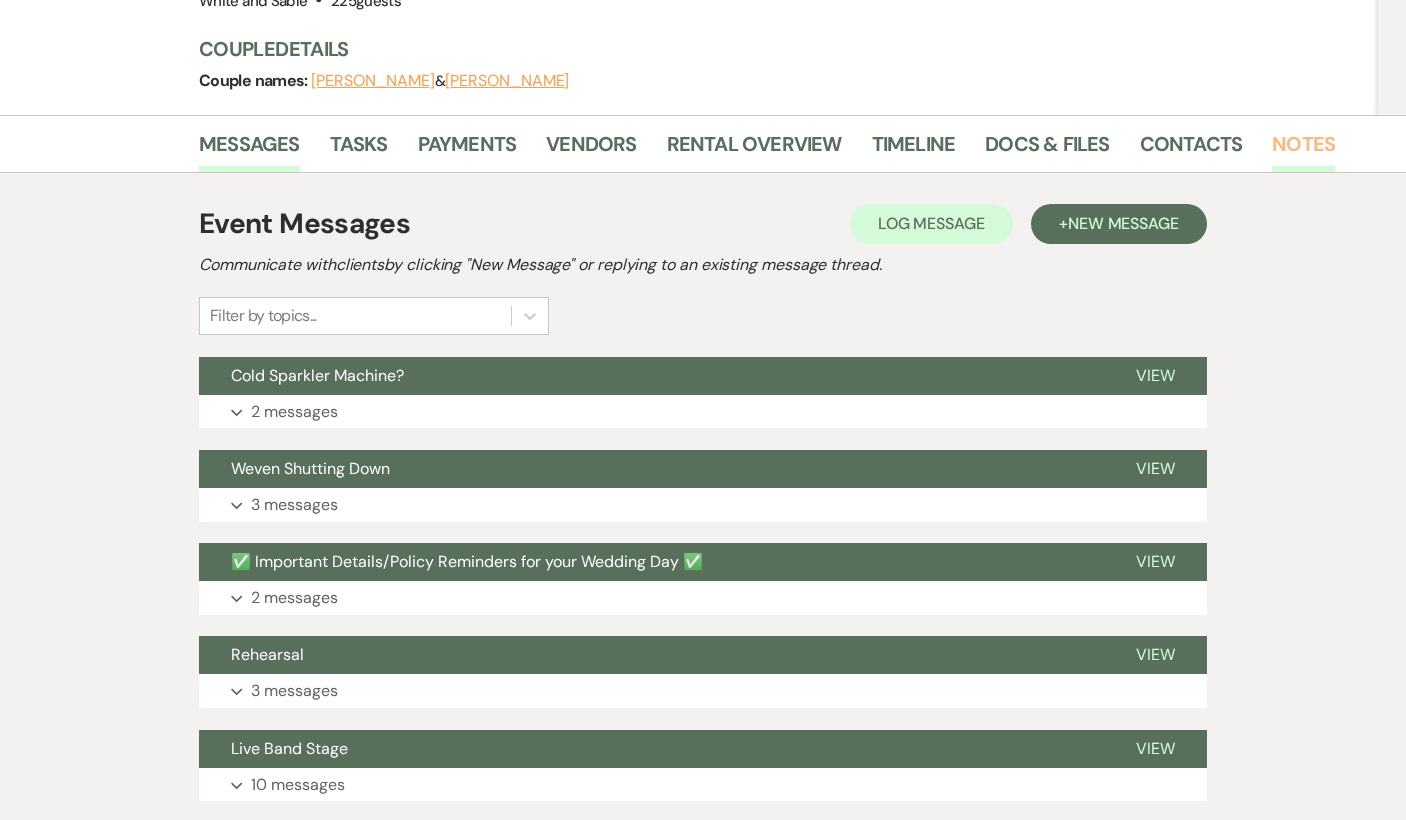 click on "Notes" at bounding box center [1303, 150] 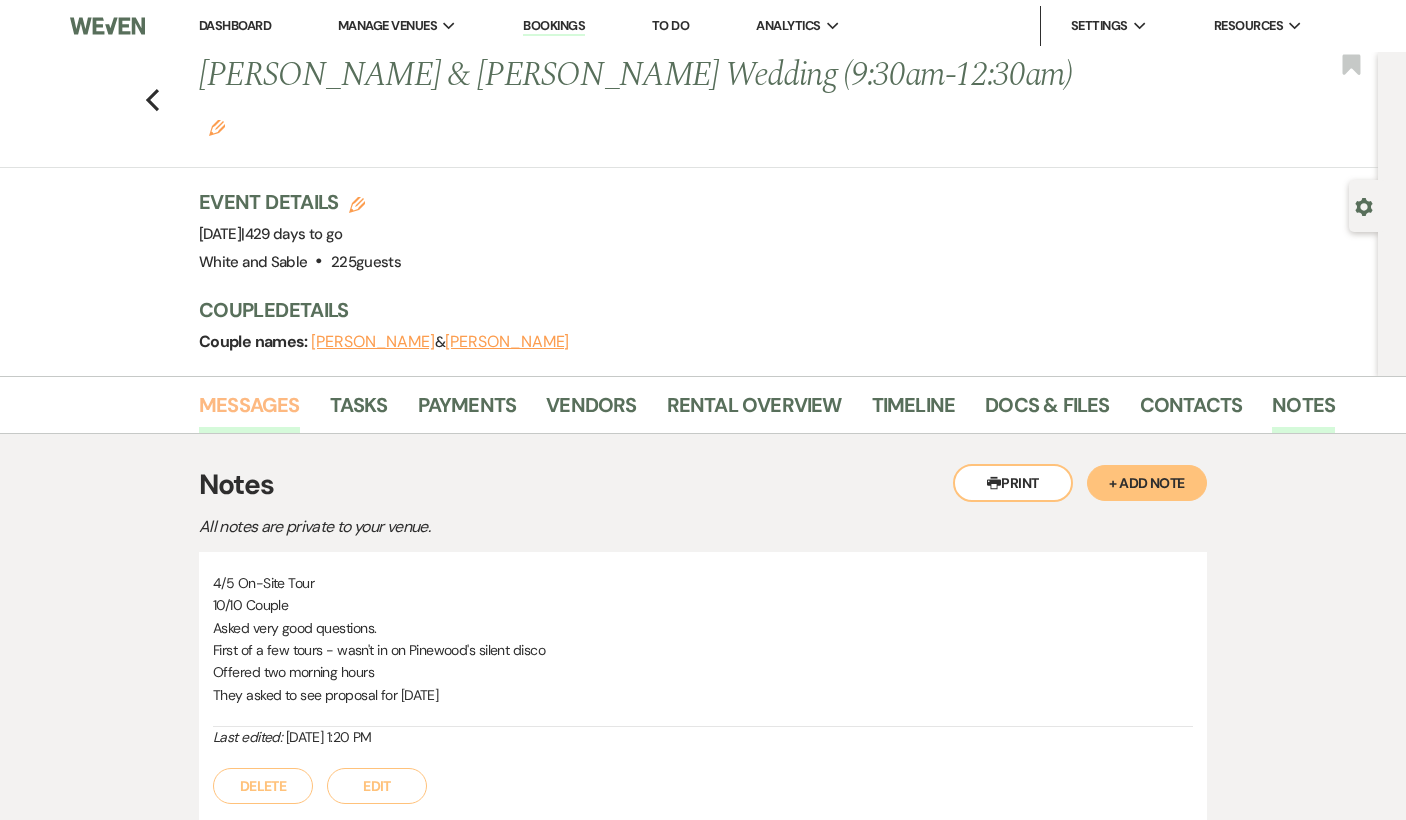 click on "Messages" at bounding box center [249, 411] 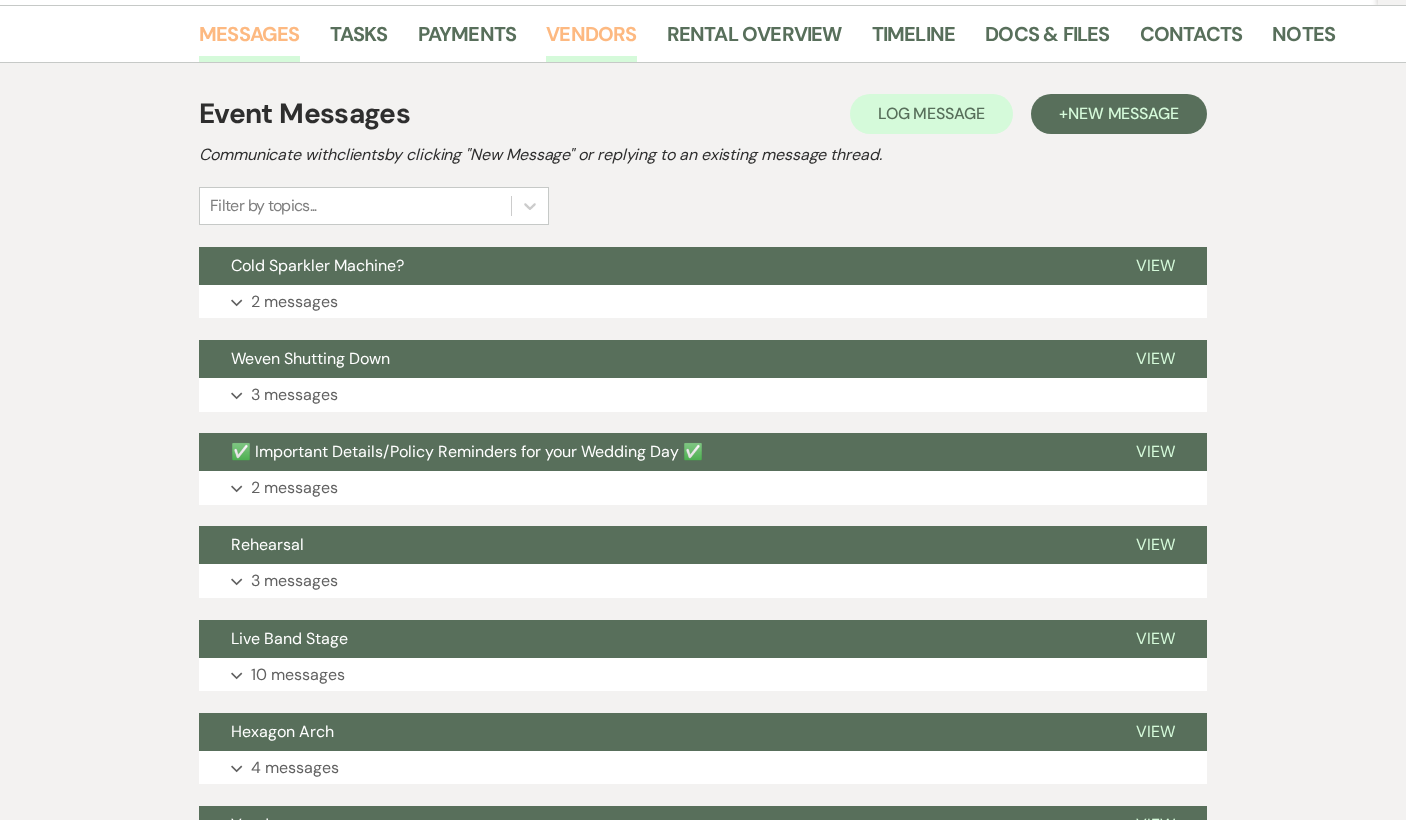 scroll, scrollTop: 372, scrollLeft: 0, axis: vertical 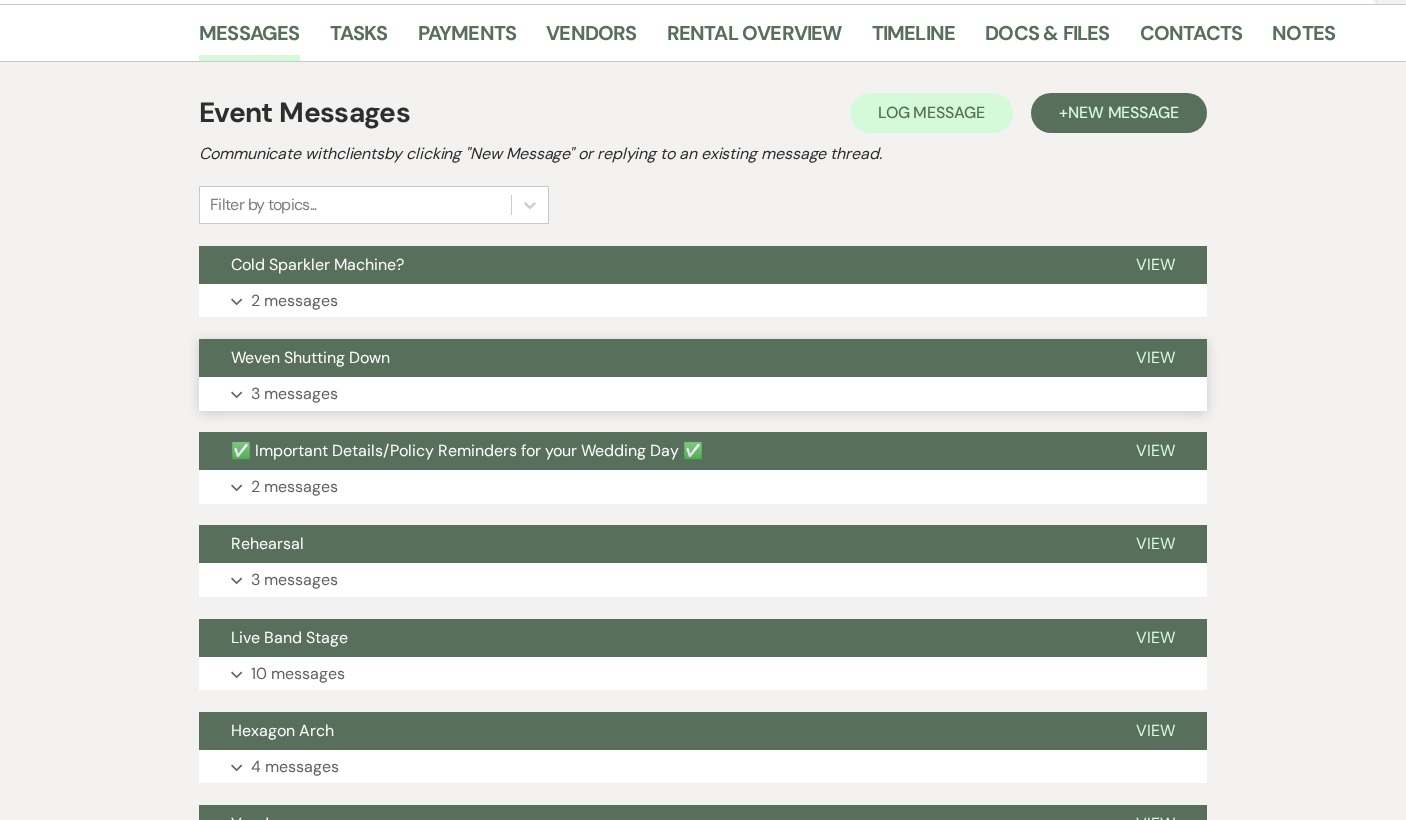 click on "Weven Shutting Down" at bounding box center [651, 358] 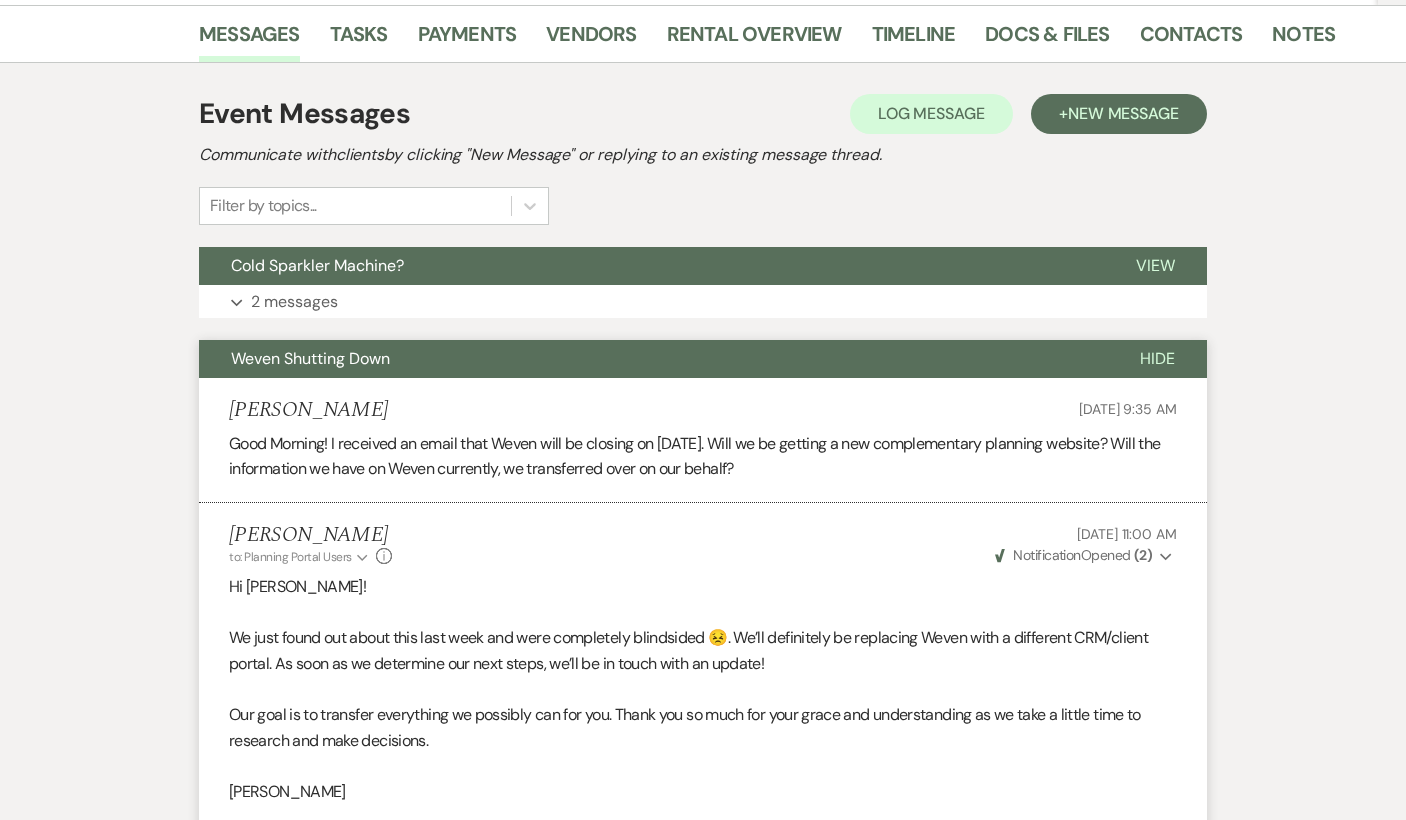 click on "Weven Shutting Down" at bounding box center [653, 359] 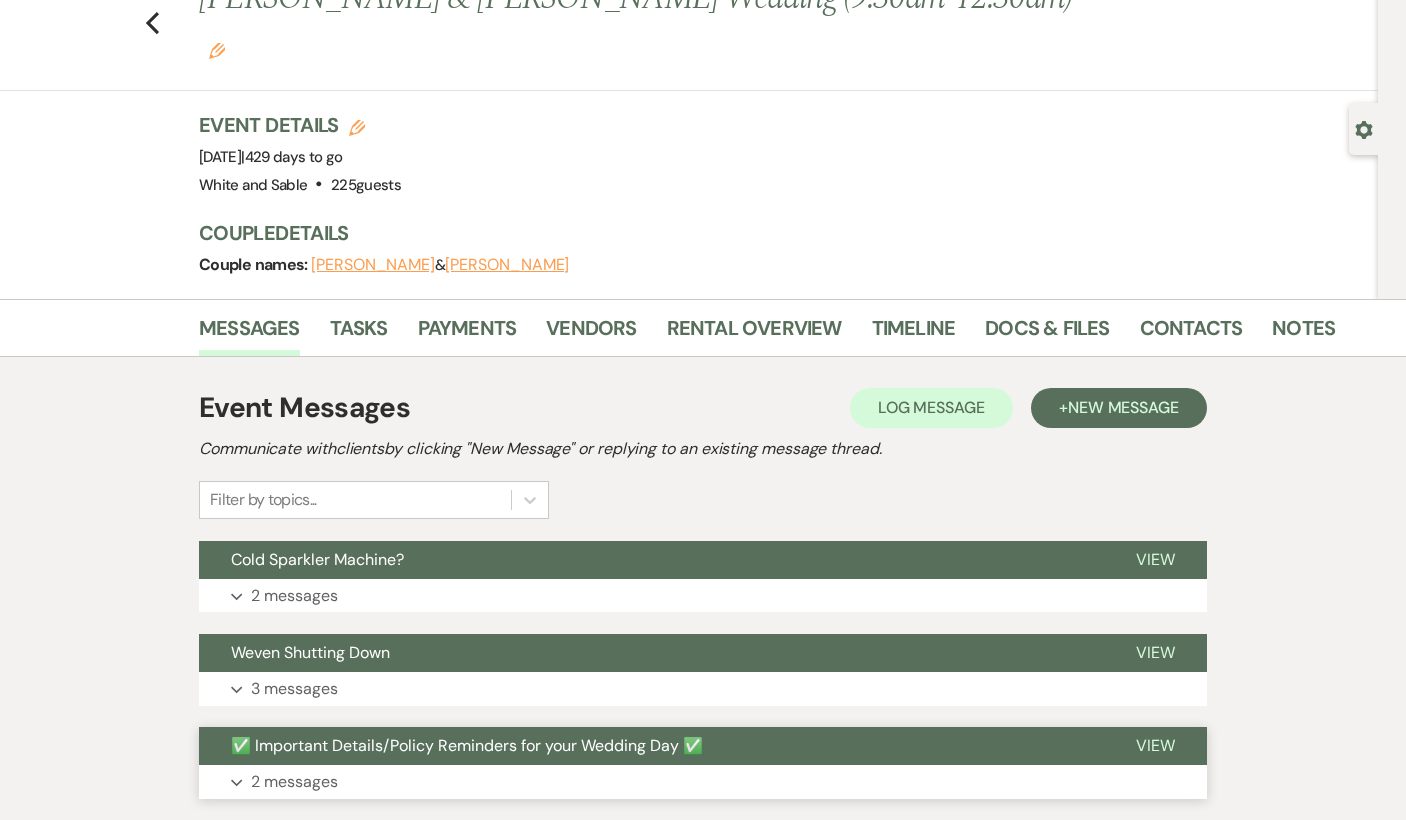 scroll, scrollTop: 0, scrollLeft: 0, axis: both 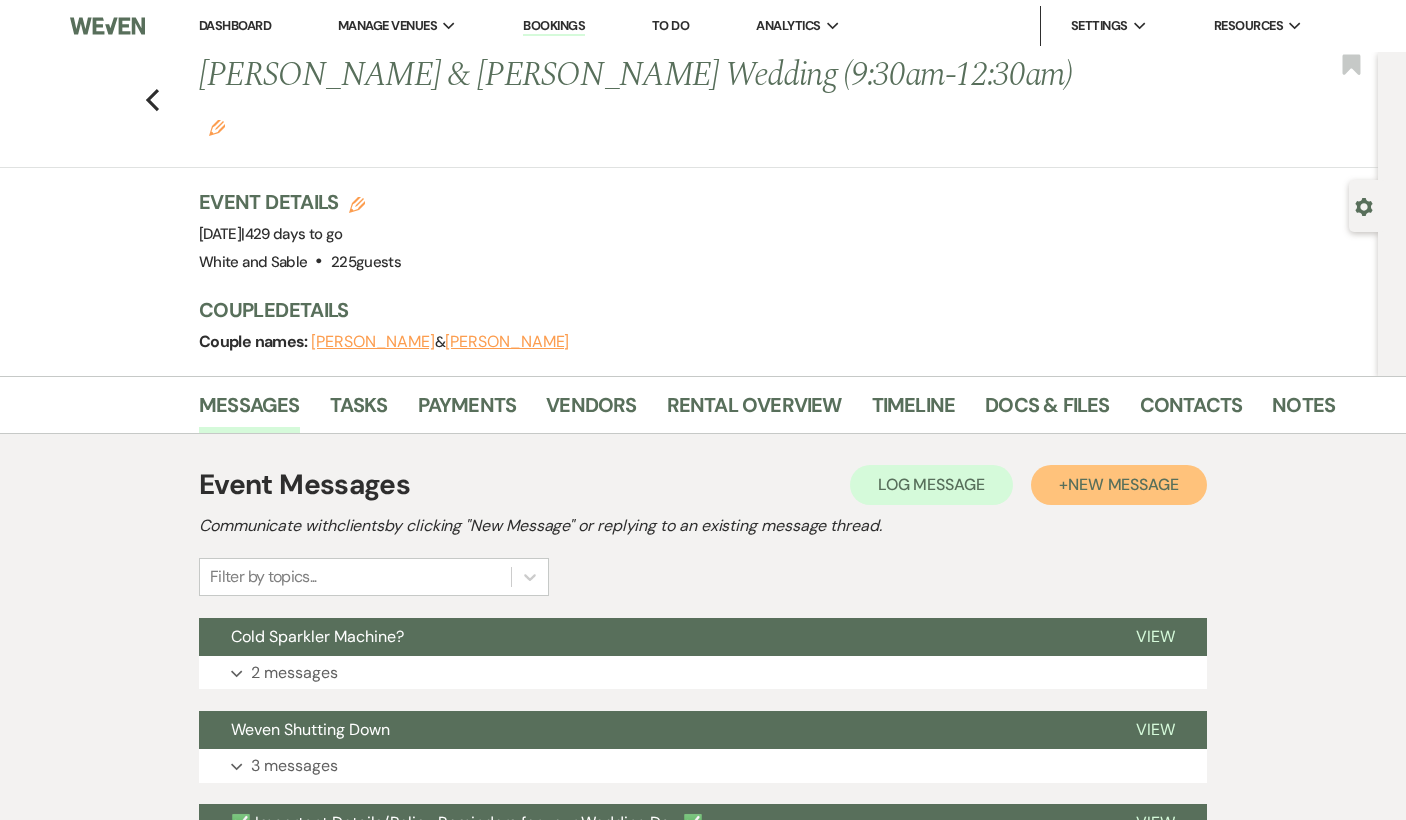 click on "New Message" at bounding box center [1123, 484] 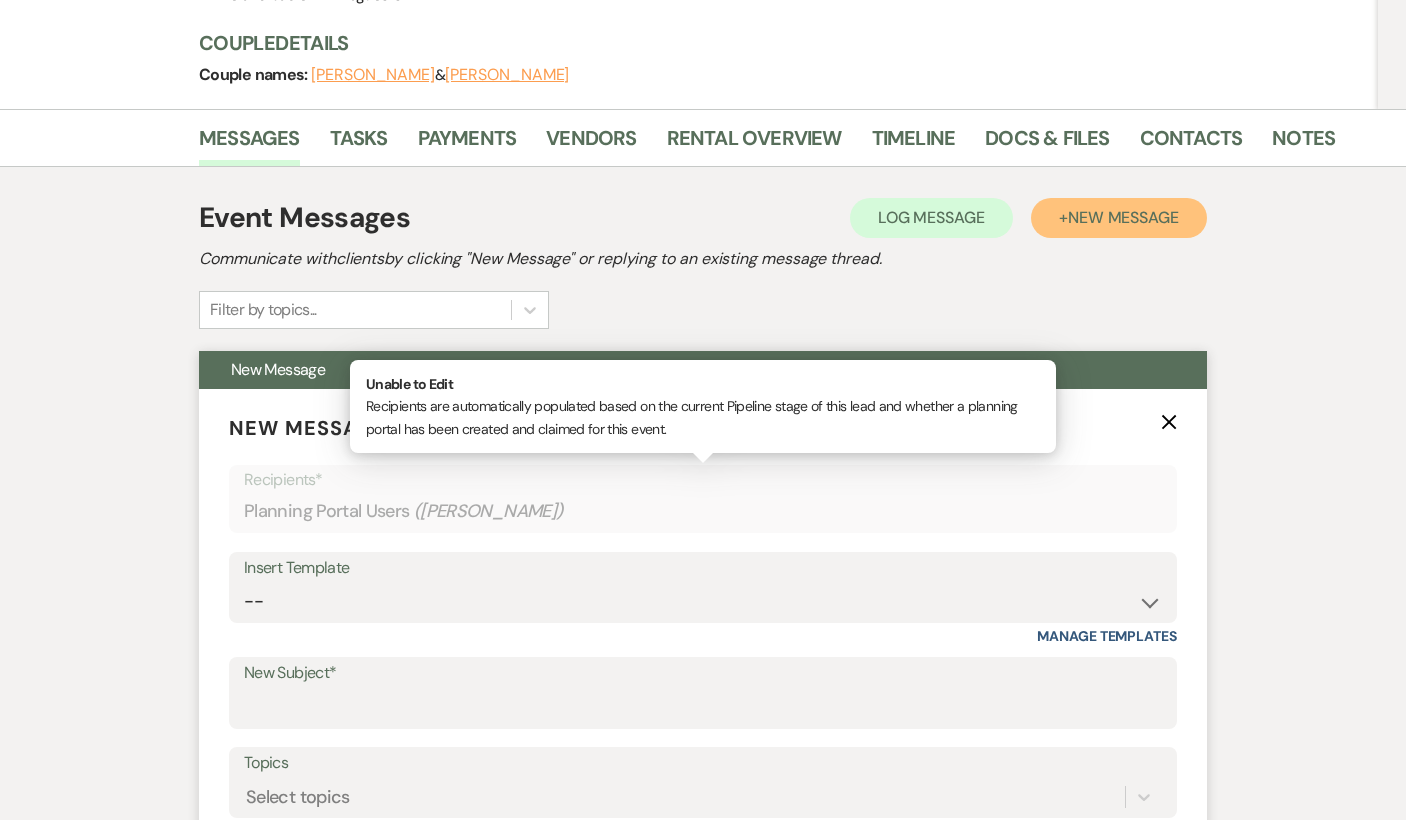 scroll, scrollTop: 275, scrollLeft: 0, axis: vertical 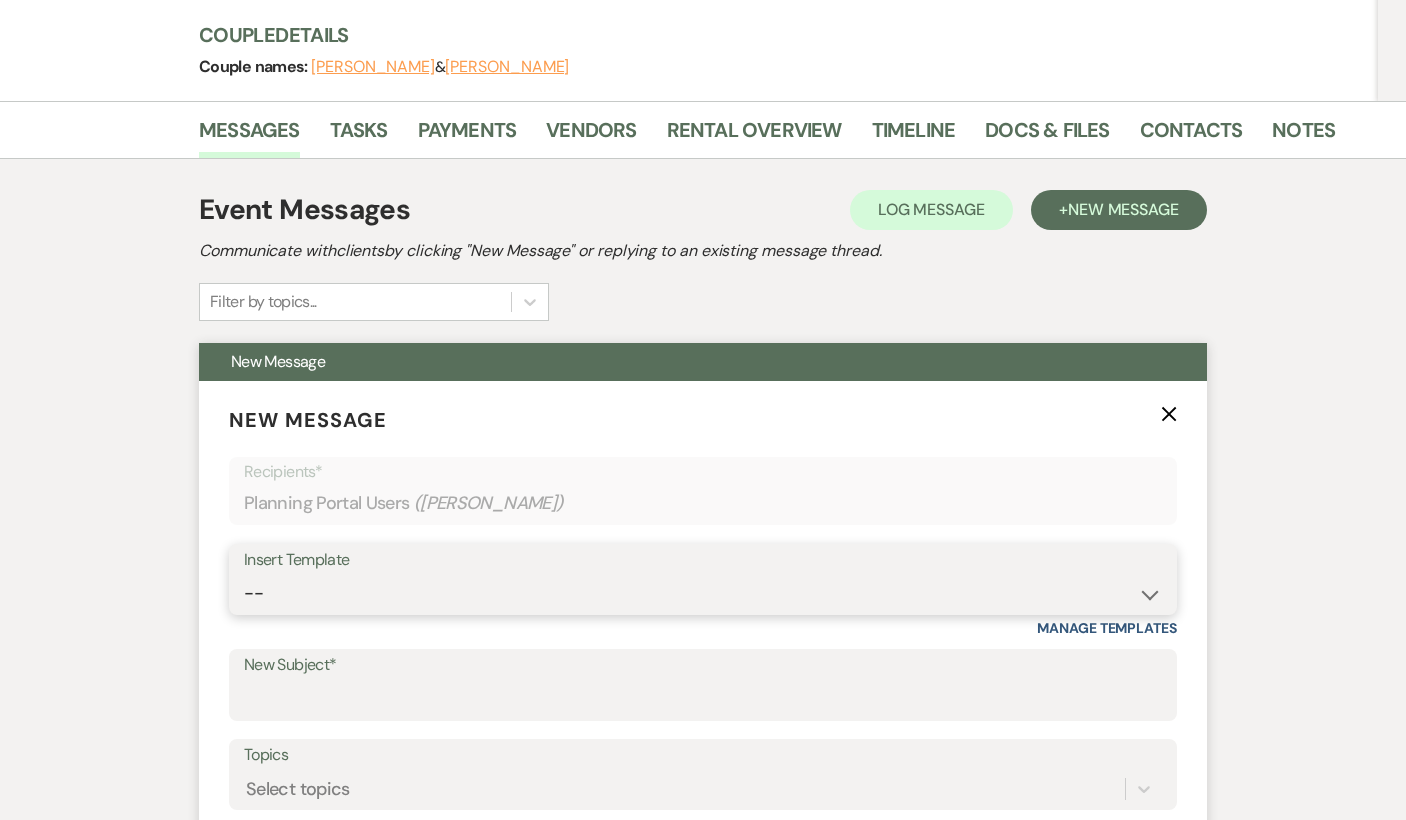click on "-- Inquiry Response (Venue Guide) Schedule - Venue Tour Appt Confirmation Schedule - Venue Tour Appt Reminder Tour - Reschedule Tour - Follow-Up (Venue Guide) Proposal - Wedding Wedding Onboarding - Welcome Guide and Weven Planning Portal Introduction Inquiry Follow-Up: 5 Tips for Stress-Free Planning Inquiry - Available Dates Inquiry Follow-Up: Tour Invitation Inquiry Follow-Up: Unique Features Inquiry Follow-Up: Planning at W&S Insurance Exception Response [DATE] Weddings [DATE] Weddings Baseball Poop or get off toliet (Venue Guide) Concession Speech Onboarding - Welcome Magazine and Weven Planning Portal Introduction (NON-Wedding Events) Day-of Coordinators Schedule - Venue IN-PERSON Tour Appt Confirmation Outside Food Info [PERSON_NAME] Films [DATE] Weddings Hire a Host / Host a Toast Follow-follow up Recommended Vendors Weekend Tours Catering Guidelines & Vendor COI Requirements Inventory List to Booked Couples Cancellation Form [PERSON_NAME] Template Client Communication (parents requesting calls) - NEED TO EDIT" at bounding box center (703, 593) 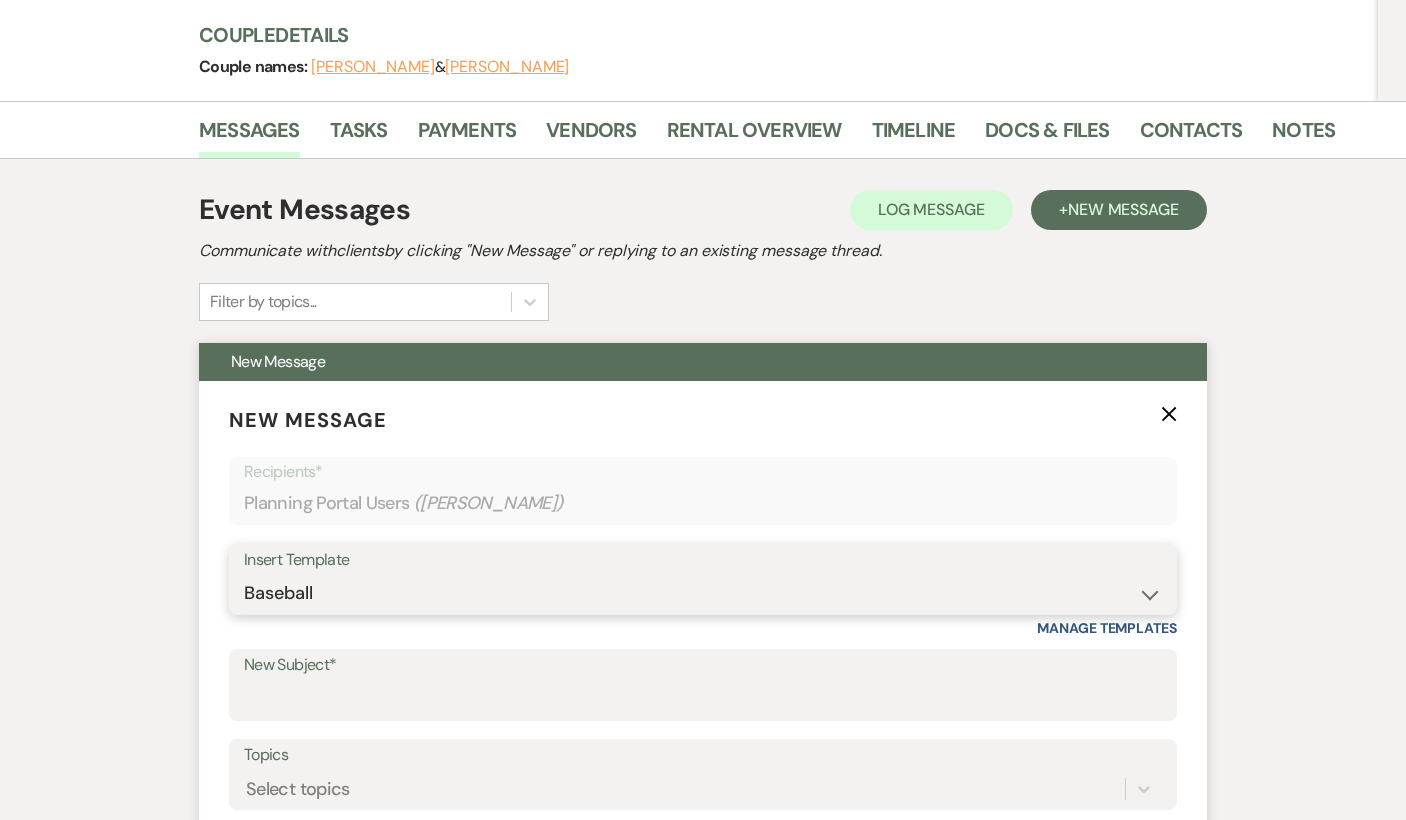 type on "A Night Out on W&S!" 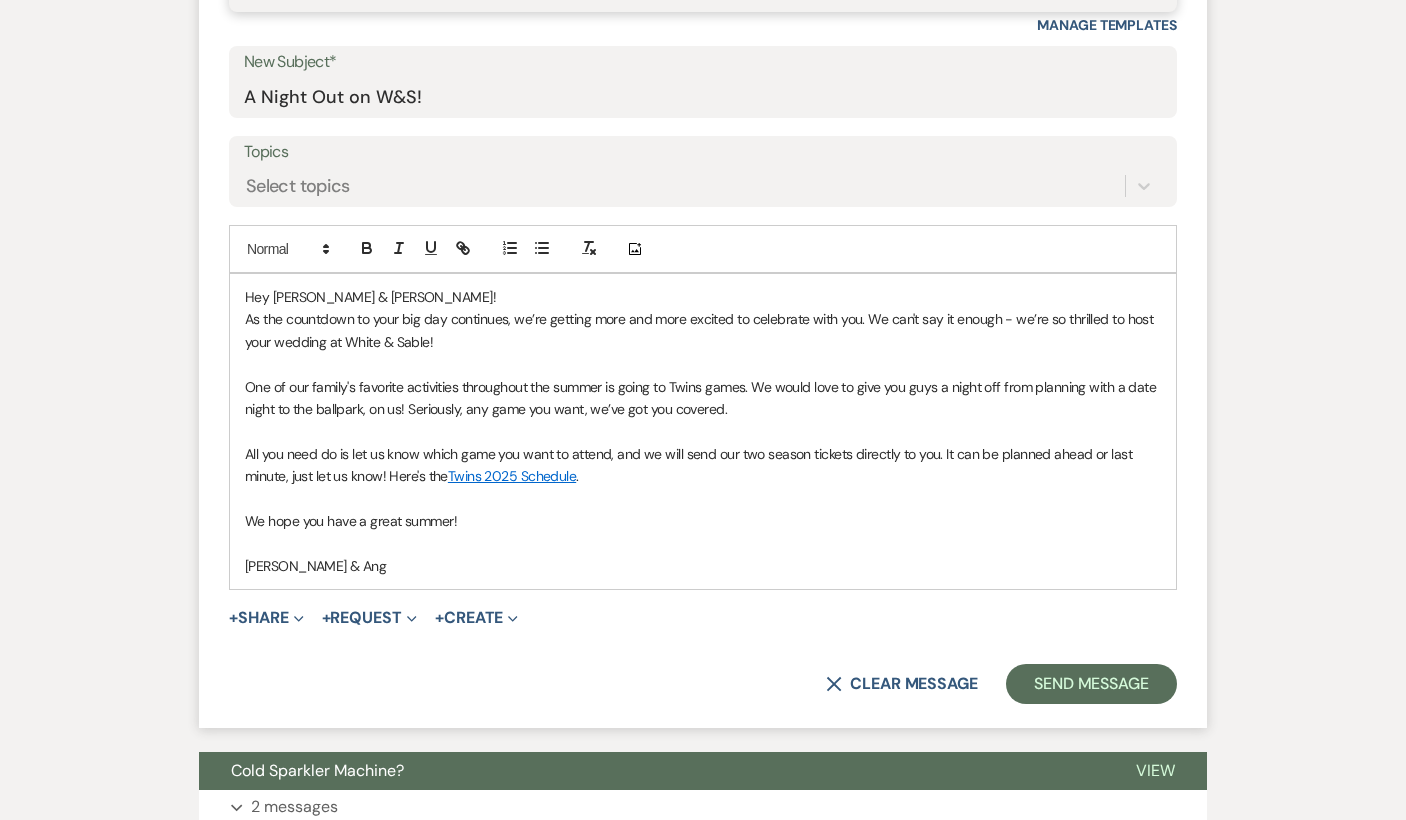 scroll, scrollTop: 879, scrollLeft: 0, axis: vertical 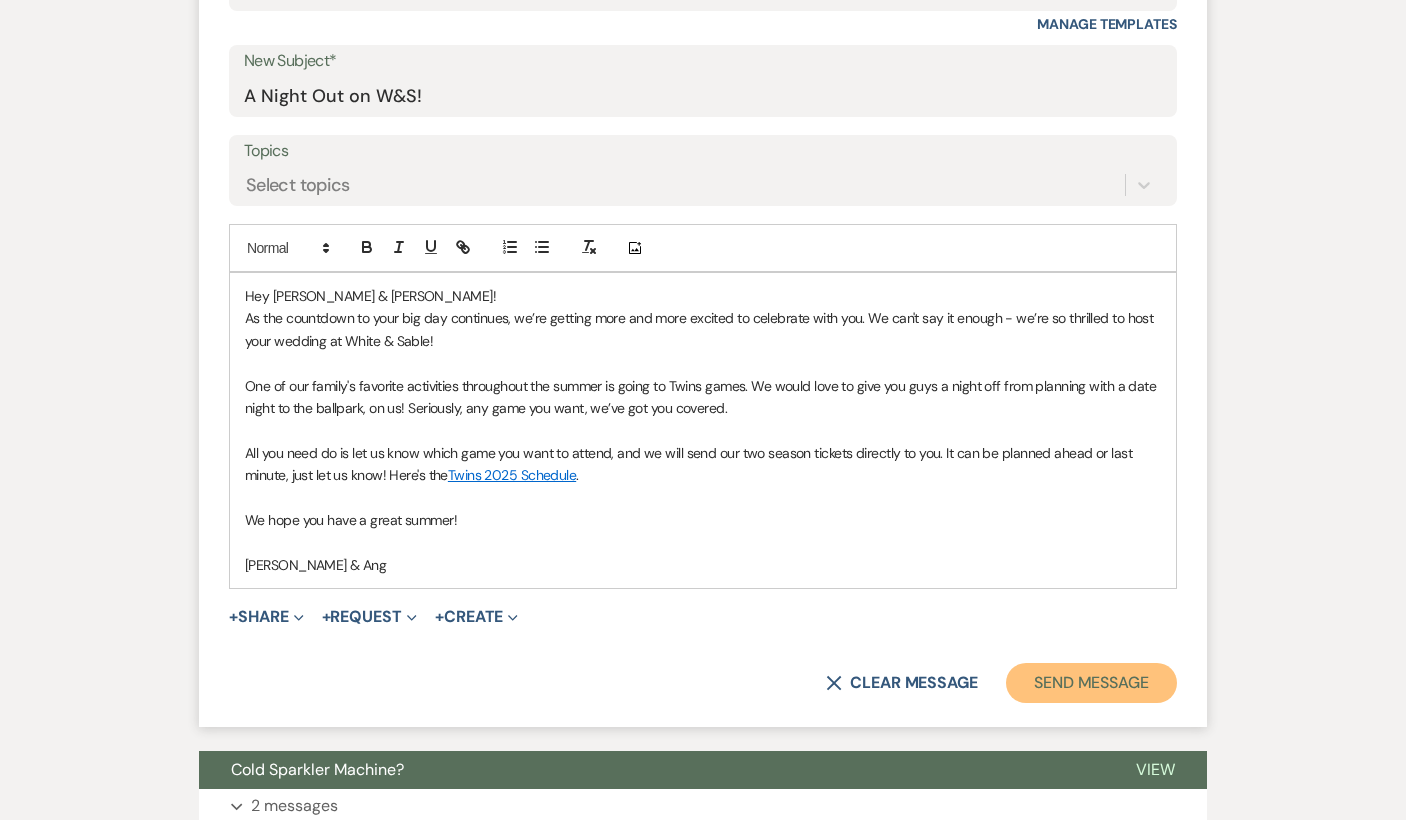 click on "Send Message" at bounding box center [1091, 683] 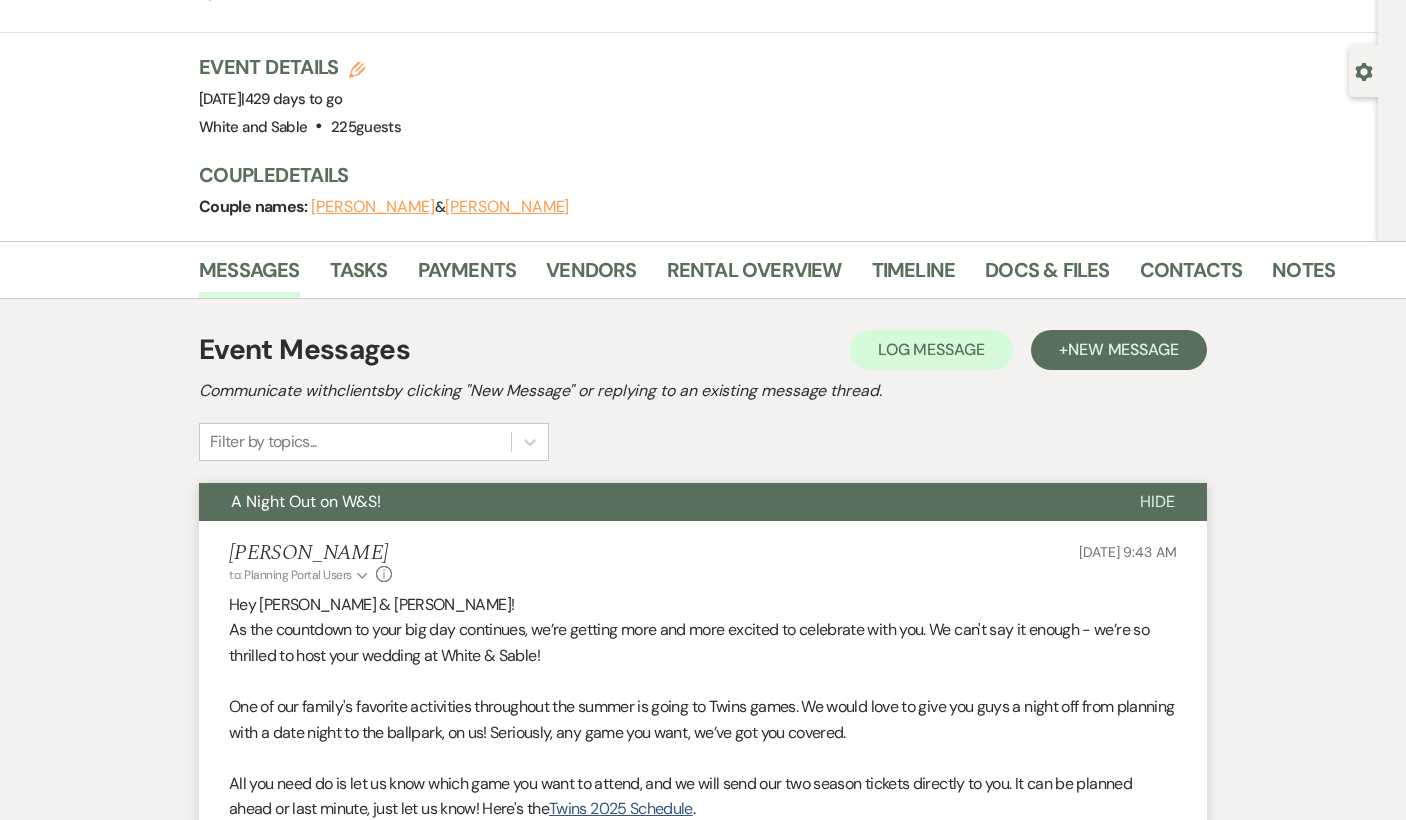scroll, scrollTop: 0, scrollLeft: 0, axis: both 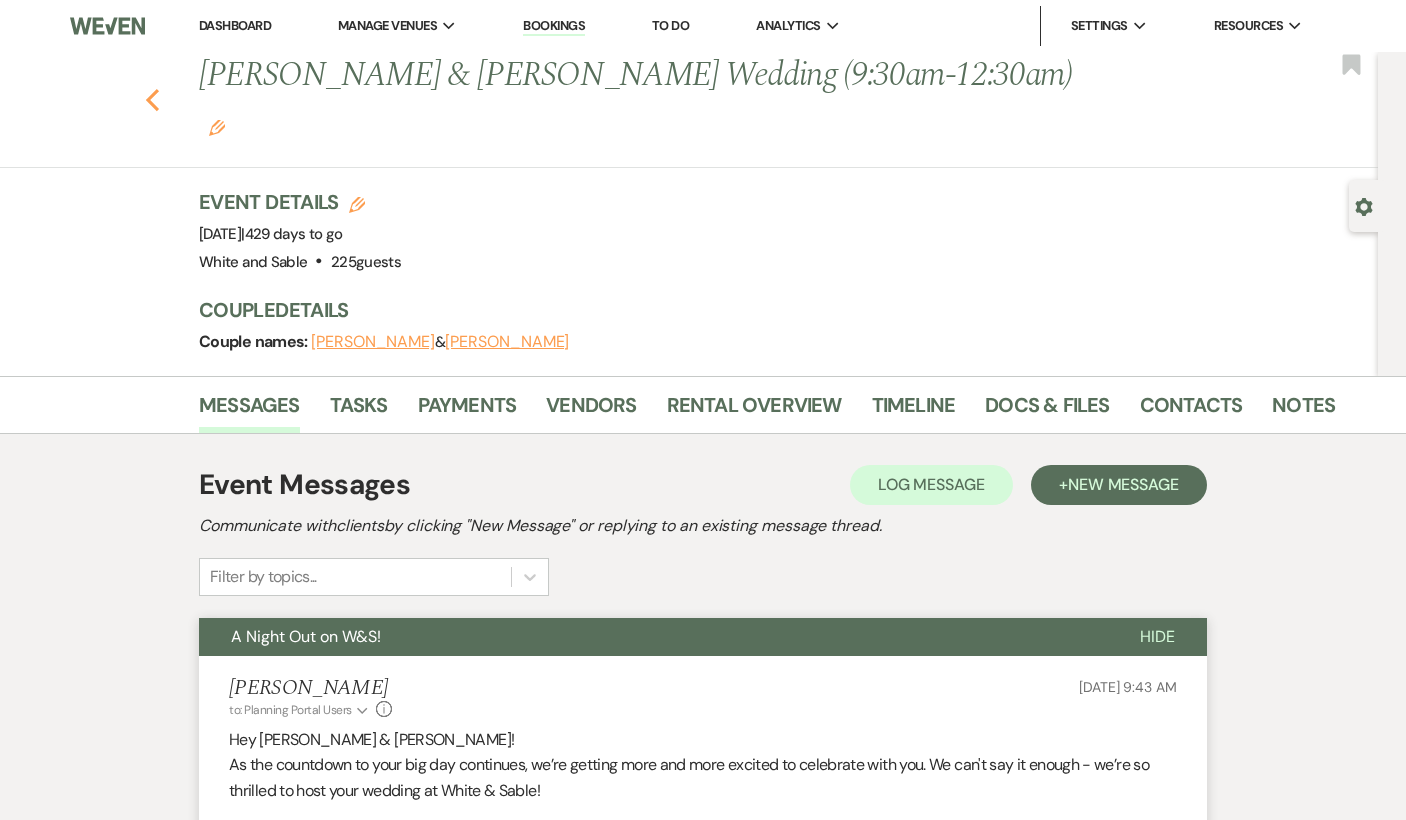 click on "Previous" 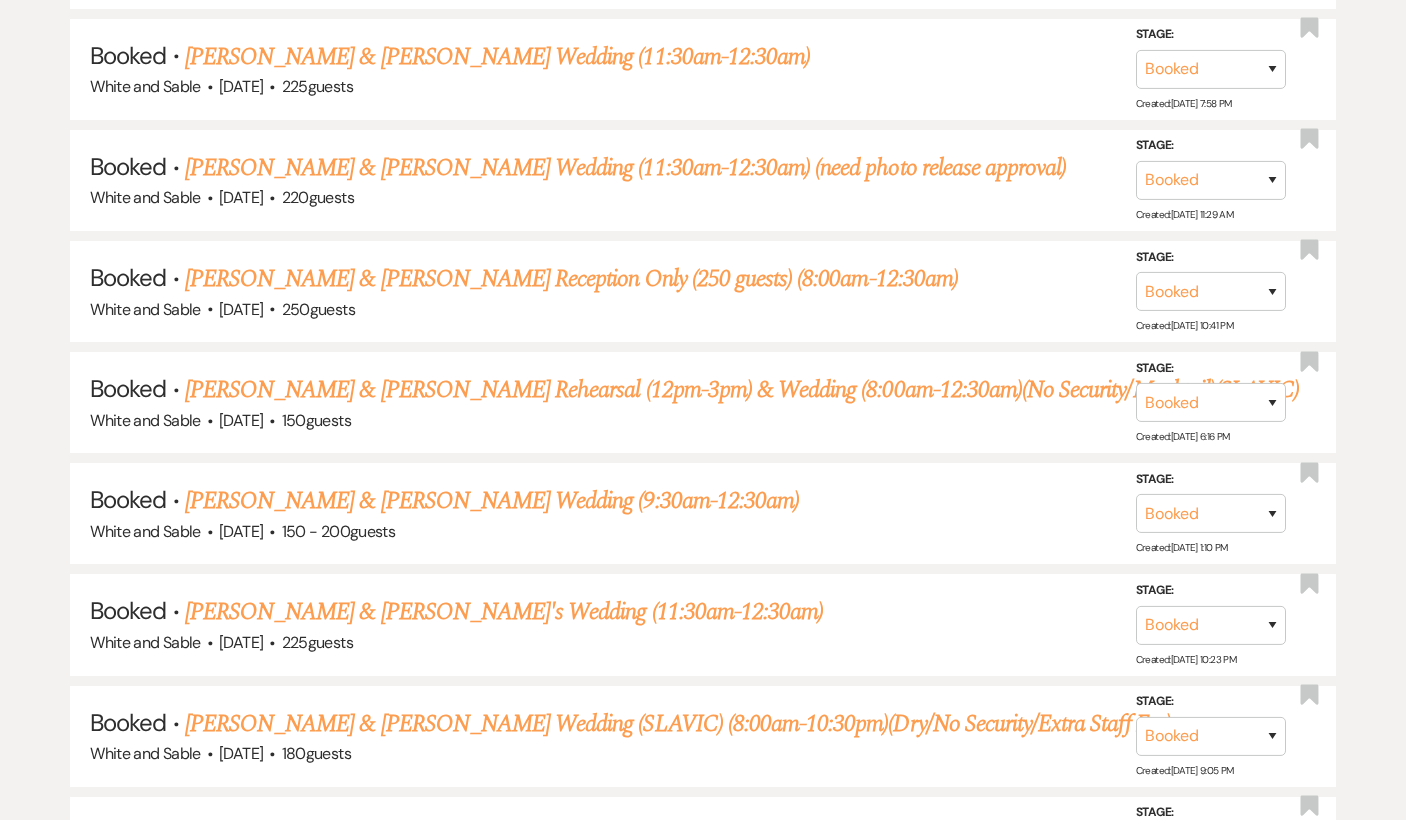 scroll, scrollTop: 3191, scrollLeft: 0, axis: vertical 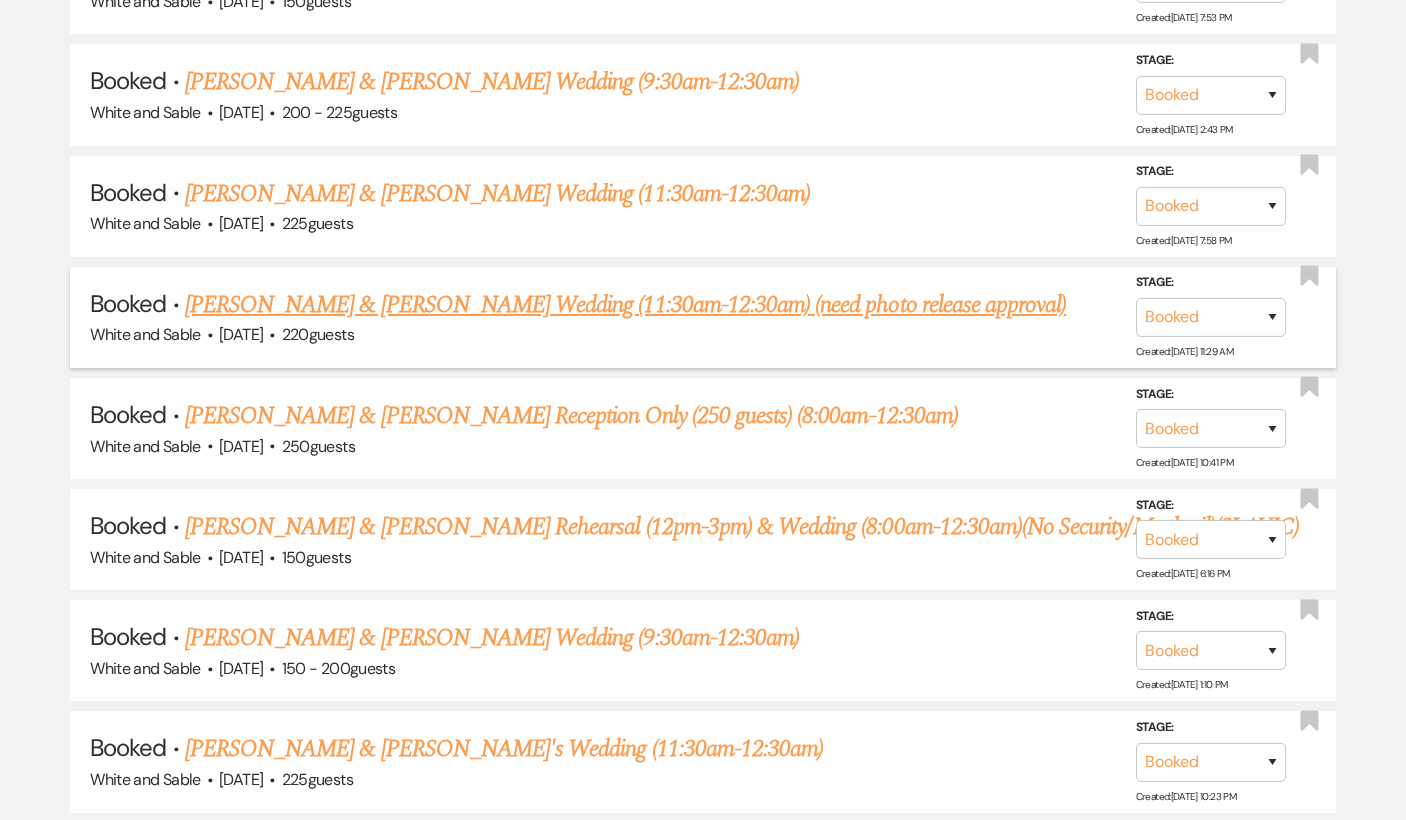 click on "White and Sable · [DATE] · 220  guests" at bounding box center [702, 335] 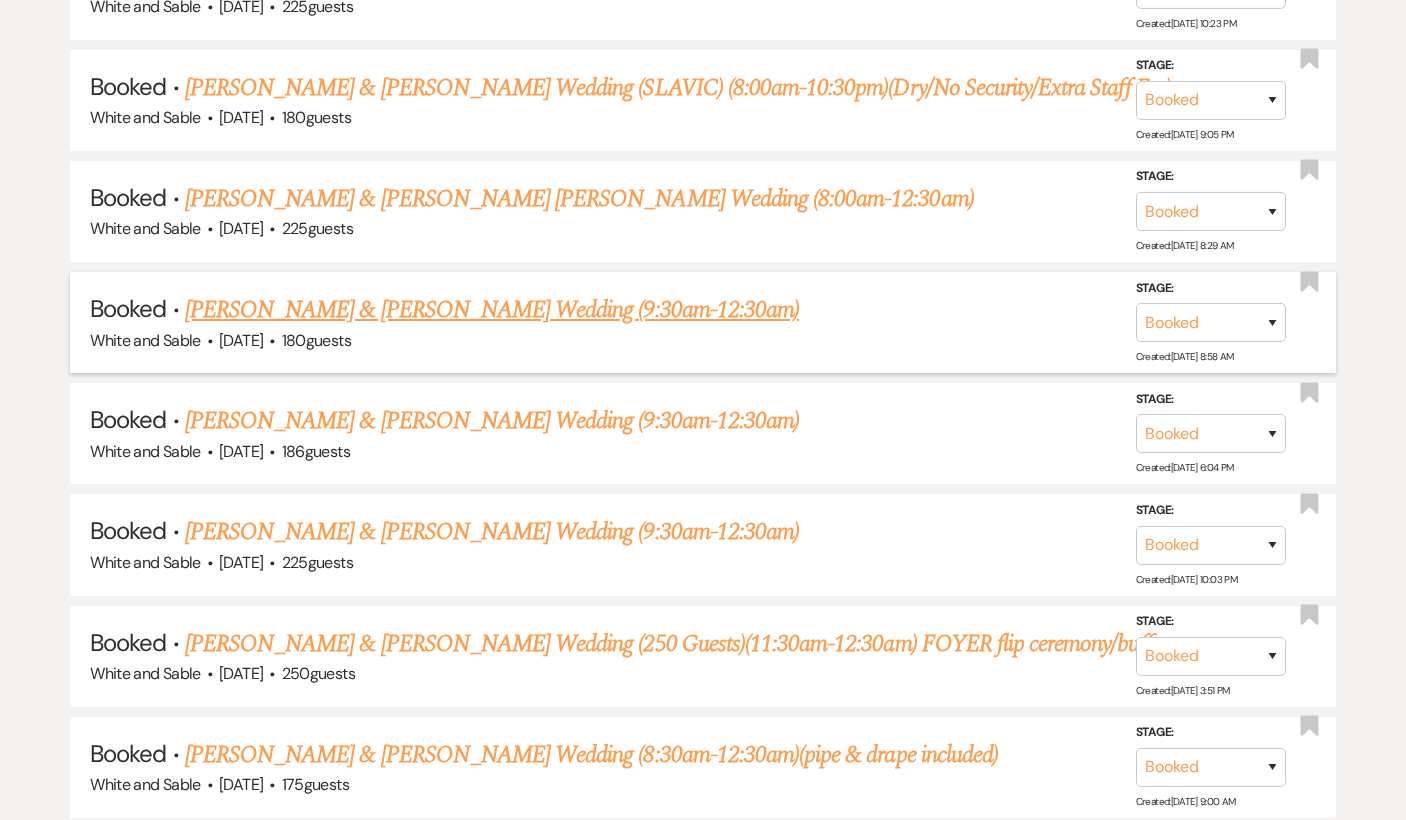 scroll, scrollTop: 3966, scrollLeft: 0, axis: vertical 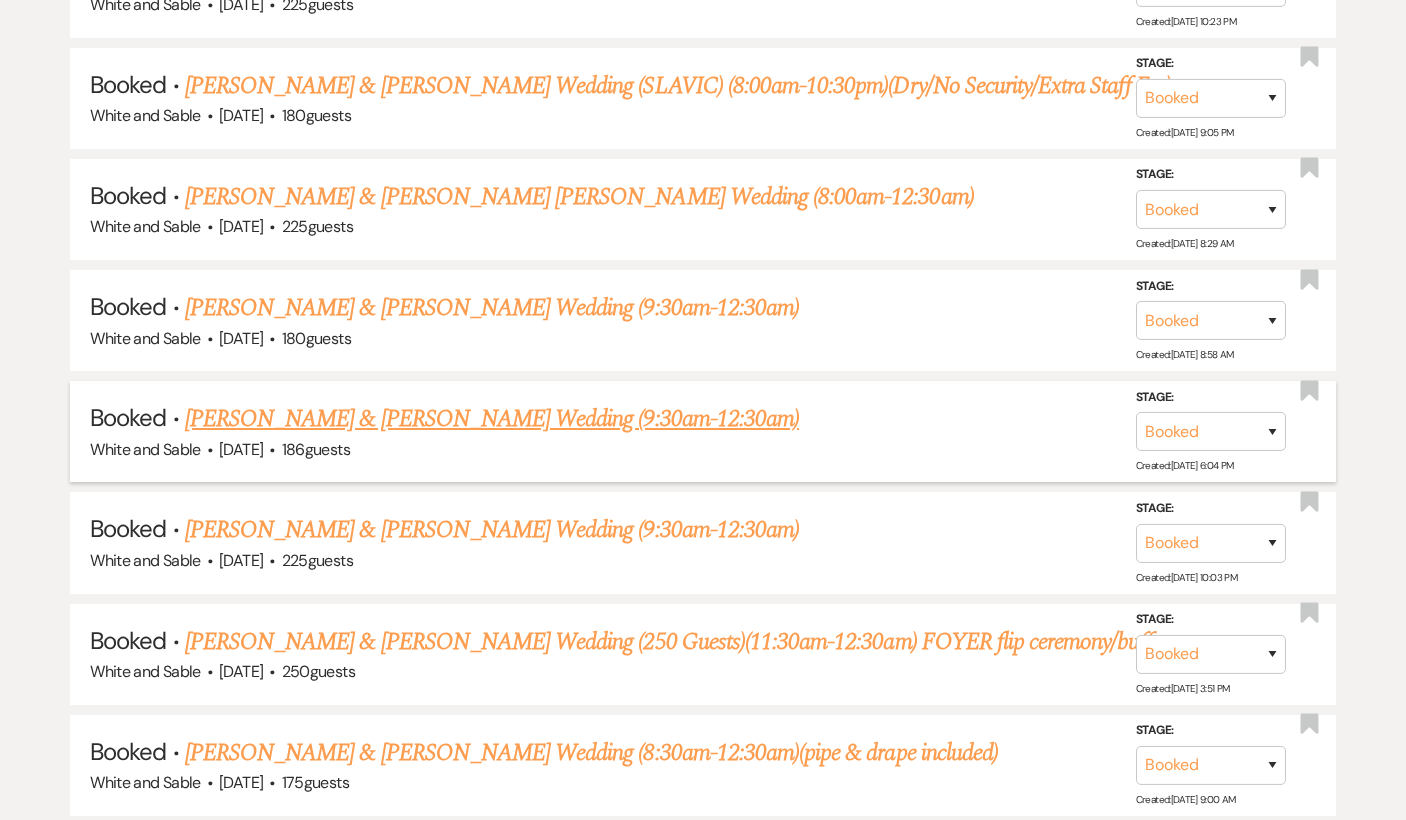 click on "[PERSON_NAME] & [PERSON_NAME] Wedding (9:30am-12:30am)" at bounding box center [492, 419] 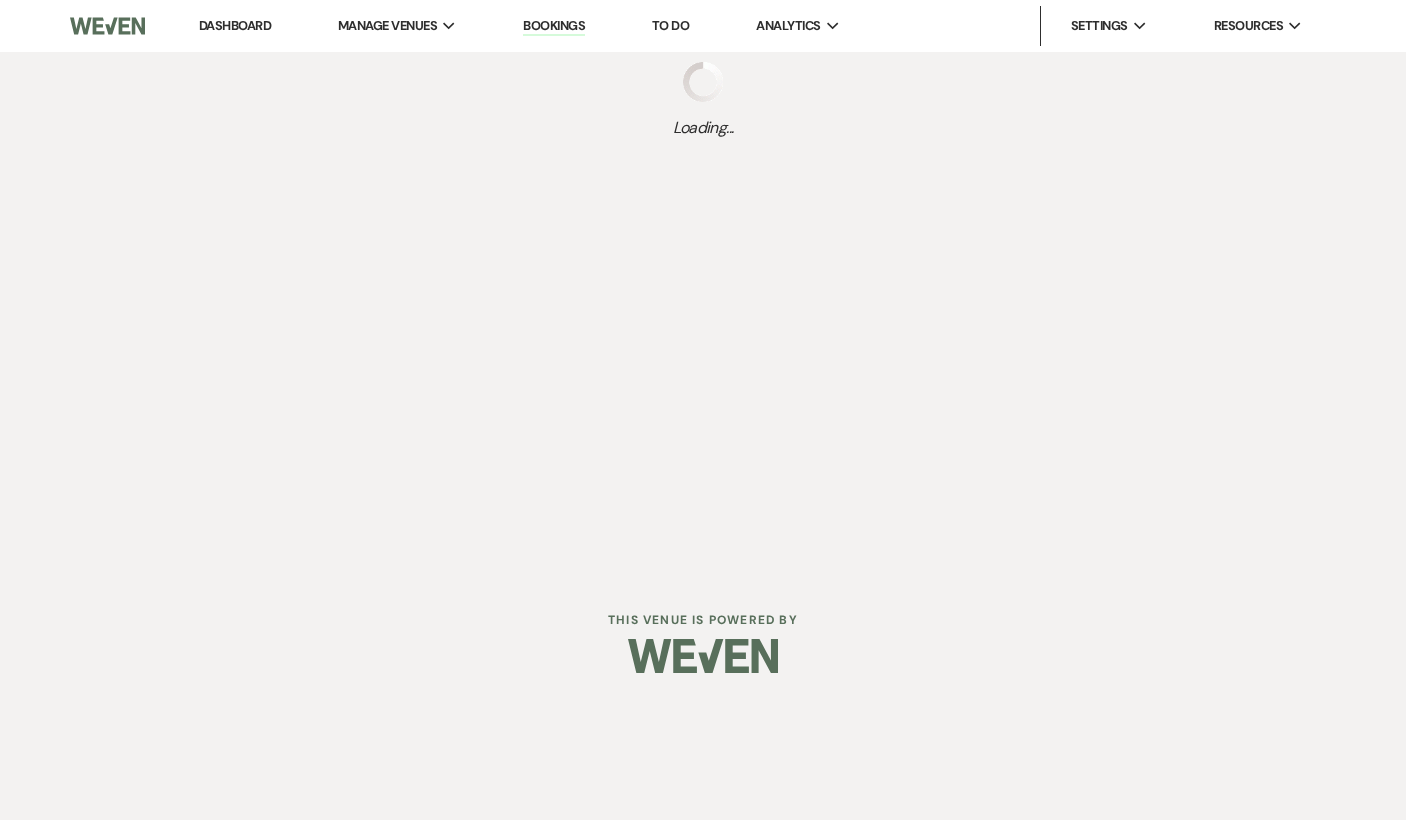 scroll, scrollTop: 0, scrollLeft: 0, axis: both 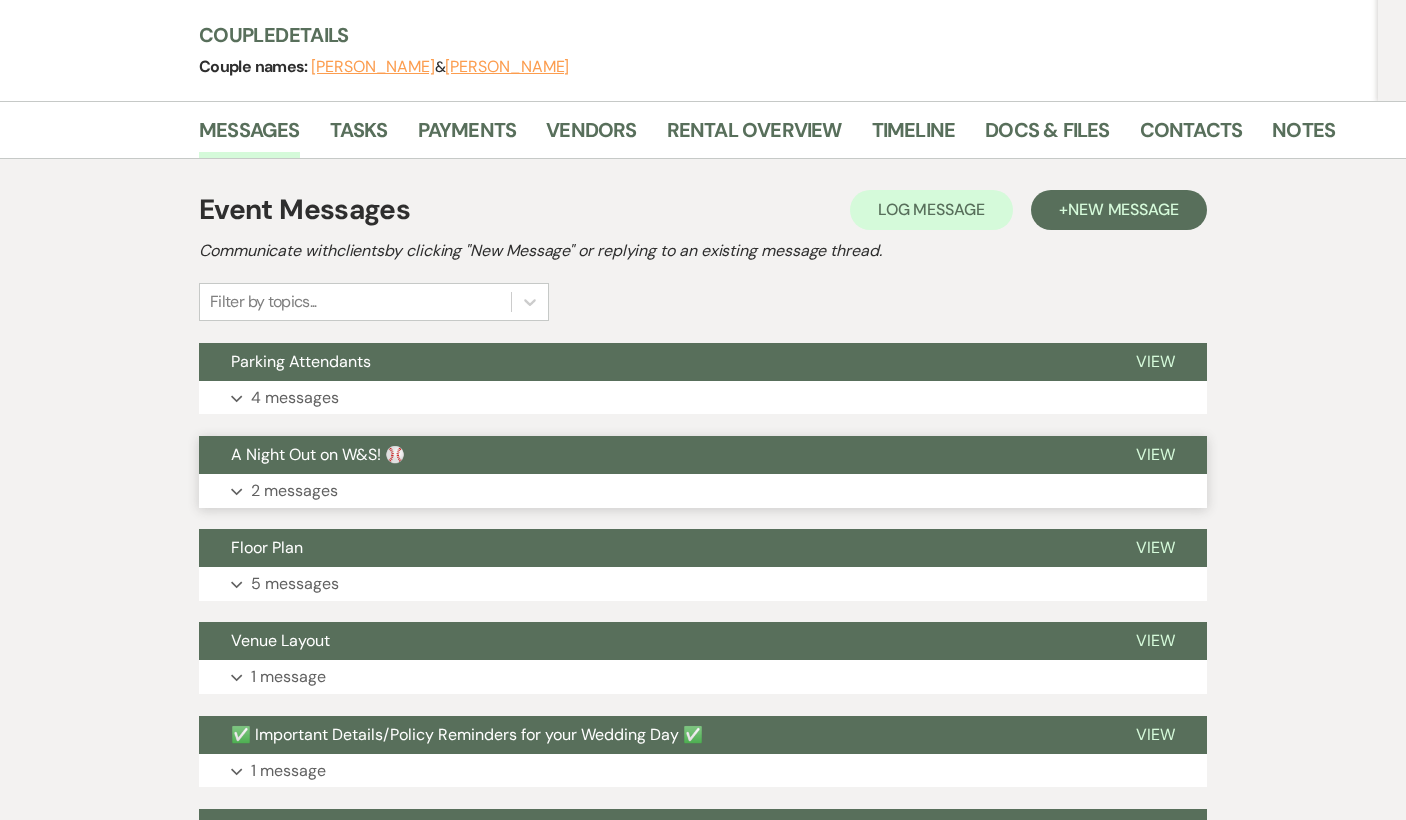 click on "A Night Out on W&S! ⚾️" at bounding box center [651, 455] 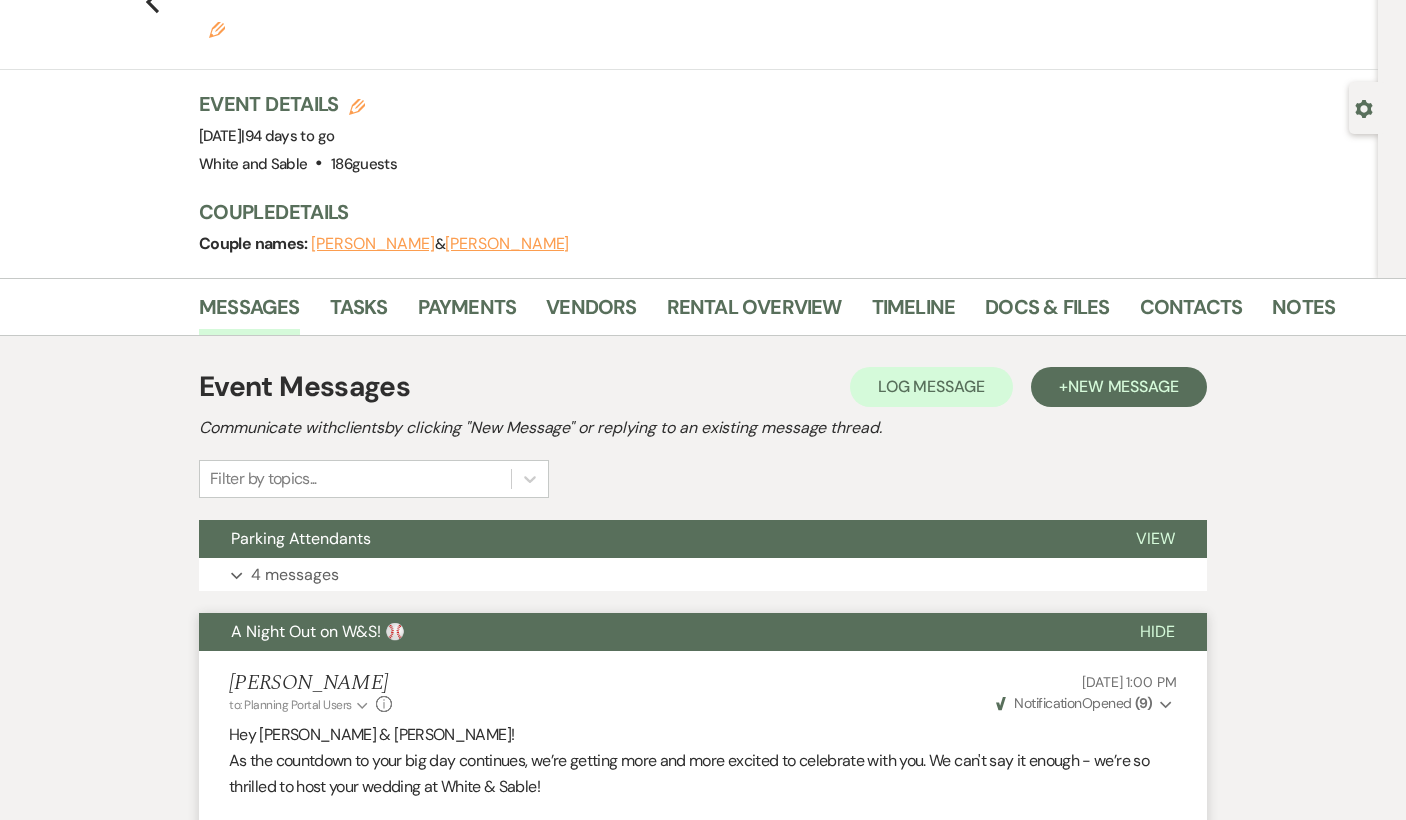 scroll, scrollTop: 0, scrollLeft: 0, axis: both 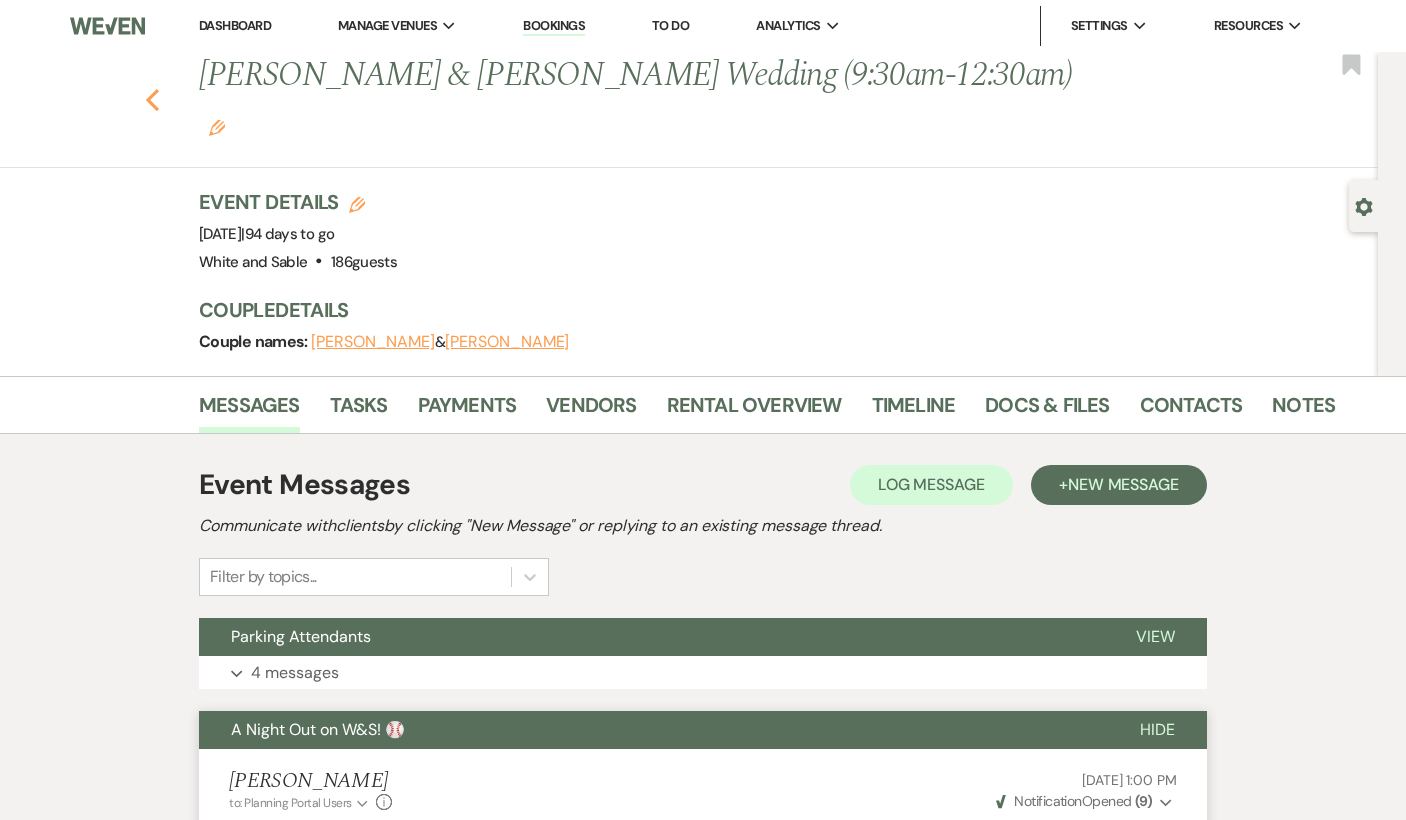 click on "Previous" 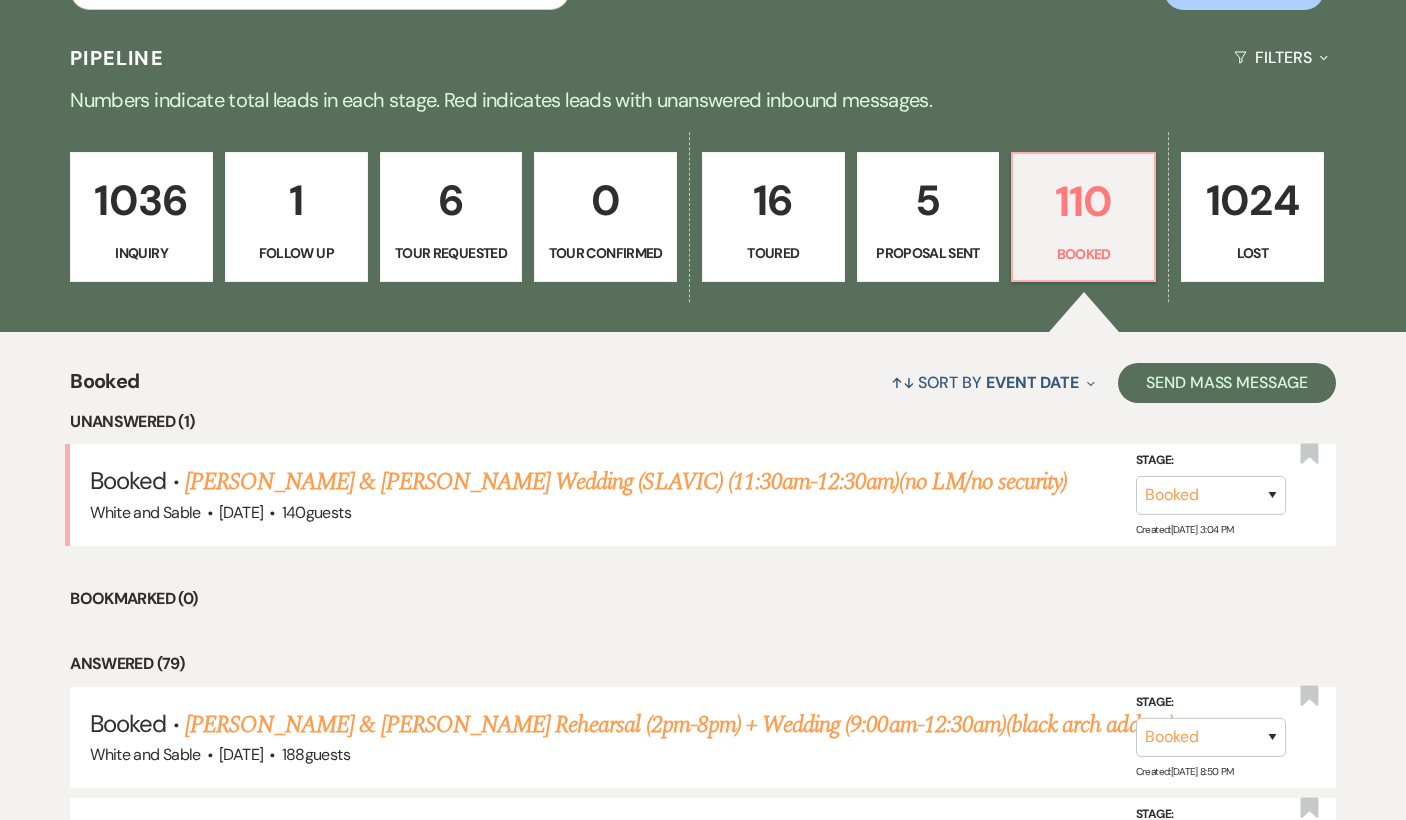 scroll, scrollTop: 0, scrollLeft: 0, axis: both 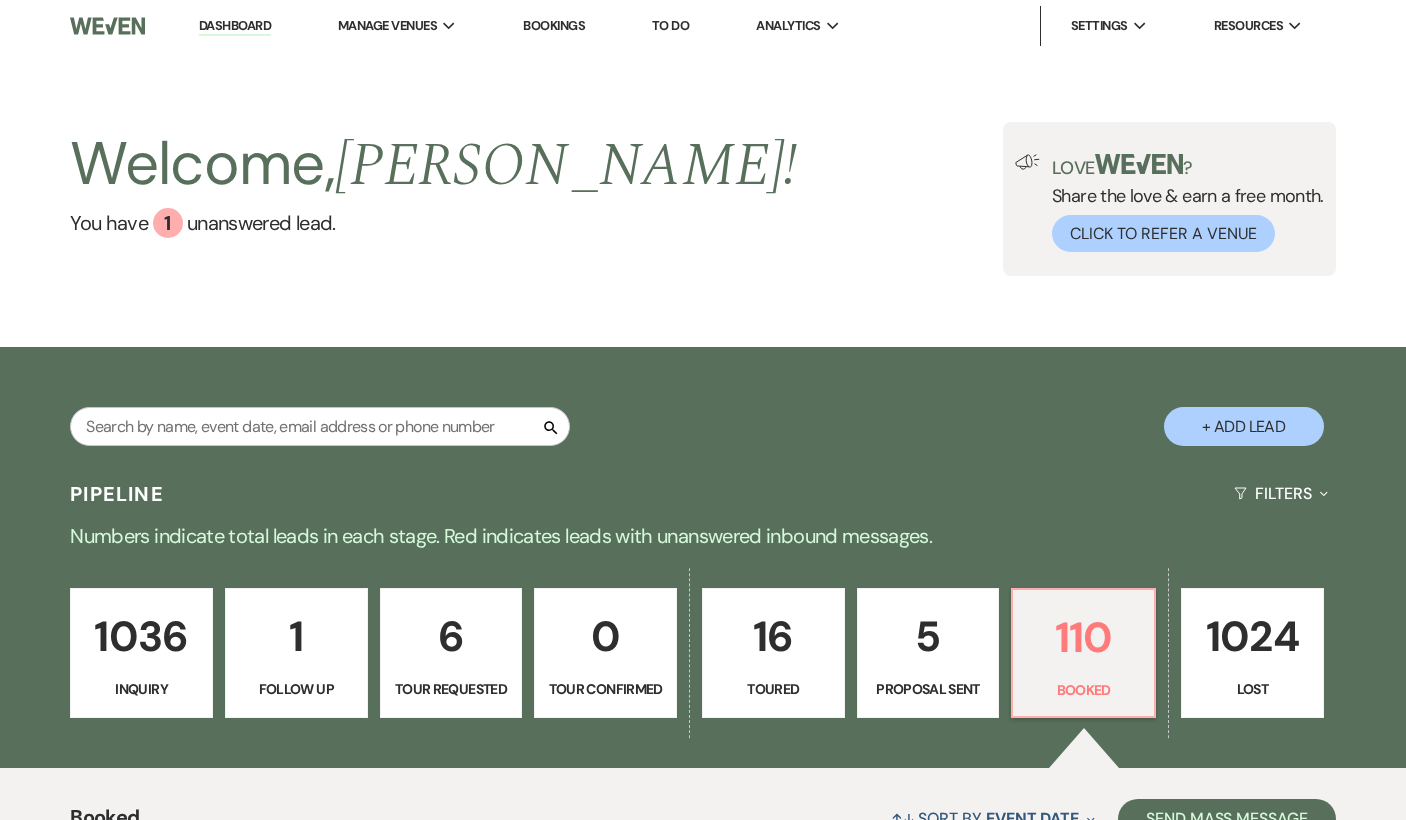 click on "1036" at bounding box center (141, 636) 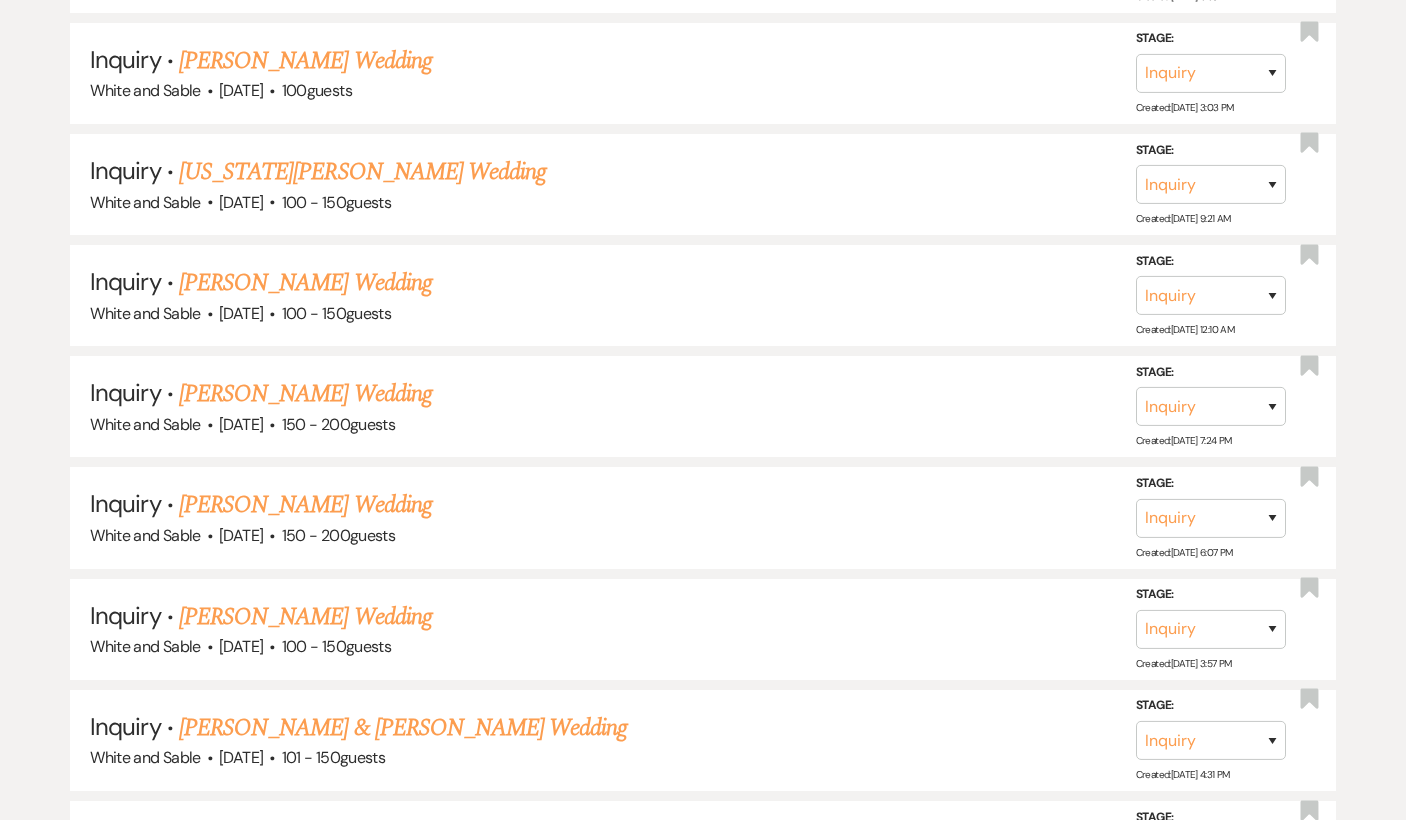 scroll, scrollTop: 3488, scrollLeft: 0, axis: vertical 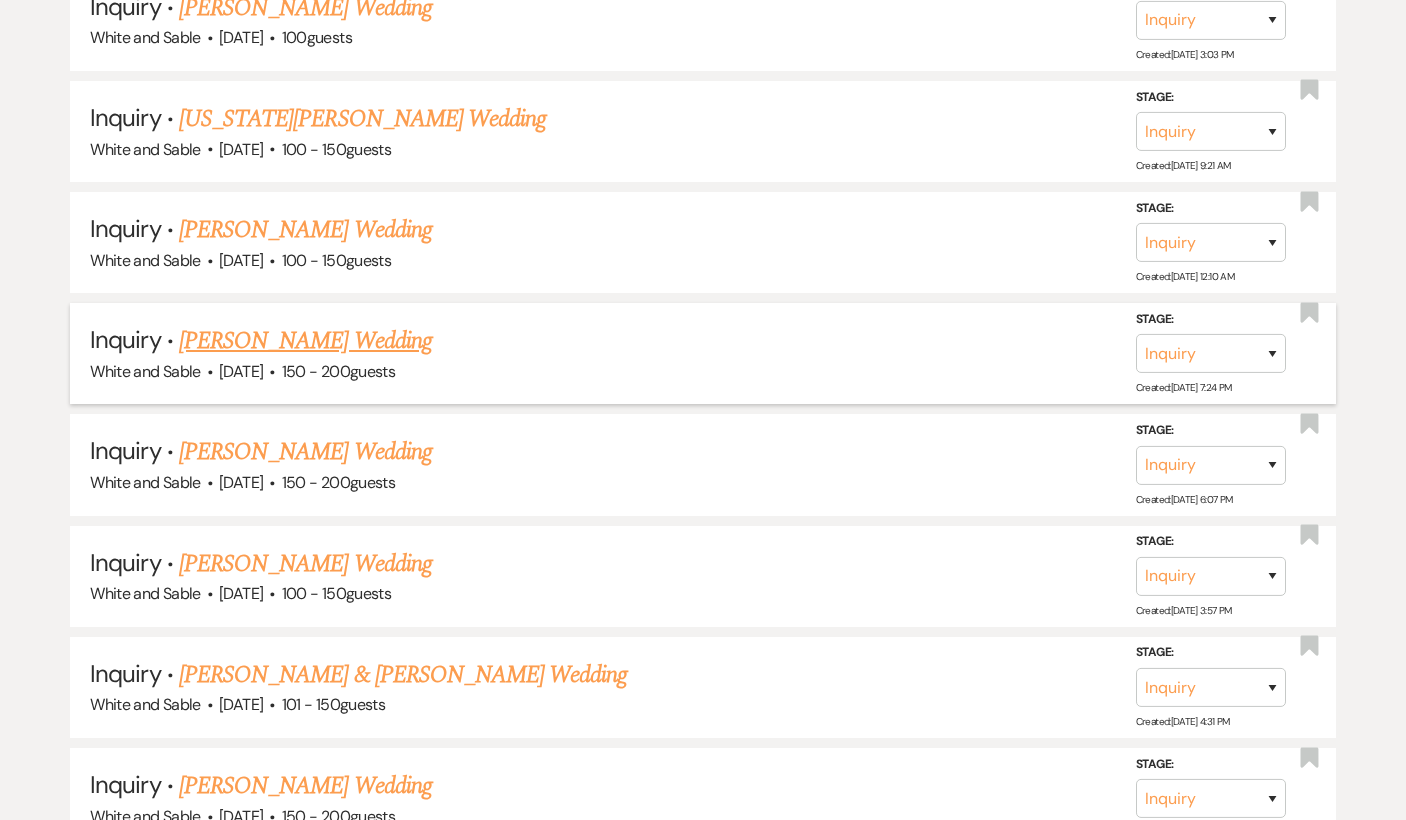 click on "[PERSON_NAME] Wedding" at bounding box center [305, 341] 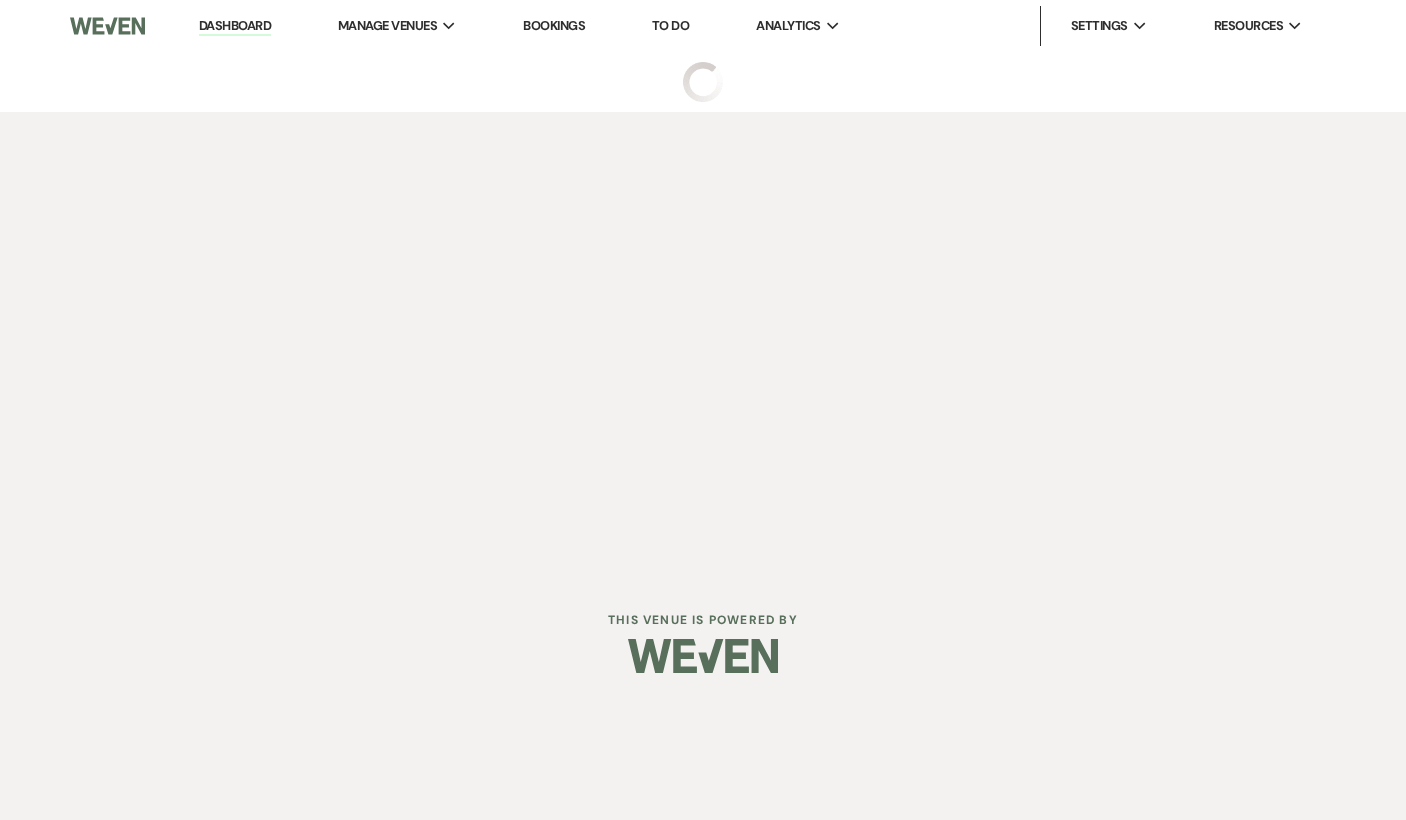 scroll, scrollTop: 0, scrollLeft: 0, axis: both 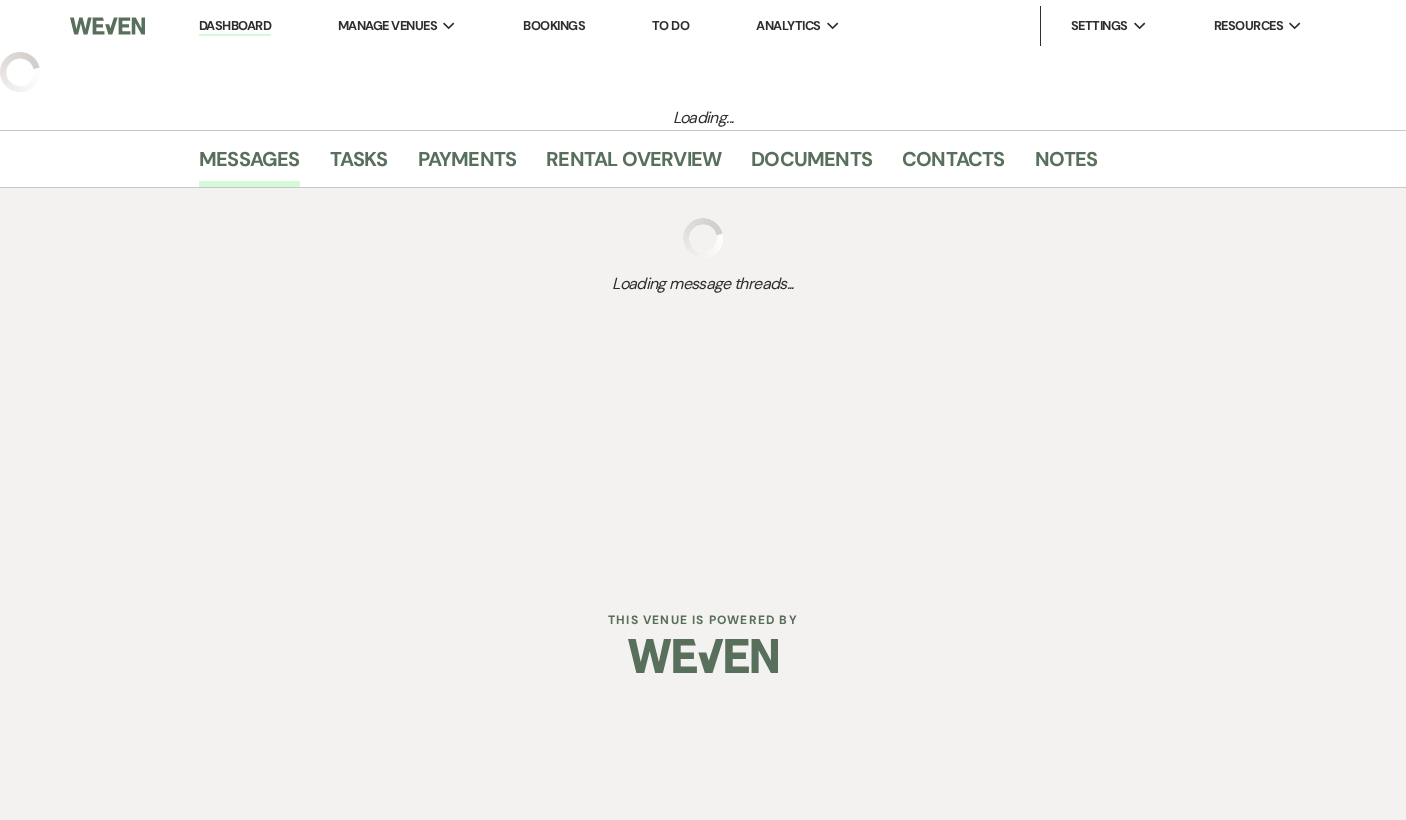 select on "5" 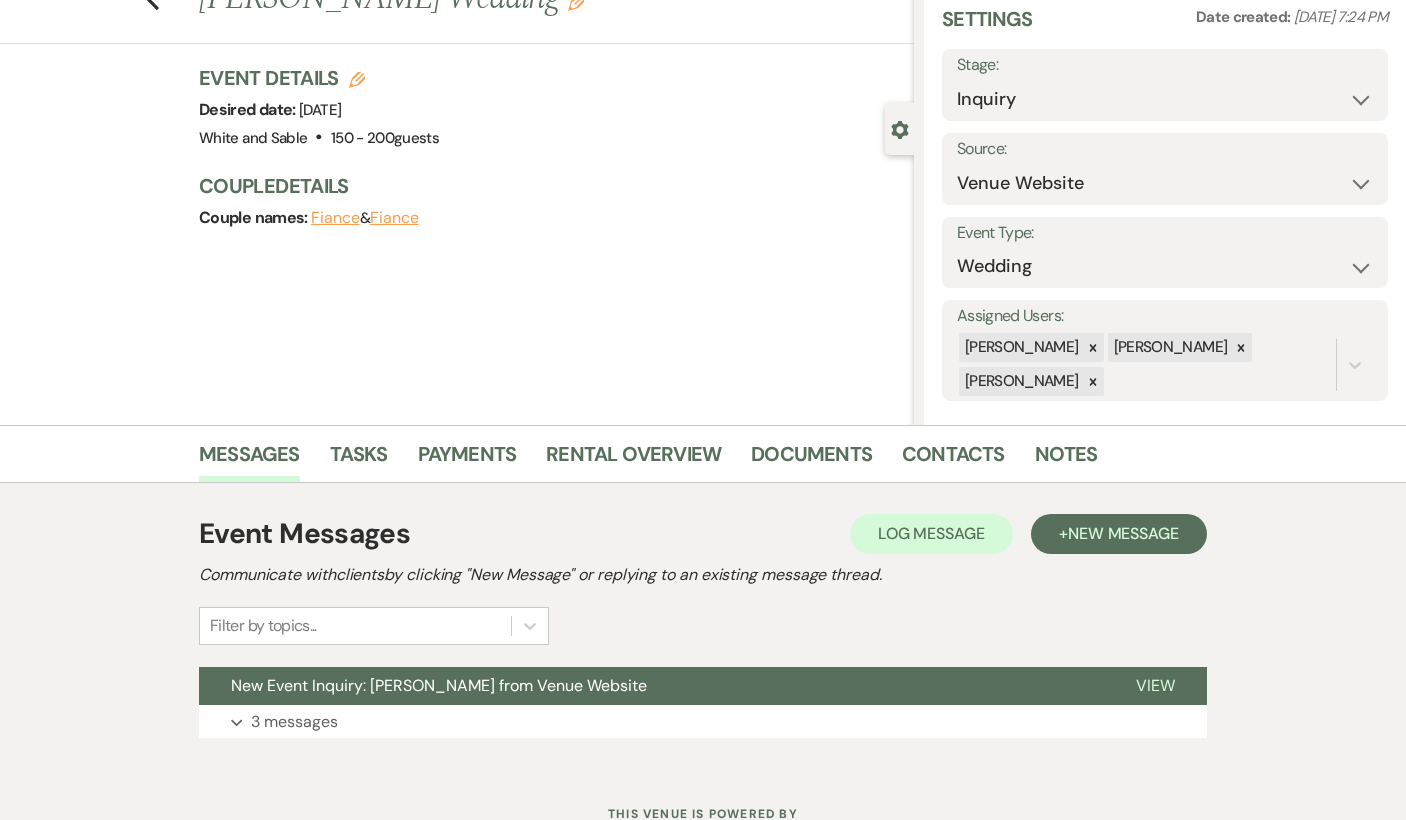 scroll, scrollTop: 154, scrollLeft: 0, axis: vertical 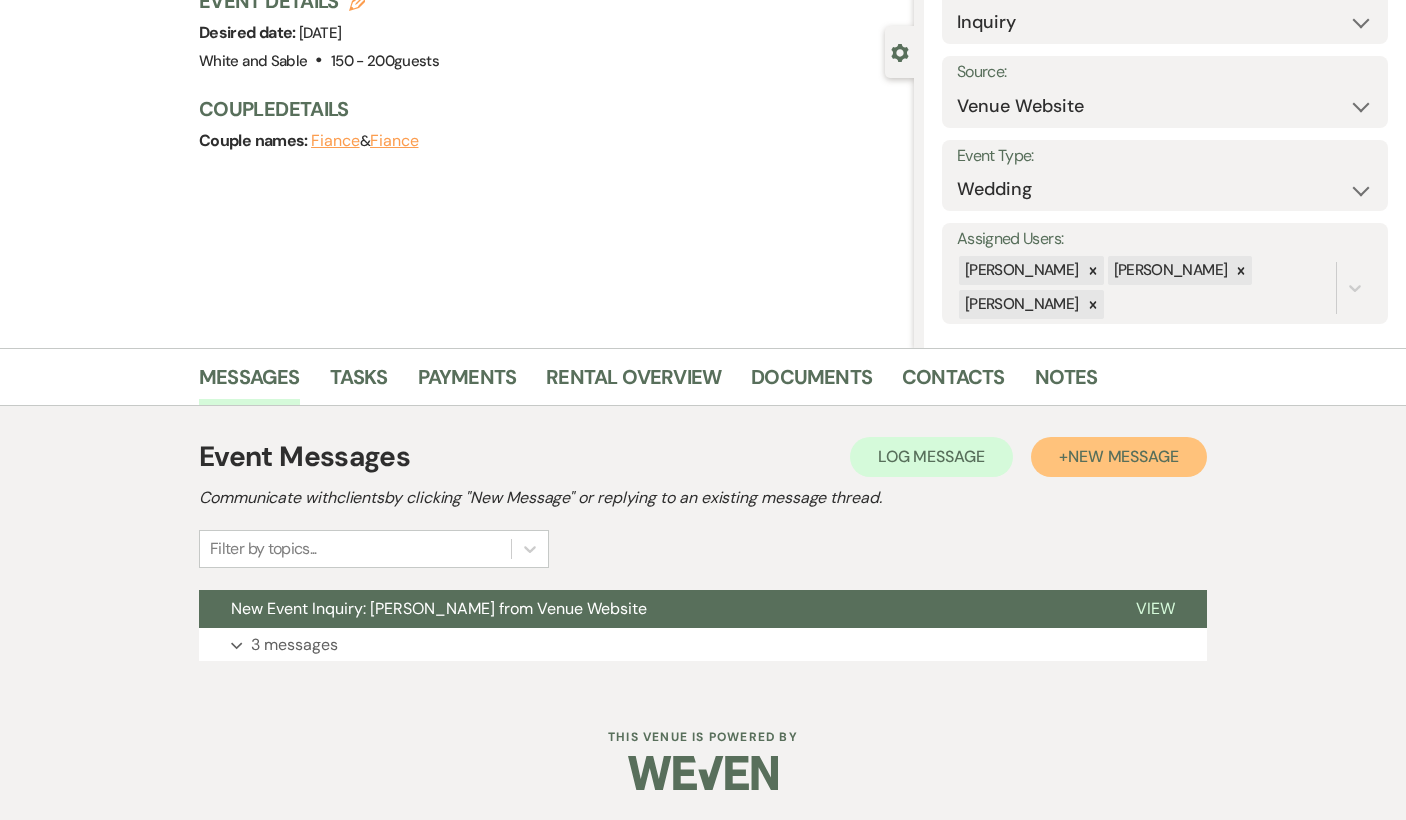 click on "New Message" at bounding box center (1123, 456) 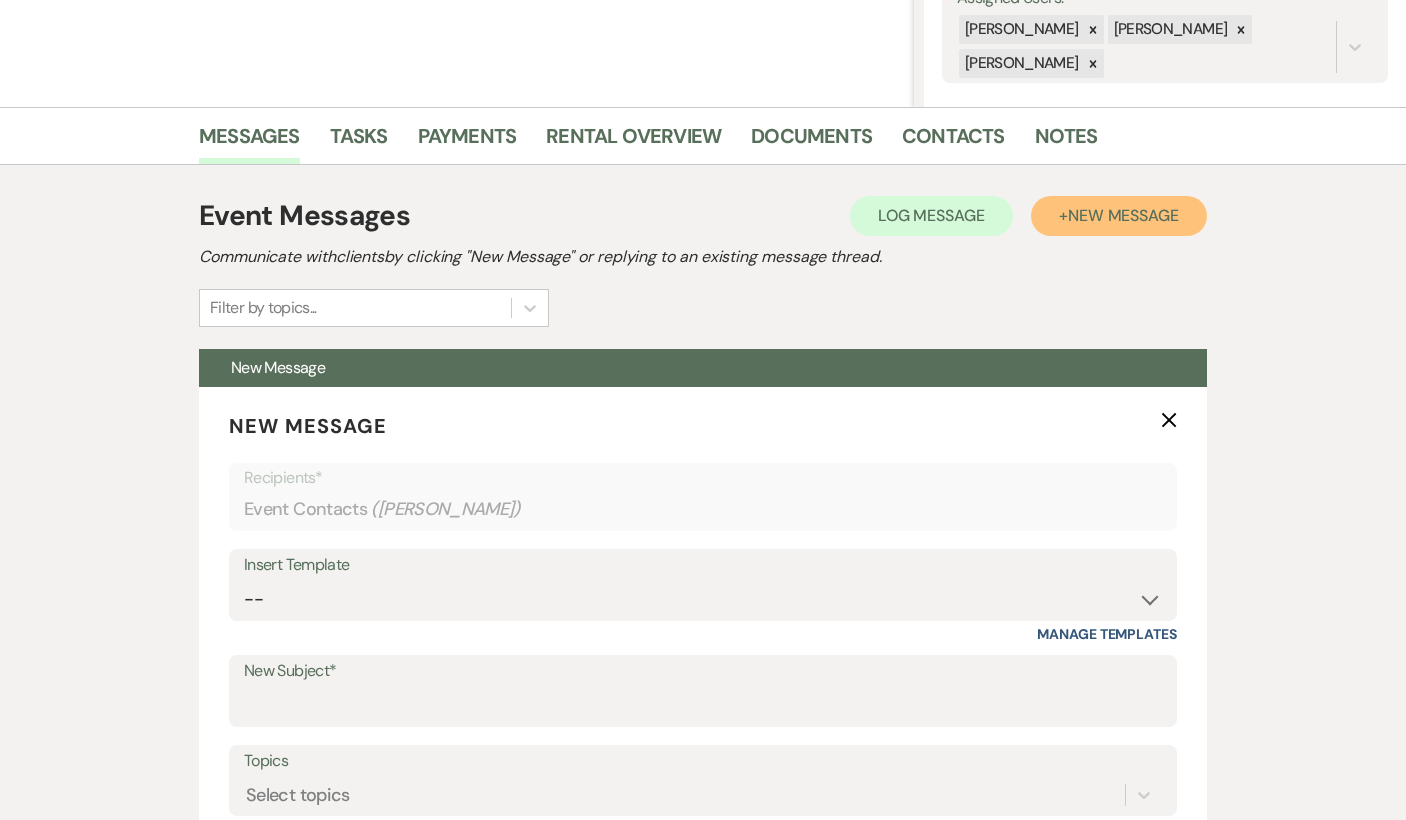 scroll, scrollTop: 550, scrollLeft: 0, axis: vertical 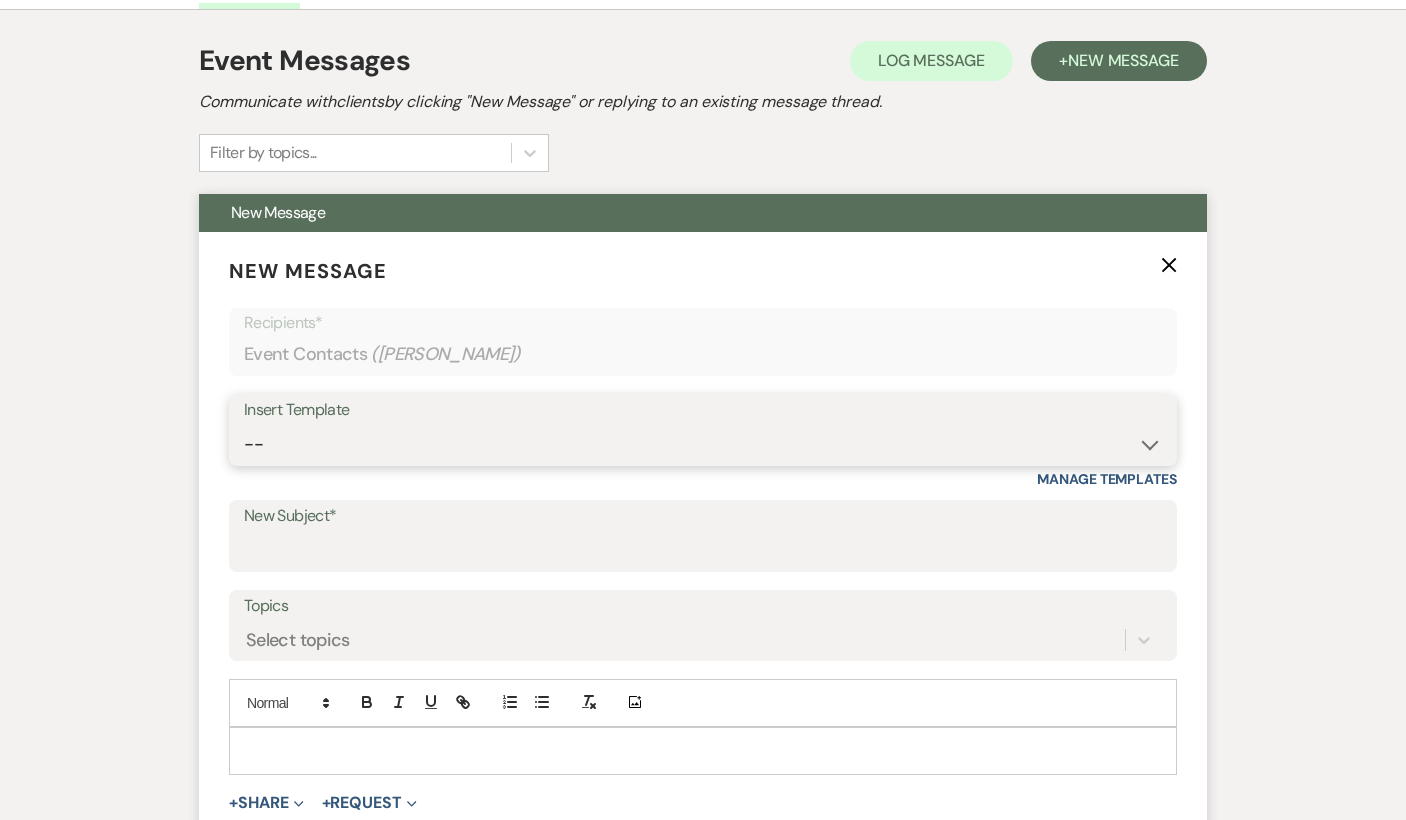 click on "-- Inquiry Response (Venue Guide) Schedule - Venue Tour Appt Confirmation Schedule - Venue Tour Appt Reminder Tour - Reschedule Tour - Follow-Up (Venue Guide) Proposal - Wedding Wedding Onboarding - Welcome Guide and Weven Planning Portal Introduction Inquiry Follow-Up: 5 Tips for Stress-Free Planning Inquiry - Available Dates Inquiry Follow-Up: Tour Invitation Inquiry Follow-Up: Unique Features Inquiry Follow-Up: Planning at W&S Insurance Exception Response [DATE] Weddings [DATE] Weddings Baseball Poop or get off toliet (Venue Guide) Concession Speech Onboarding - Welcome Magazine and Weven Planning Portal Introduction (NON-Wedding Events) Day-of Coordinators Schedule - Venue IN-PERSON Tour Appt Confirmation Outside Food Info [PERSON_NAME] Films [DATE] Weddings Hire a Host / Host a Toast Follow-follow up Recommended Vendors Weekend Tours Catering Guidelines & Vendor COI Requirements Inventory List to Booked Couples Cancellation Form [PERSON_NAME] Template Client Communication (parents requesting calls) - NEED TO EDIT" at bounding box center (703, 444) 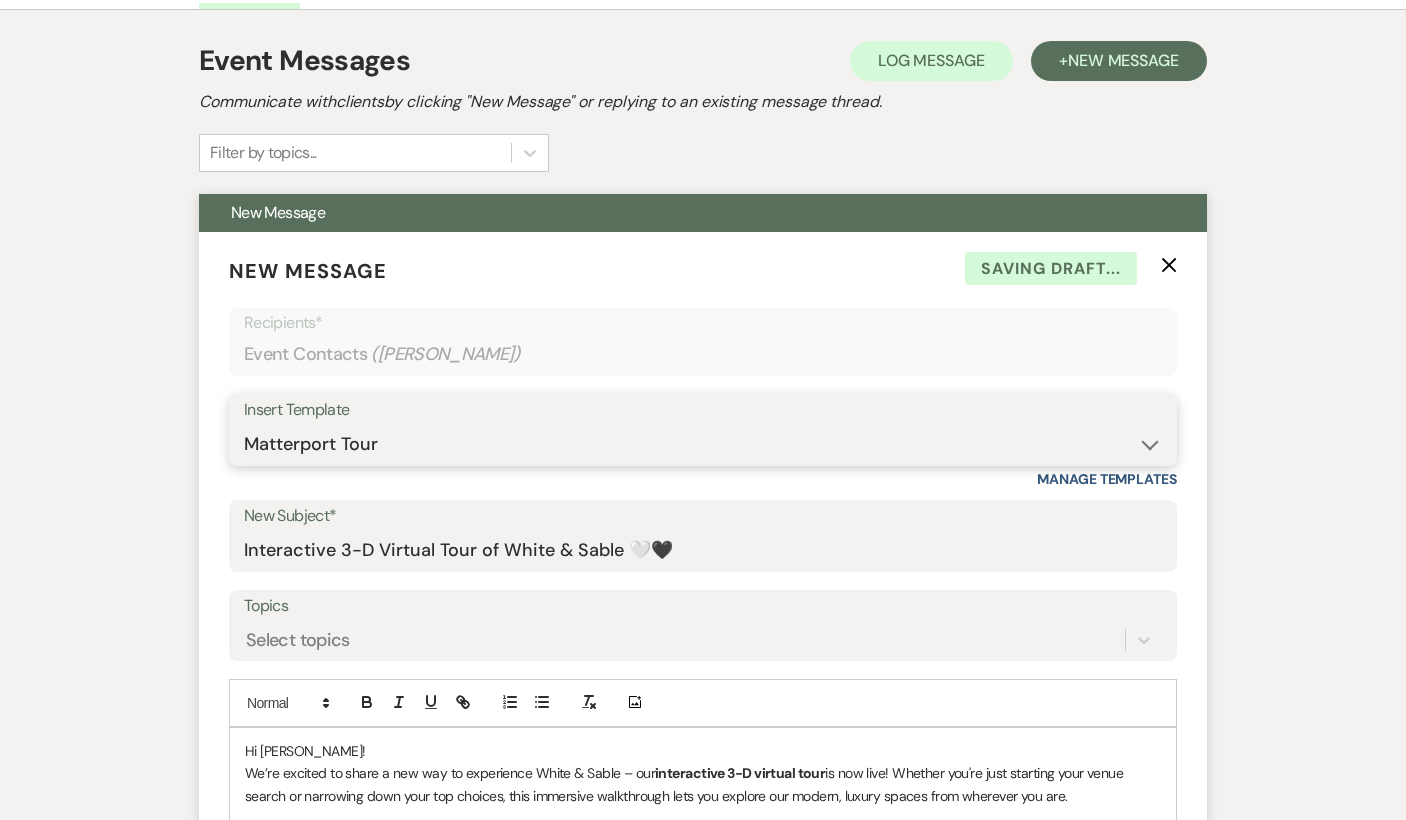 type on "Interactive 3-D Virtual Tour of White & Sable 🤍🖤" 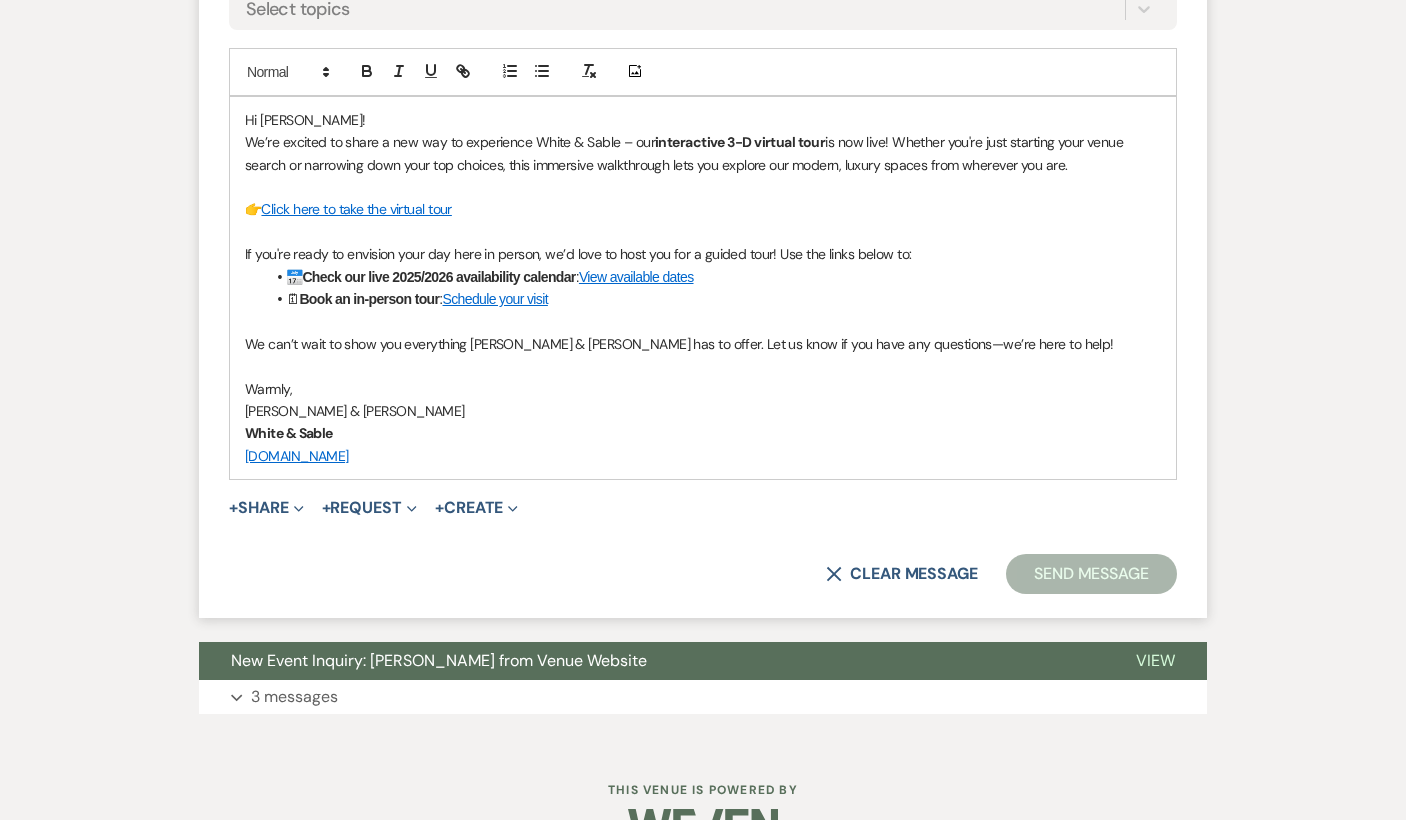 click on "Send Message" at bounding box center [1091, 574] 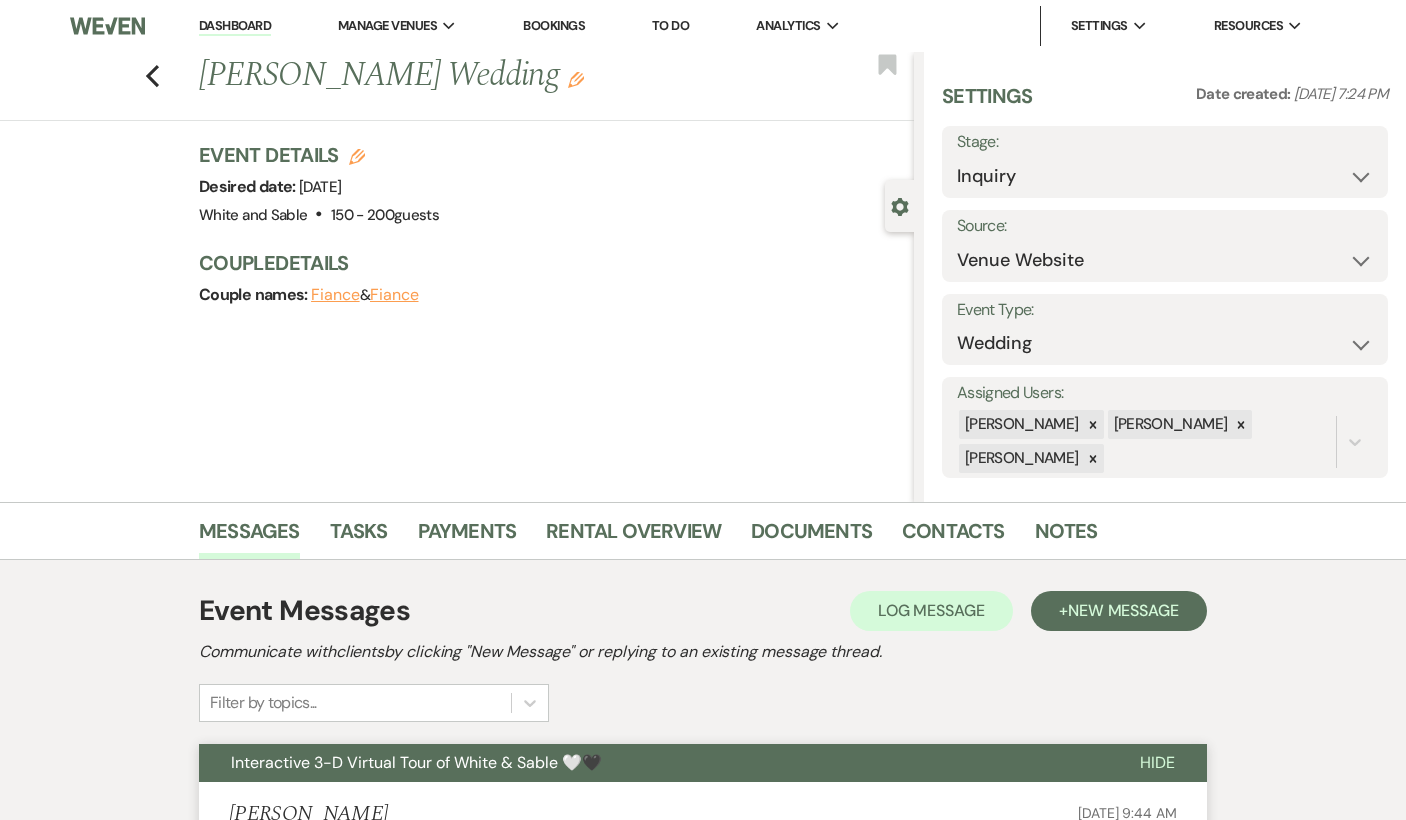 scroll, scrollTop: 0, scrollLeft: 0, axis: both 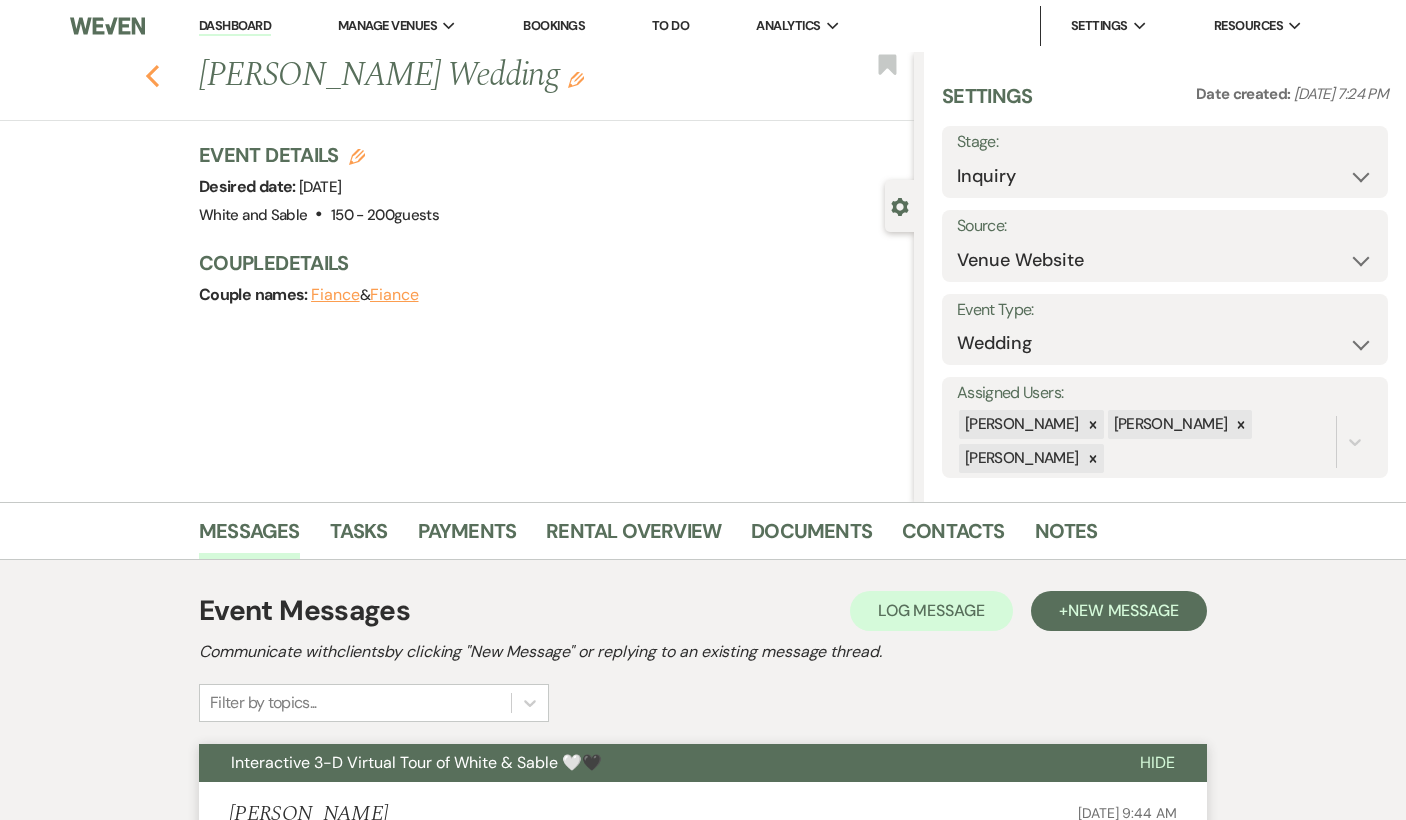 click on "Previous" 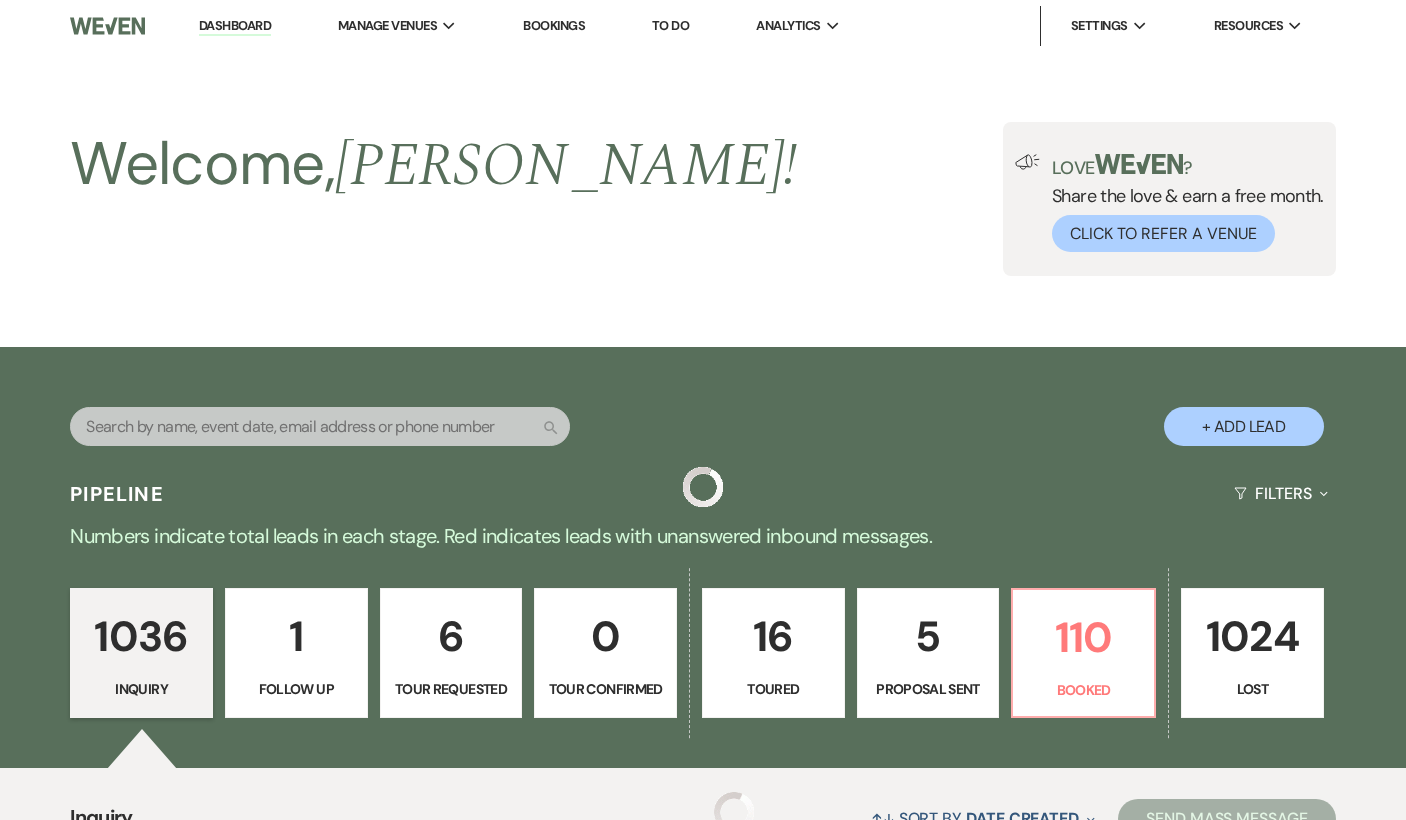 scroll, scrollTop: 3488, scrollLeft: 0, axis: vertical 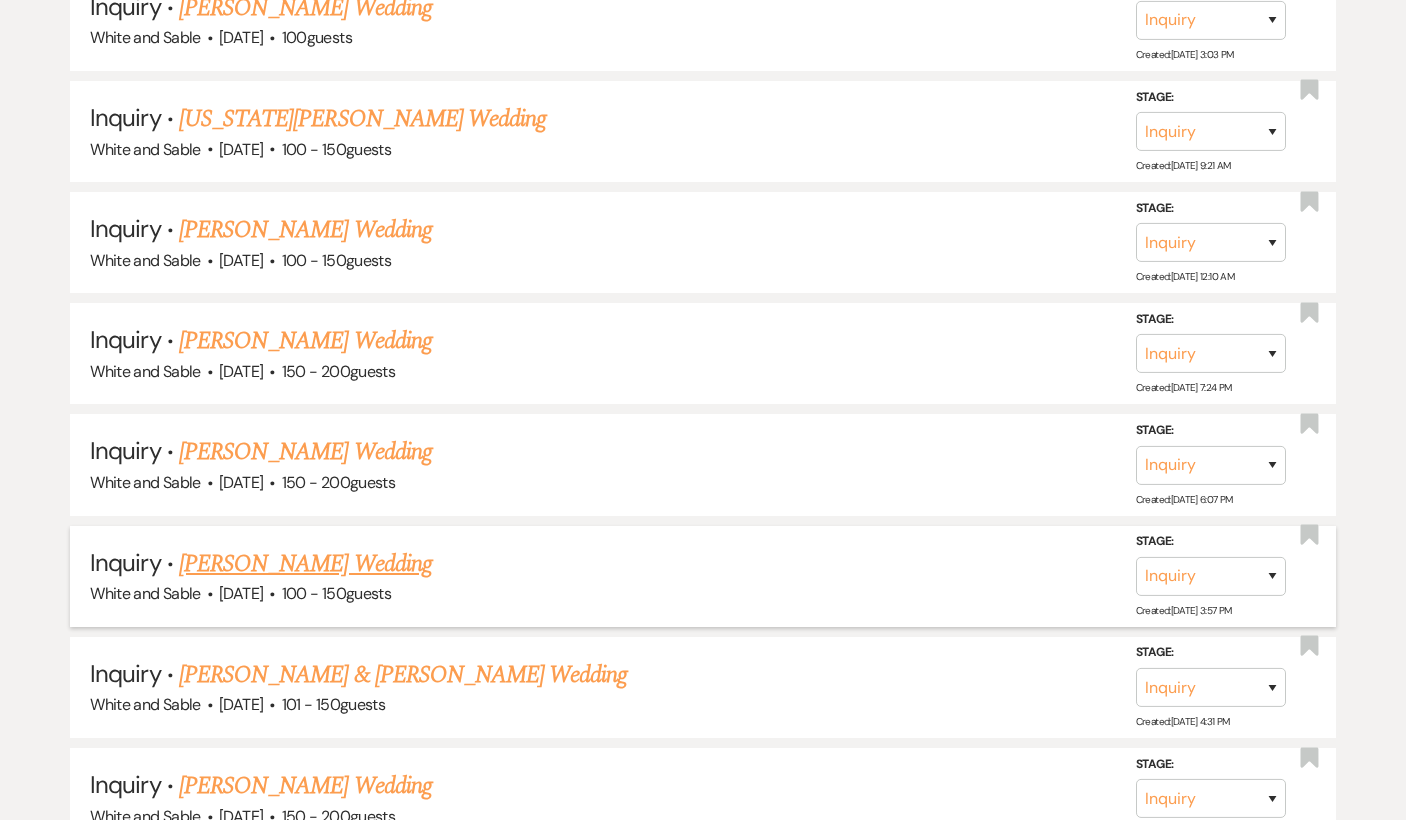 click on "[PERSON_NAME] Wedding" at bounding box center [305, 564] 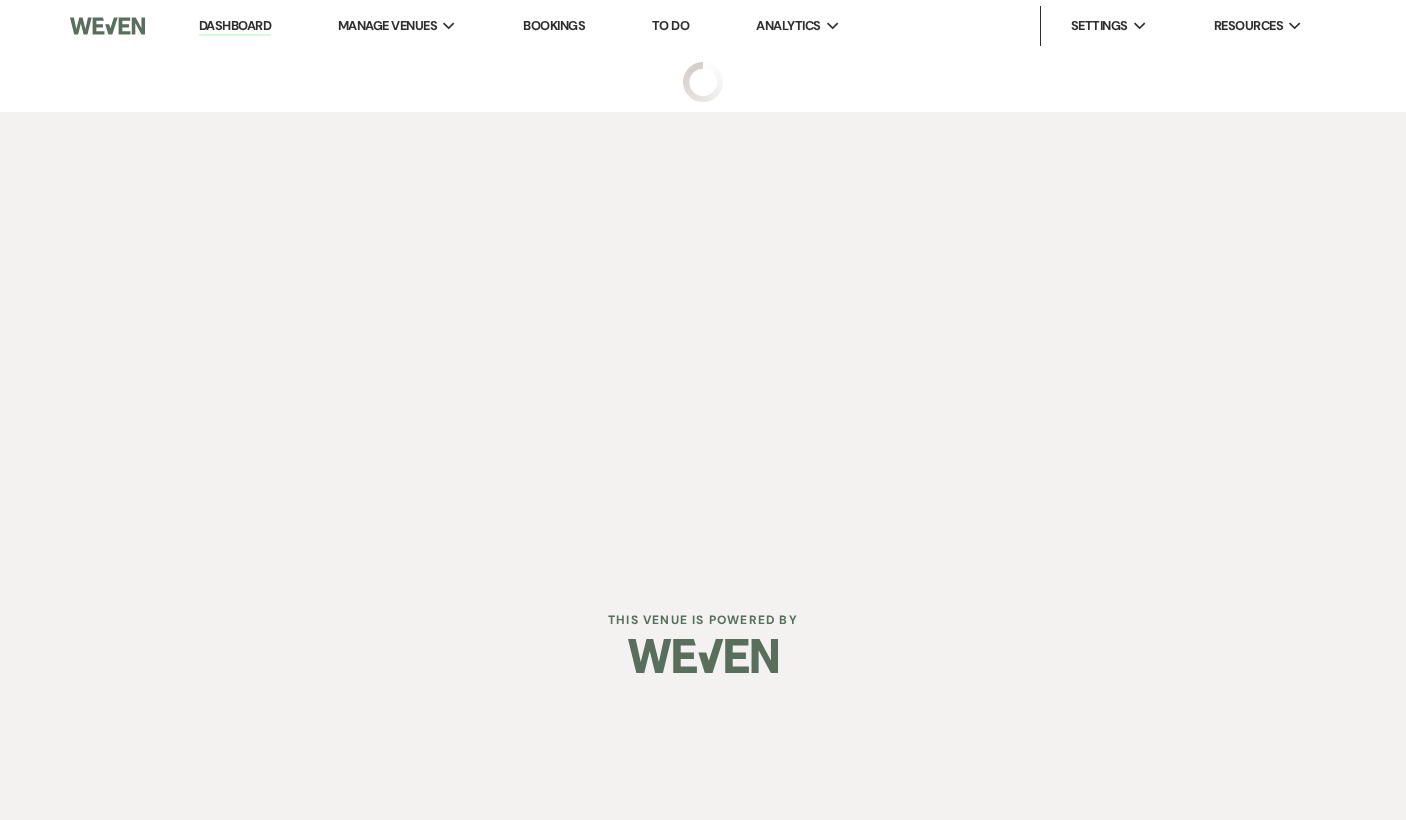 scroll, scrollTop: 0, scrollLeft: 0, axis: both 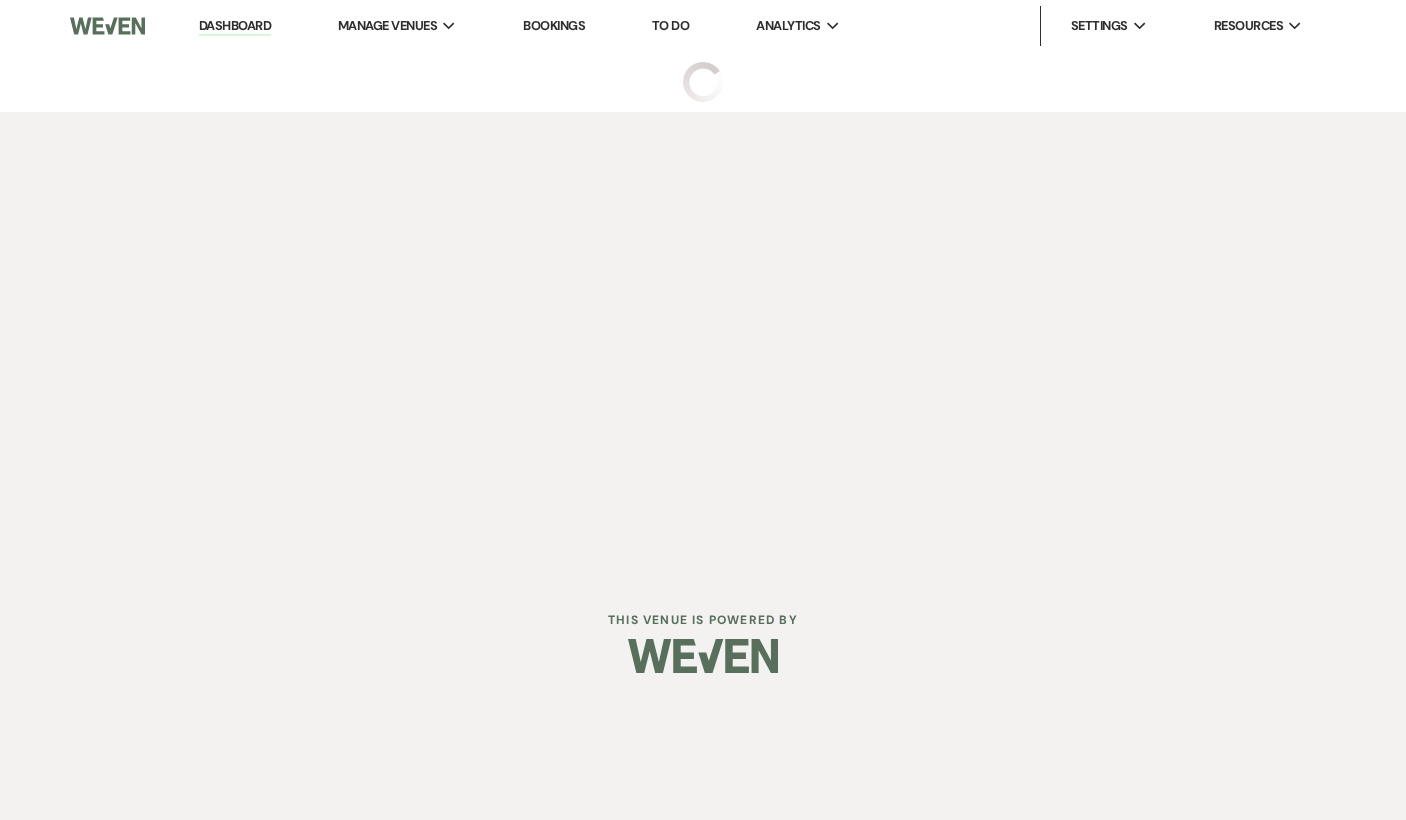 select on "5" 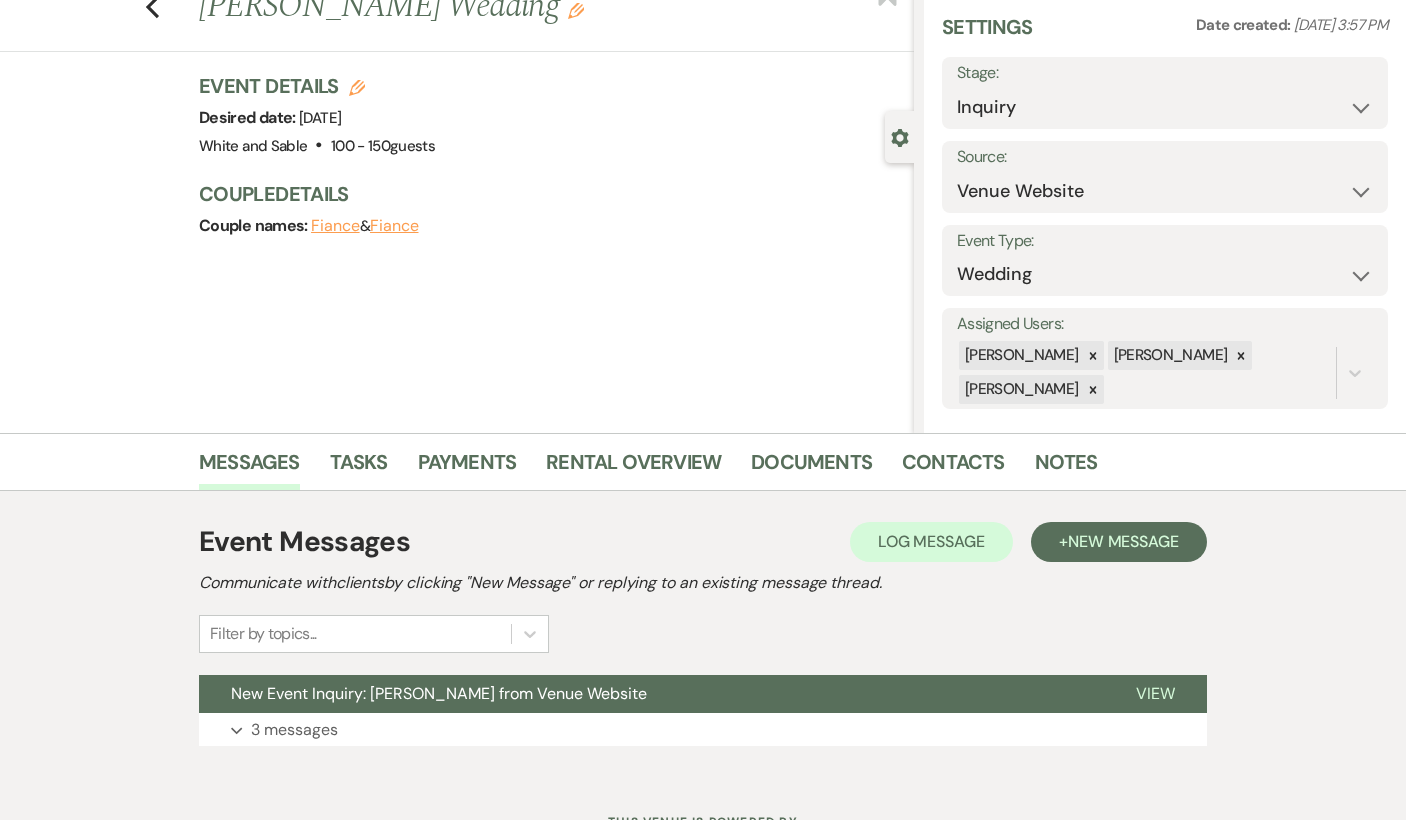 scroll, scrollTop: 127, scrollLeft: 0, axis: vertical 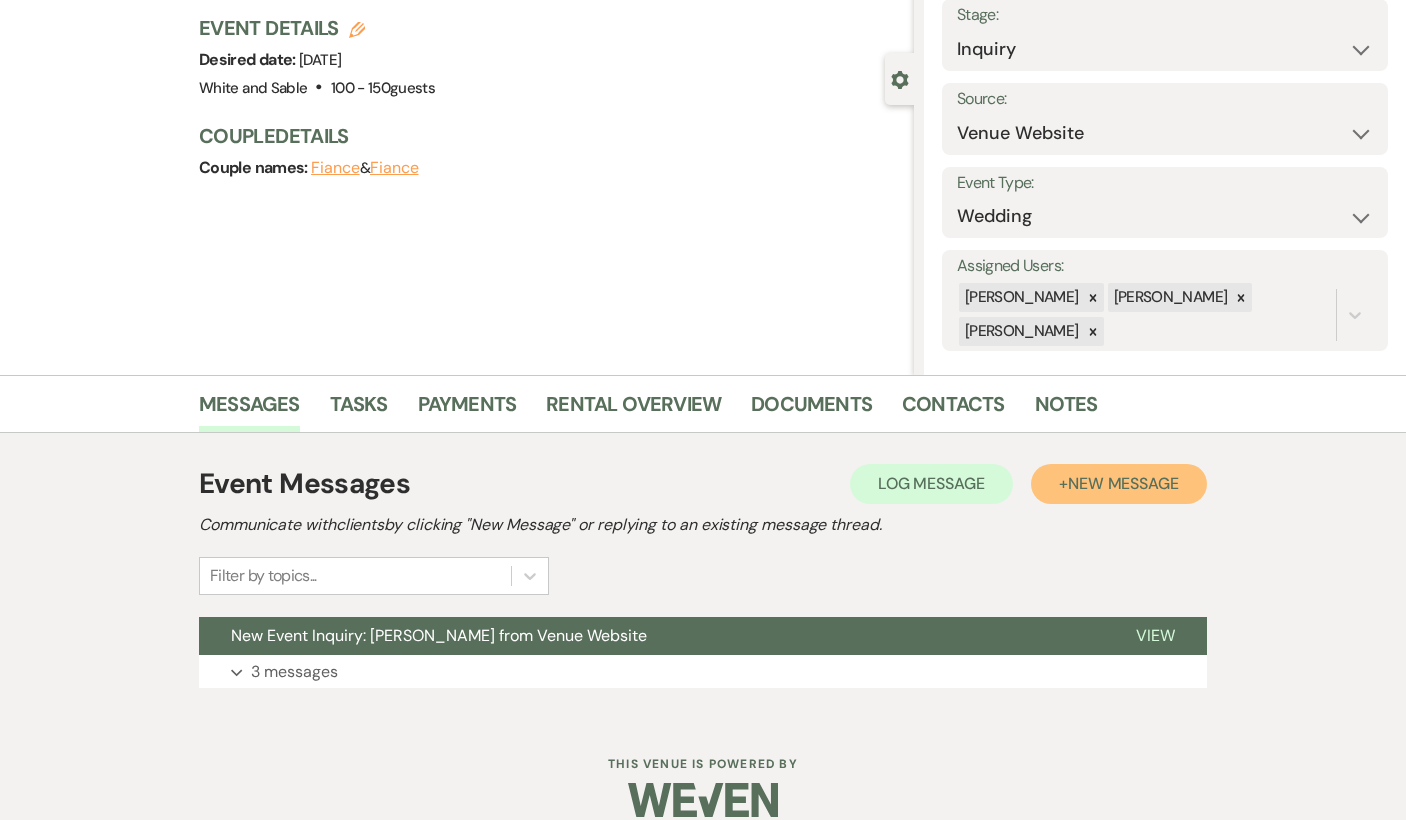 click on "+  New Message" at bounding box center [1119, 484] 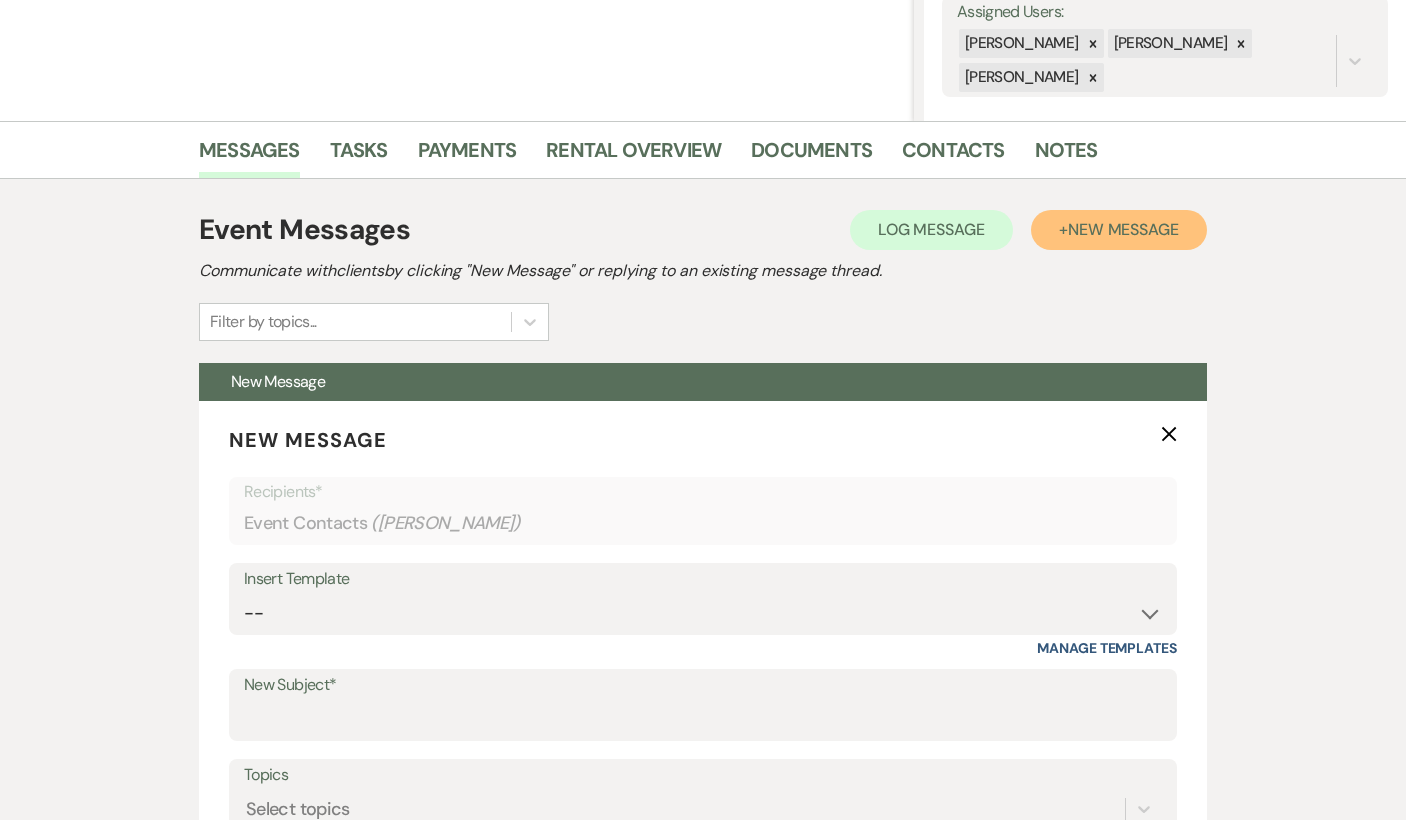 scroll, scrollTop: 485, scrollLeft: 0, axis: vertical 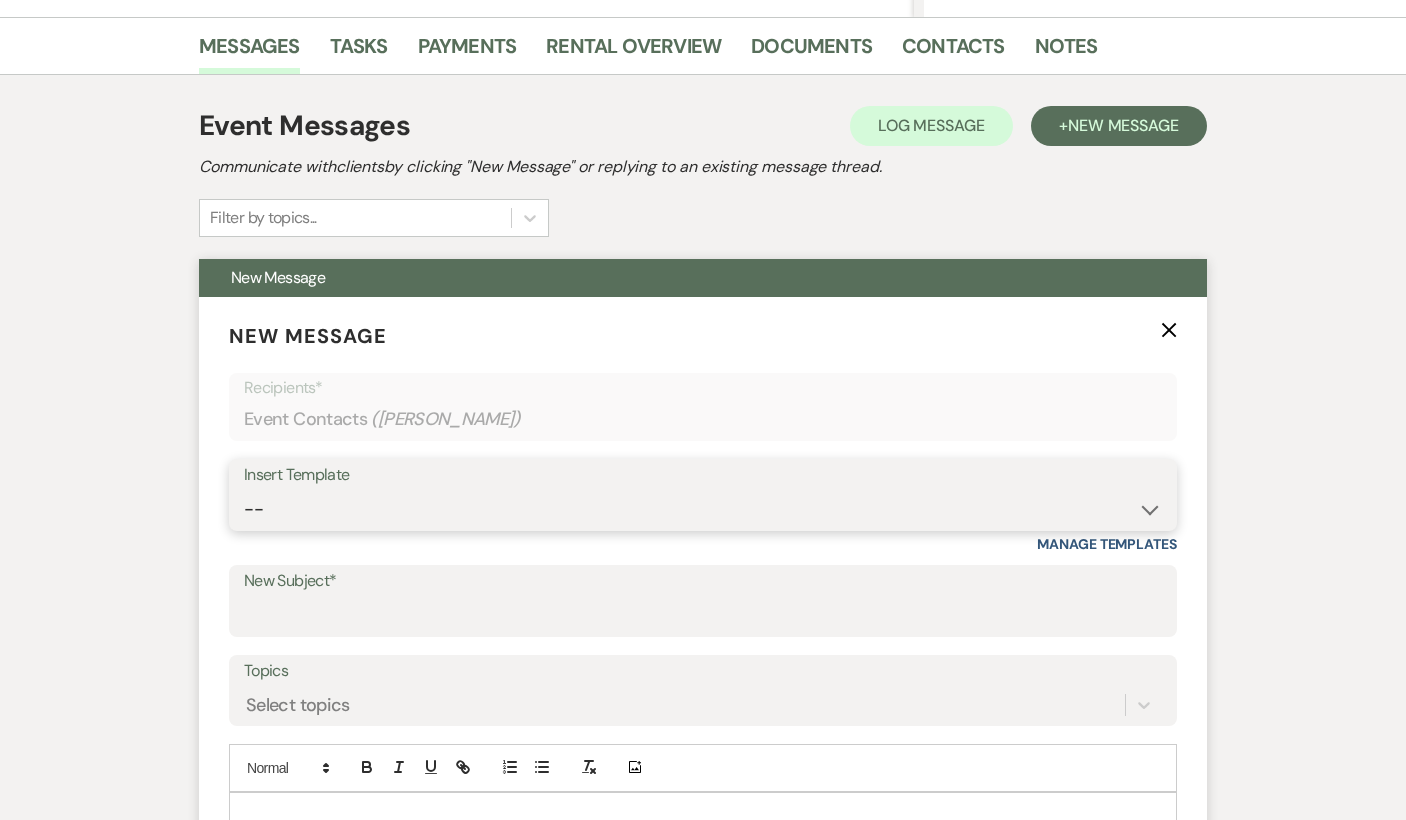 click on "-- Inquiry Response (Venue Guide) Schedule - Venue Tour Appt Confirmation Schedule - Venue Tour Appt Reminder Tour - Reschedule Tour - Follow-Up (Venue Guide) Proposal - Wedding Wedding Onboarding - Welcome Guide and Weven Planning Portal Introduction Inquiry Follow-Up: 5 Tips for Stress-Free Planning Inquiry - Available Dates Inquiry Follow-Up: Tour Invitation Inquiry Follow-Up: Unique Features Inquiry Follow-Up: Planning at W&S Insurance Exception Response [DATE] Weddings [DATE] Weddings Baseball Poop or get off toliet (Venue Guide) Concession Speech Onboarding - Welcome Magazine and Weven Planning Portal Introduction (NON-Wedding Events) Day-of Coordinators Schedule - Venue IN-PERSON Tour Appt Confirmation Outside Food Info [PERSON_NAME] Films [DATE] Weddings Hire a Host / Host a Toast Follow-follow up Recommended Vendors Weekend Tours Catering Guidelines & Vendor COI Requirements Inventory List to Booked Couples Cancellation Form [PERSON_NAME] Template Client Communication (parents requesting calls) - NEED TO EDIT" at bounding box center [703, 509] 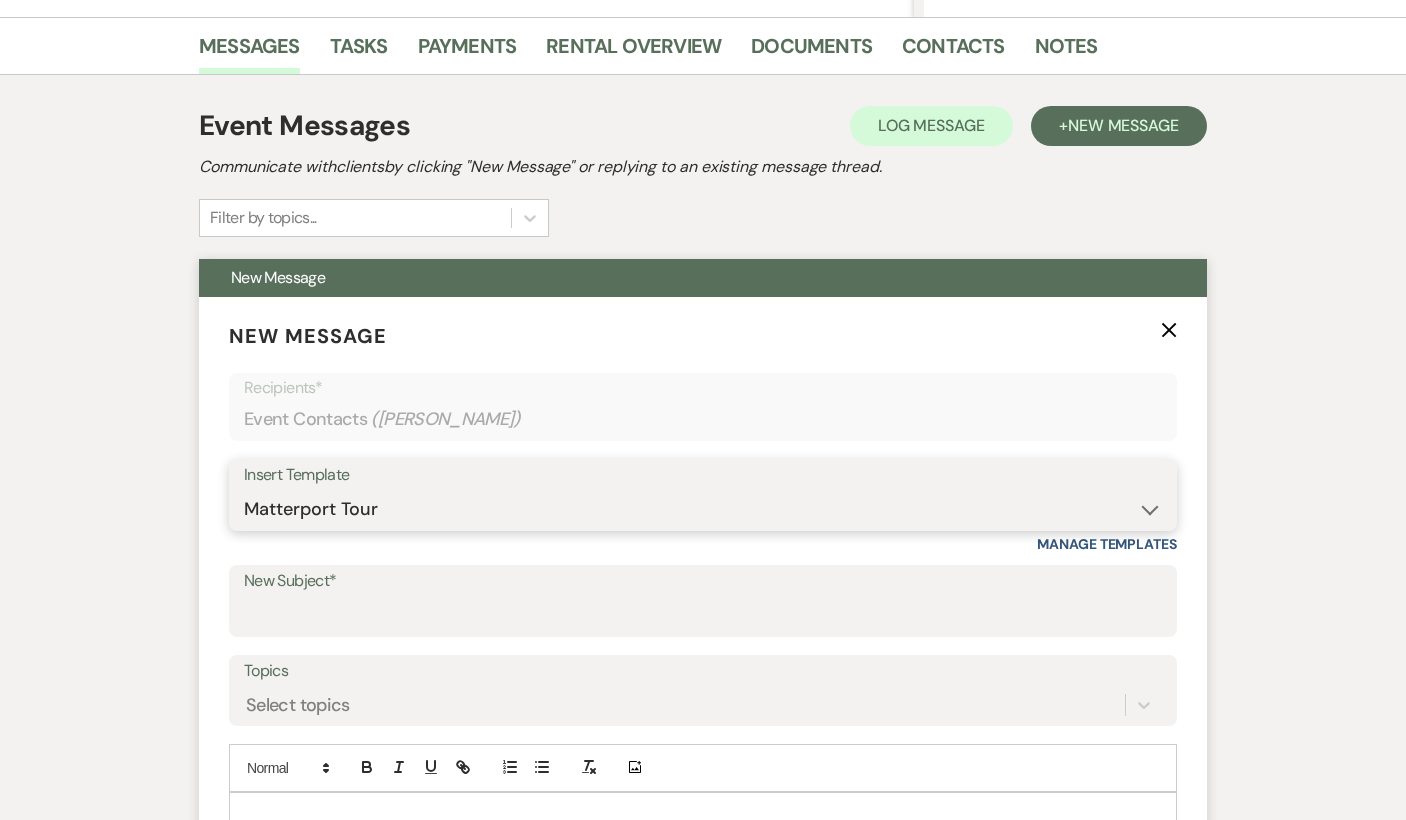 type on "Interactive 3-D Virtual Tour of White & Sable 🤍🖤" 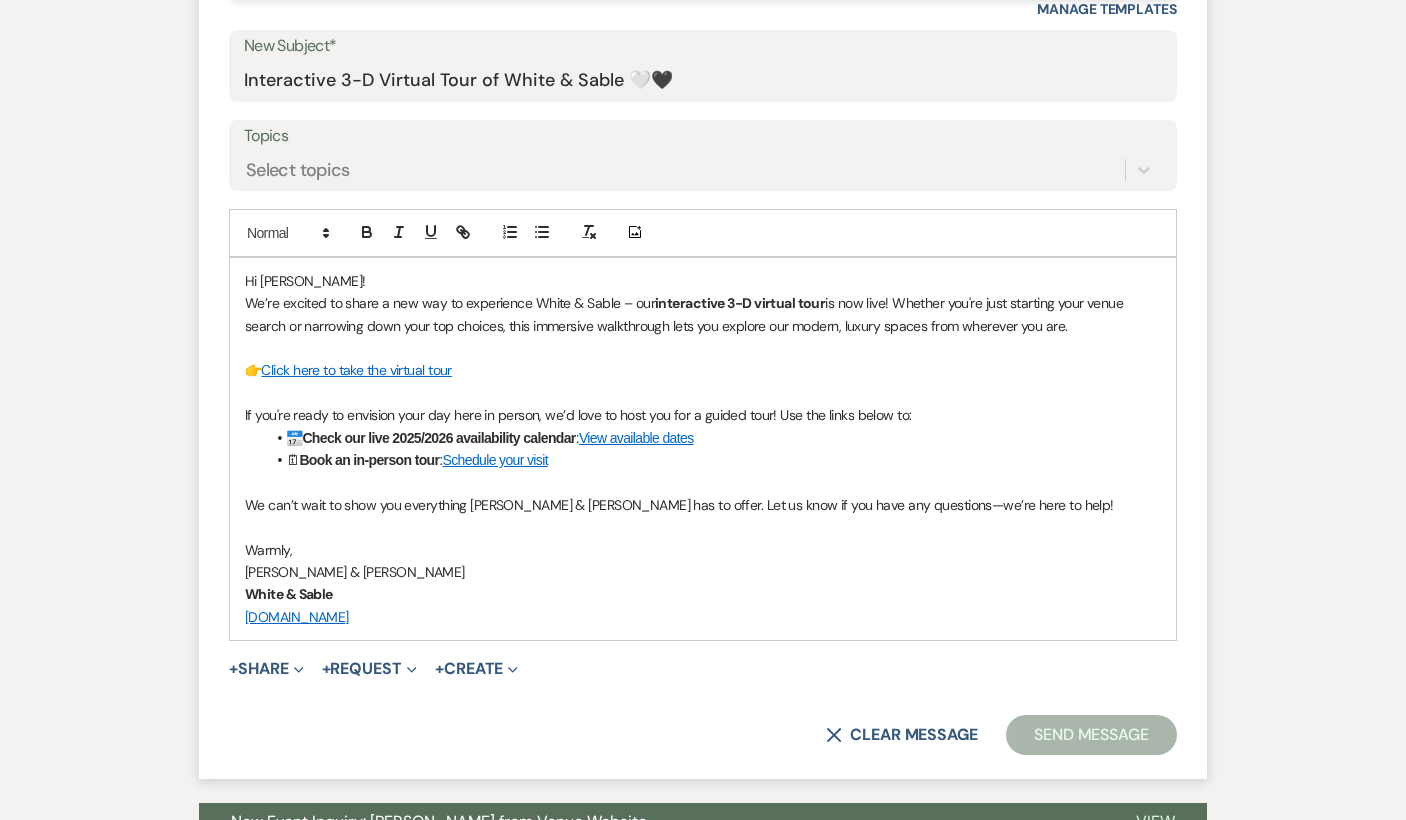 scroll, scrollTop: 1074, scrollLeft: 0, axis: vertical 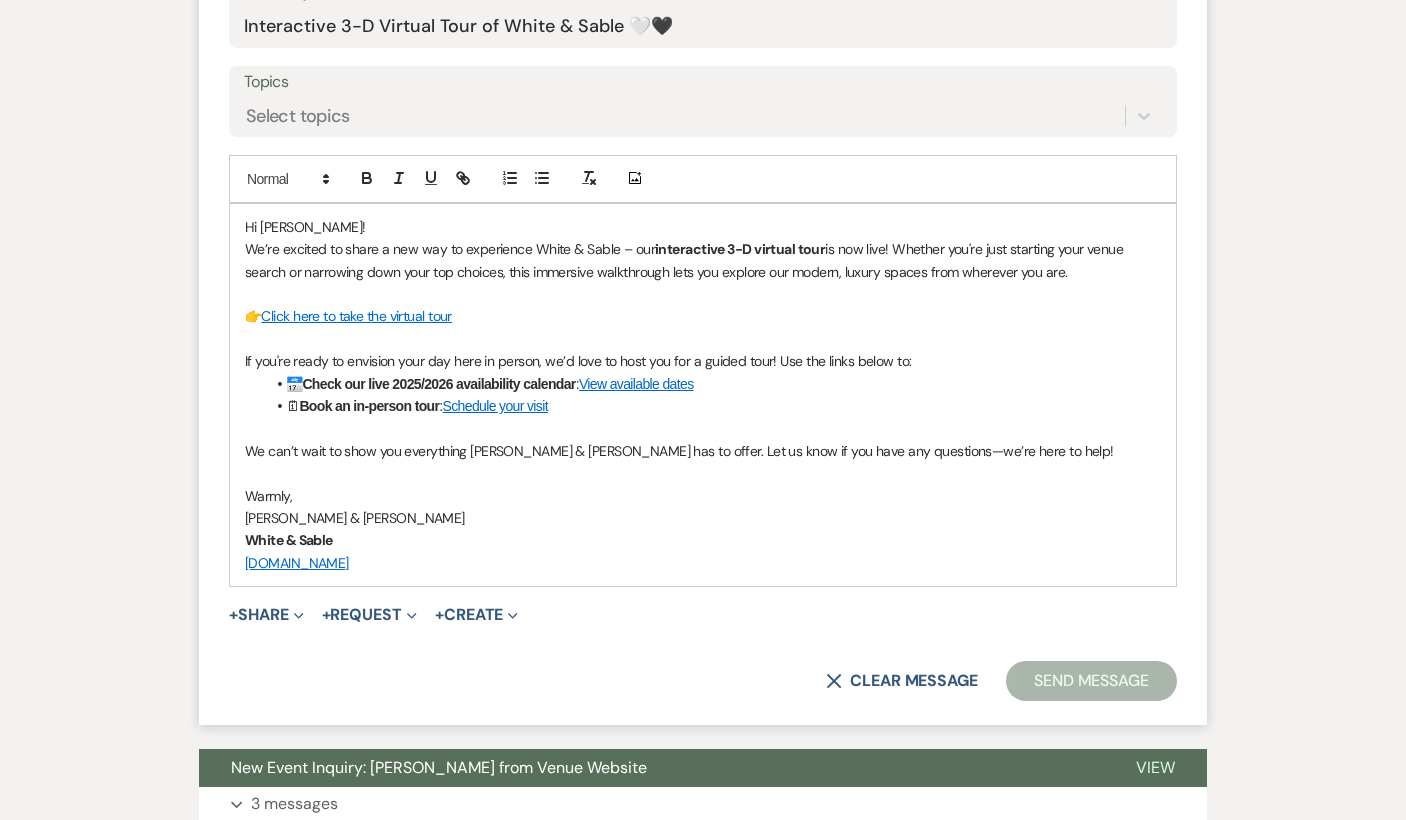 click on "New Message   X Saving draft... Recipients* Event Contacts   ( [PERSON_NAME] )   Insert Template   -- Inquiry Response (Venue Guide) Schedule - Venue Tour Appt Confirmation Schedule - Venue Tour Appt Reminder Tour - Reschedule Tour - Follow-Up (Venue Guide) Proposal - Wedding Wedding Onboarding - Welcome Guide and Weven Planning Portal Introduction Inquiry Follow-Up: 5 Tips for Stress-Free Planning Inquiry - Available Dates Inquiry Follow-Up: Tour Invitation Inquiry Follow-Up: Unique Features Inquiry Follow-Up: Planning at W&S Insurance Exception Response [DATE] Weddings [DATE] Weddings Baseball Poop or get off toliet (Venue Guide) Concession Speech Onboarding - Welcome Magazine and Weven Planning Portal Introduction (NON-Wedding Events) Day-of Coordinators Schedule - Venue IN-PERSON Tour Appt Confirmation Outside Food Info [PERSON_NAME] Films [DATE] Weddings Hire a Host / Host a Toast Follow-follow up Recommended Vendors Weekend Tours Catering Guidelines & Vendor COI Requirements Cancellation Form Topics" at bounding box center [703, 217] 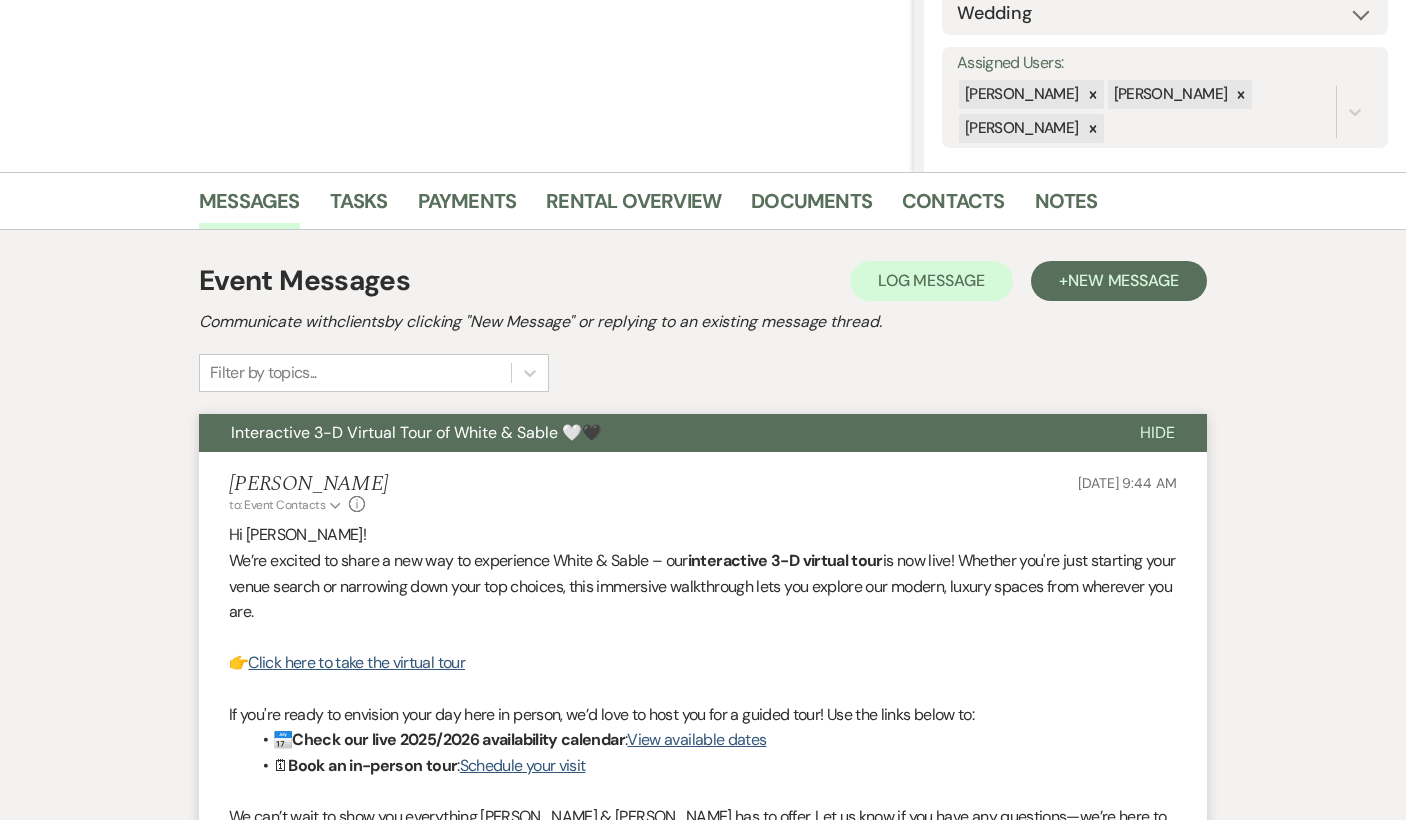 scroll, scrollTop: 0, scrollLeft: 0, axis: both 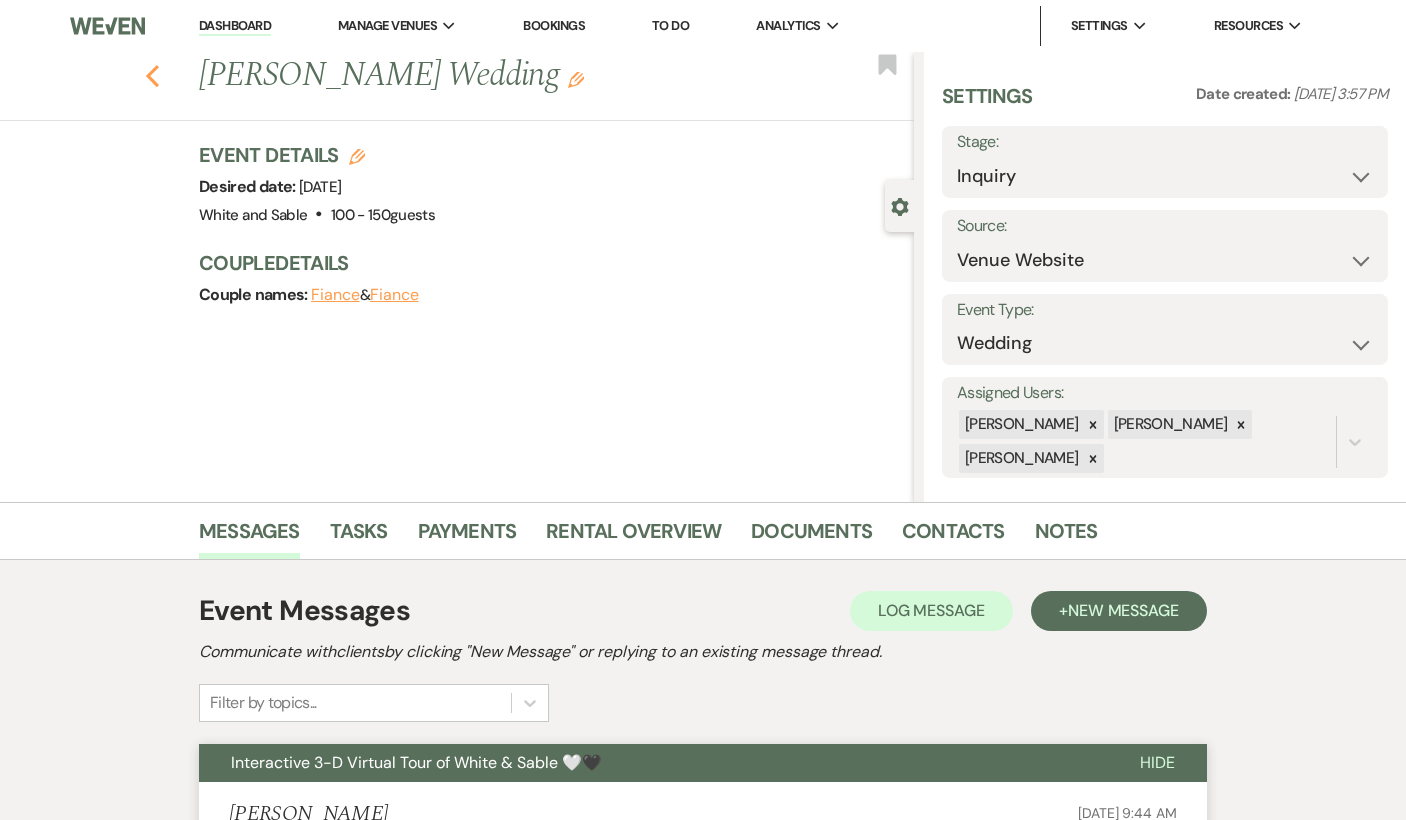 click on "Previous" 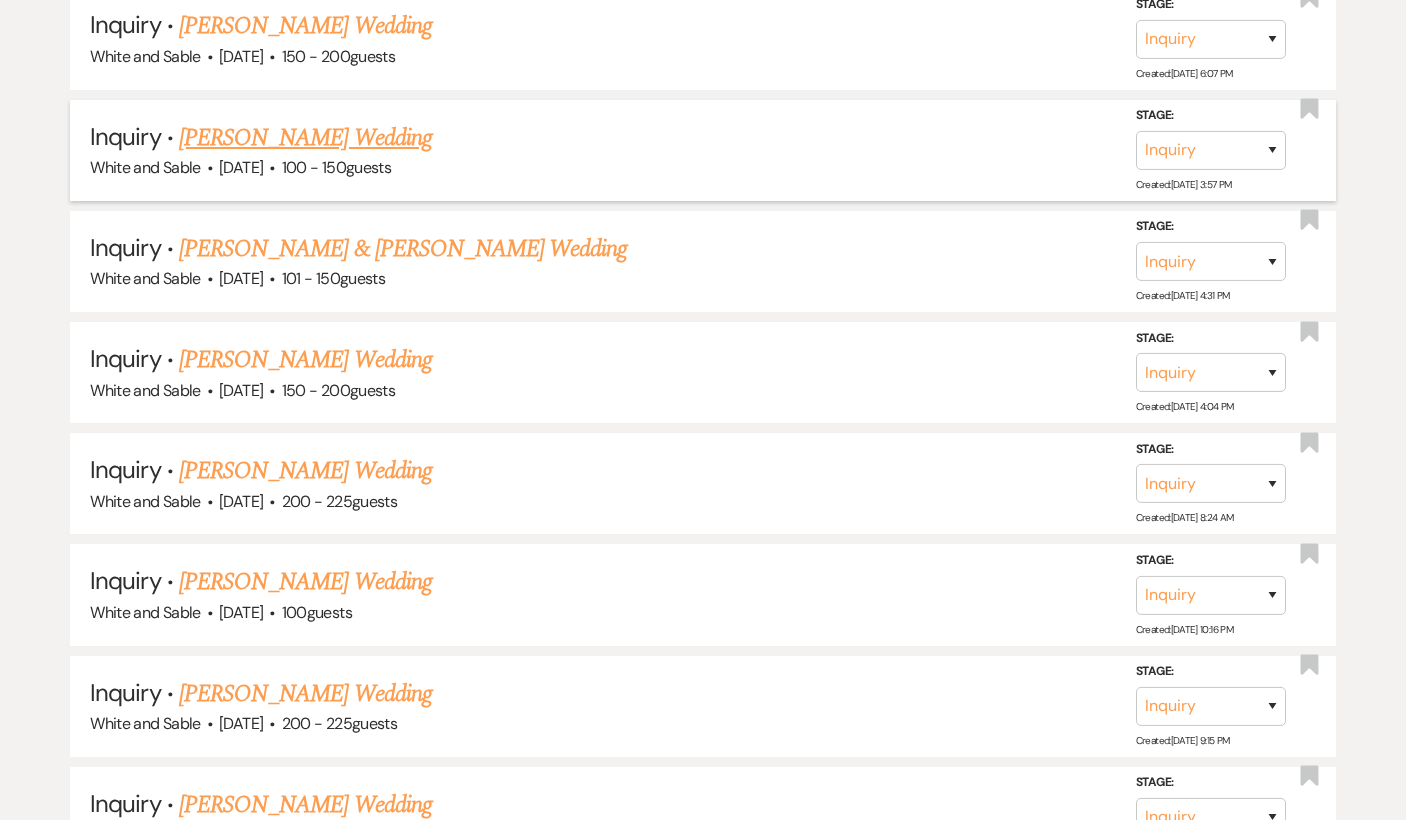 scroll, scrollTop: 3915, scrollLeft: 0, axis: vertical 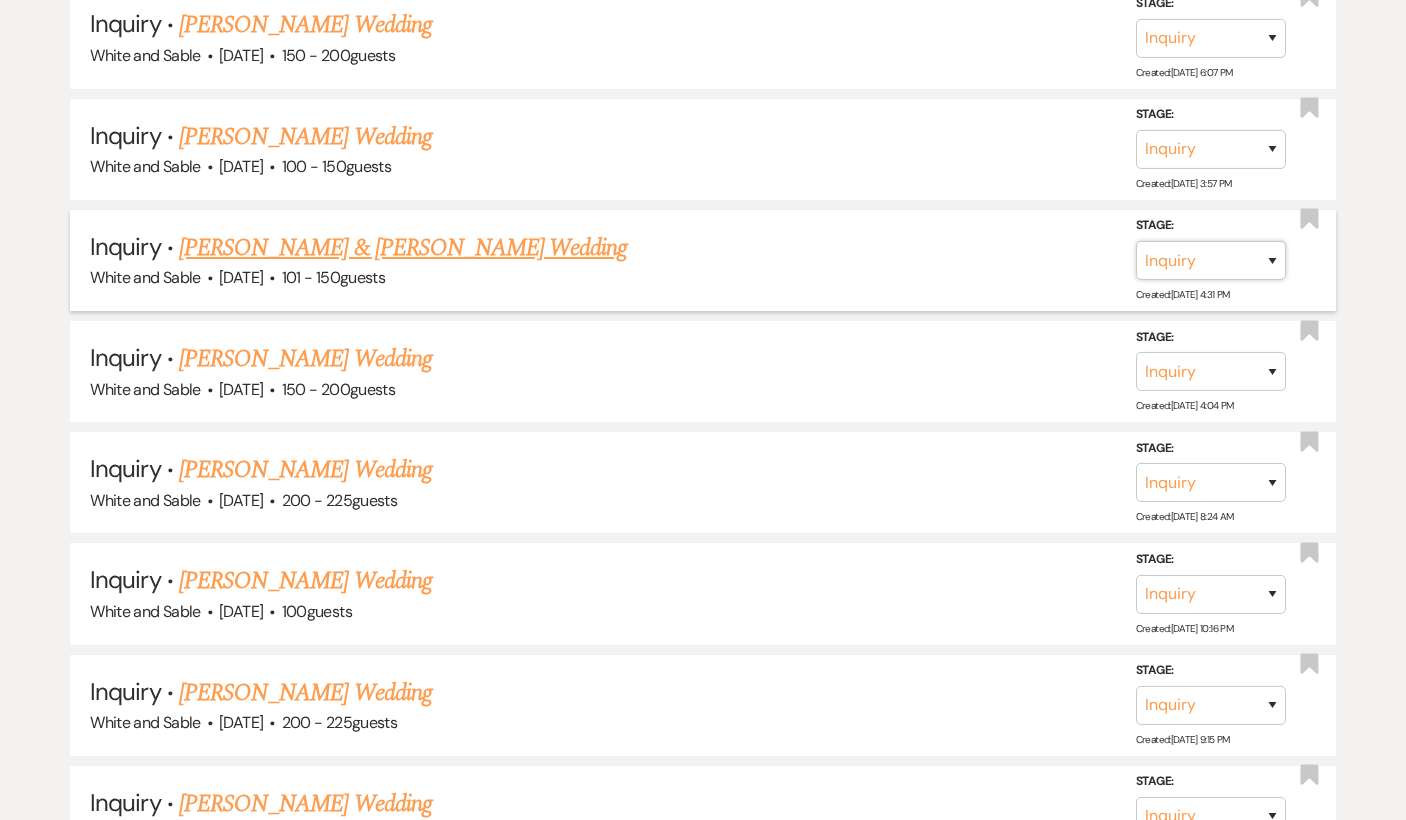 click on "Inquiry Follow Up Tour Requested Tour Confirmed Toured Proposal Sent Booked Lost" at bounding box center (1211, 260) 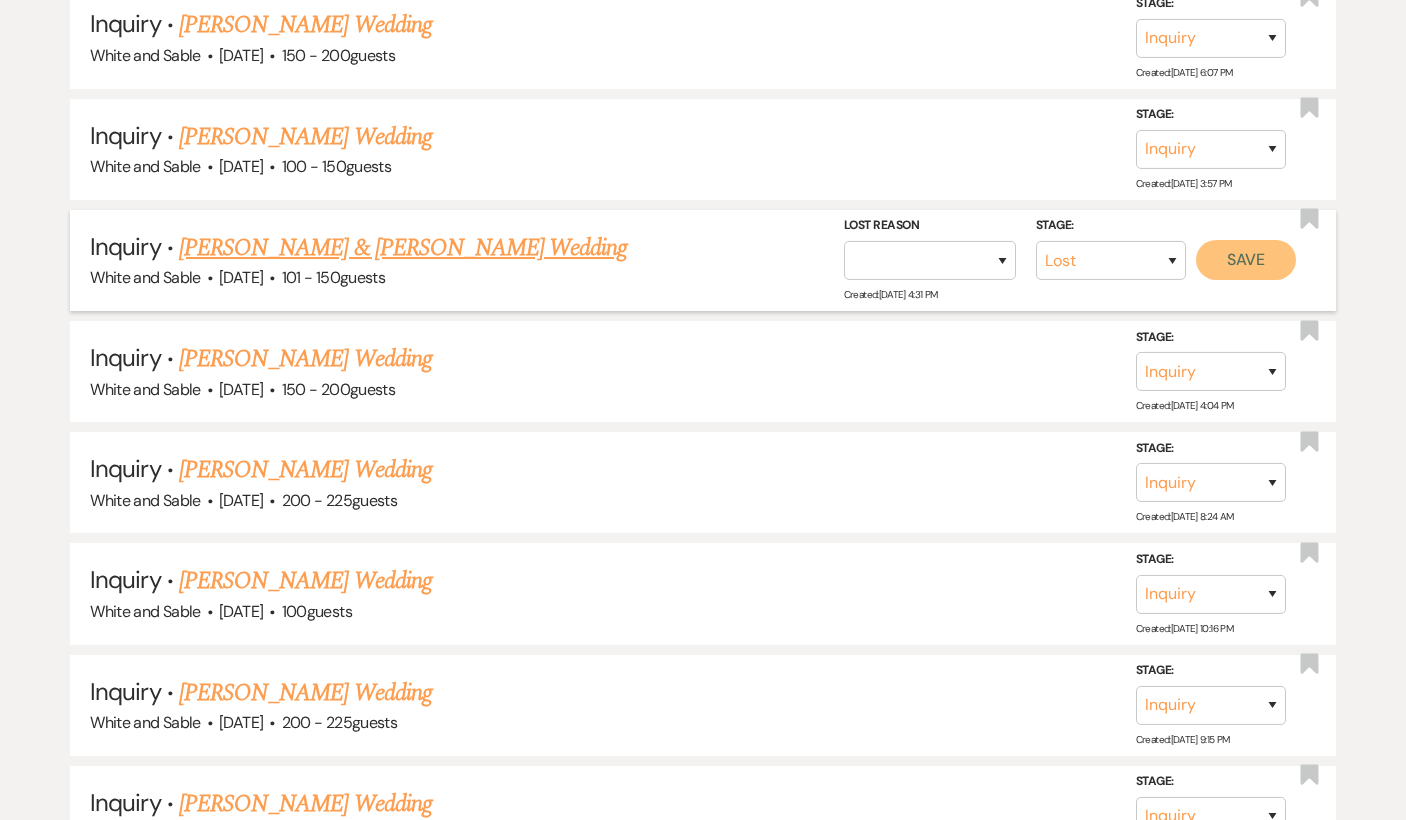 click on "Save" at bounding box center (1246, 260) 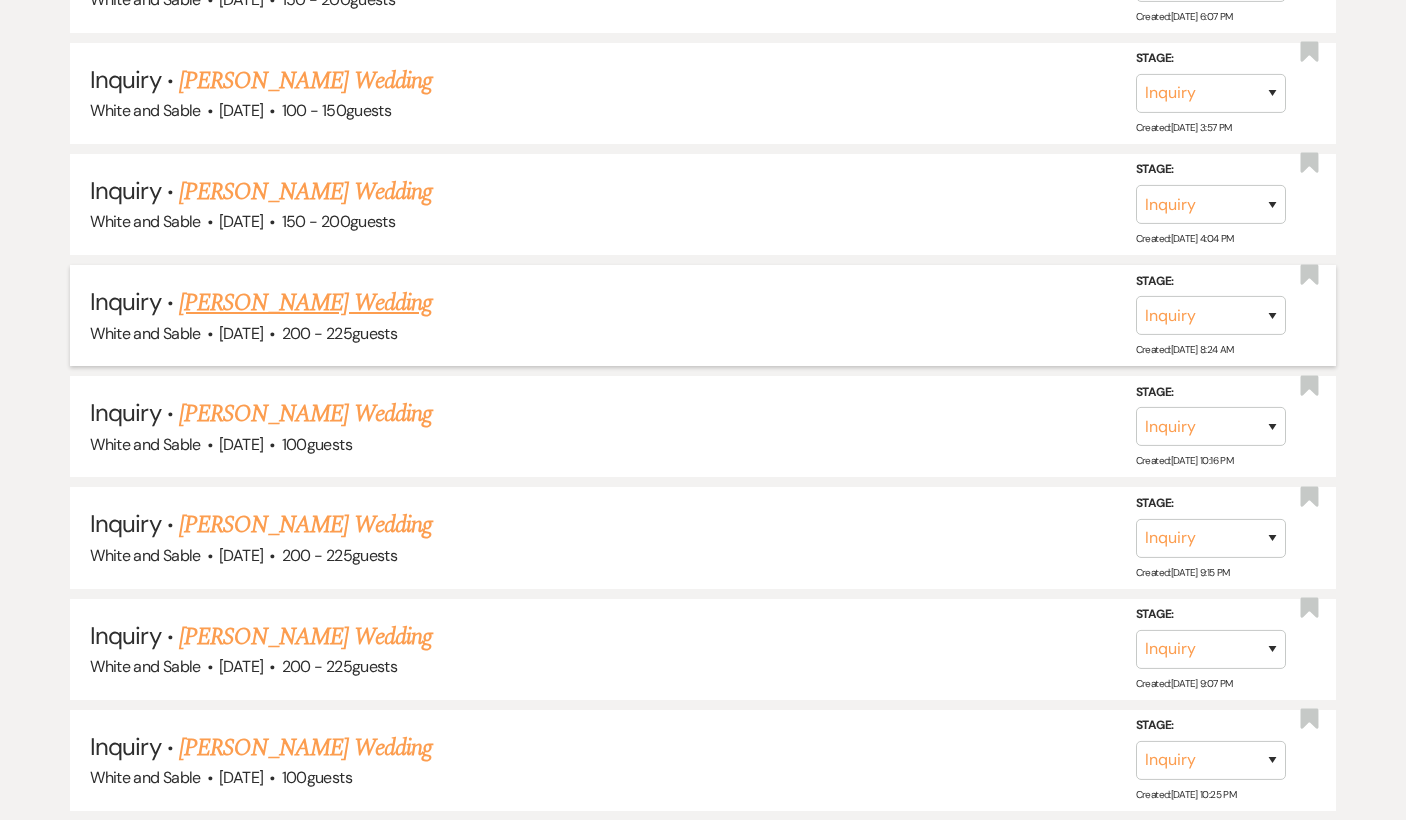 scroll, scrollTop: 3999, scrollLeft: 0, axis: vertical 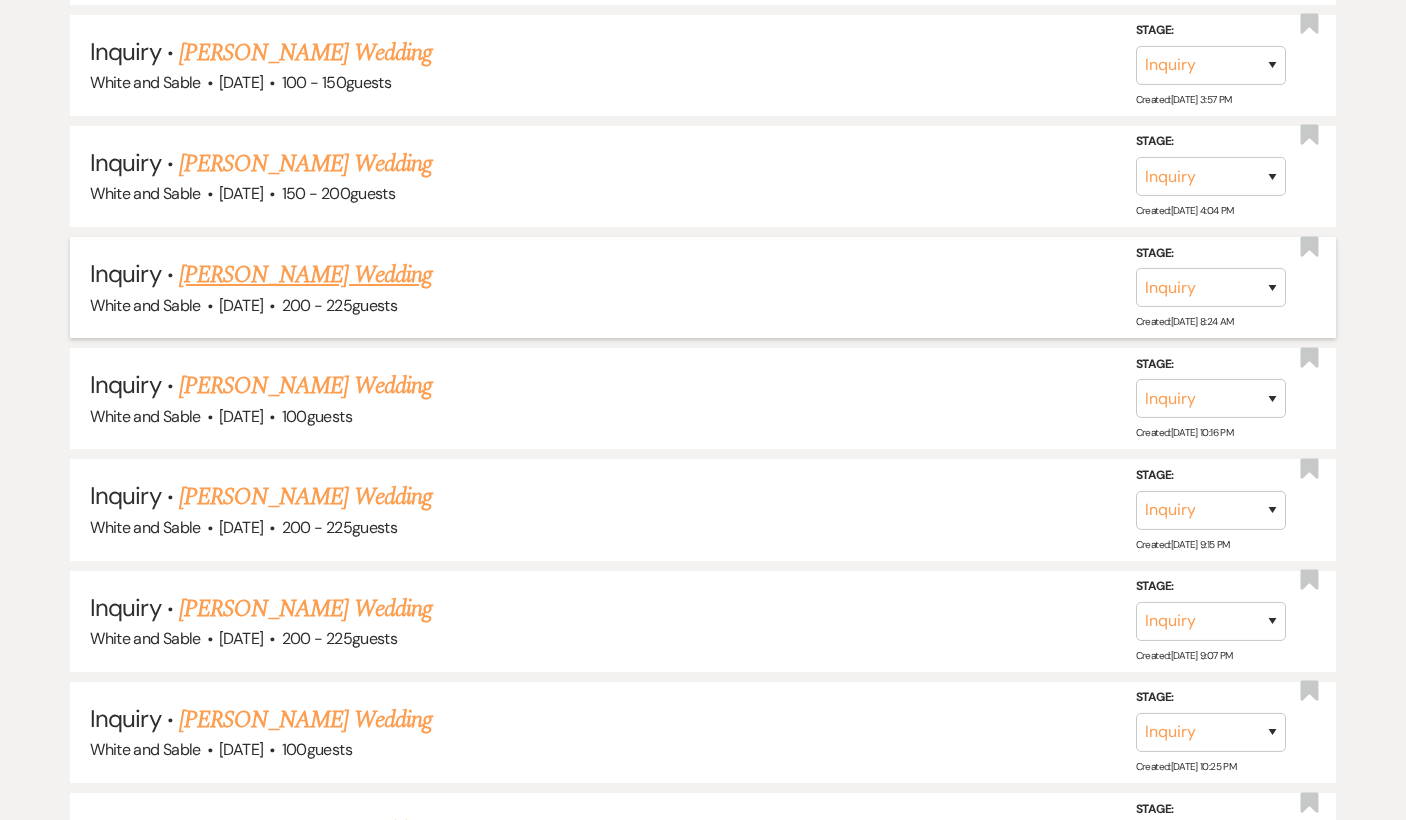 click on "[PERSON_NAME] Wedding" at bounding box center (305, 275) 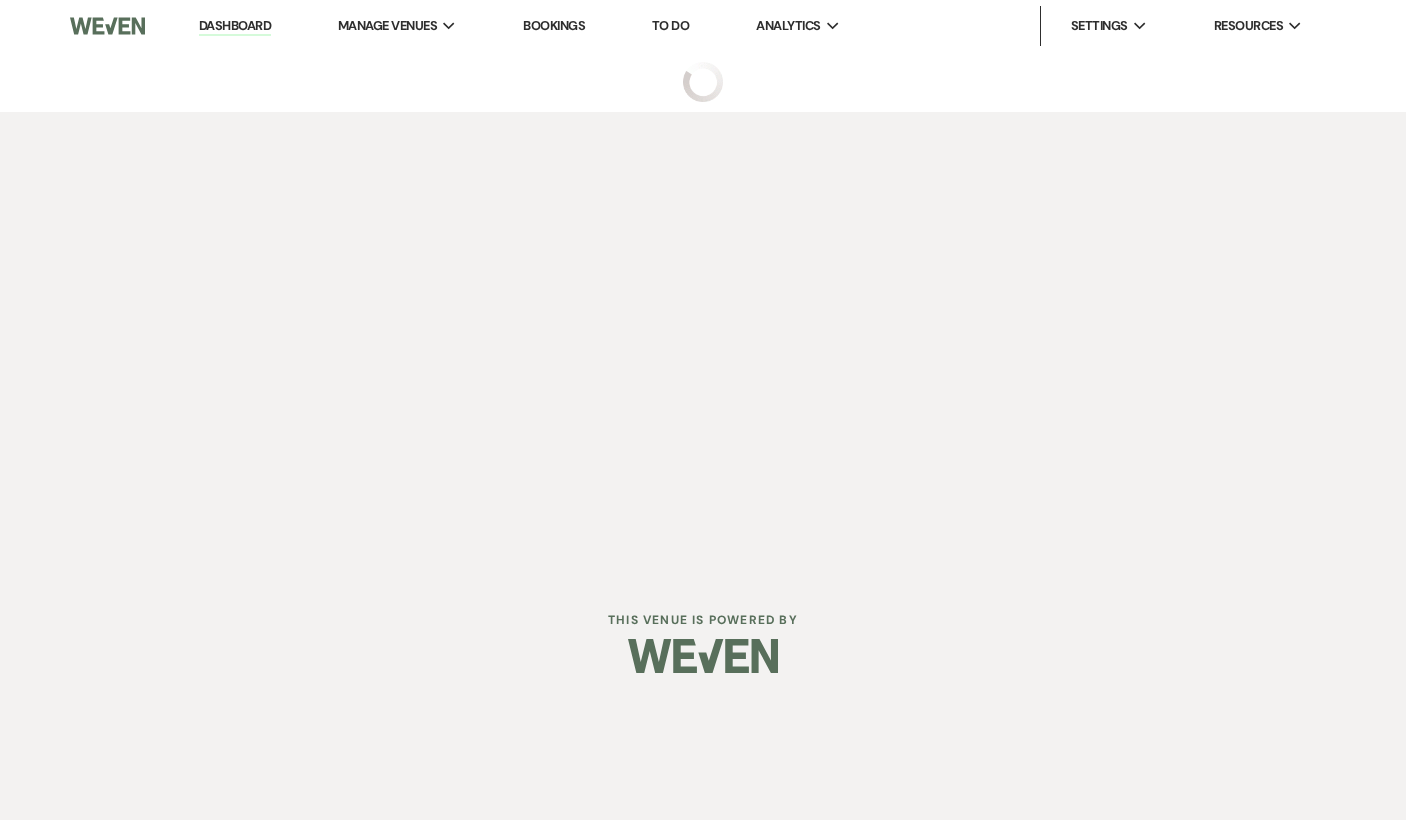 scroll, scrollTop: 0, scrollLeft: 0, axis: both 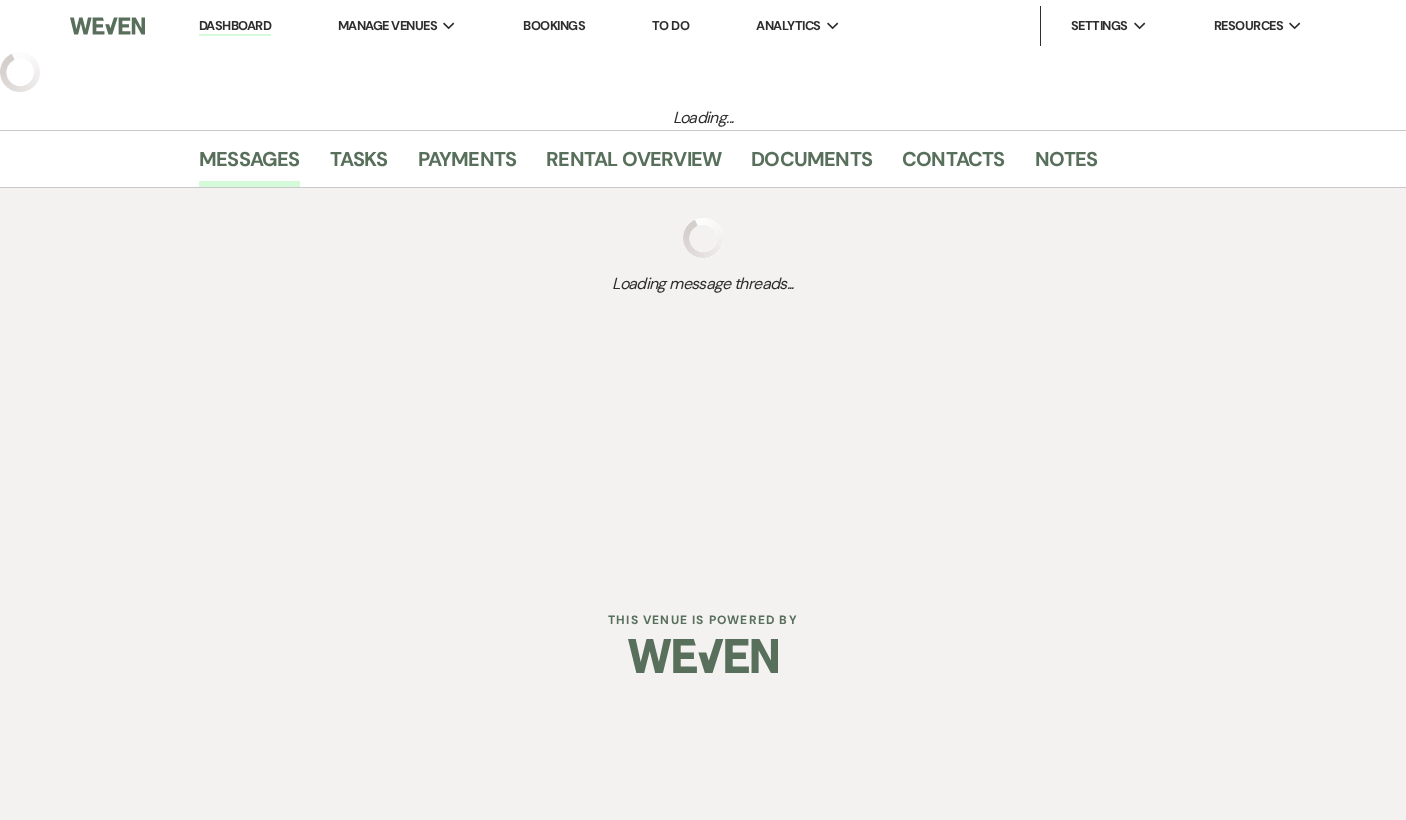 select on "5" 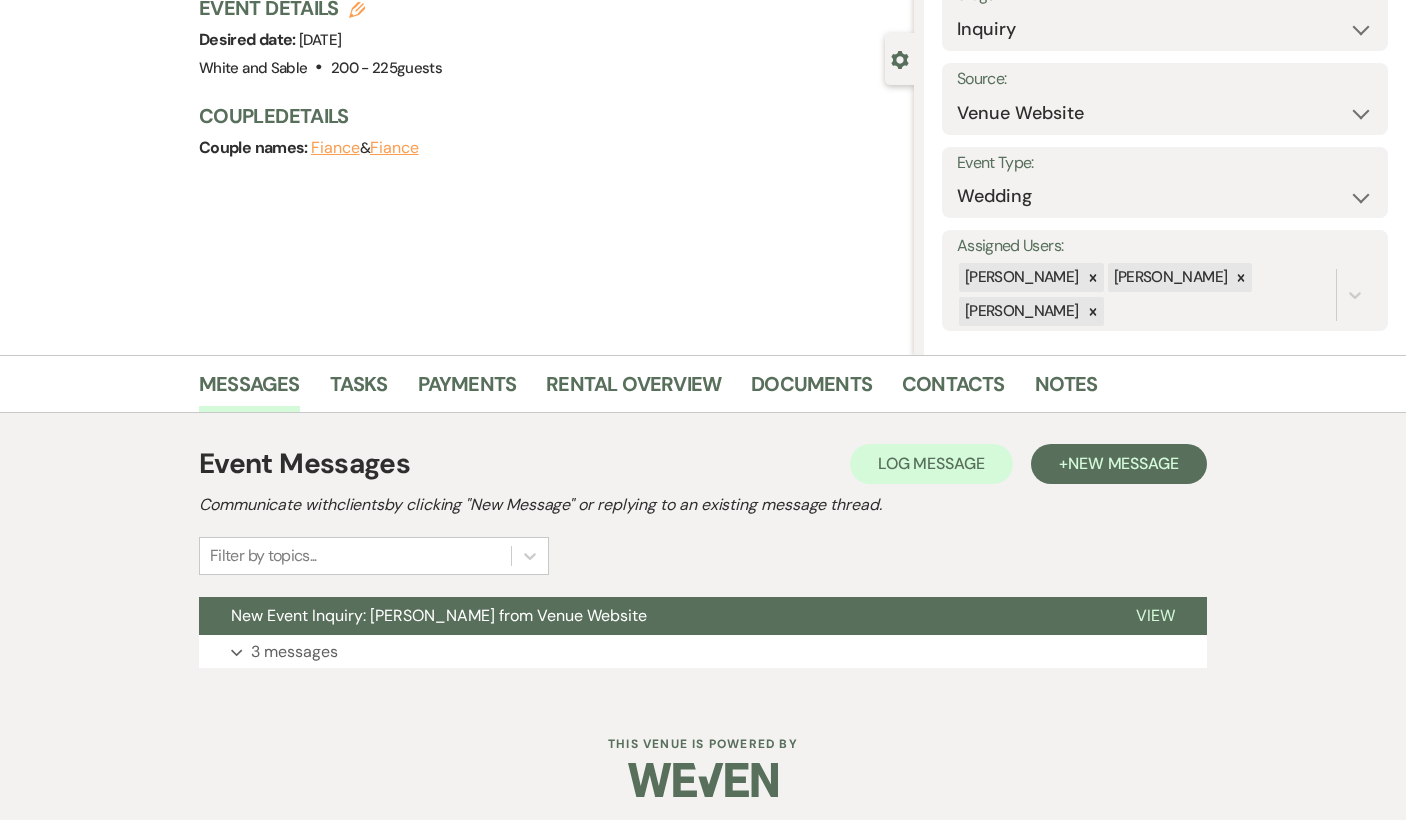 scroll, scrollTop: 154, scrollLeft: 0, axis: vertical 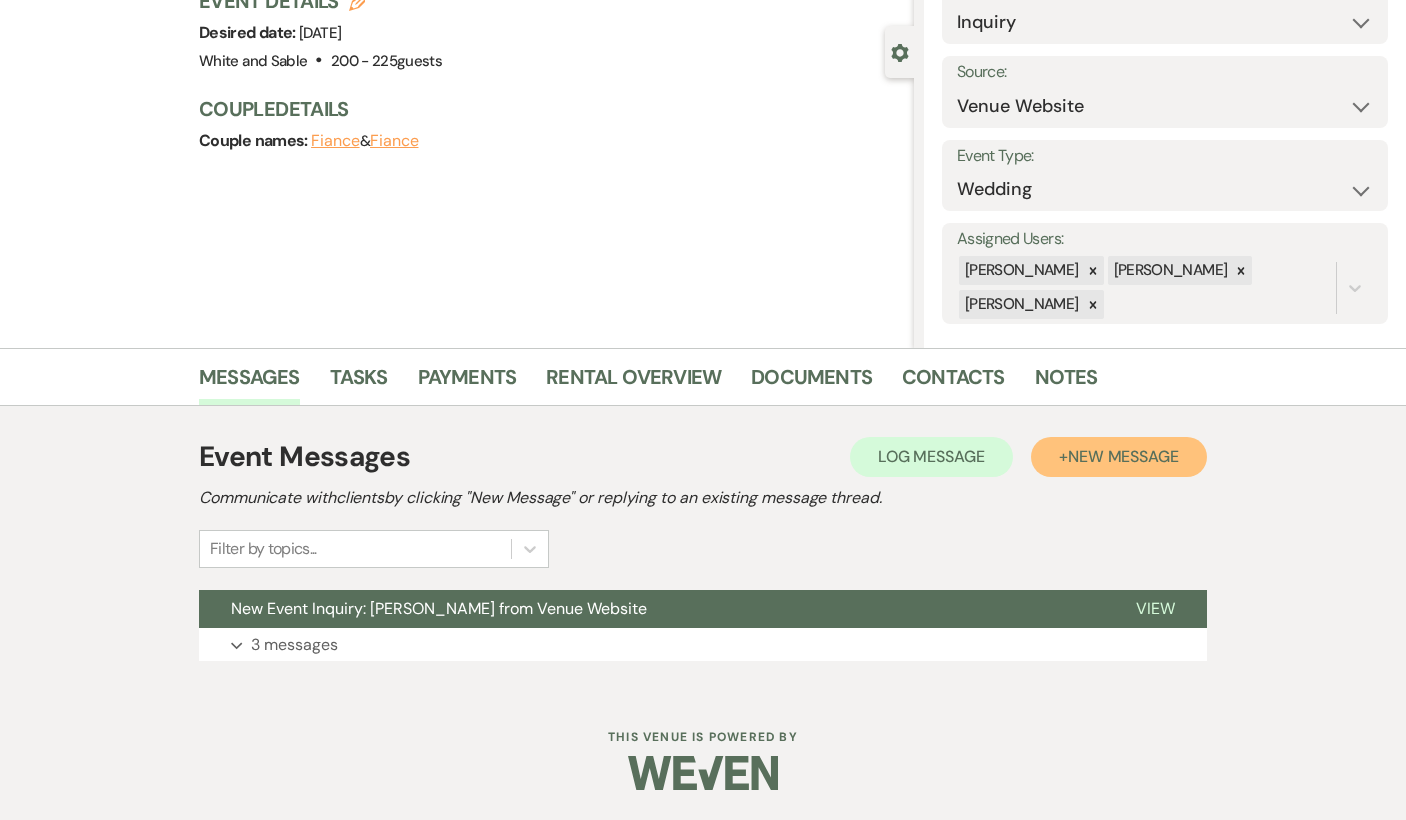 click on "+  New Message" at bounding box center [1119, 457] 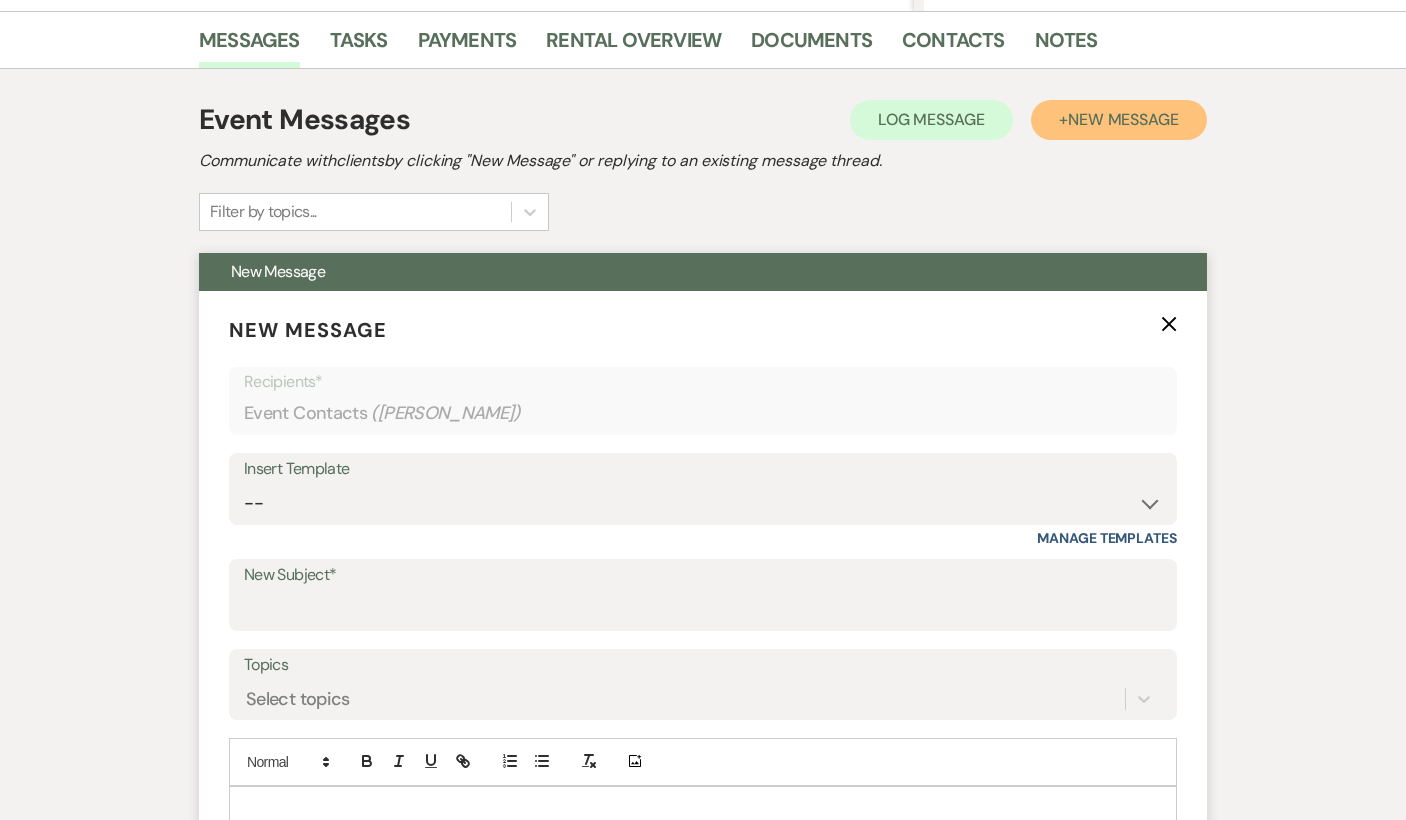 scroll, scrollTop: 503, scrollLeft: 0, axis: vertical 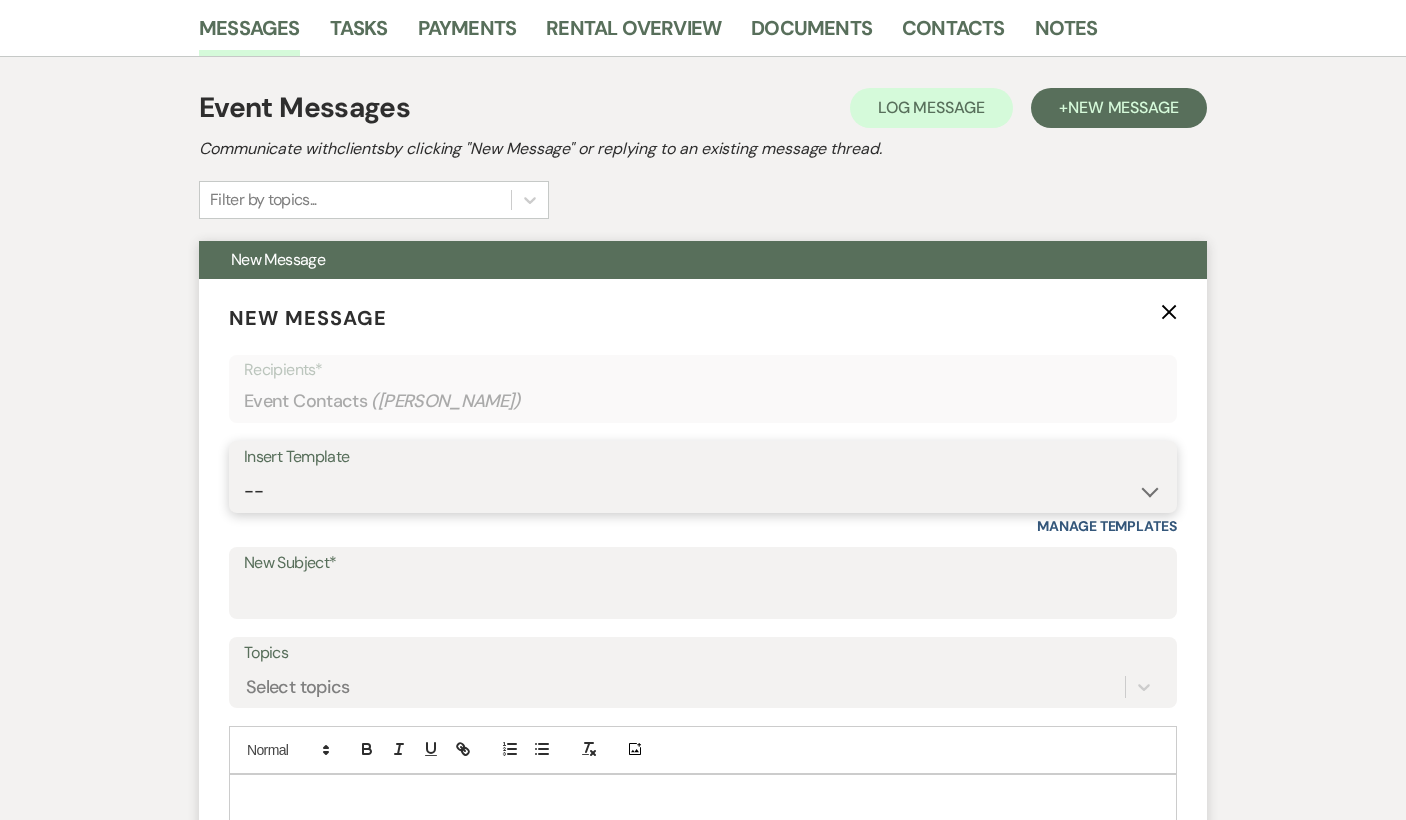 click on "-- Inquiry Response (Venue Guide) Schedule - Venue Tour Appt Confirmation Schedule - Venue Tour Appt Reminder Tour - Reschedule Tour - Follow-Up (Venue Guide) Proposal - Wedding Wedding Onboarding - Welcome Guide and Weven Planning Portal Introduction Inquiry Follow-Up: 5 Tips for Stress-Free Planning Inquiry - Available Dates Inquiry Follow-Up: Tour Invitation Inquiry Follow-Up: Unique Features Inquiry Follow-Up: Planning at W&S Insurance Exception Response [DATE] Weddings [DATE] Weddings Baseball Poop or get off toliet (Venue Guide) Concession Speech Onboarding - Welcome Magazine and Weven Planning Portal Introduction (NON-Wedding Events) Day-of Coordinators Schedule - Venue IN-PERSON Tour Appt Confirmation Outside Food Info [PERSON_NAME] Films [DATE] Weddings Hire a Host / Host a Toast Follow-follow up Recommended Vendors Weekend Tours Catering Guidelines & Vendor COI Requirements Inventory List to Booked Couples Cancellation Form [PERSON_NAME] Template Client Communication (parents requesting calls) - NEED TO EDIT" at bounding box center (703, 491) 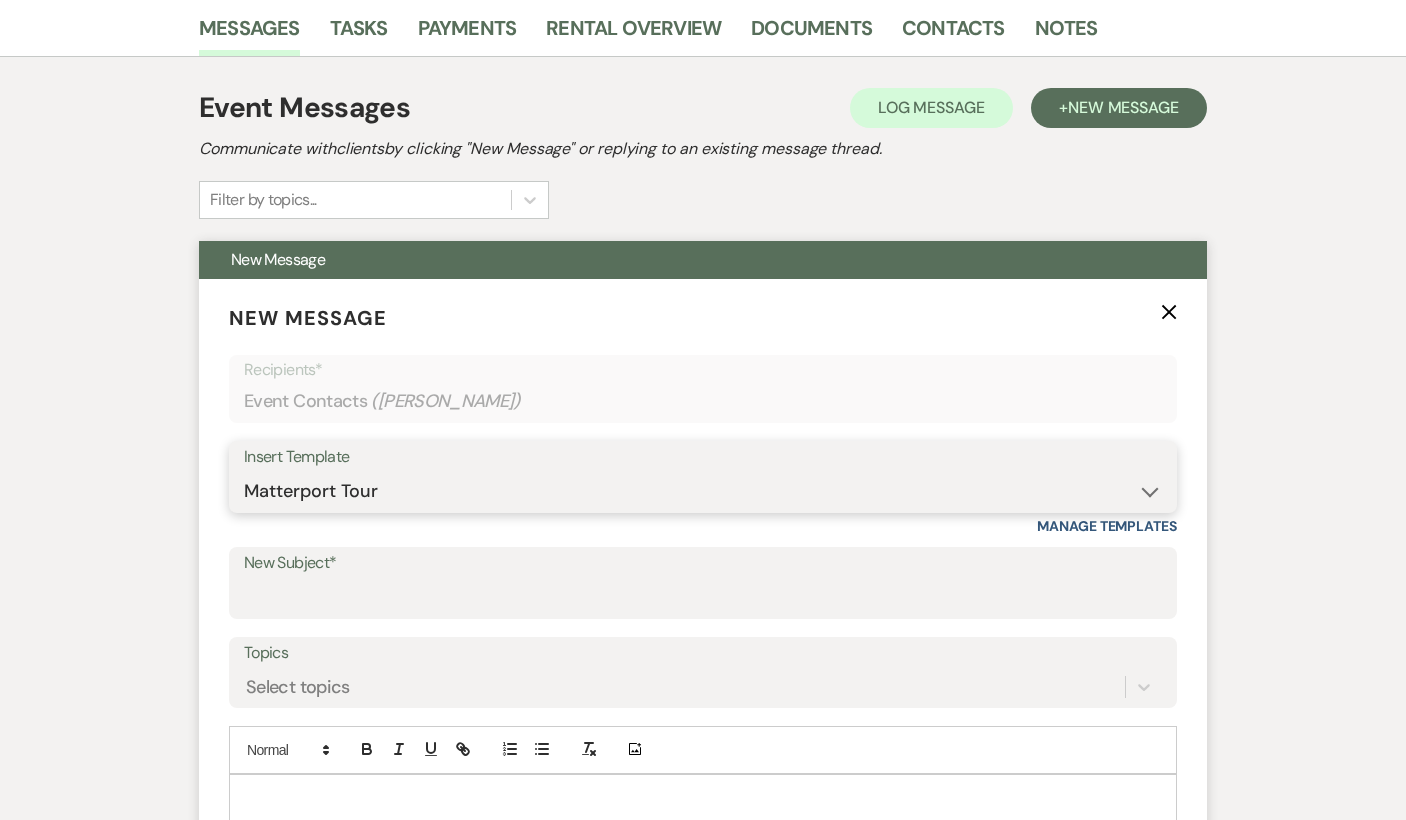 type on "Interactive 3-D Virtual Tour of White & Sable 🤍🖤" 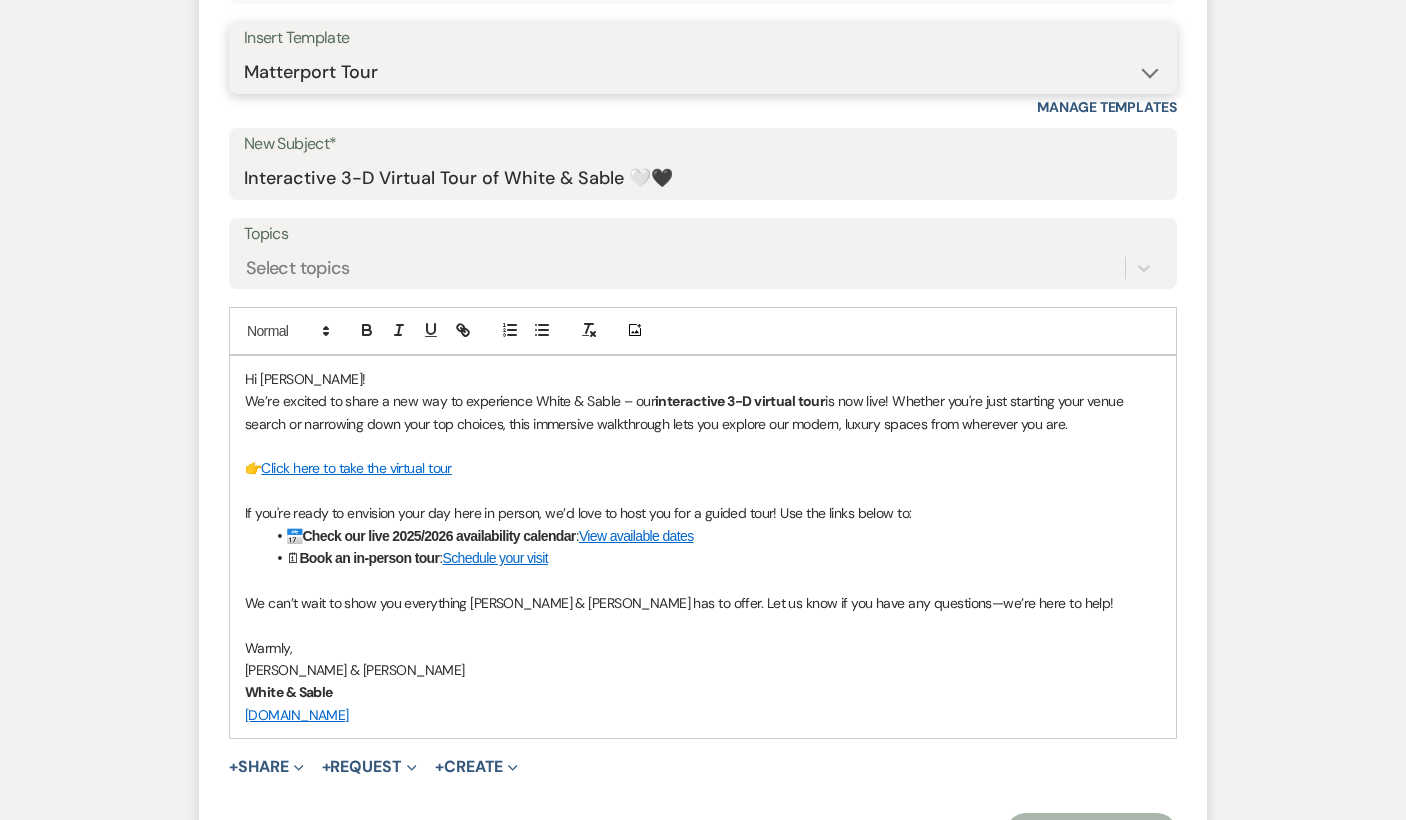 scroll, scrollTop: 1233, scrollLeft: 0, axis: vertical 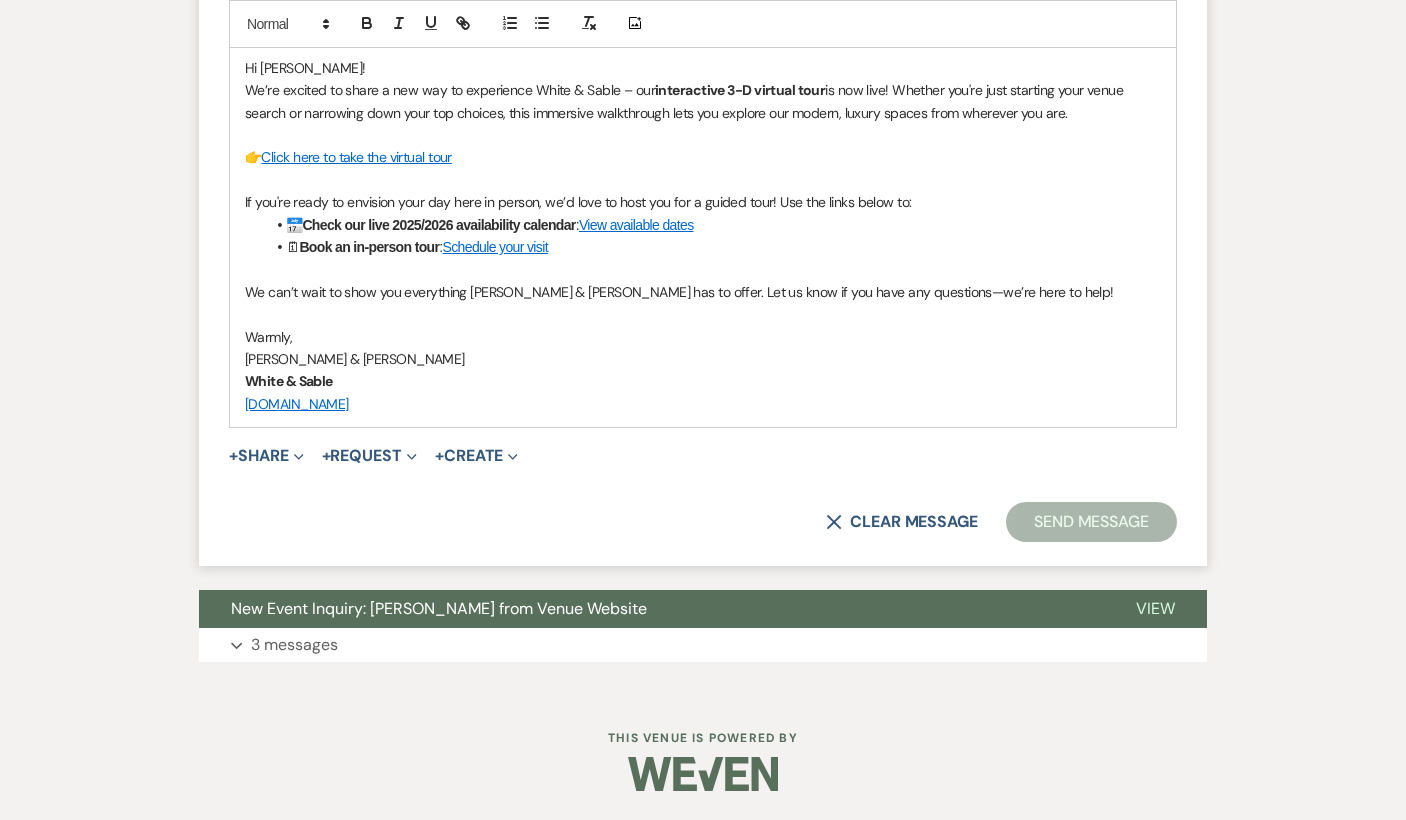 click on "Send Message" at bounding box center (1091, 522) 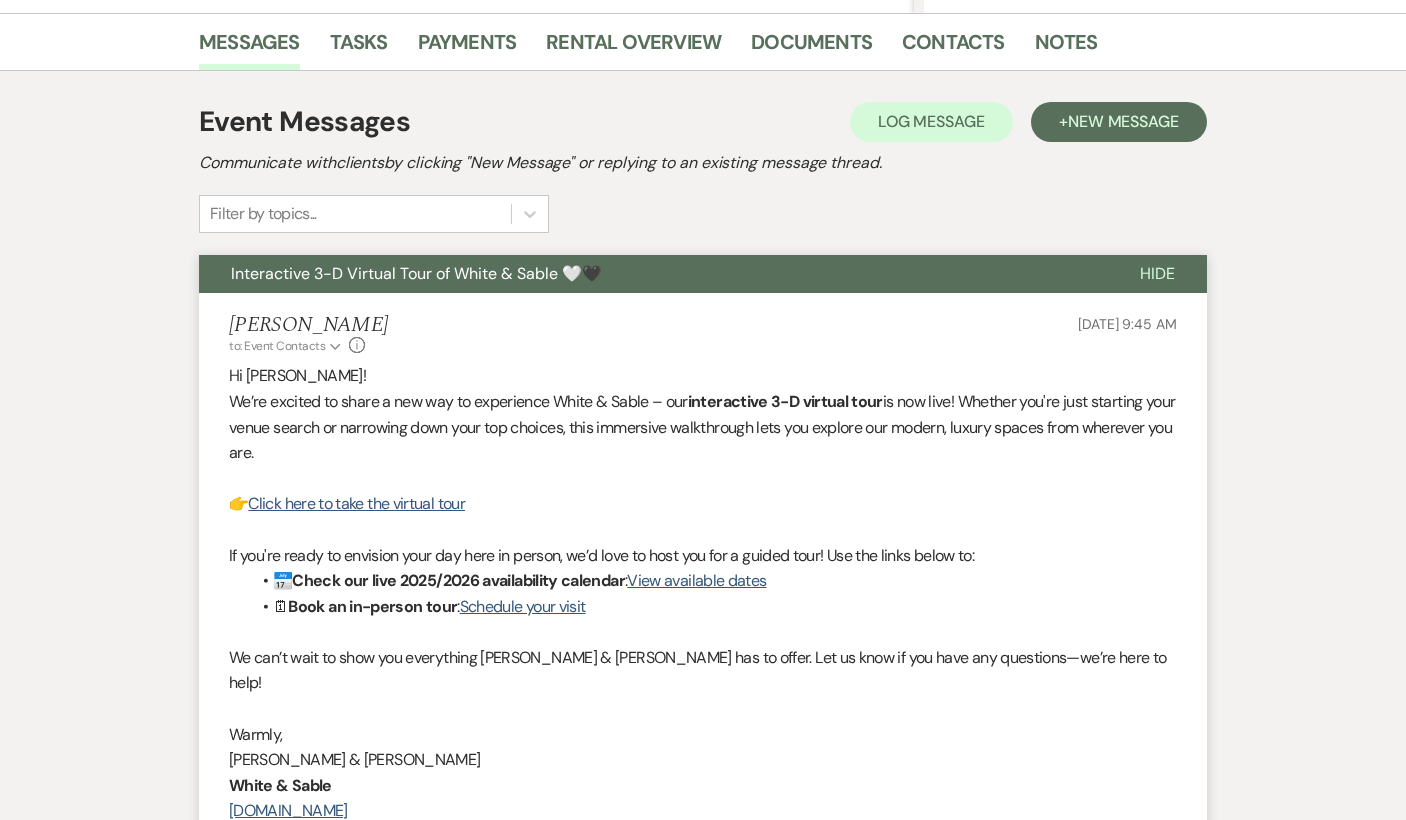 scroll, scrollTop: 0, scrollLeft: 0, axis: both 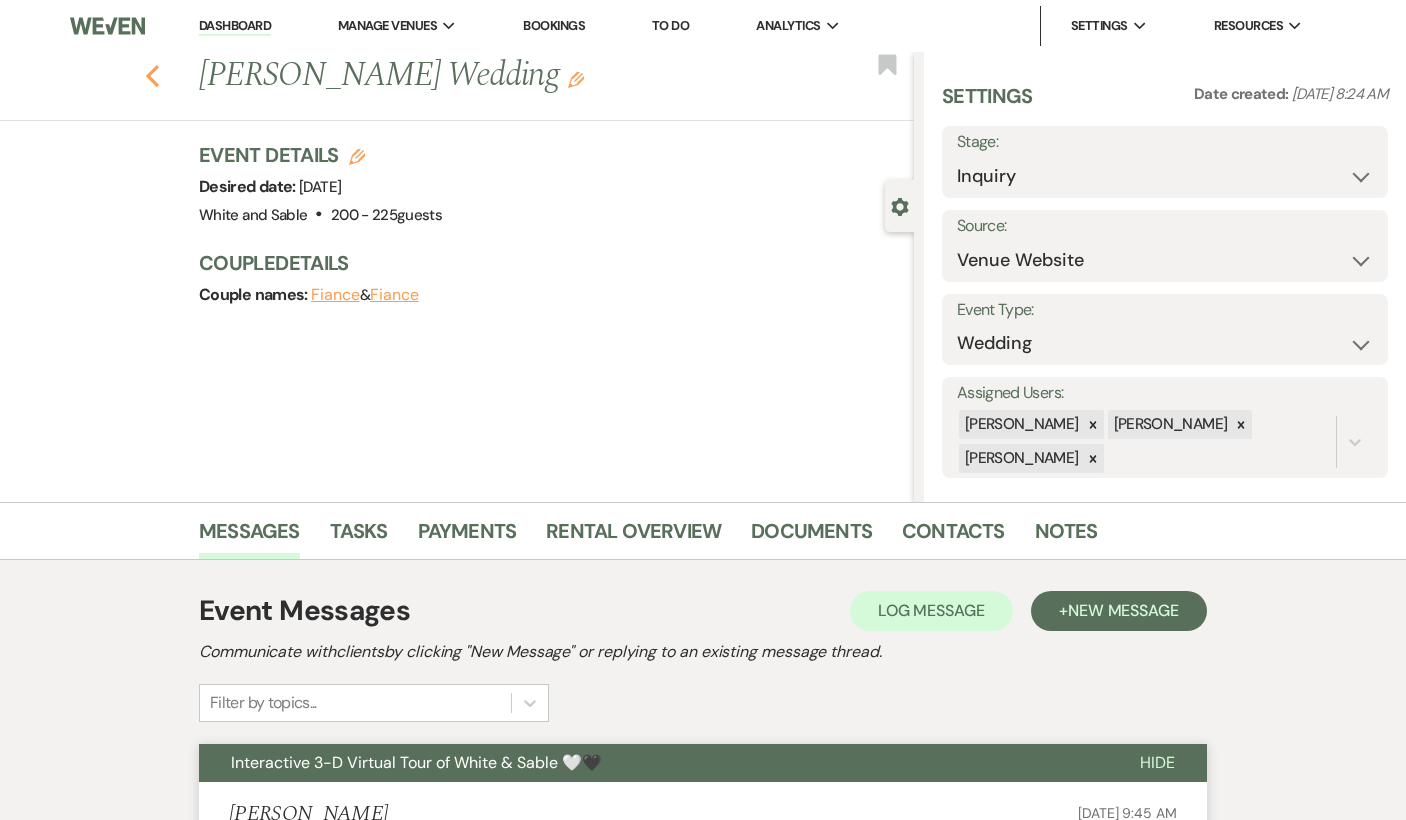 click on "Previous" 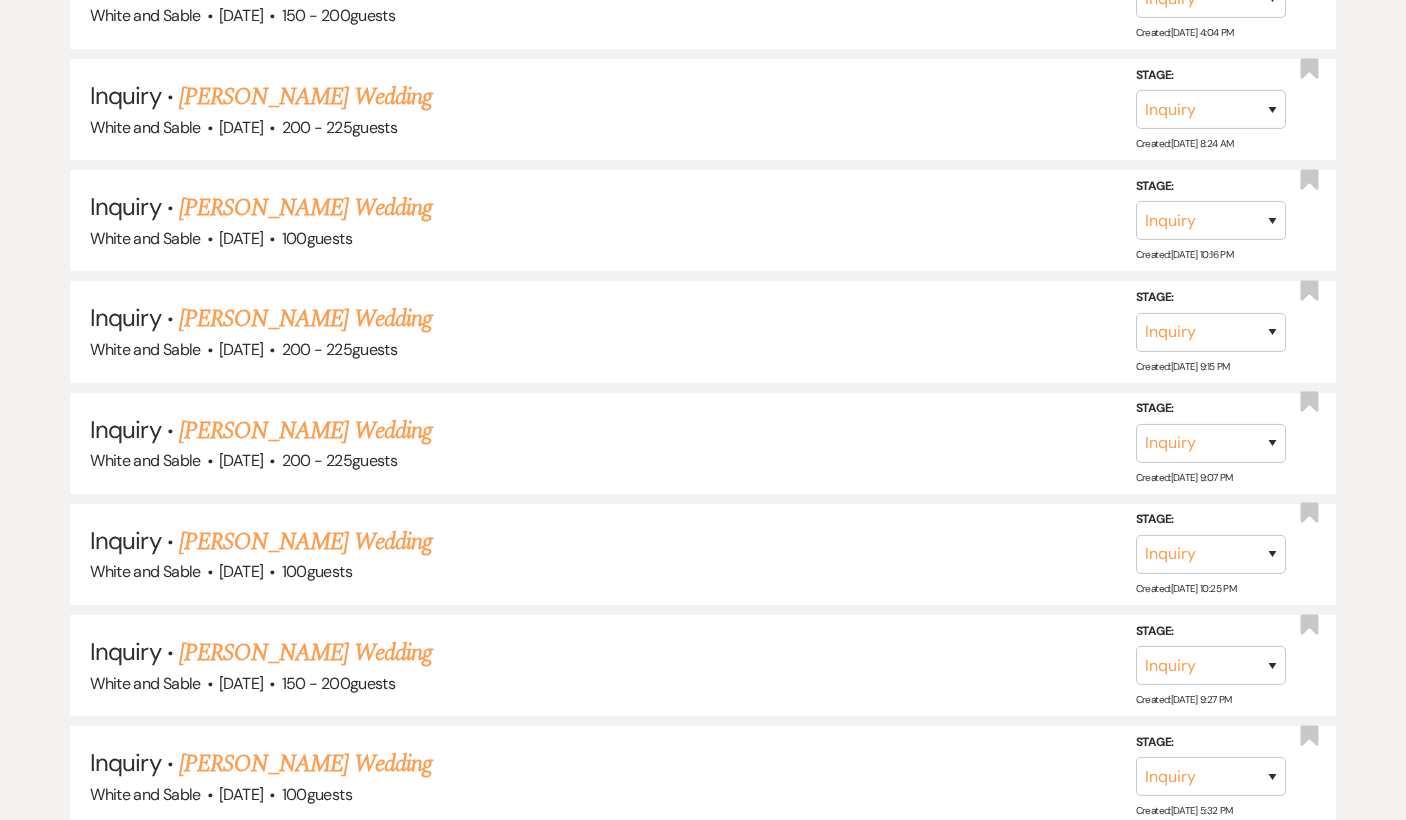 scroll, scrollTop: 4193, scrollLeft: 0, axis: vertical 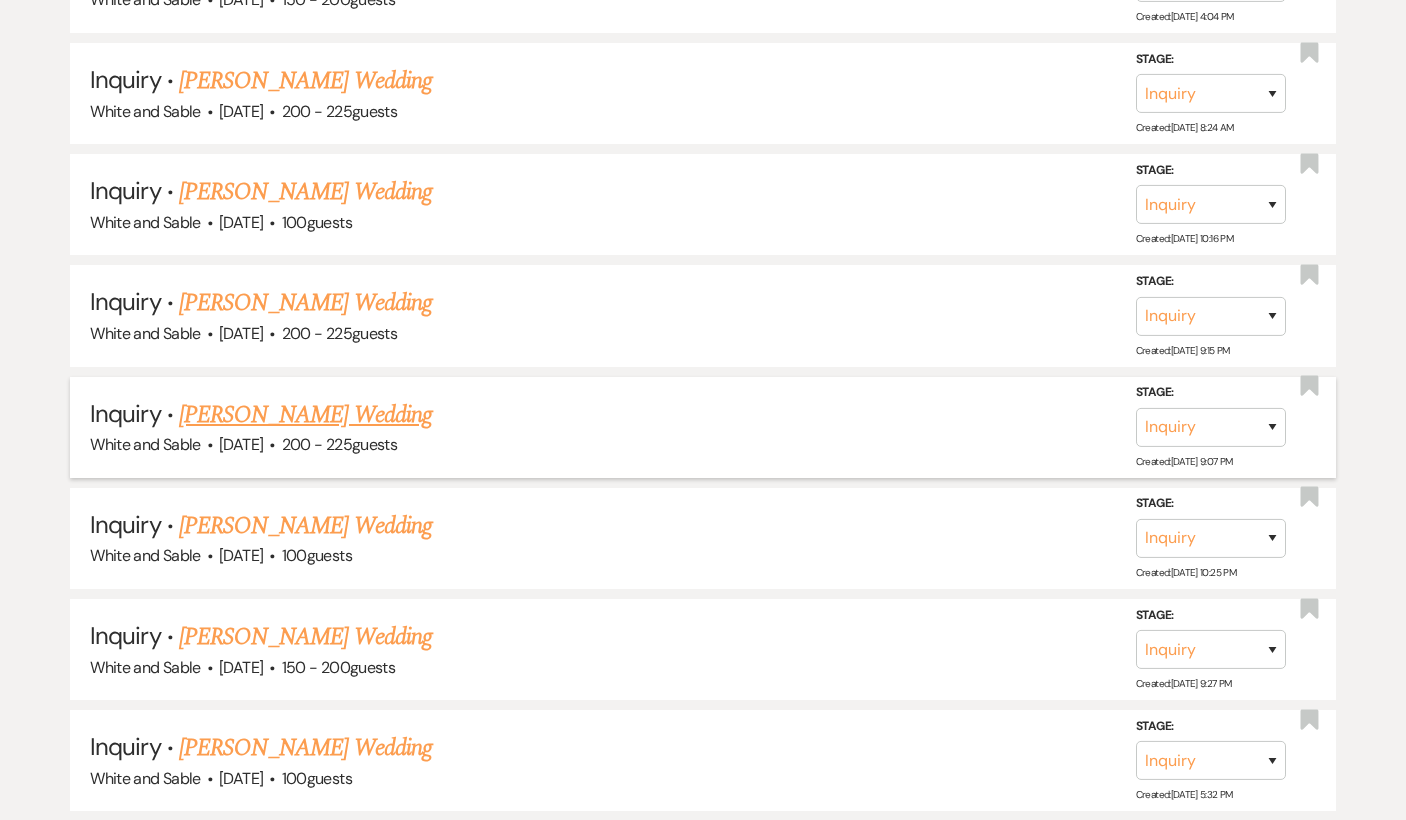click on "[PERSON_NAME] Wedding" at bounding box center (305, 415) 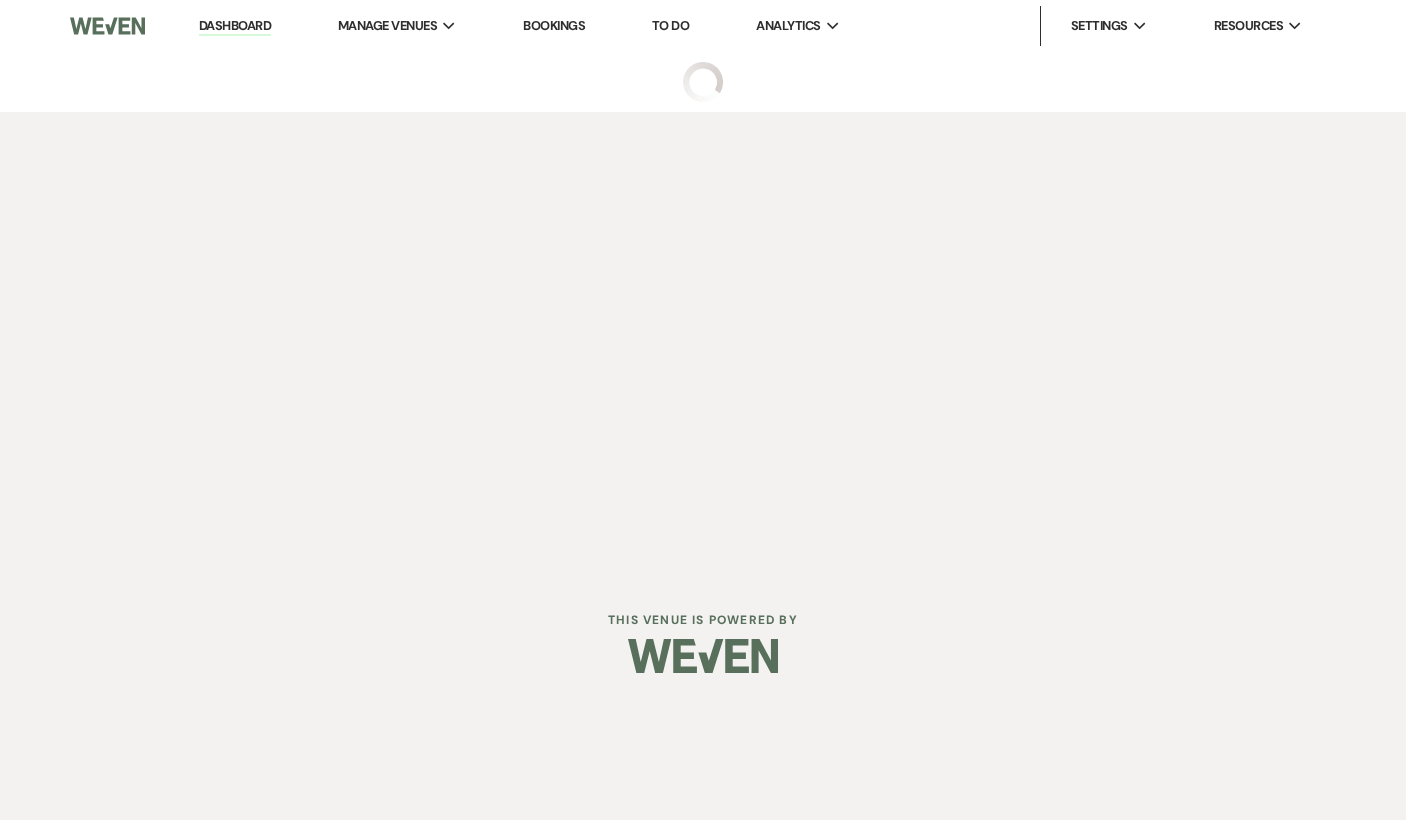 scroll, scrollTop: 0, scrollLeft: 0, axis: both 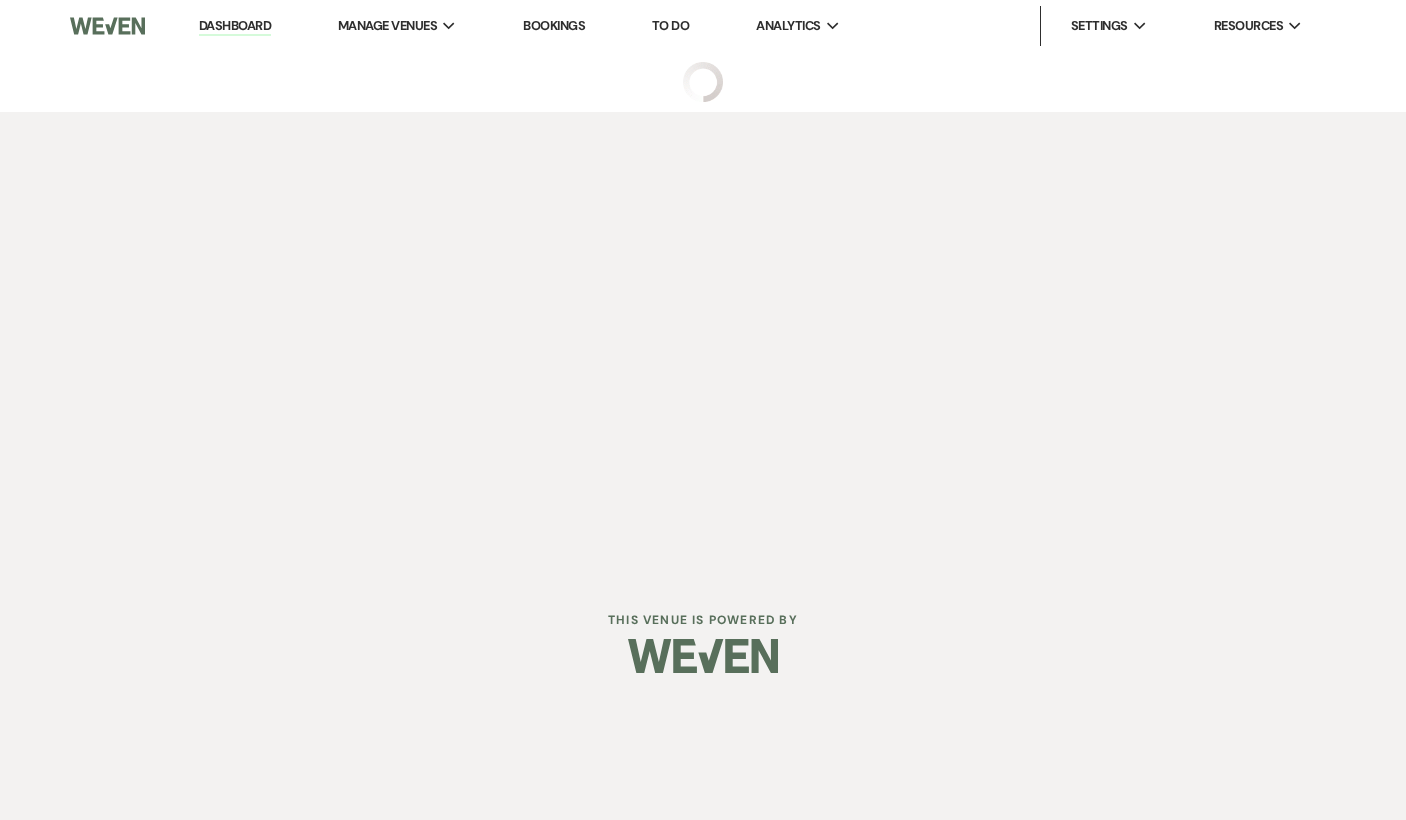 select on "5" 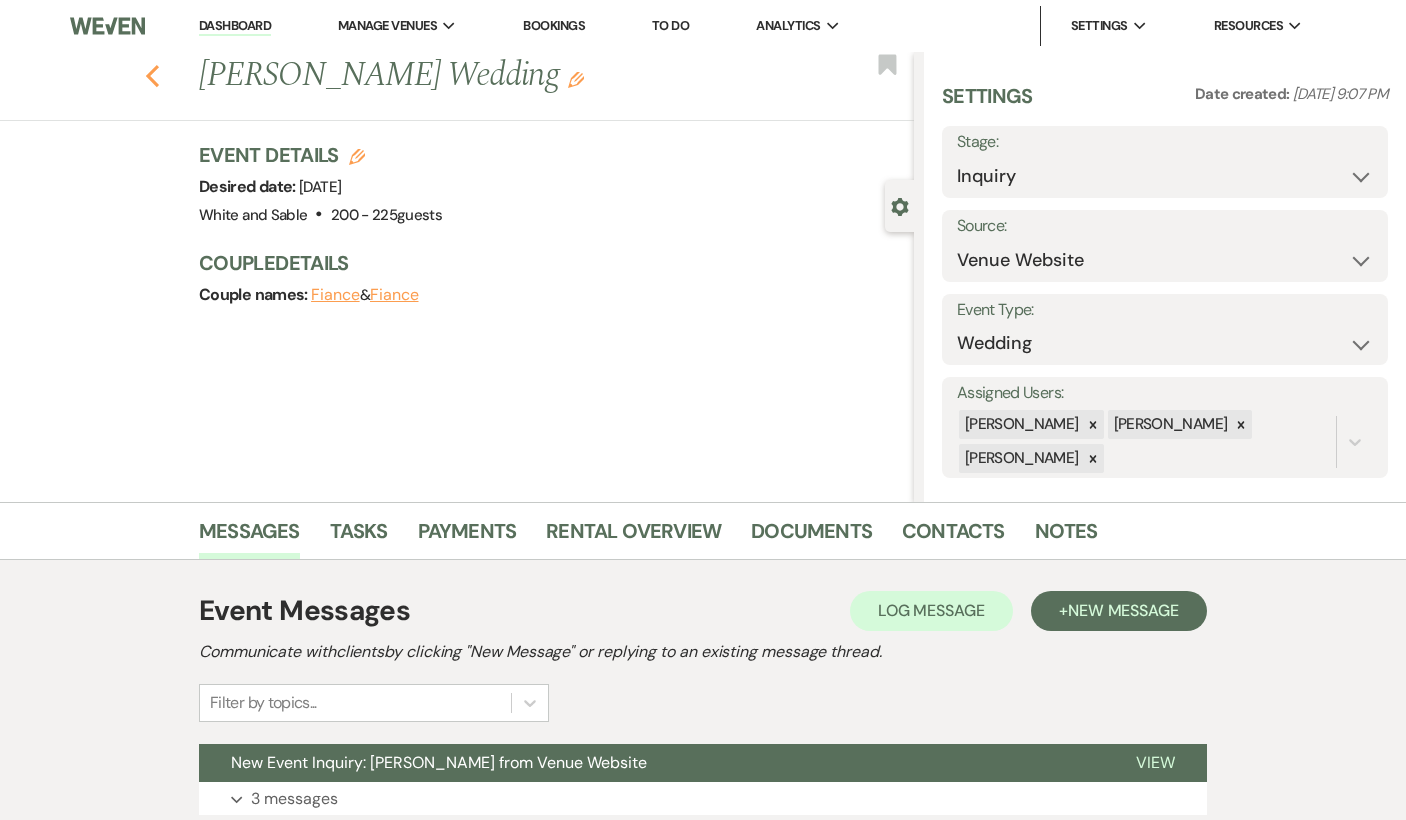 click 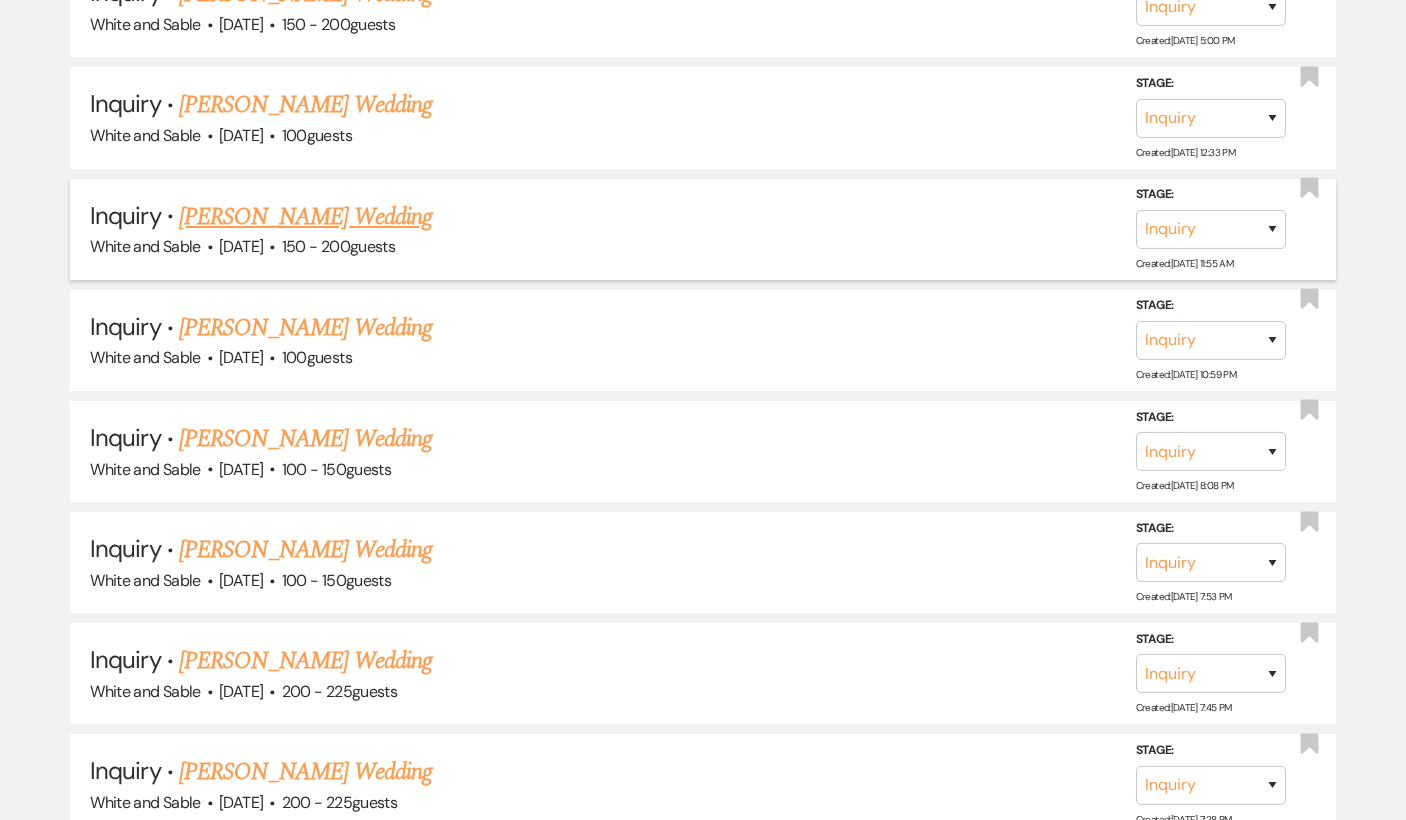 scroll, scrollTop: 0, scrollLeft: 0, axis: both 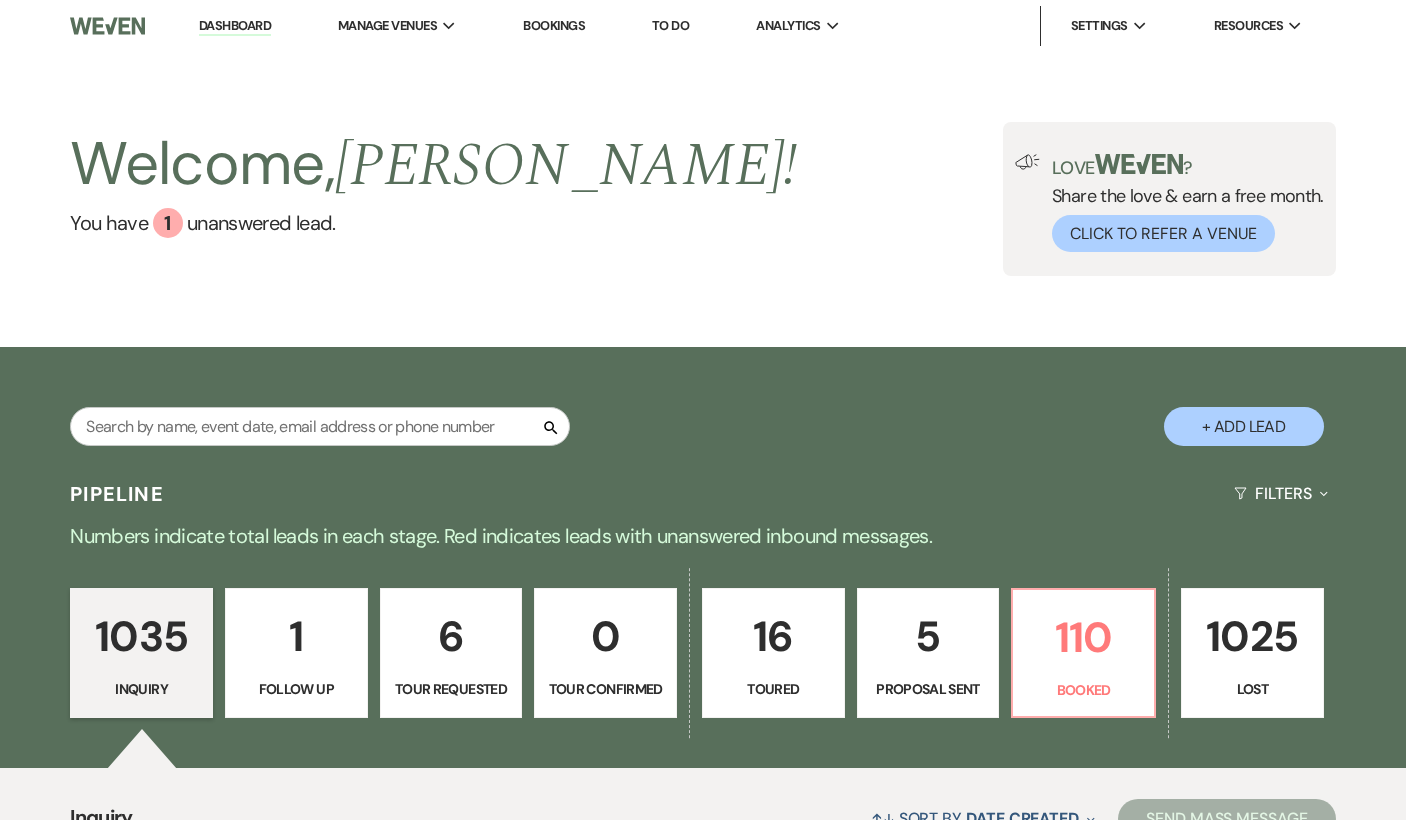 click on "5" at bounding box center (928, 636) 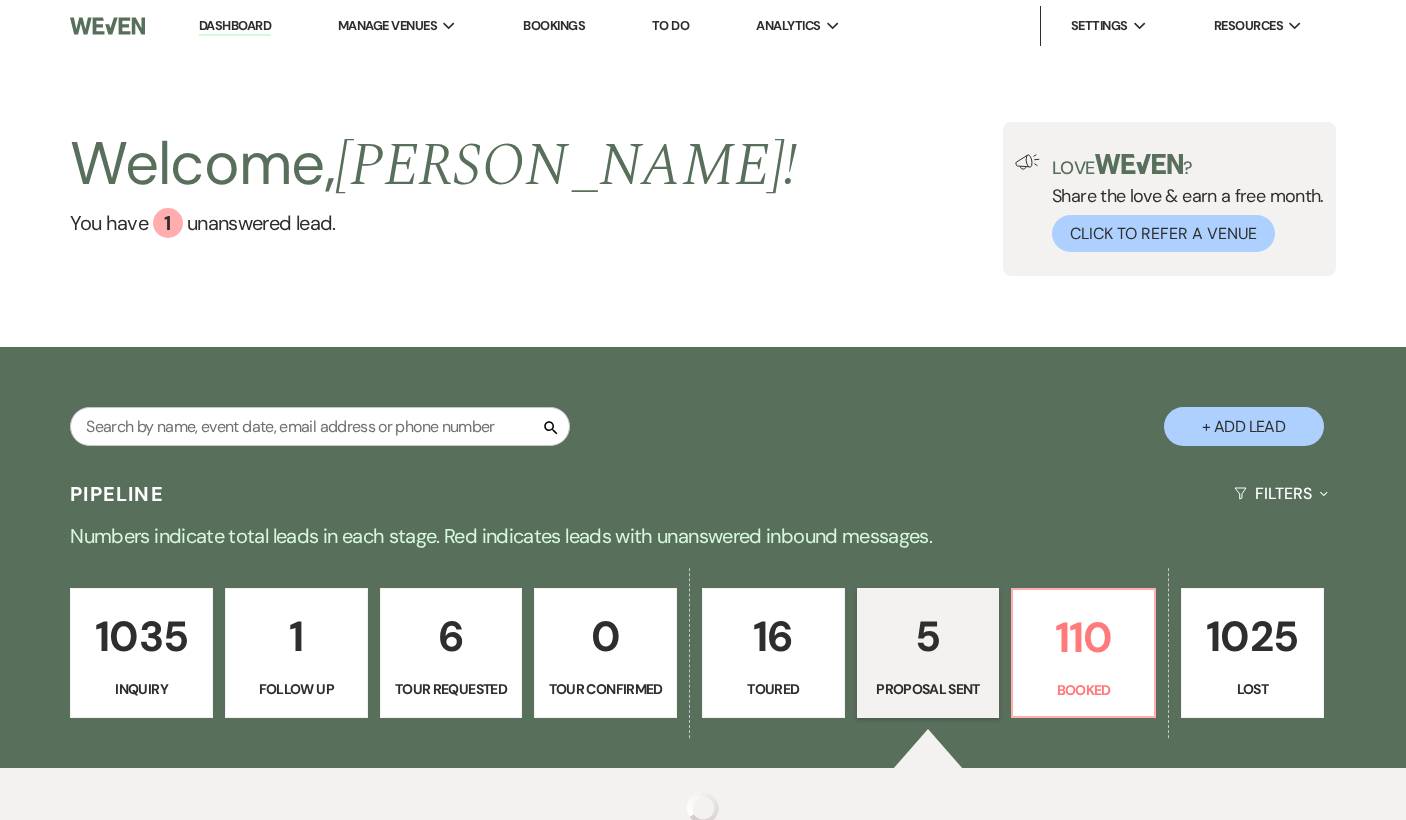 select on "6" 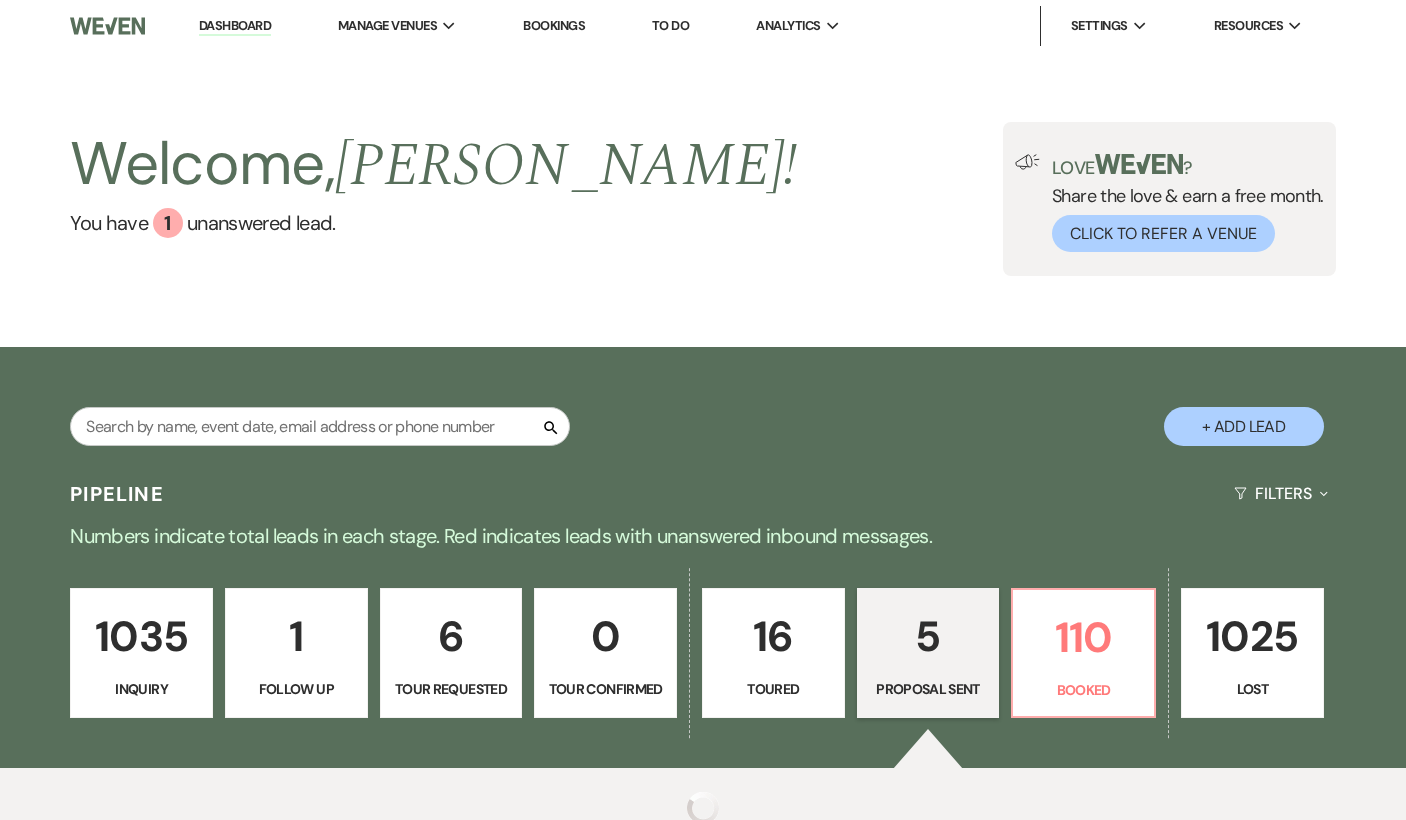 select on "6" 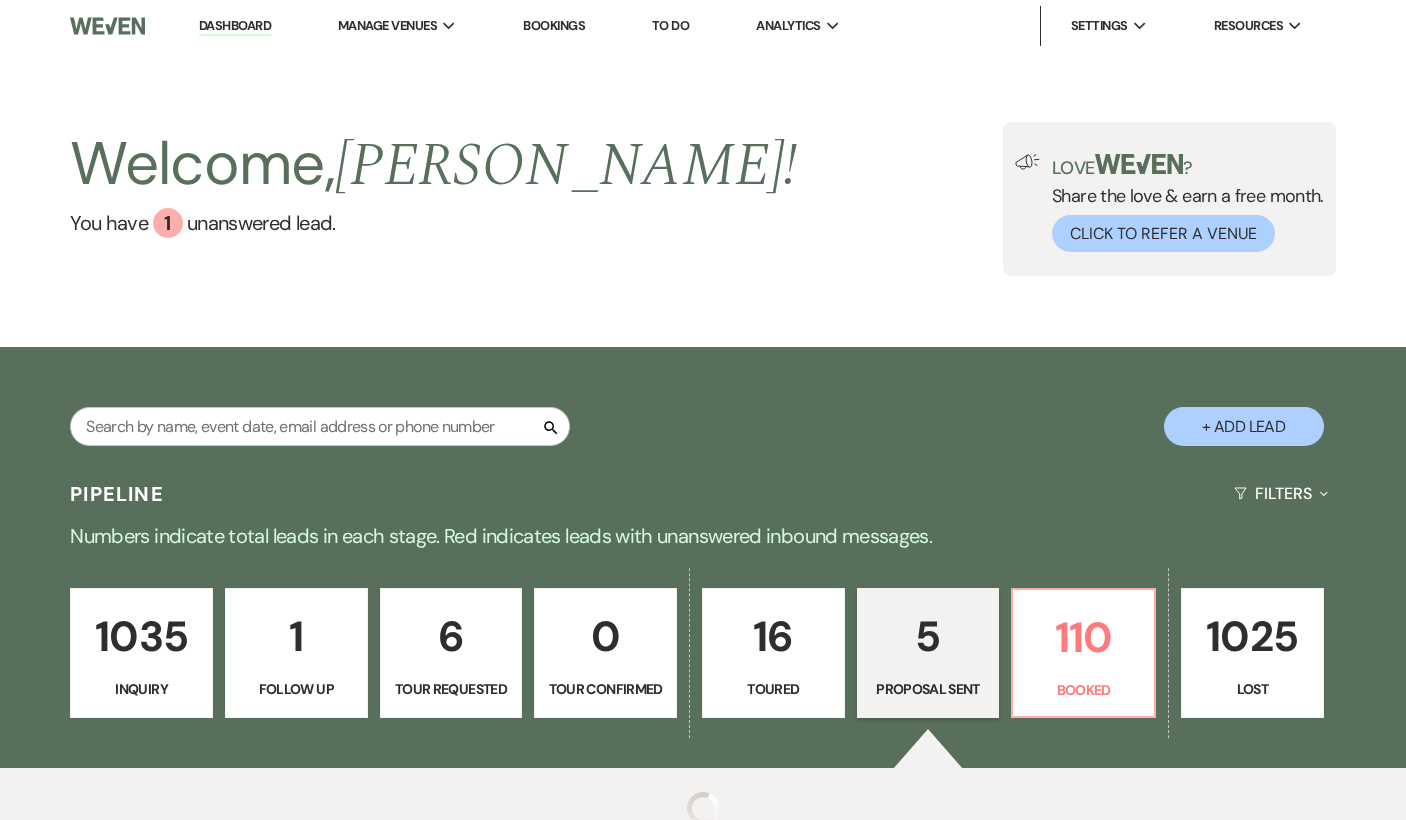 select on "6" 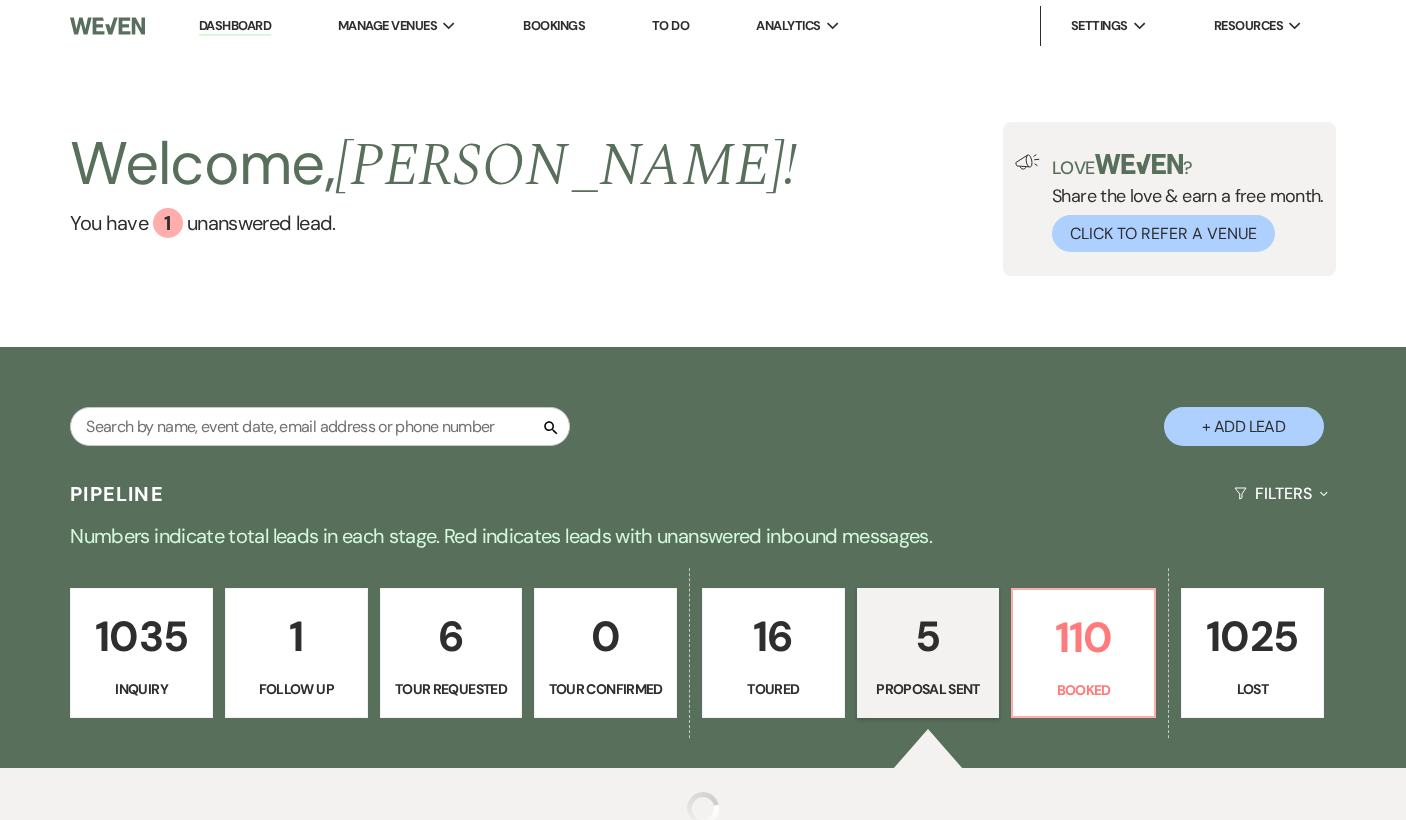 select on "6" 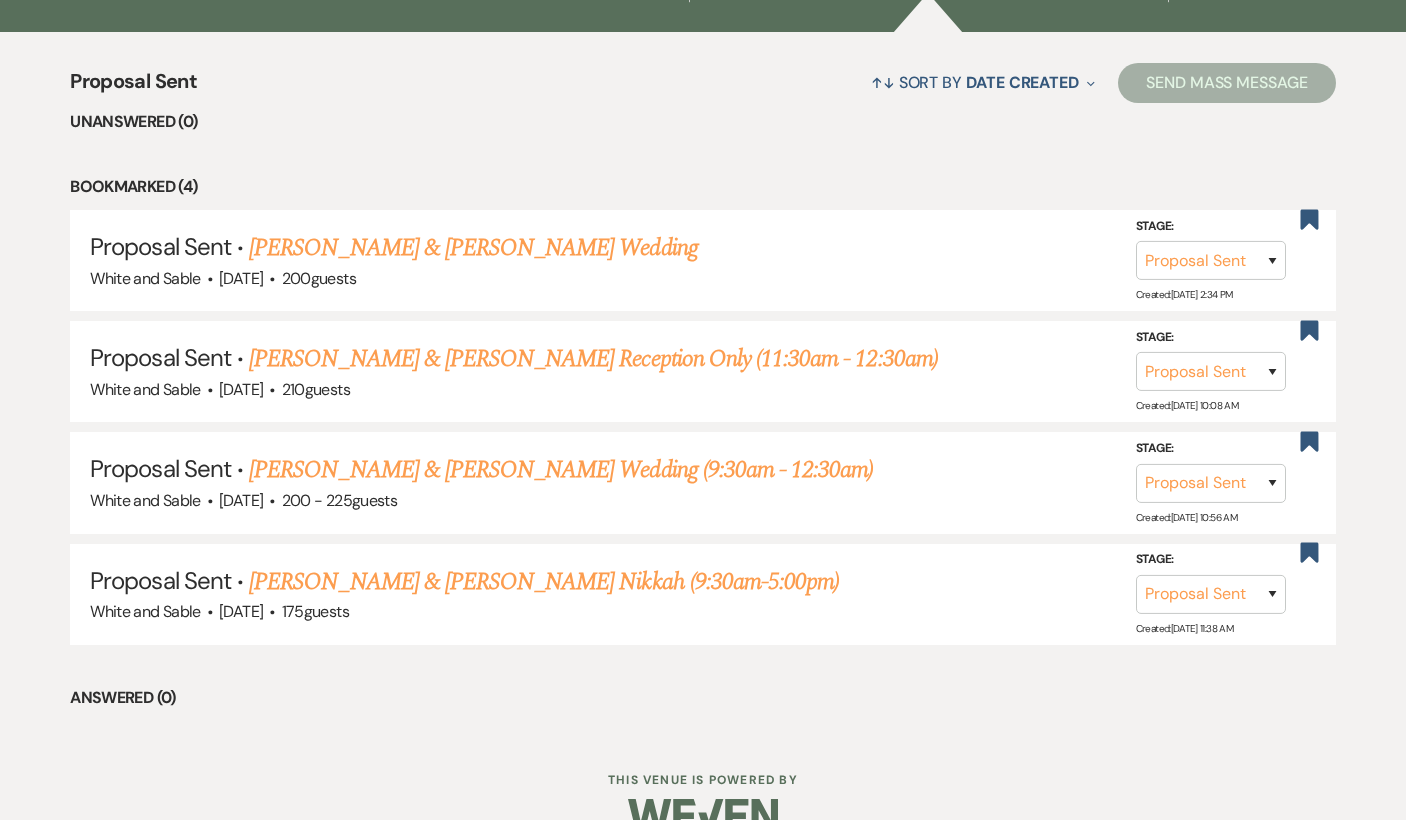 scroll, scrollTop: 775, scrollLeft: 0, axis: vertical 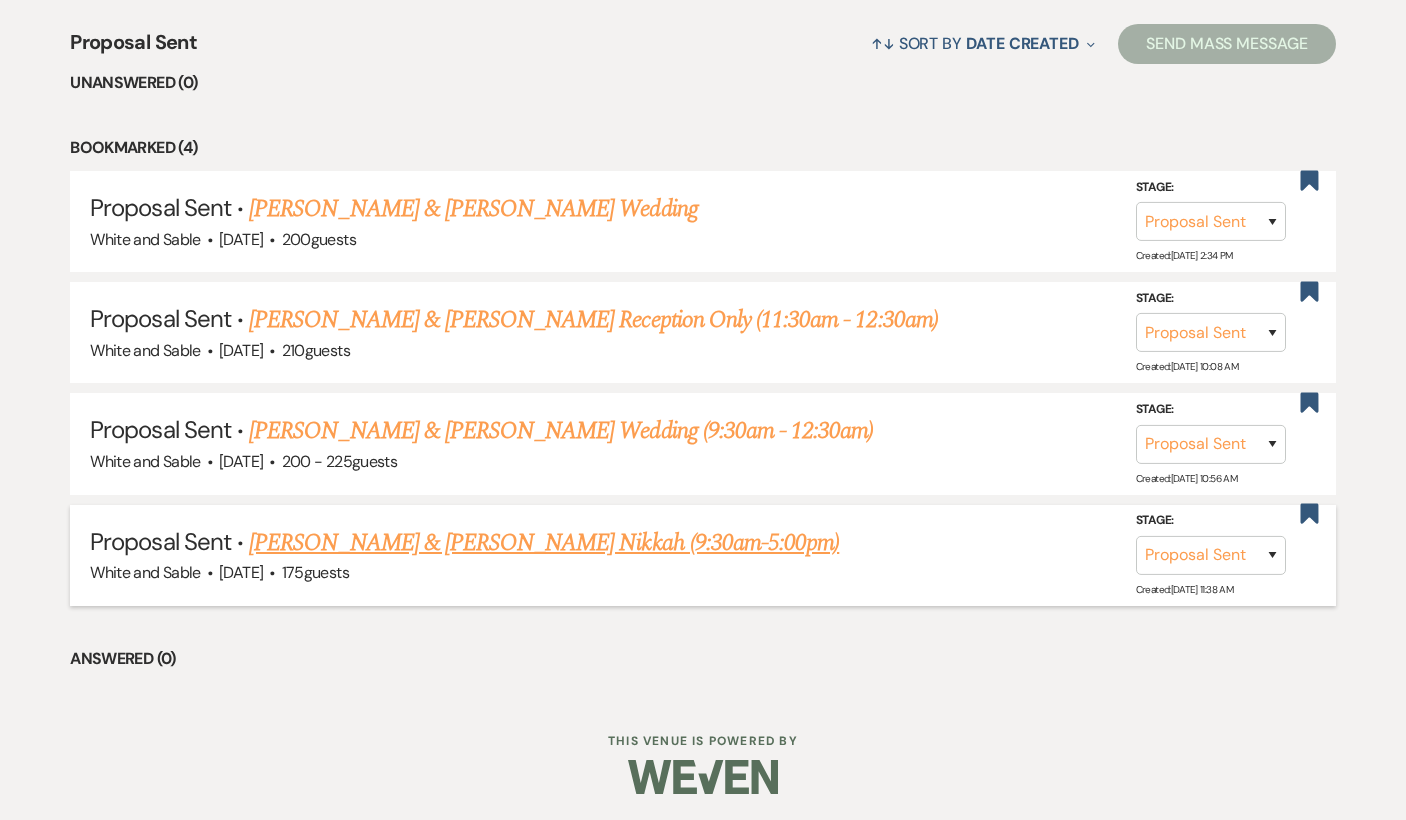 click on "[PERSON_NAME] & [PERSON_NAME] Nikkah (9:30am-5:00pm)" at bounding box center [544, 543] 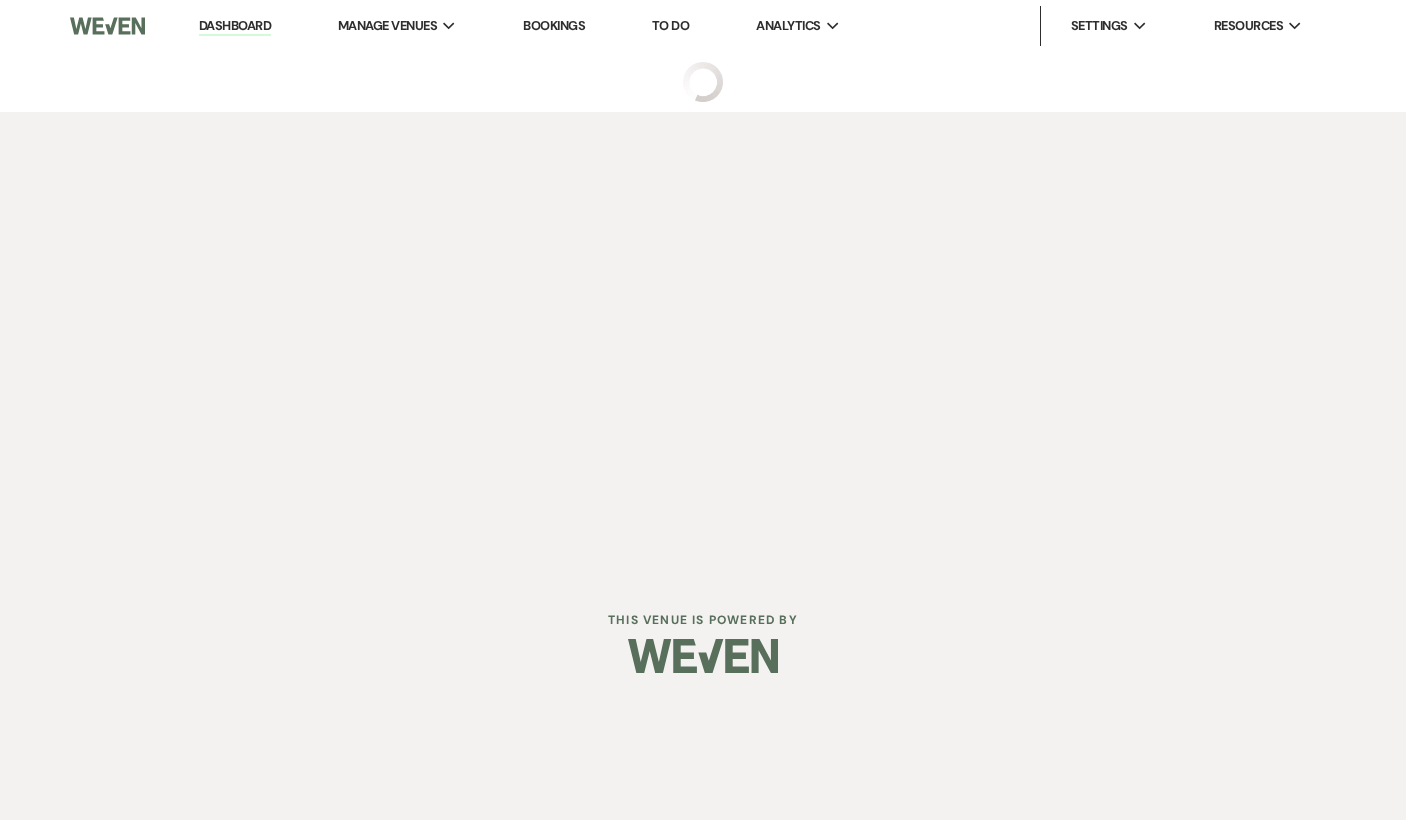 scroll, scrollTop: 0, scrollLeft: 0, axis: both 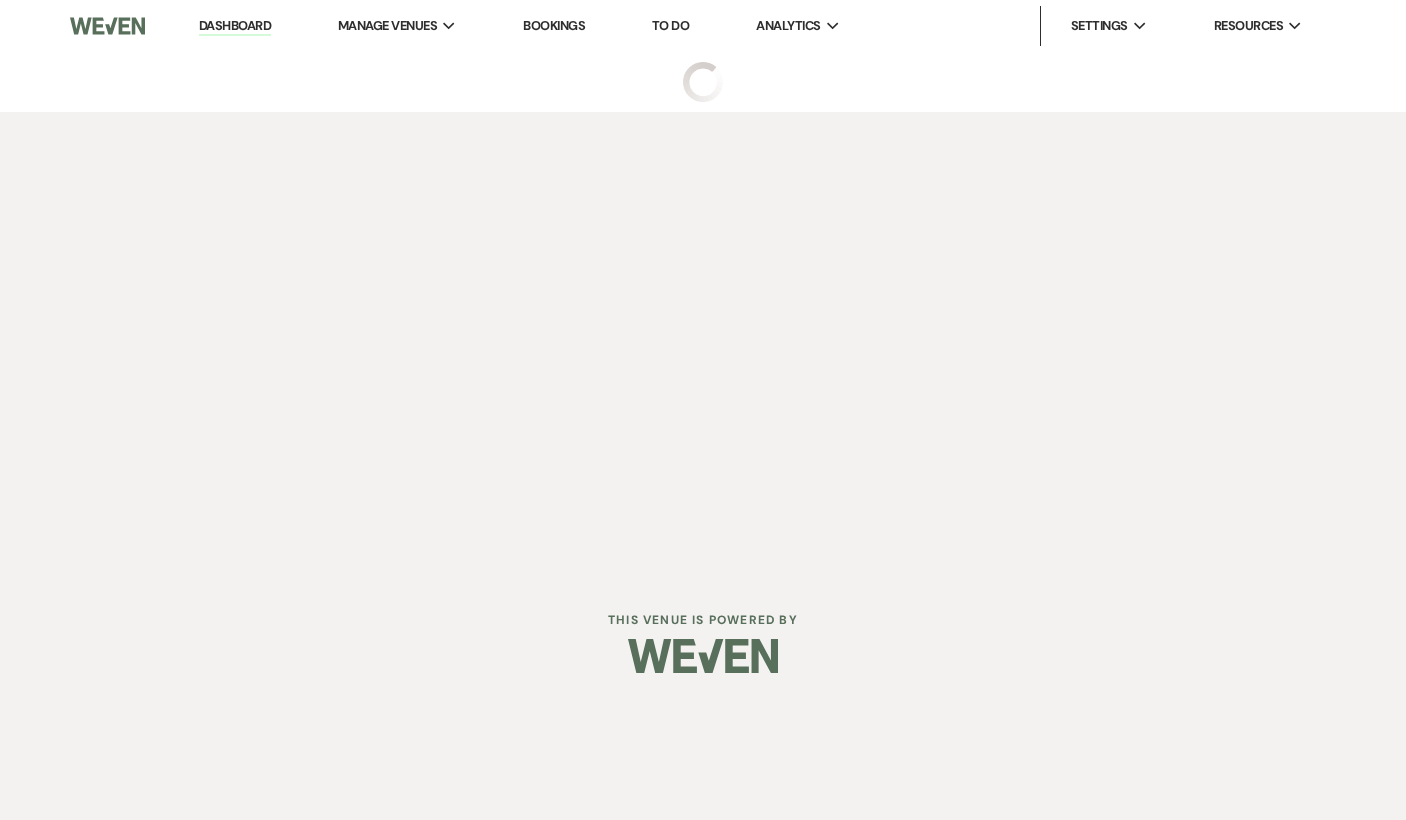 select on "6" 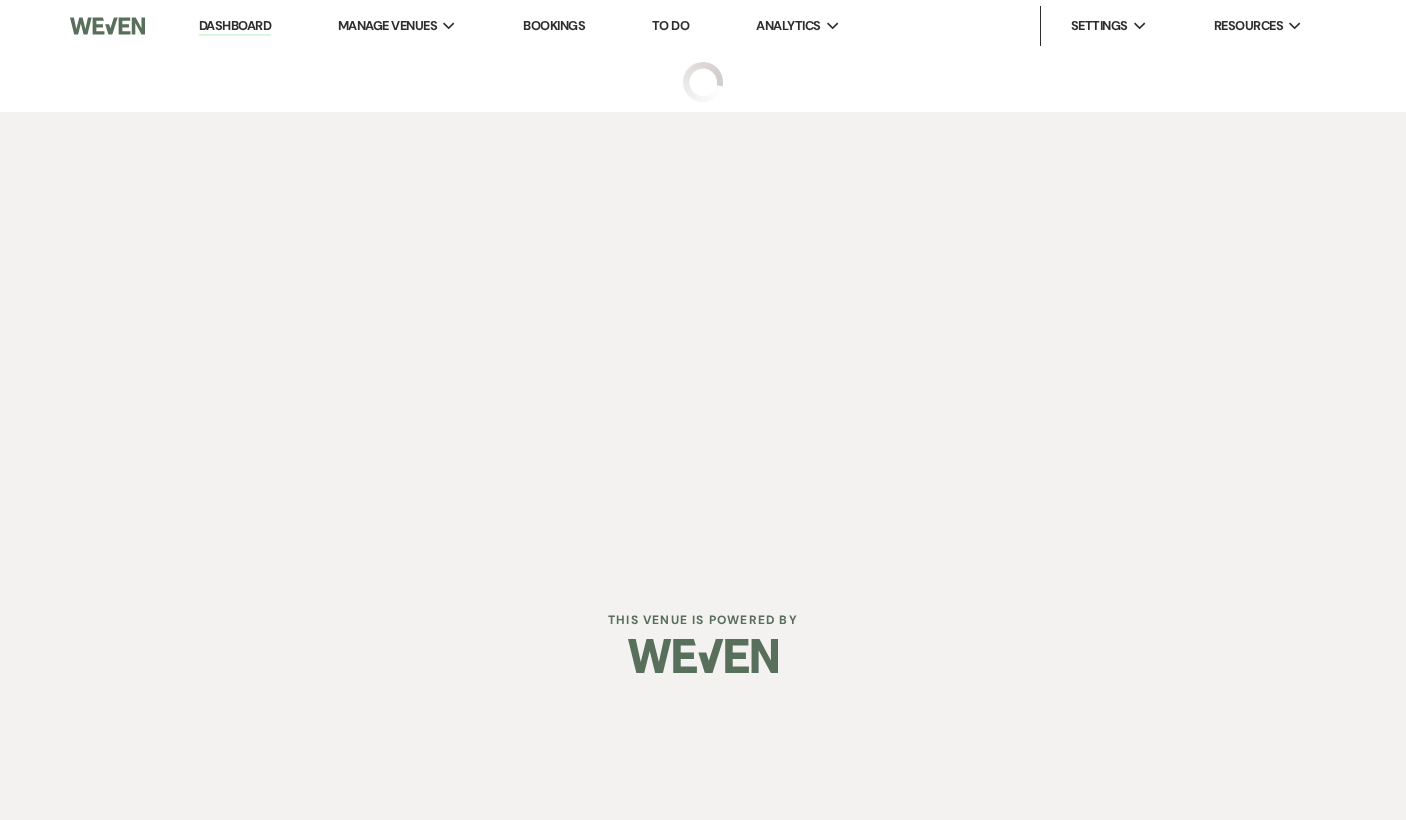 select on "20" 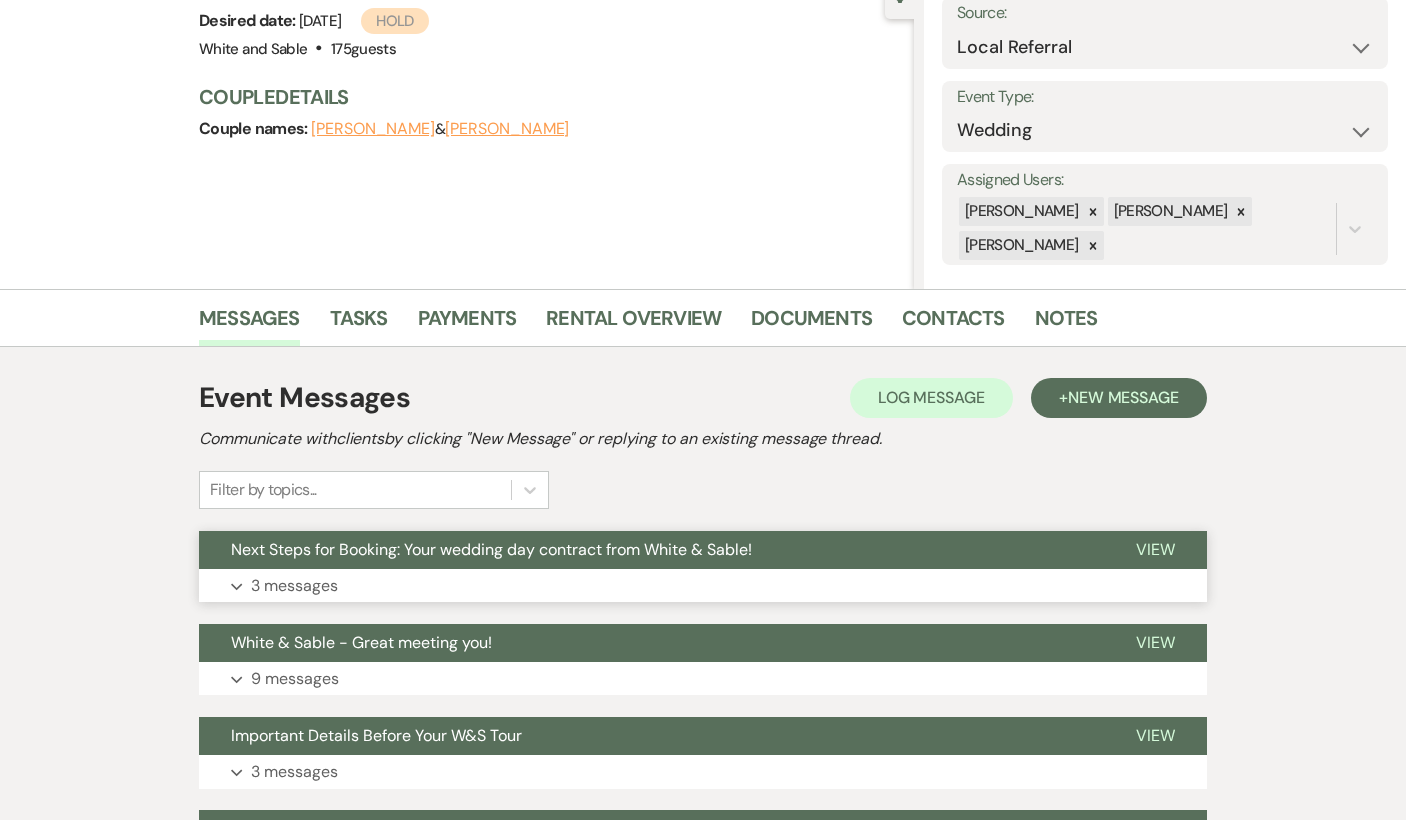 click on "Next Steps for Booking: Your wedding day contract from White & Sable!" at bounding box center [491, 549] 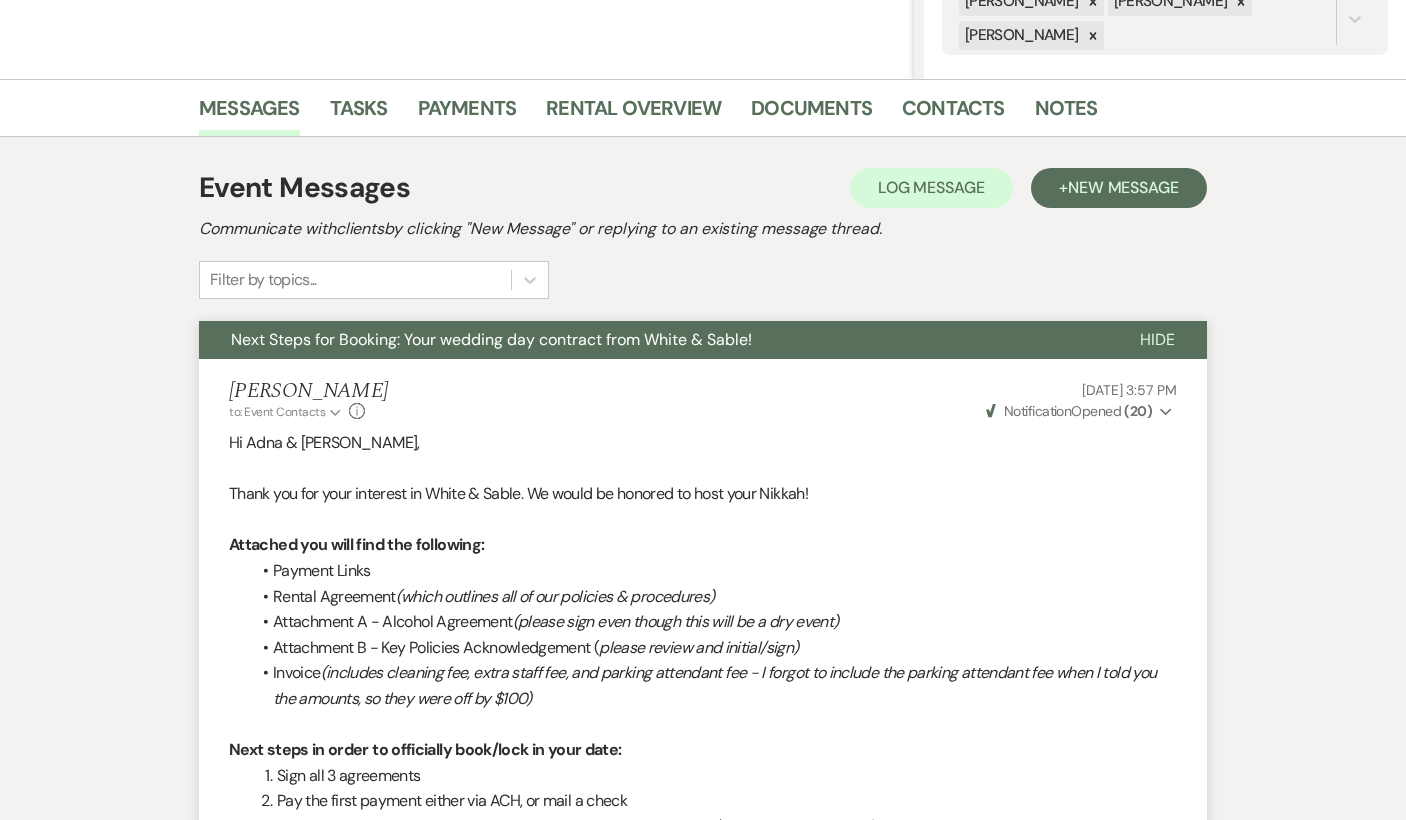 scroll, scrollTop: 0, scrollLeft: 0, axis: both 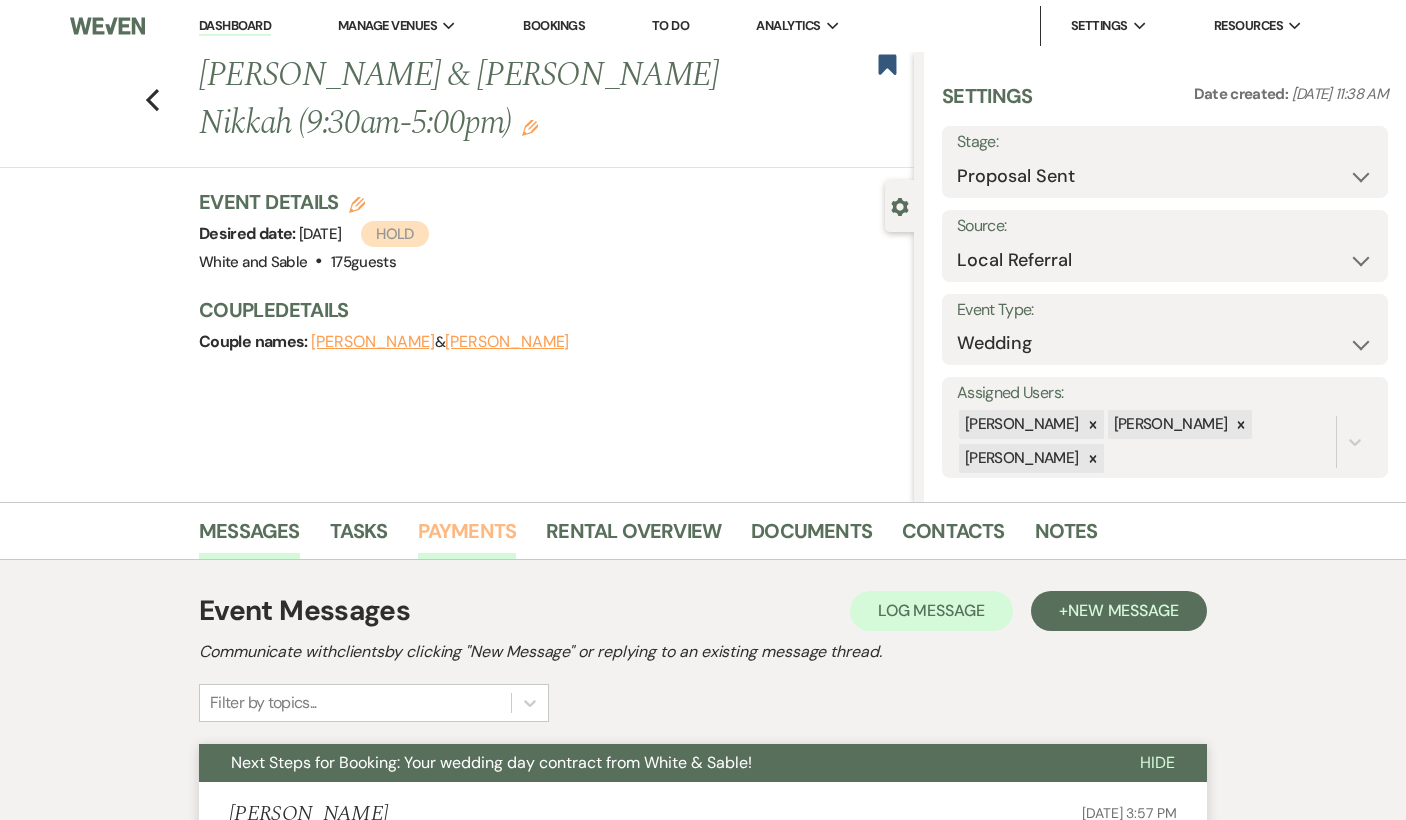 click on "Payments" at bounding box center [467, 537] 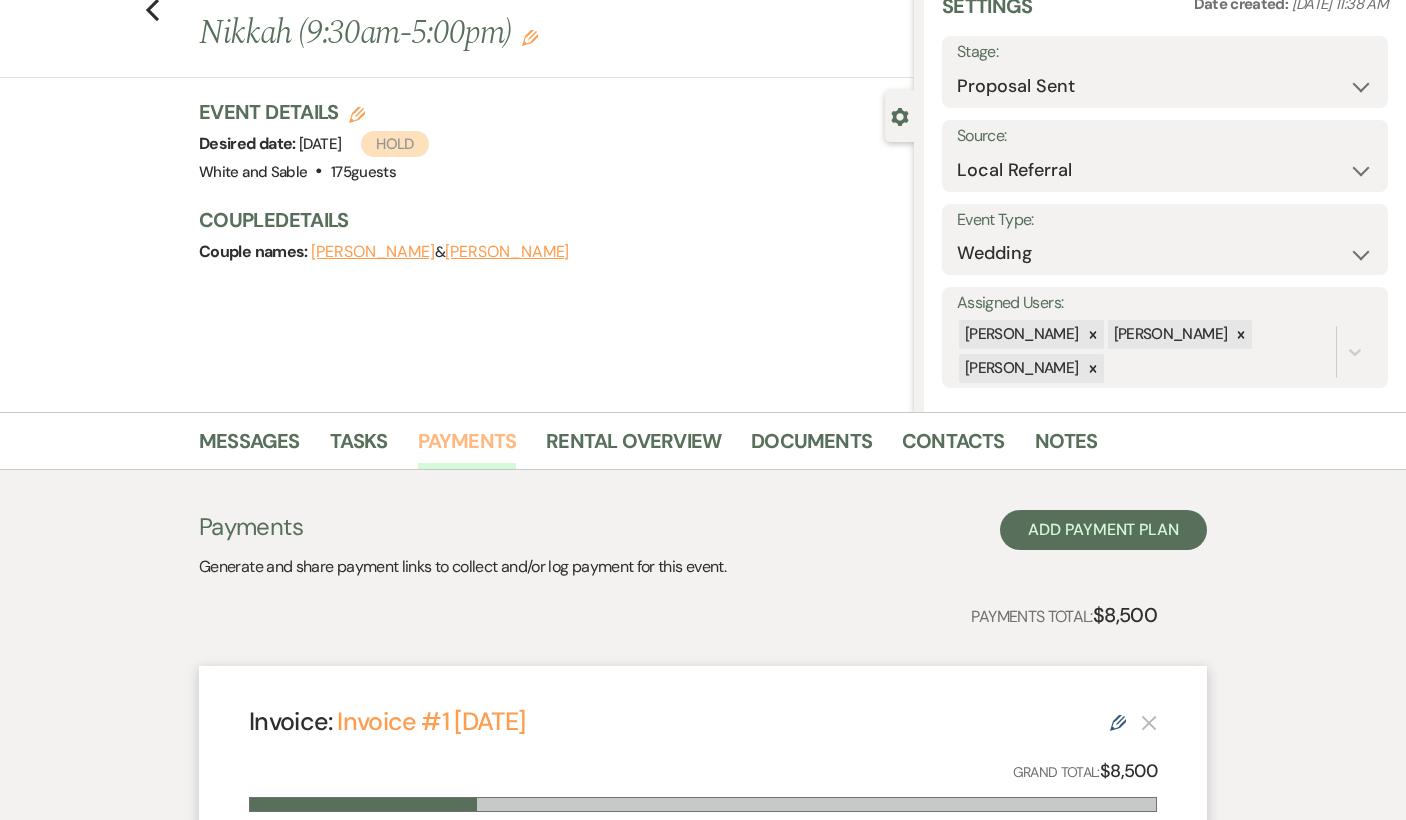 scroll, scrollTop: 0, scrollLeft: 0, axis: both 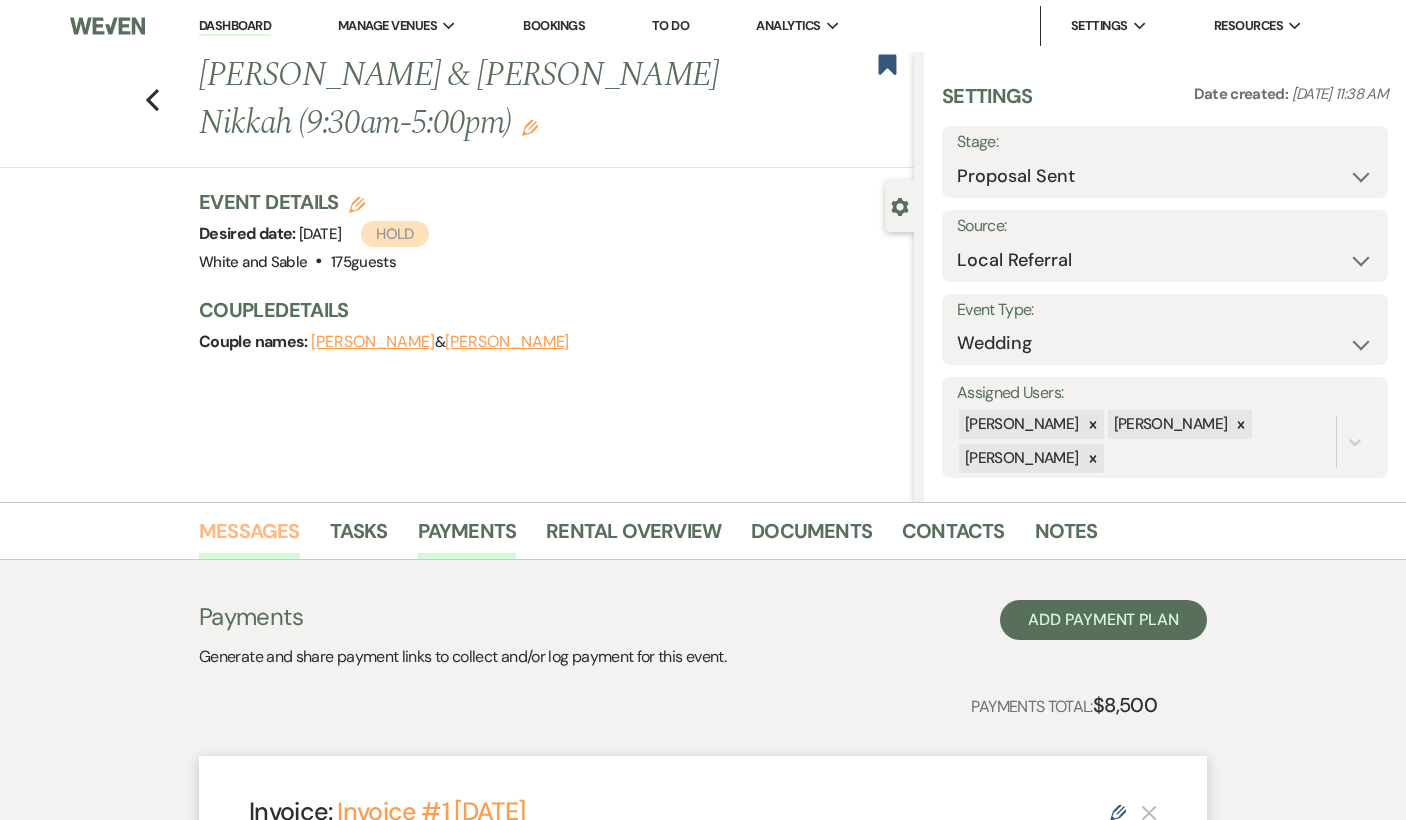 click on "Messages" at bounding box center [249, 537] 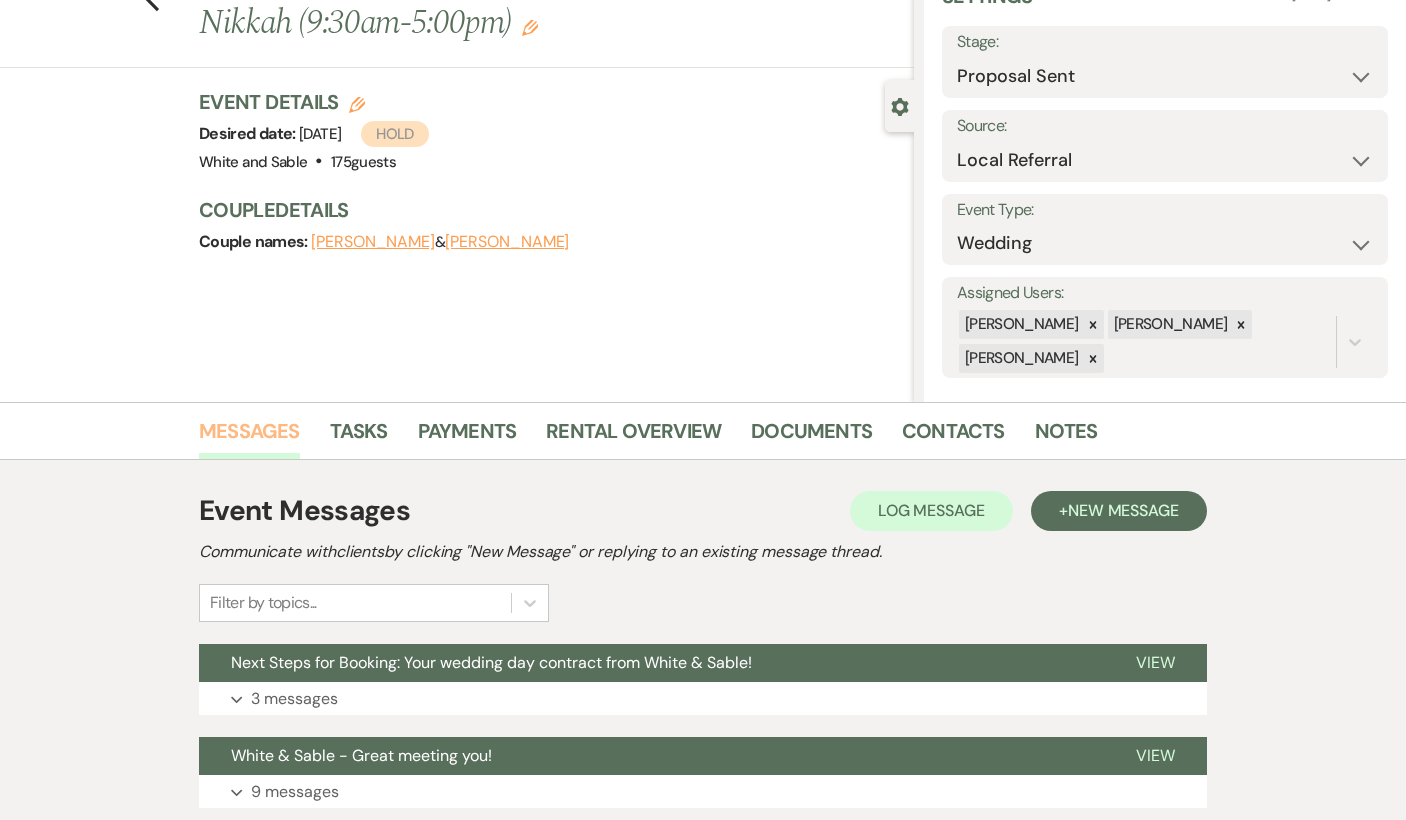 scroll, scrollTop: 116, scrollLeft: 0, axis: vertical 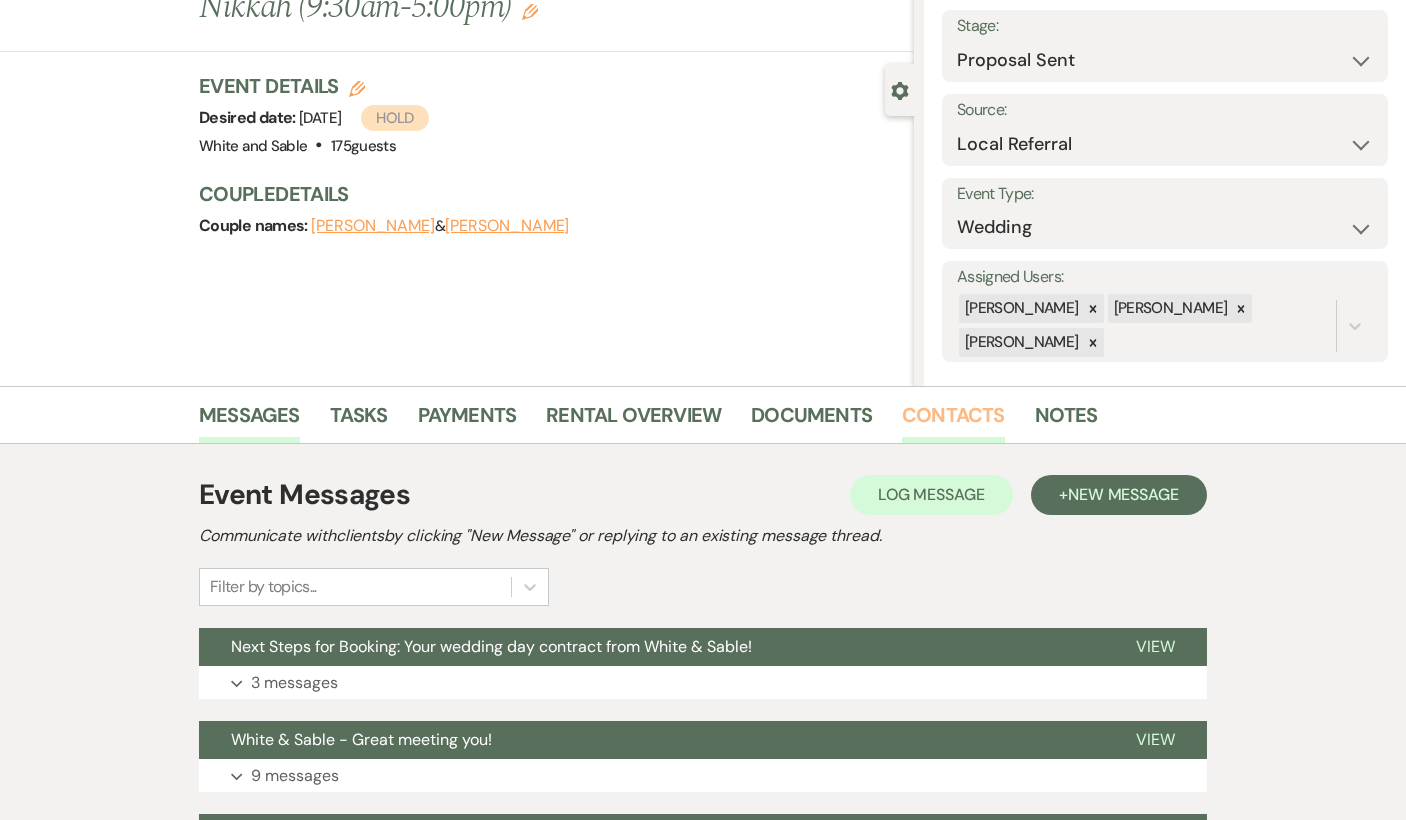 click on "Contacts" at bounding box center (953, 421) 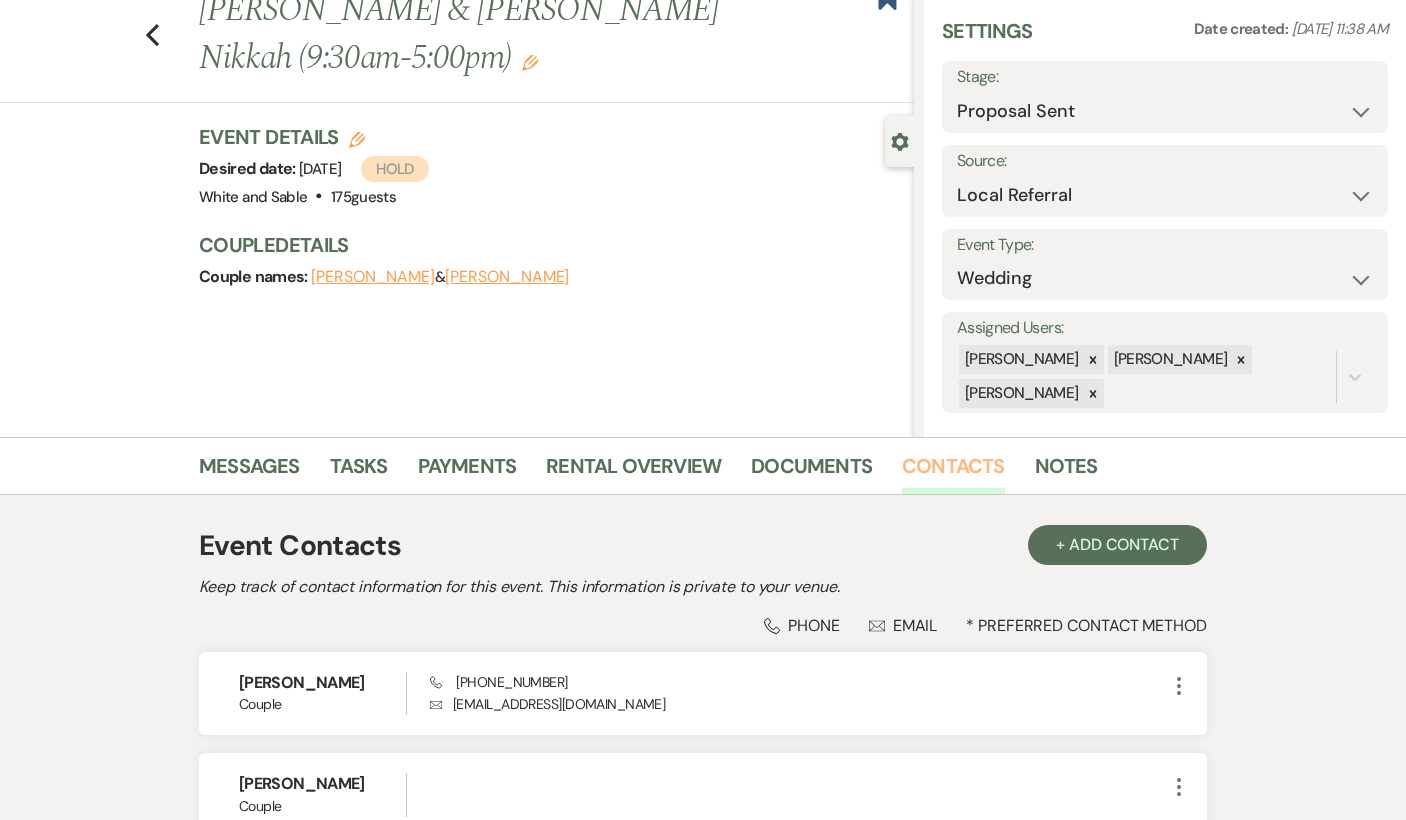 scroll, scrollTop: 94, scrollLeft: 0, axis: vertical 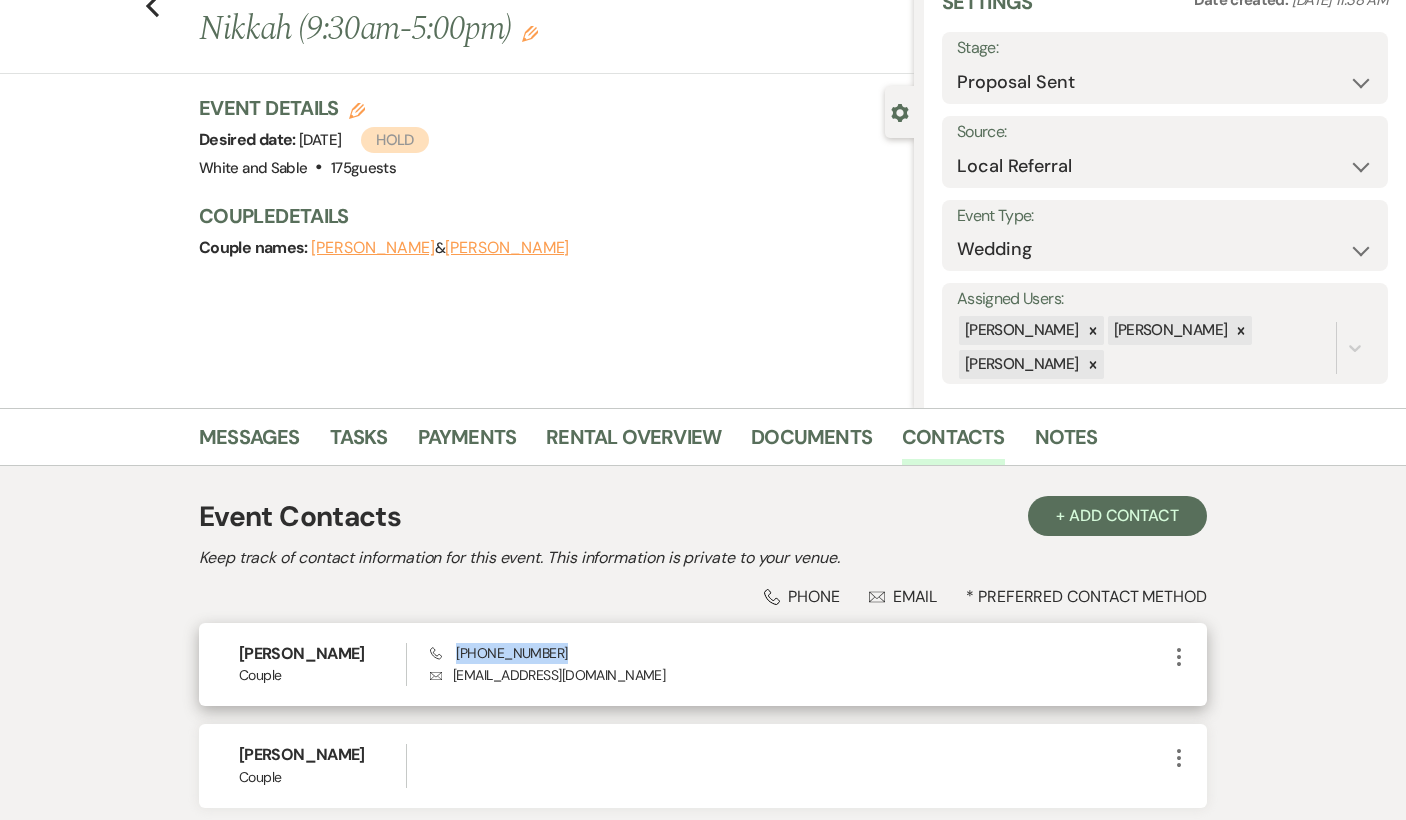 drag, startPoint x: 576, startPoint y: 655, endPoint x: 457, endPoint y: 653, distance: 119.01681 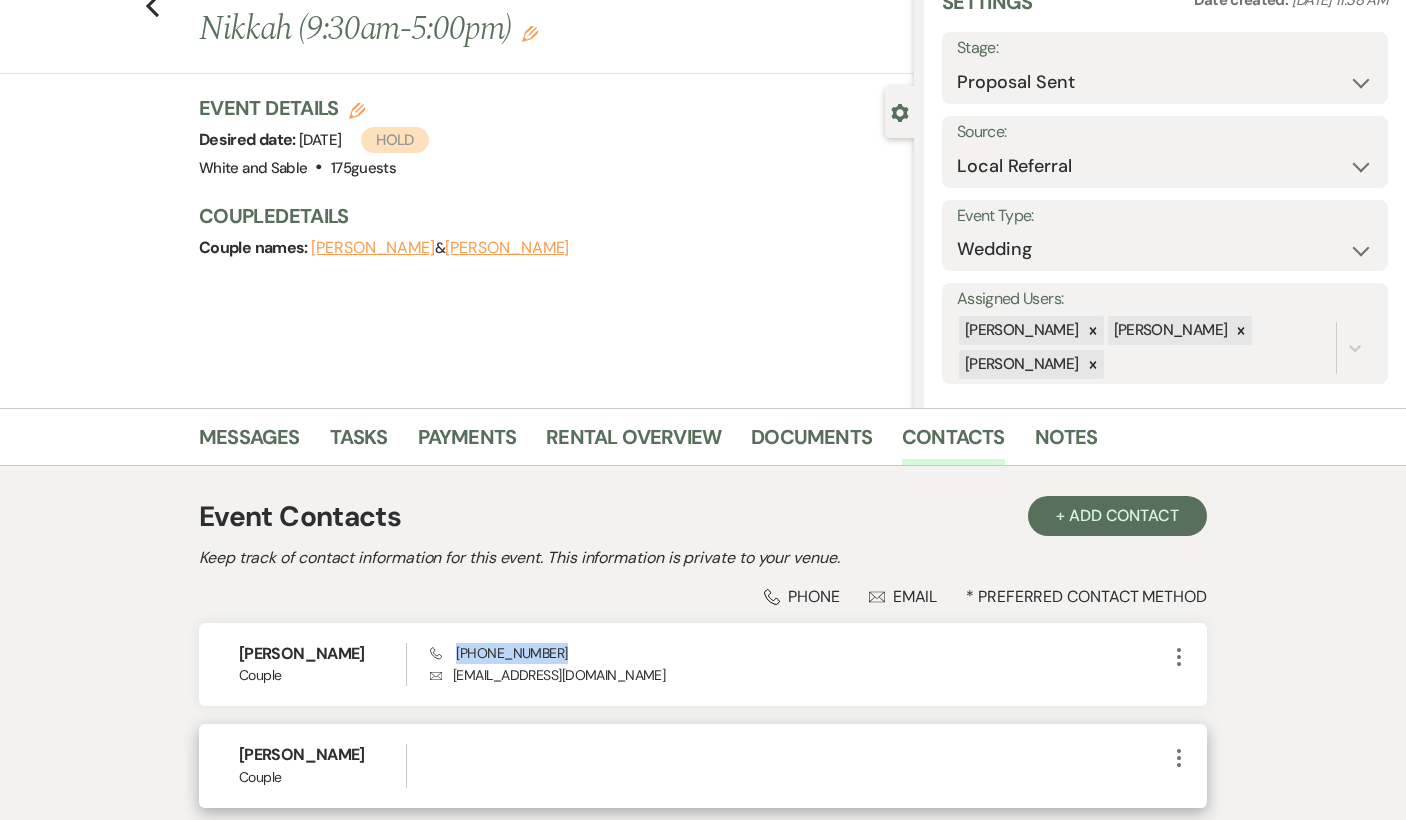 copy on "[PHONE_NUMBER]" 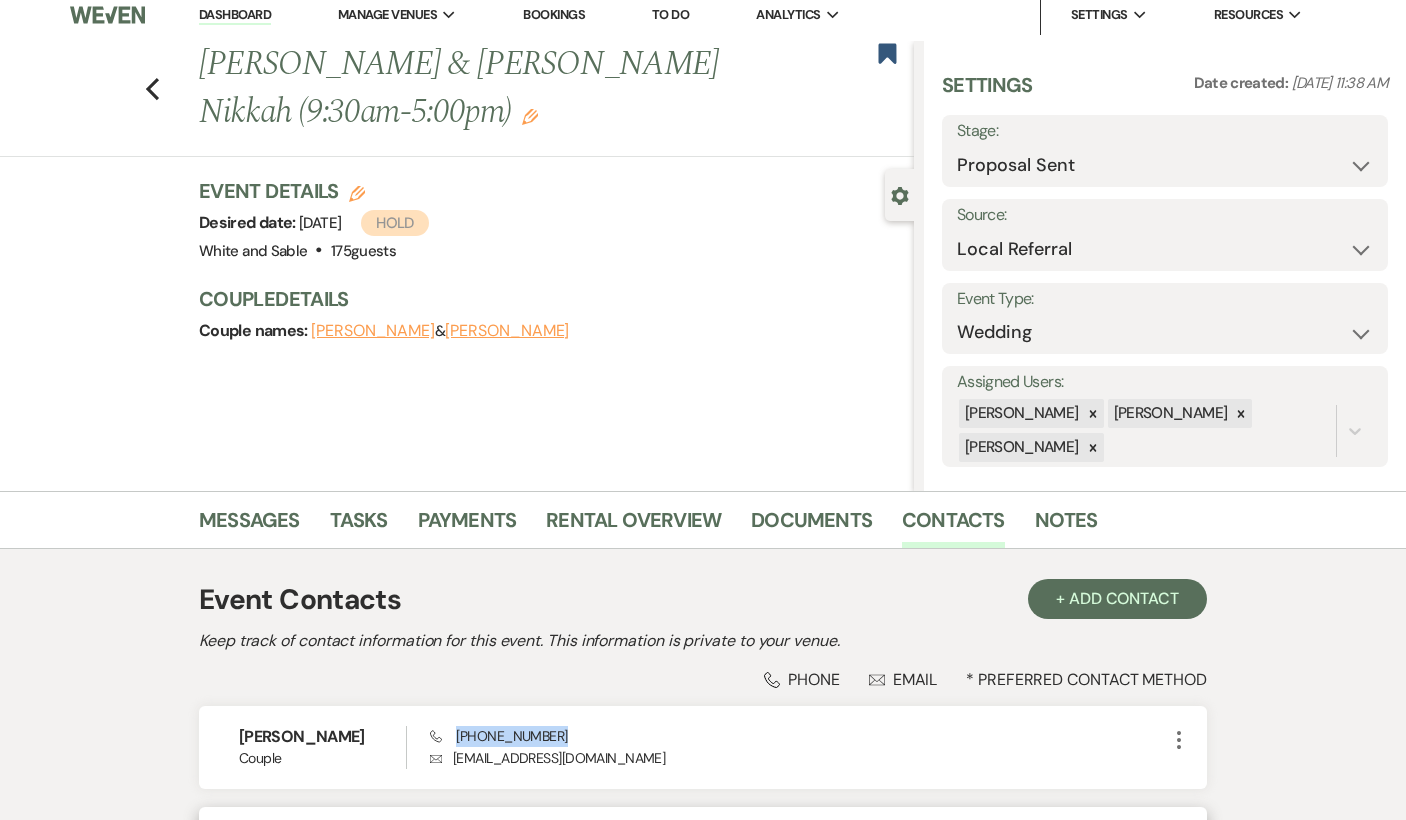 scroll, scrollTop: 0, scrollLeft: 0, axis: both 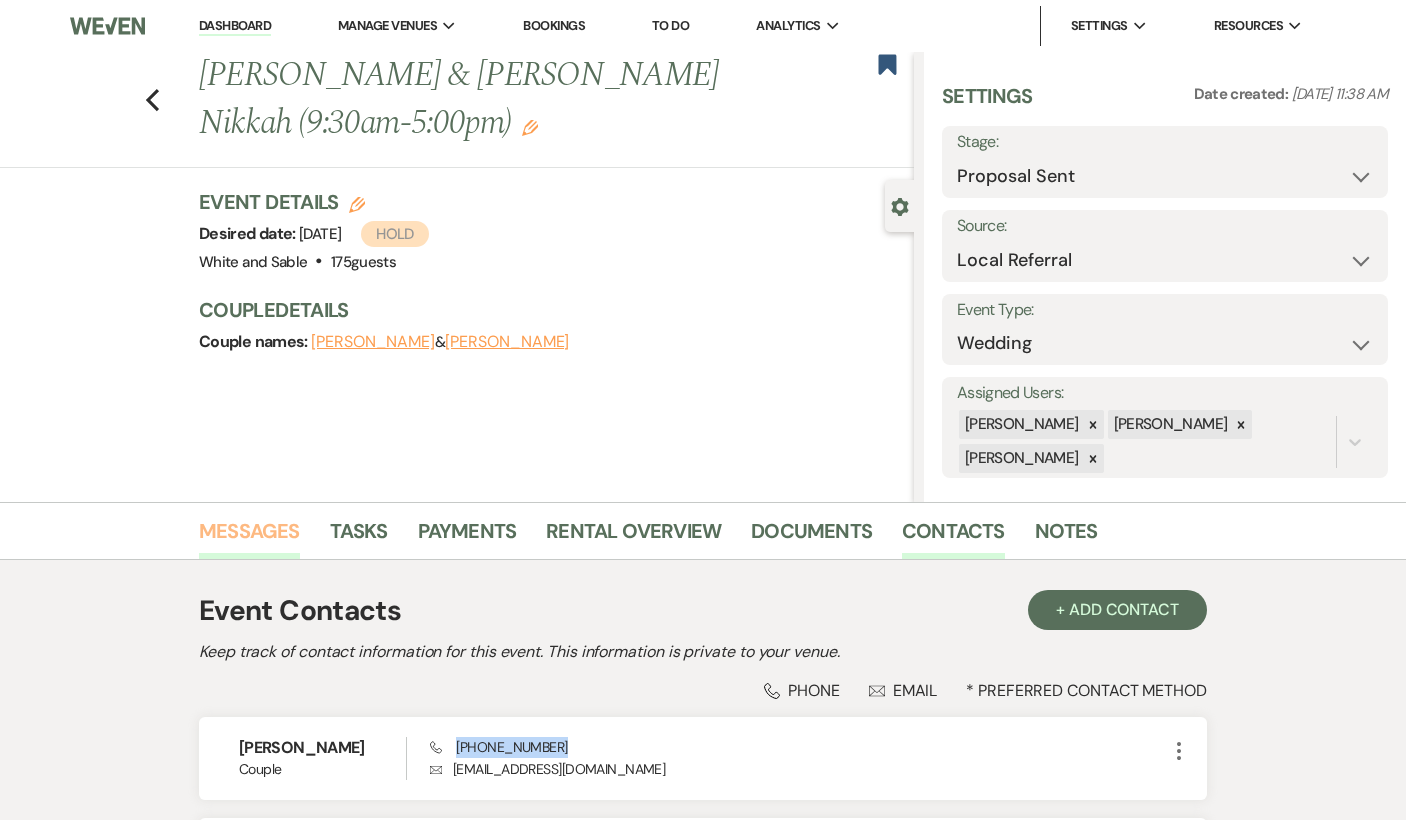 click on "Messages" at bounding box center (249, 537) 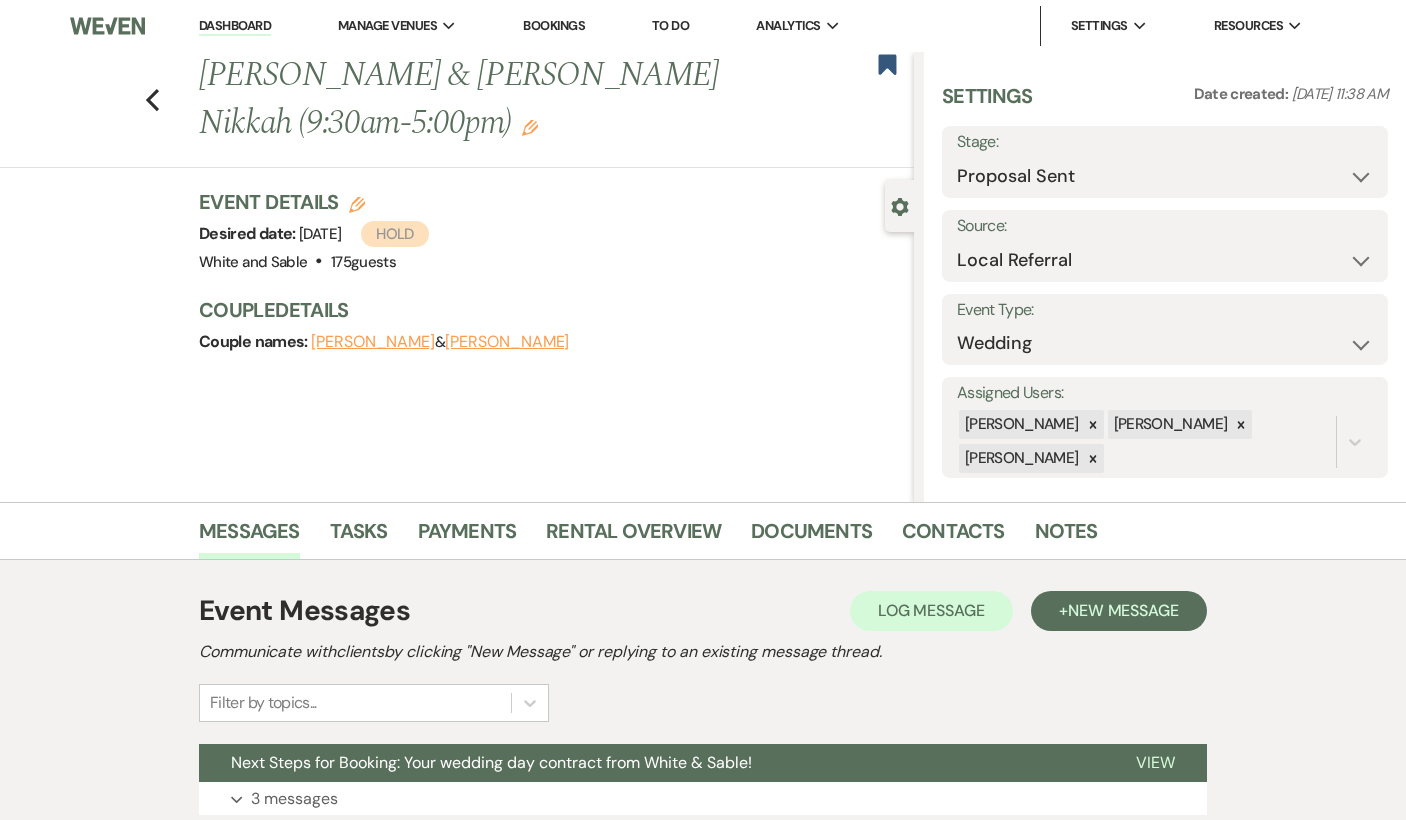 click on "Dashboard" at bounding box center [235, 26] 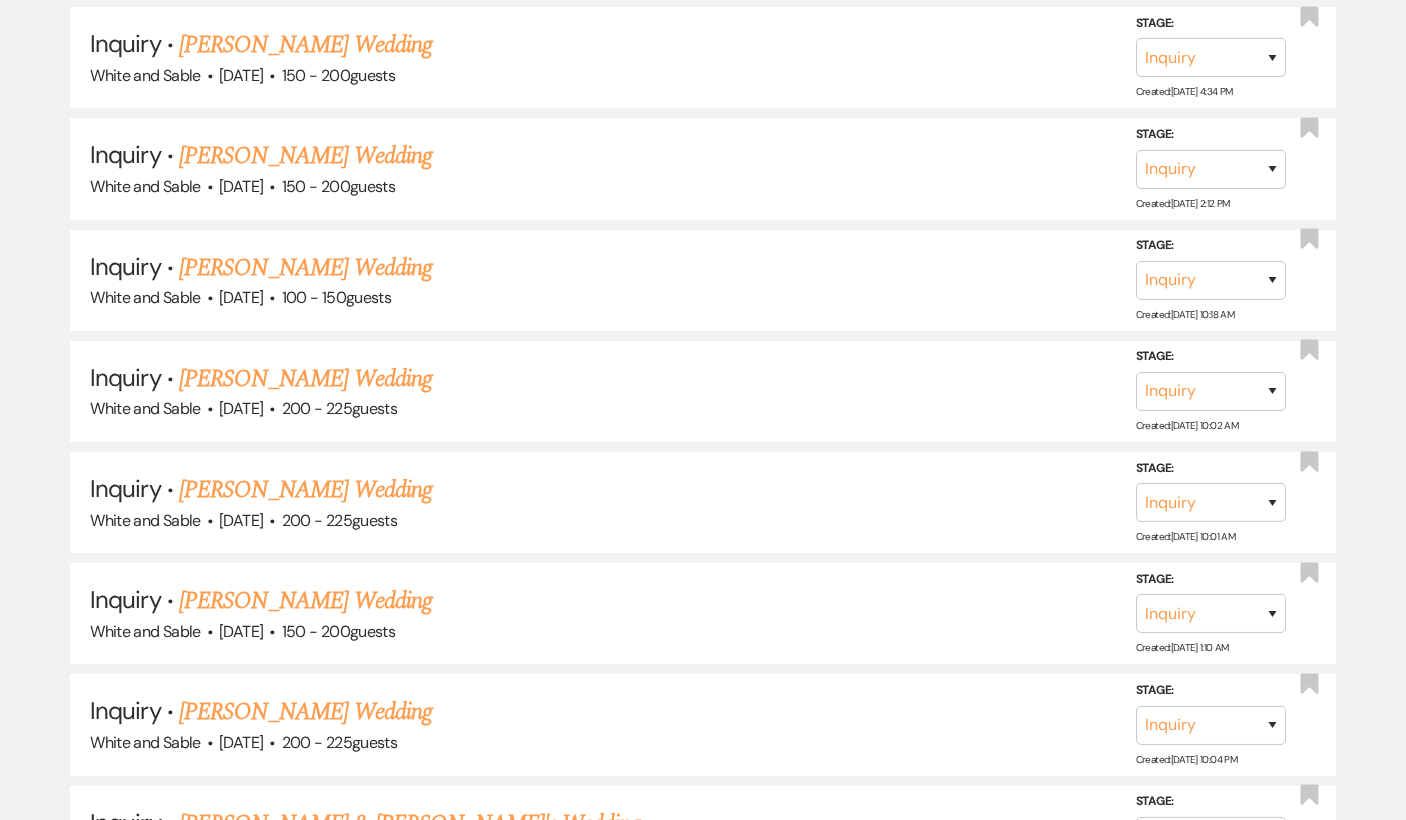 scroll, scrollTop: 2618, scrollLeft: 0, axis: vertical 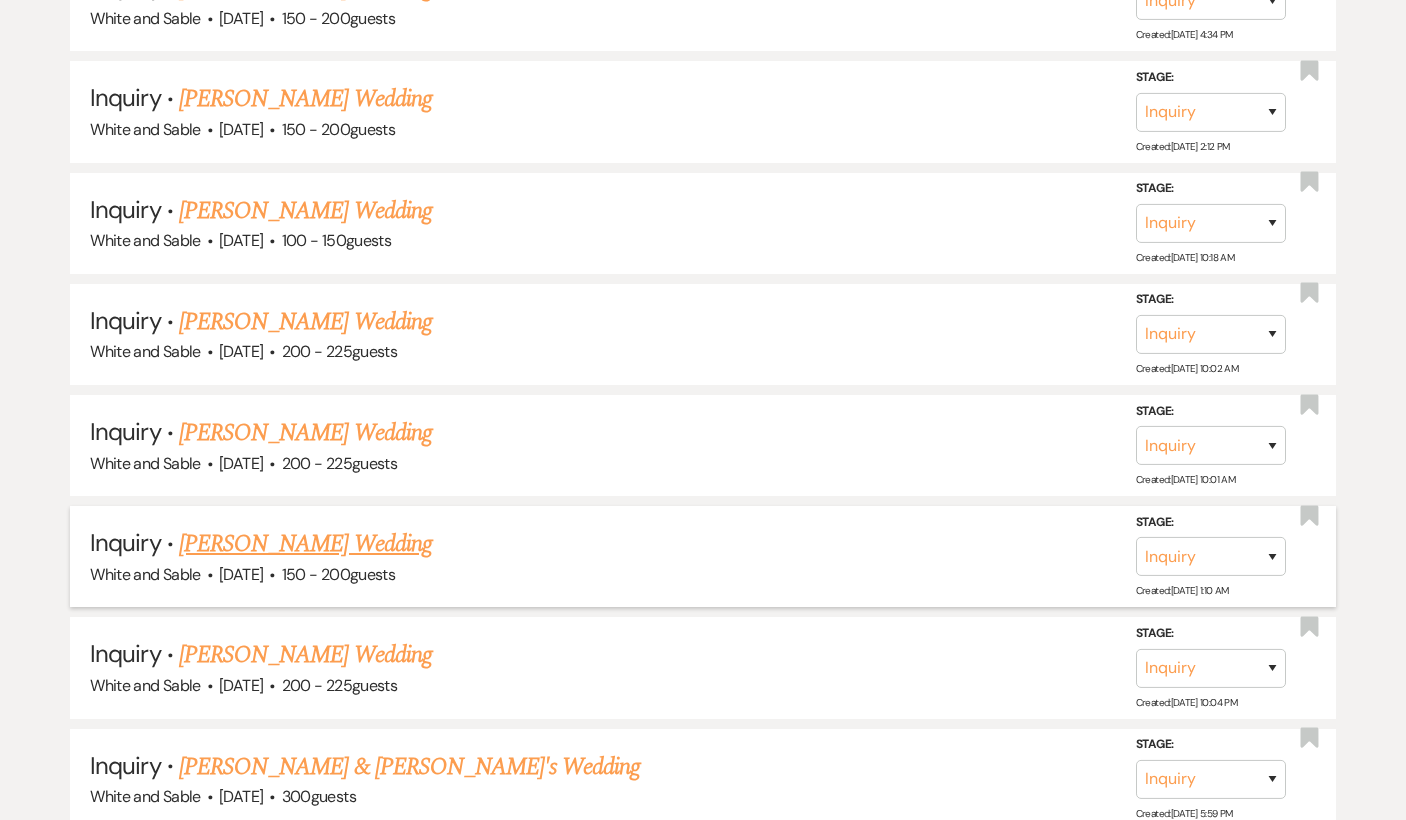 click on "[PERSON_NAME] Wedding" at bounding box center (305, 544) 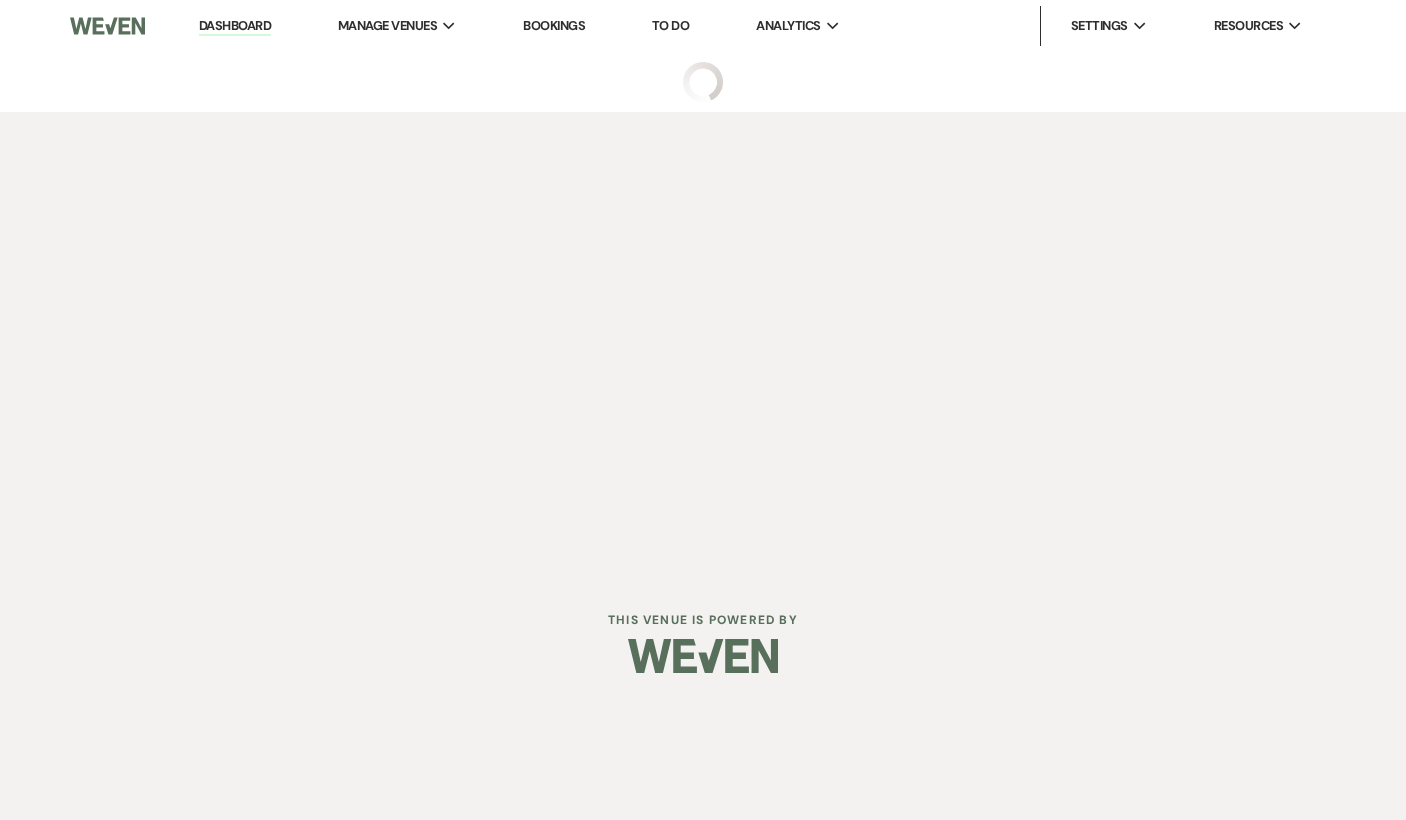 scroll, scrollTop: 0, scrollLeft: 0, axis: both 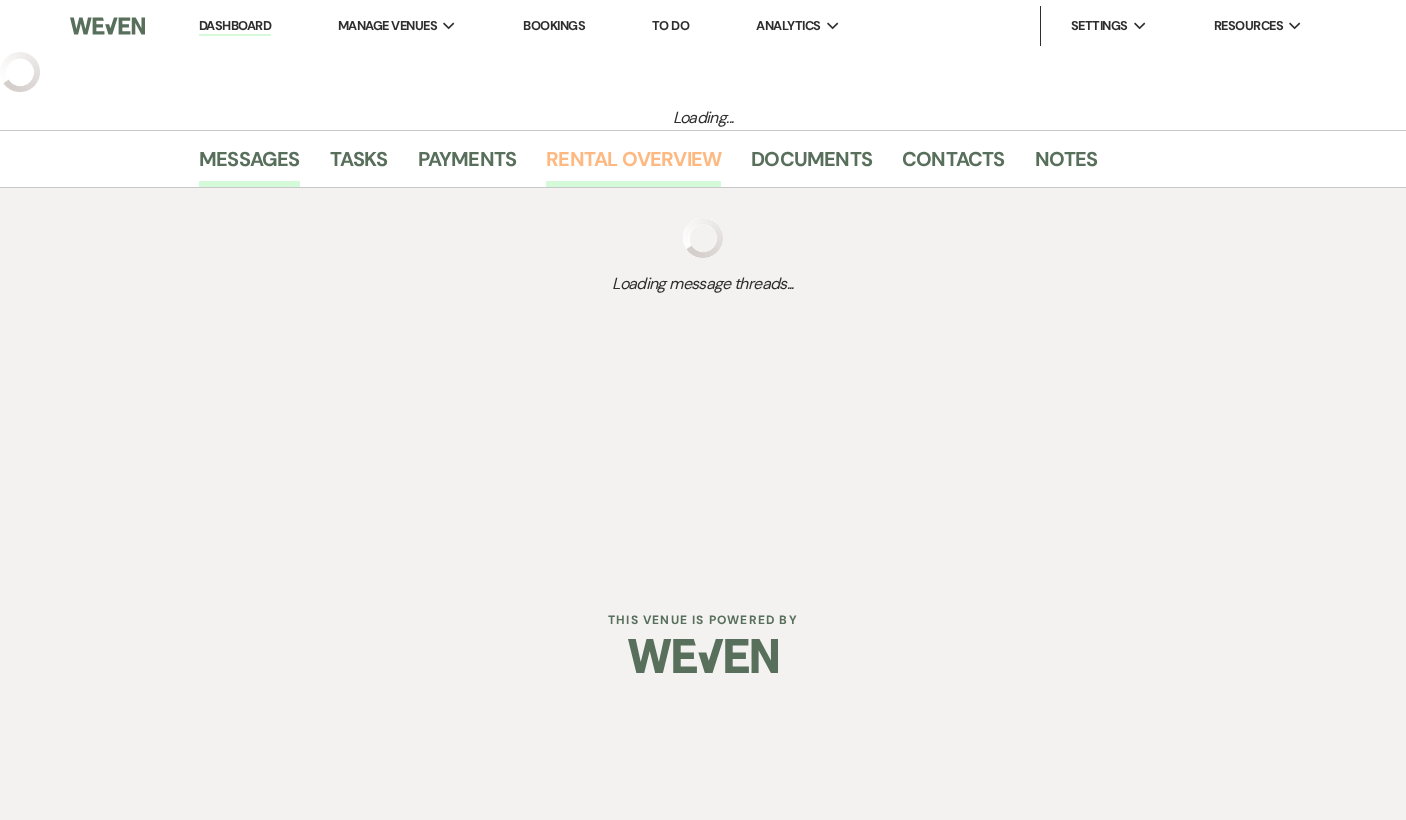 select on "5" 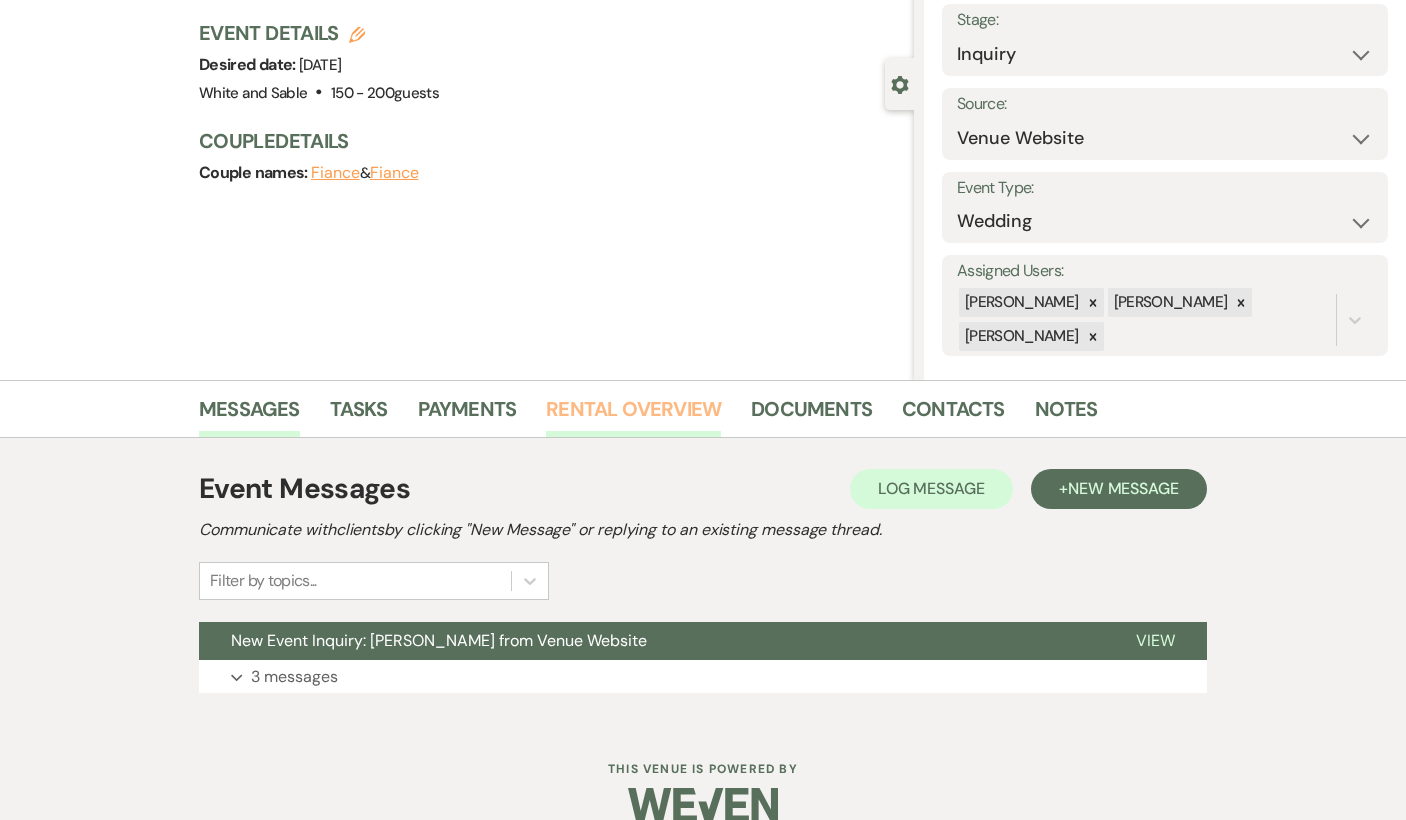 scroll, scrollTop: 149, scrollLeft: 0, axis: vertical 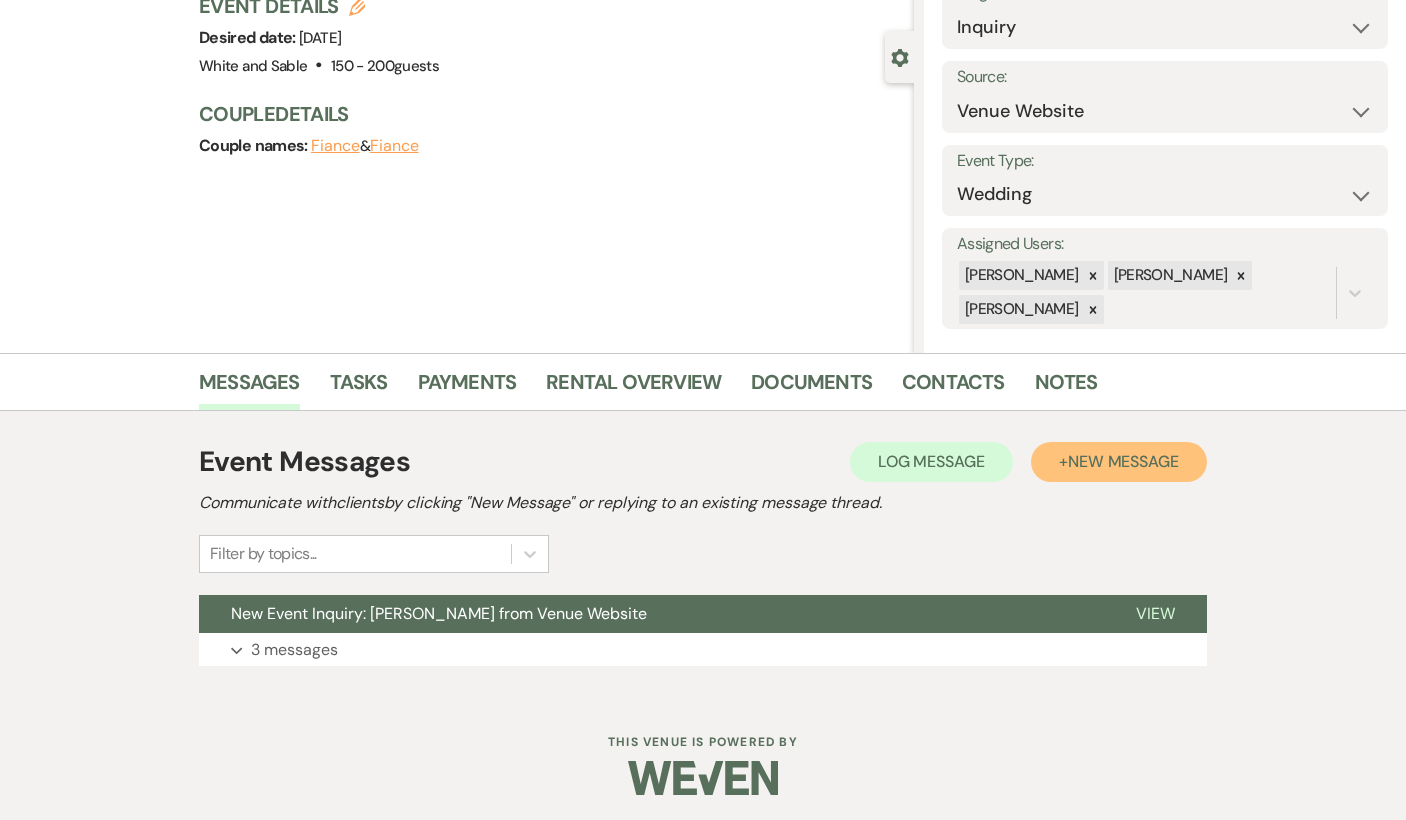 click on "+  New Message" at bounding box center [1119, 462] 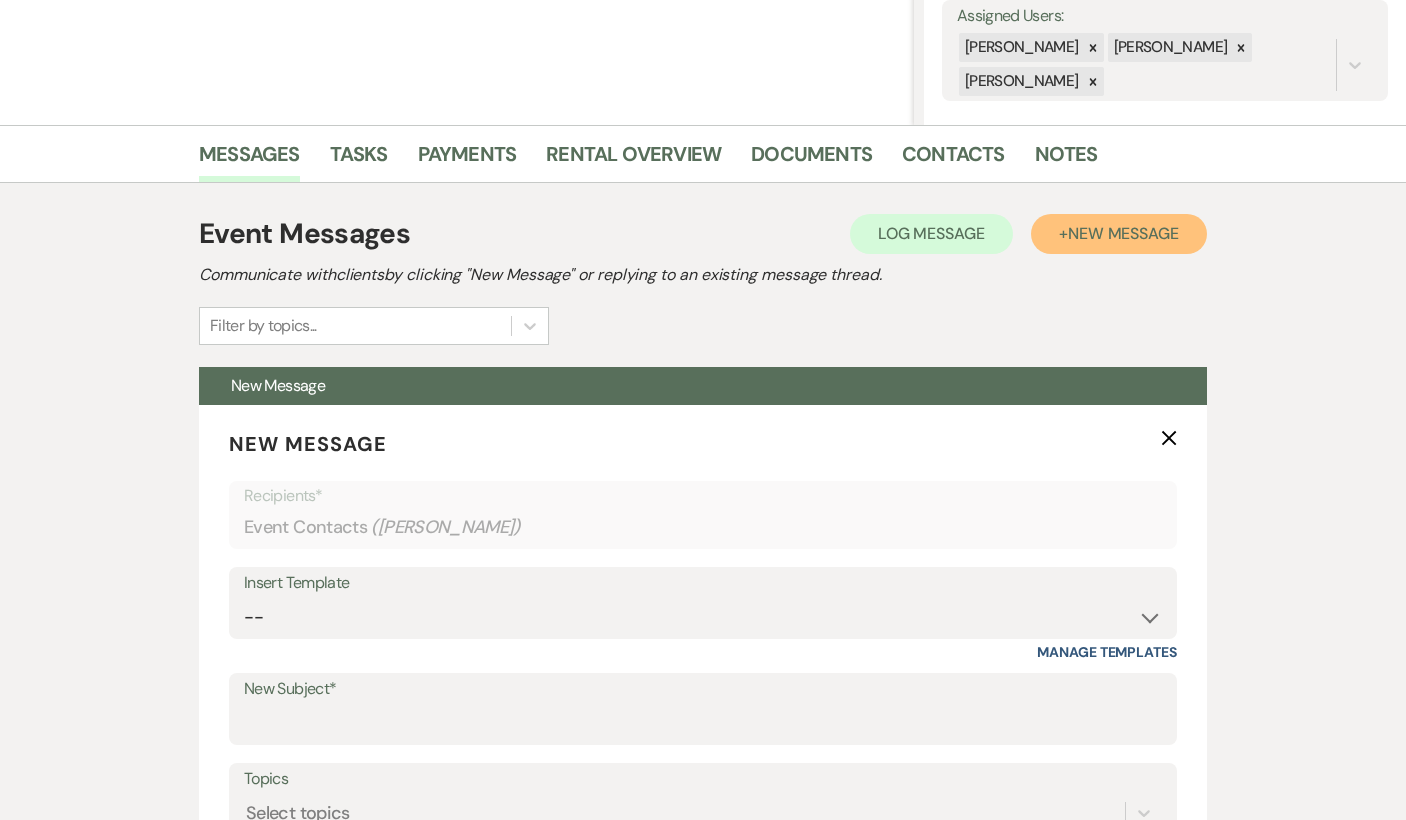 scroll, scrollTop: 398, scrollLeft: 0, axis: vertical 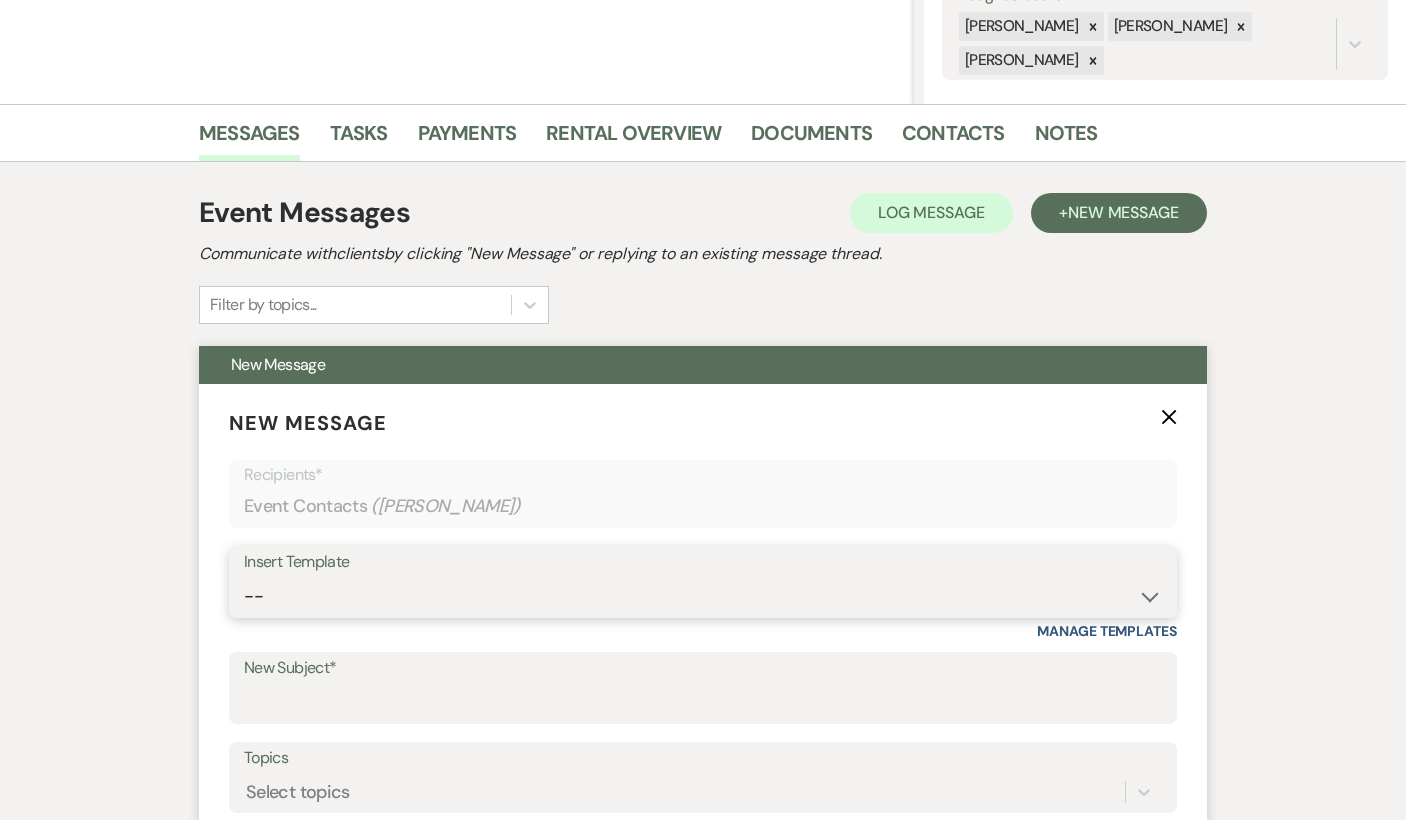 click on "-- Inquiry Response (Venue Guide) Schedule - Venue Tour Appt Confirmation Schedule - Venue Tour Appt Reminder Tour - Reschedule Tour - Follow-Up (Venue Guide) Proposal - Wedding Wedding Onboarding - Welcome Guide and Weven Planning Portal Introduction Inquiry Follow-Up: 5 Tips for Stress-Free Planning Inquiry - Available Dates Inquiry Follow-Up: Tour Invitation Inquiry Follow-Up: Unique Features Inquiry Follow-Up: Planning at W&S Insurance Exception Response [DATE] Weddings [DATE] Weddings Baseball Poop or get off toliet (Venue Guide) Concession Speech Onboarding - Welcome Magazine and Weven Planning Portal Introduction (NON-Wedding Events) Day-of Coordinators Schedule - Venue IN-PERSON Tour Appt Confirmation Outside Food Info [PERSON_NAME] Films [DATE] Weddings Hire a Host / Host a Toast Follow-follow up Recommended Vendors Weekend Tours Catering Guidelines & Vendor COI Requirements Inventory List to Booked Couples Cancellation Form [PERSON_NAME] Template Client Communication (parents requesting calls) - NEED TO EDIT" at bounding box center (703, 596) 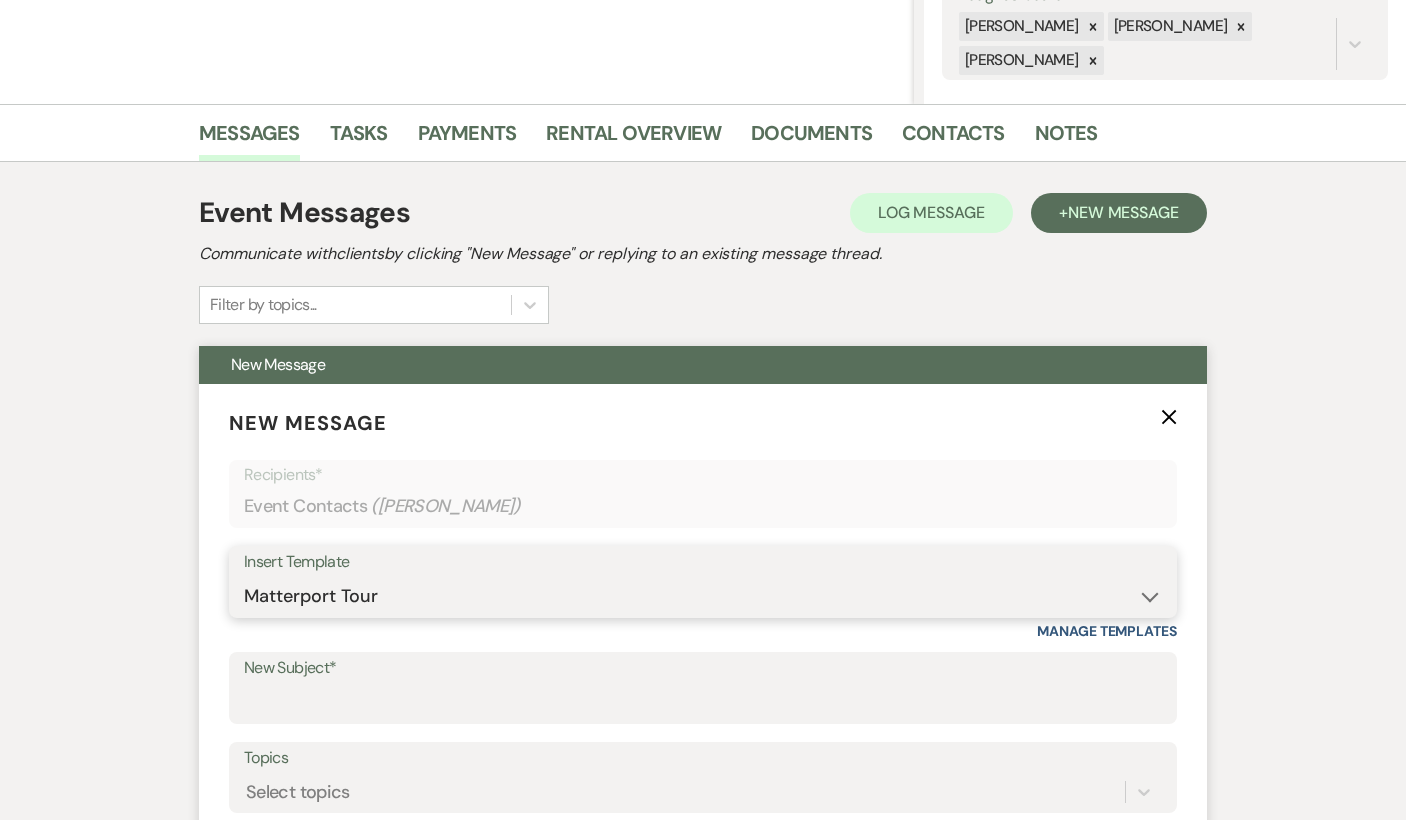 type on "Interactive 3-D Virtual Tour of White & Sable 🤍🖤" 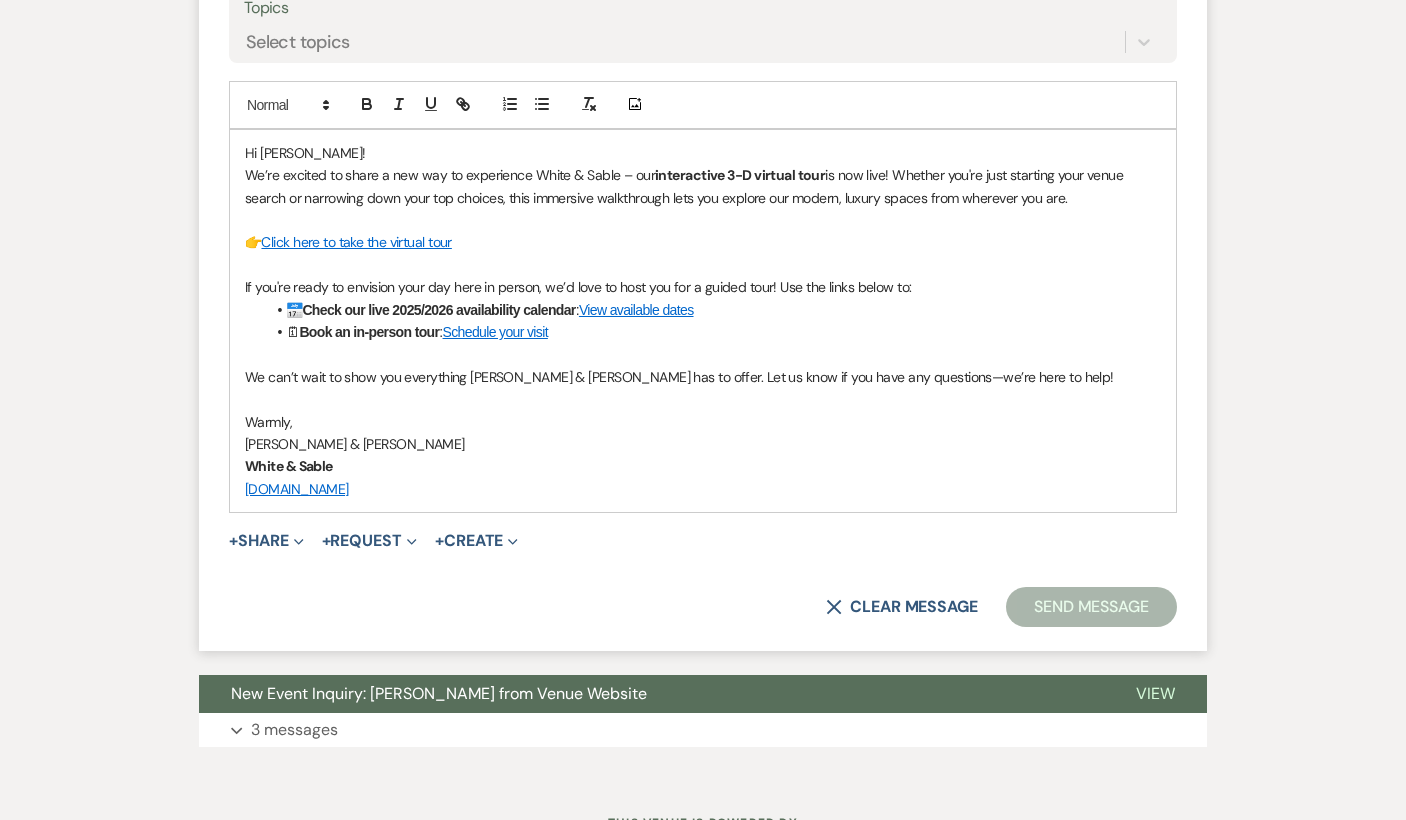 click on "Send Message" at bounding box center (1091, 607) 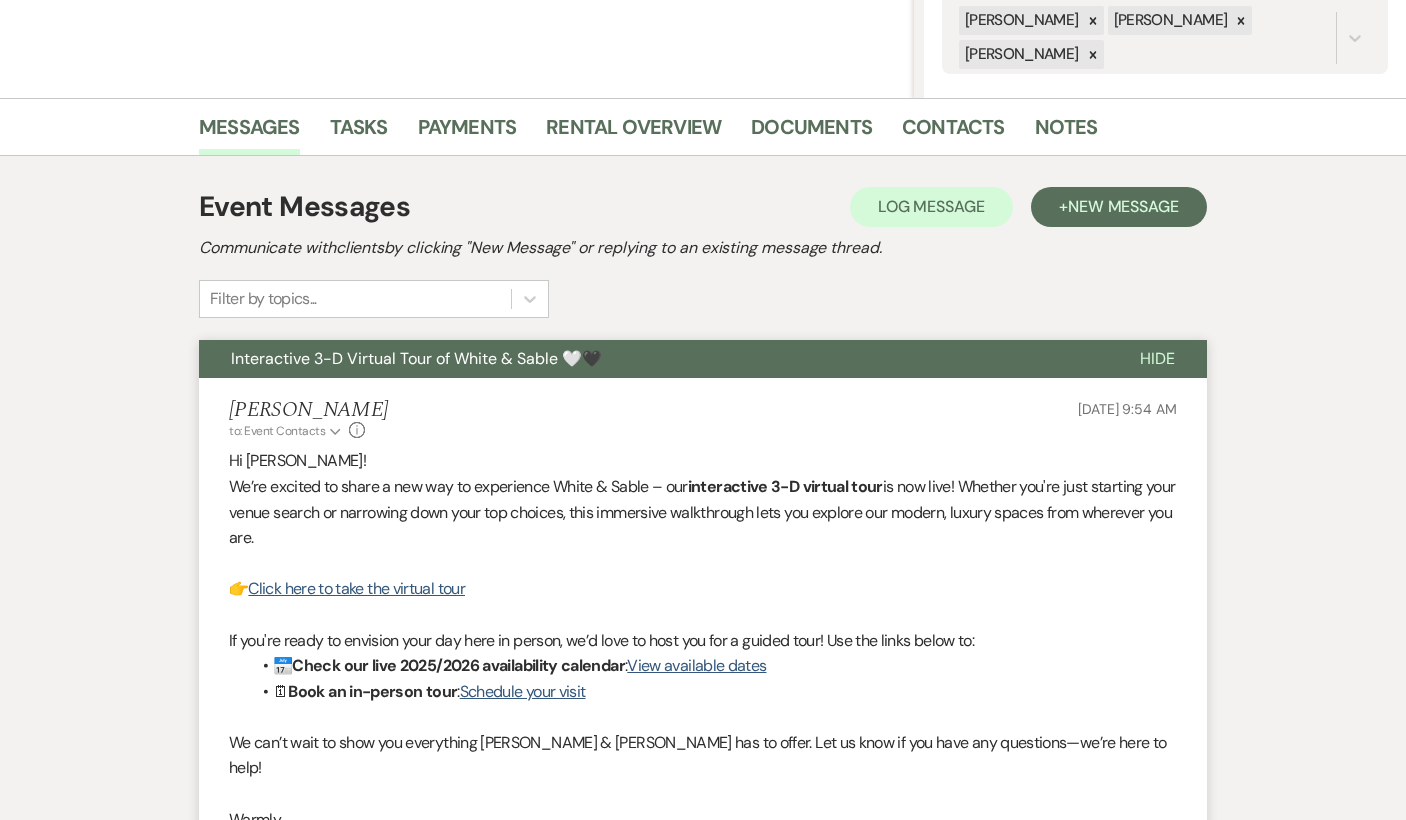 scroll, scrollTop: 0, scrollLeft: 0, axis: both 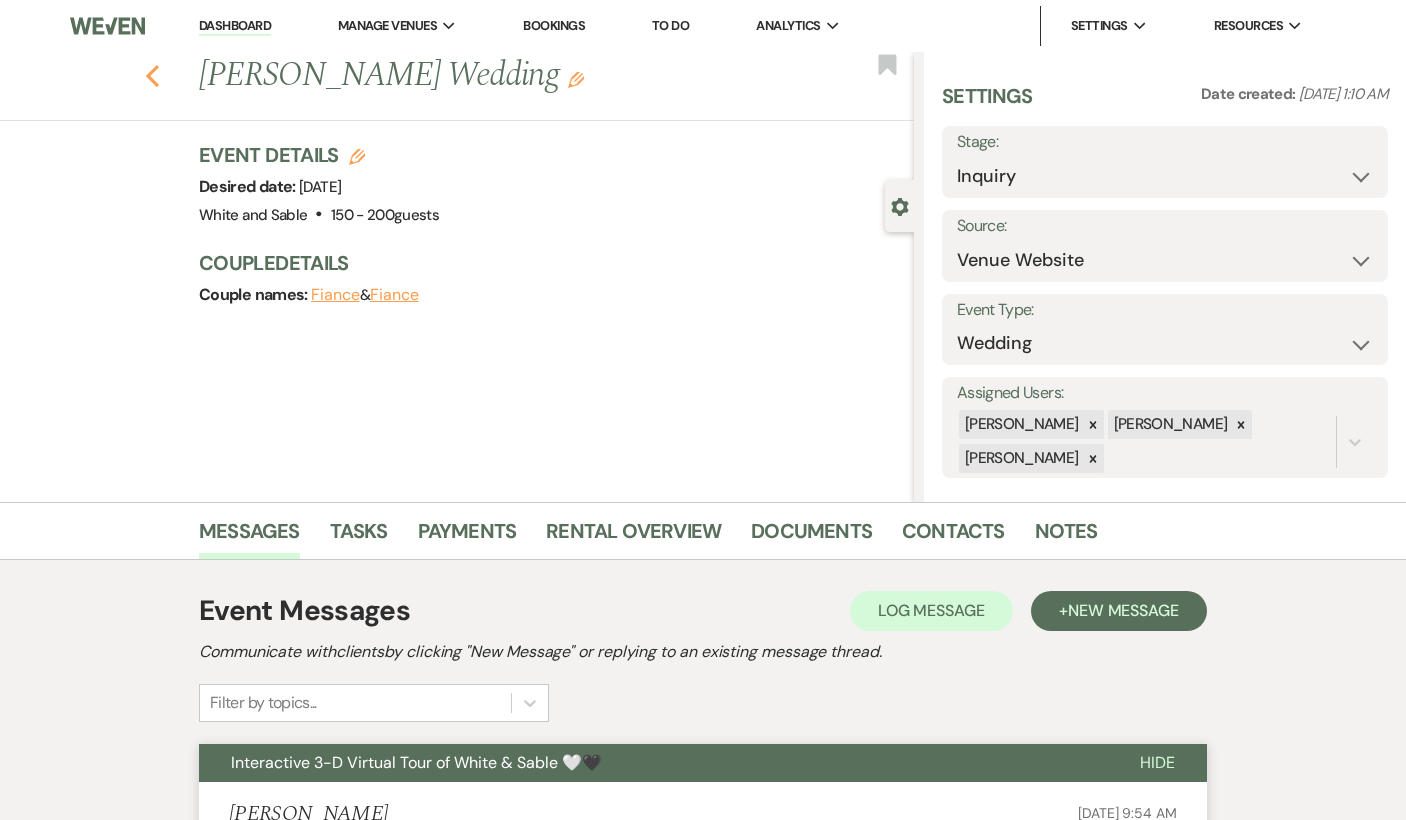 click on "Previous" 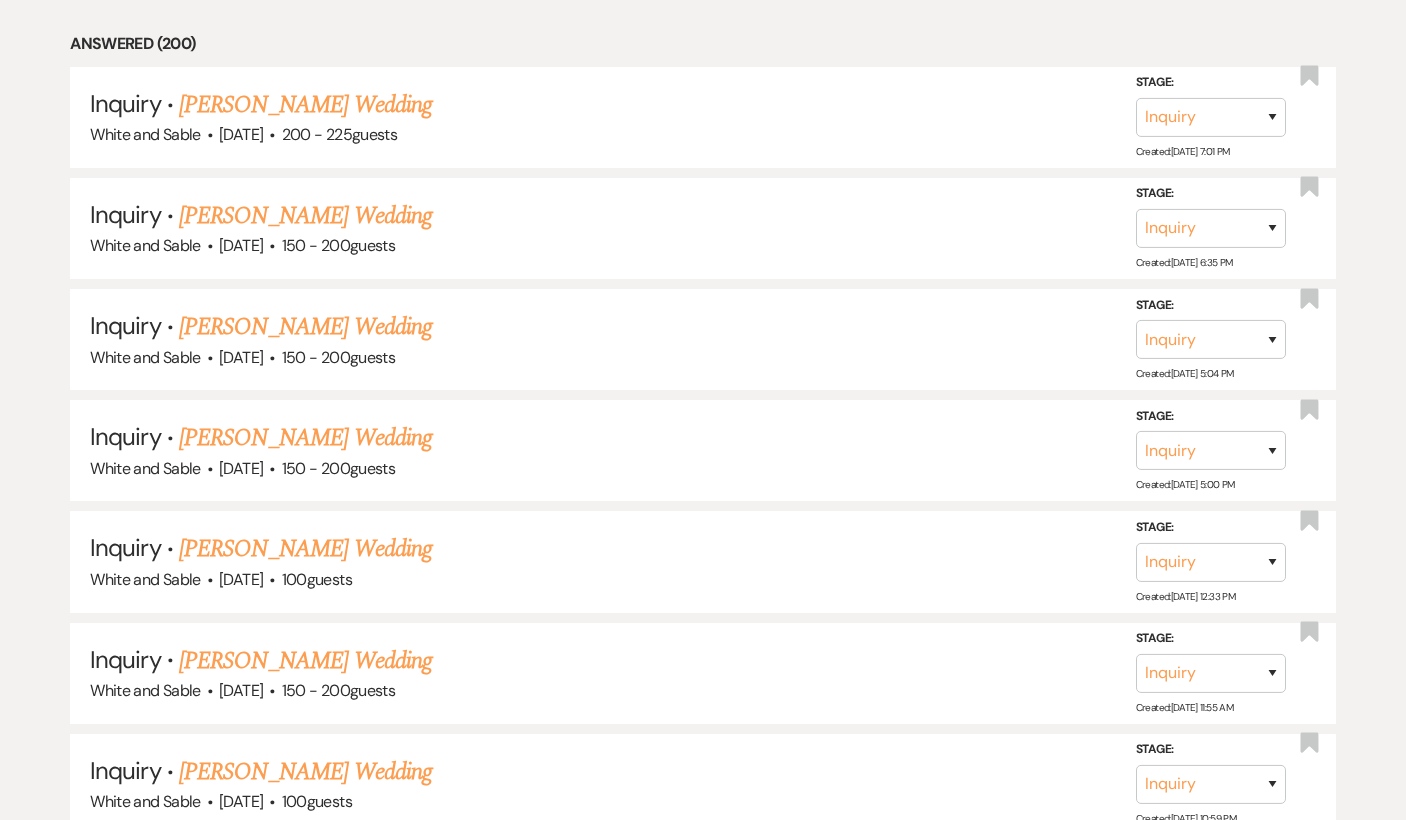 scroll, scrollTop: 0, scrollLeft: 0, axis: both 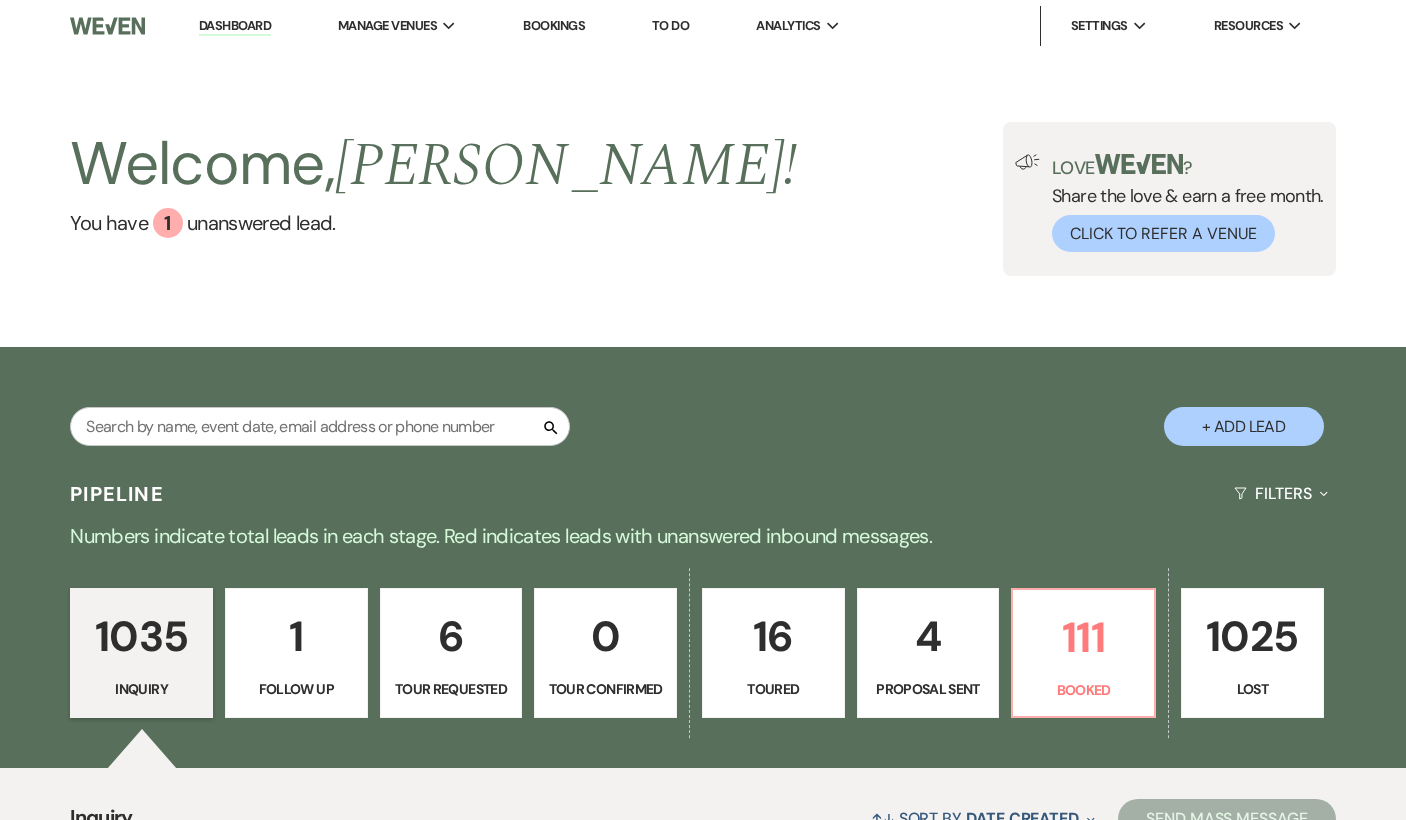 click on "Dashboard" at bounding box center (235, 26) 